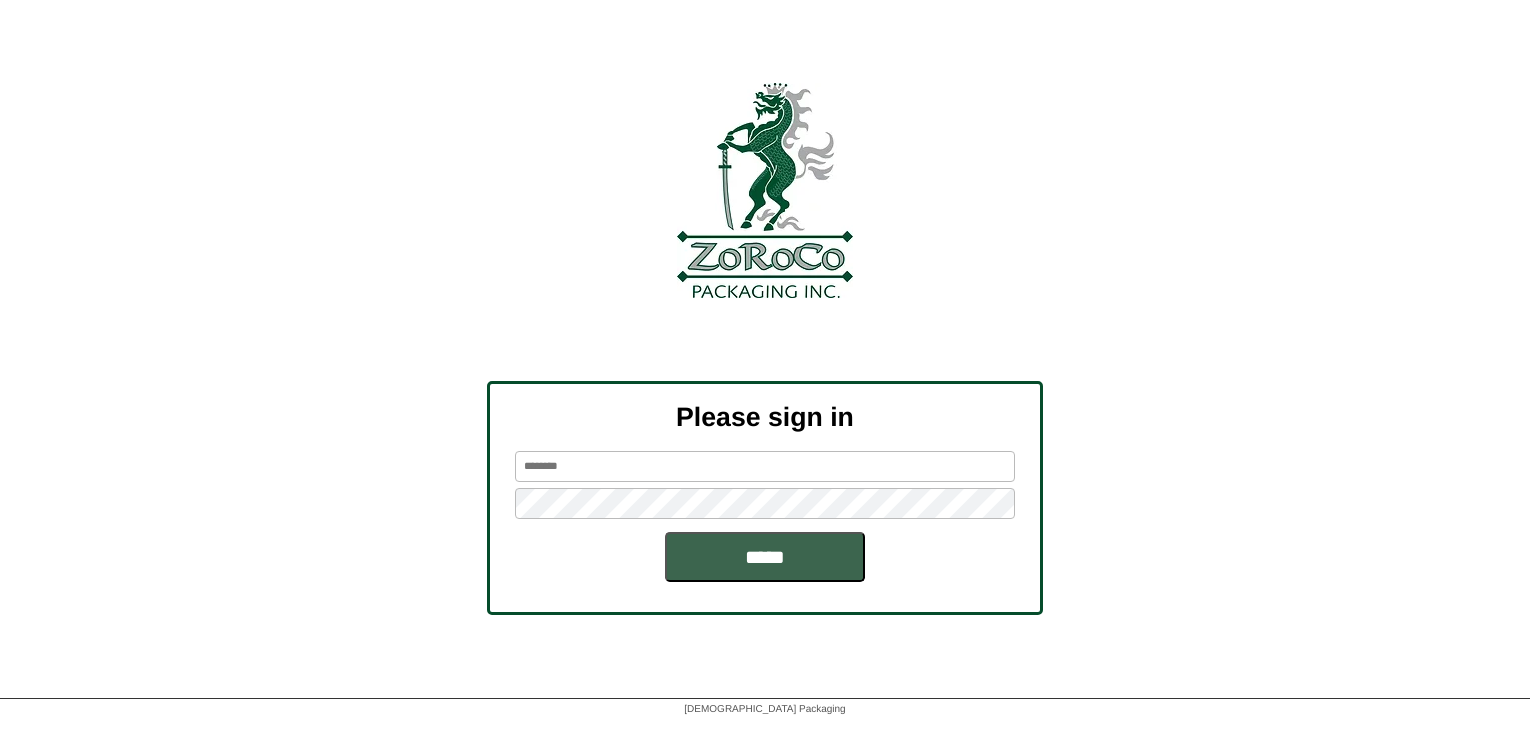 scroll, scrollTop: 0, scrollLeft: 0, axis: both 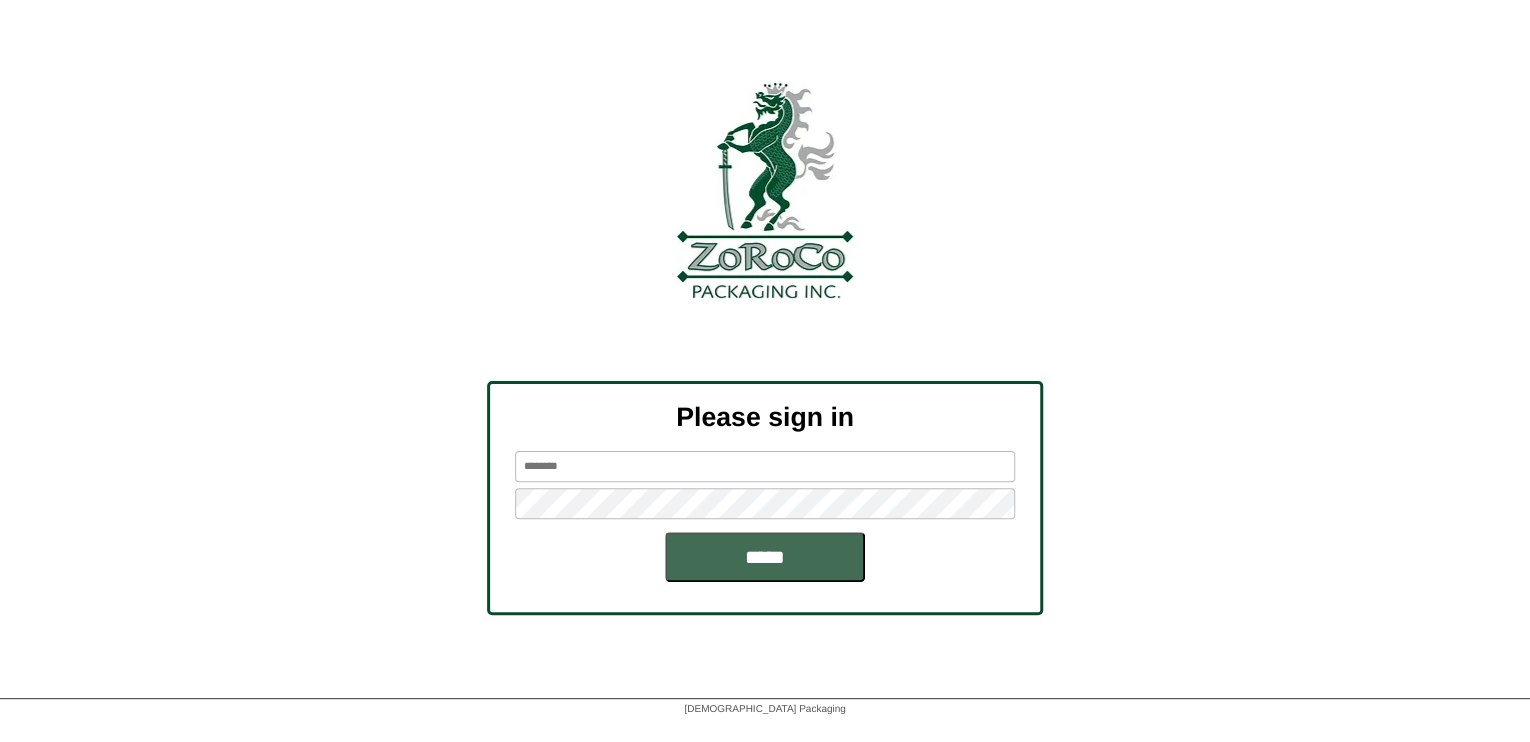 type on "*******" 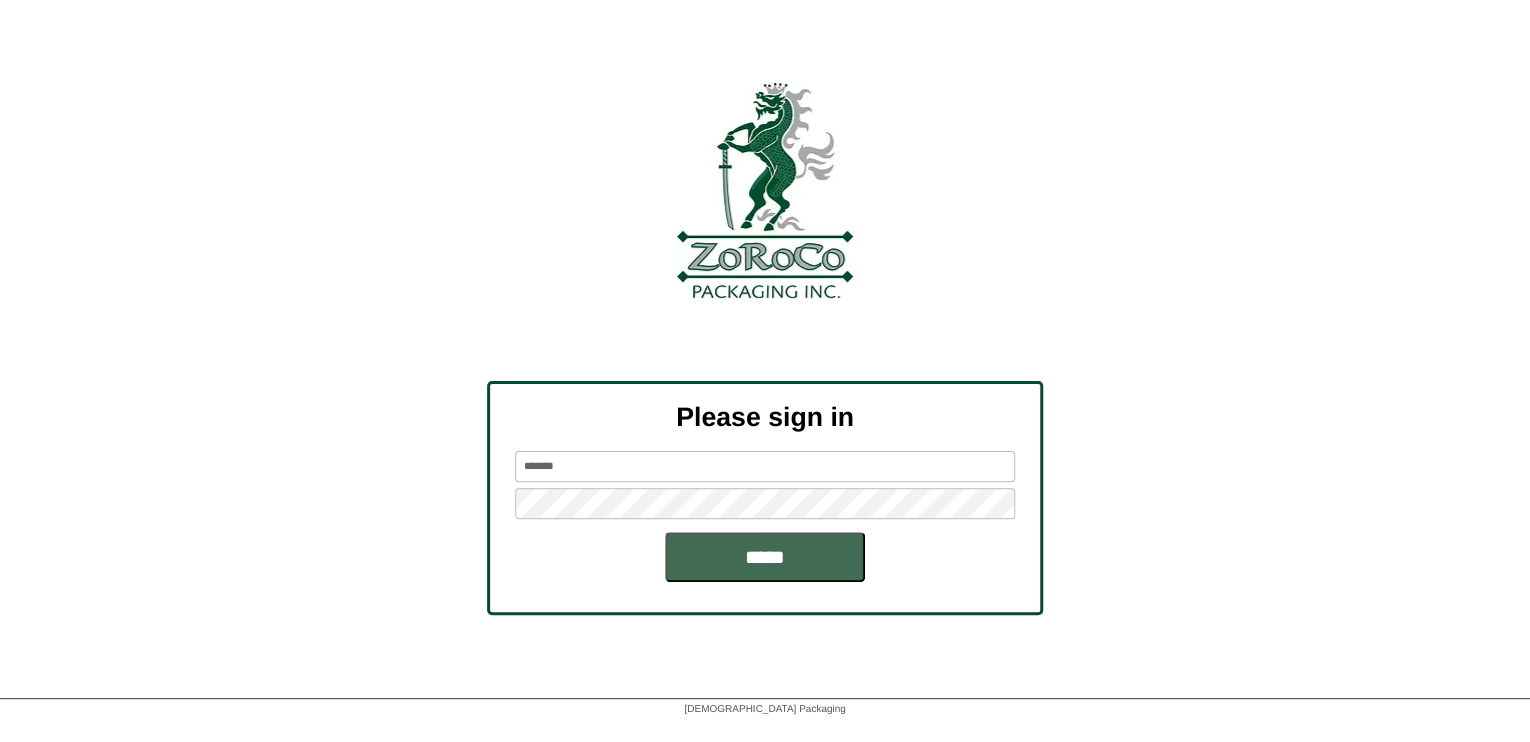click on "*****" at bounding box center [765, 557] 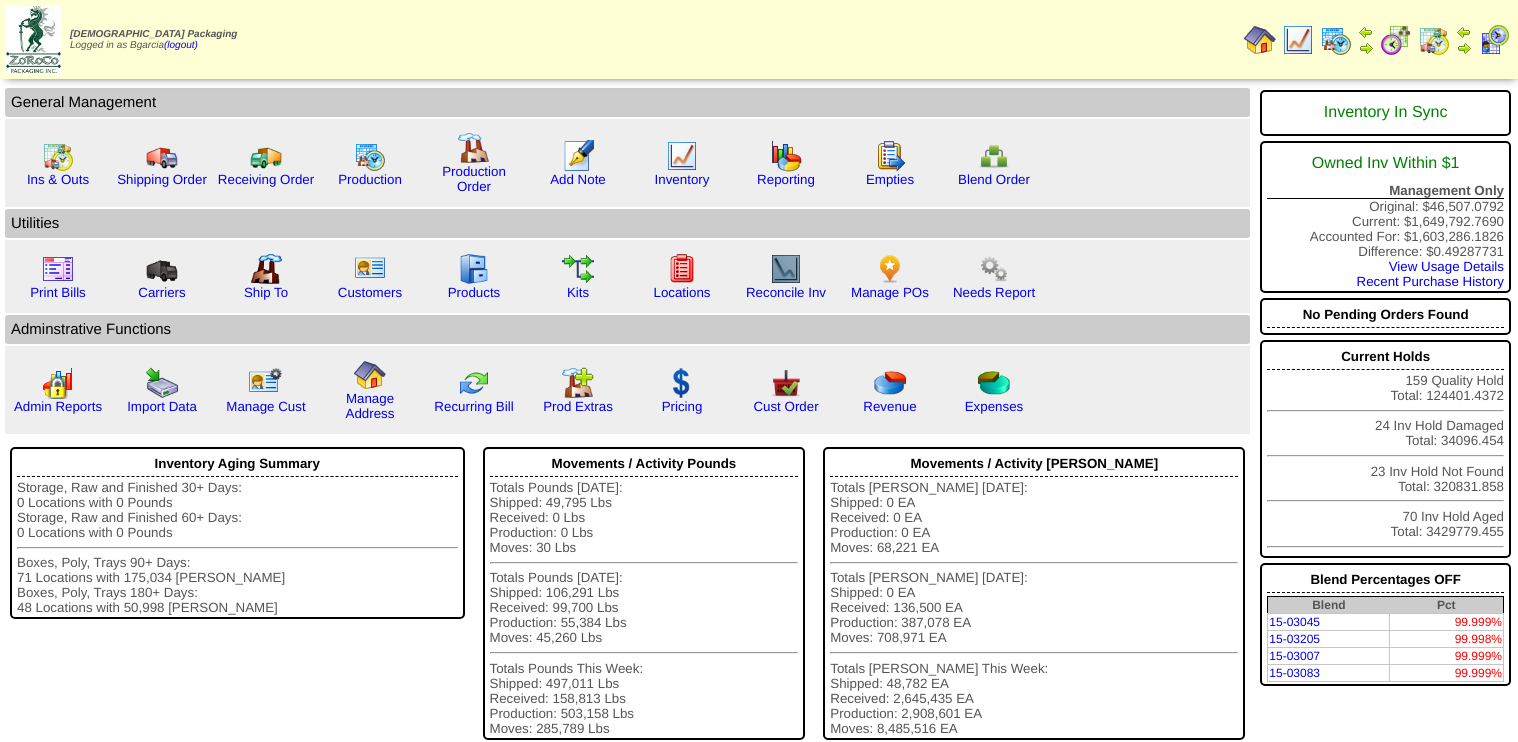 scroll, scrollTop: 0, scrollLeft: 0, axis: both 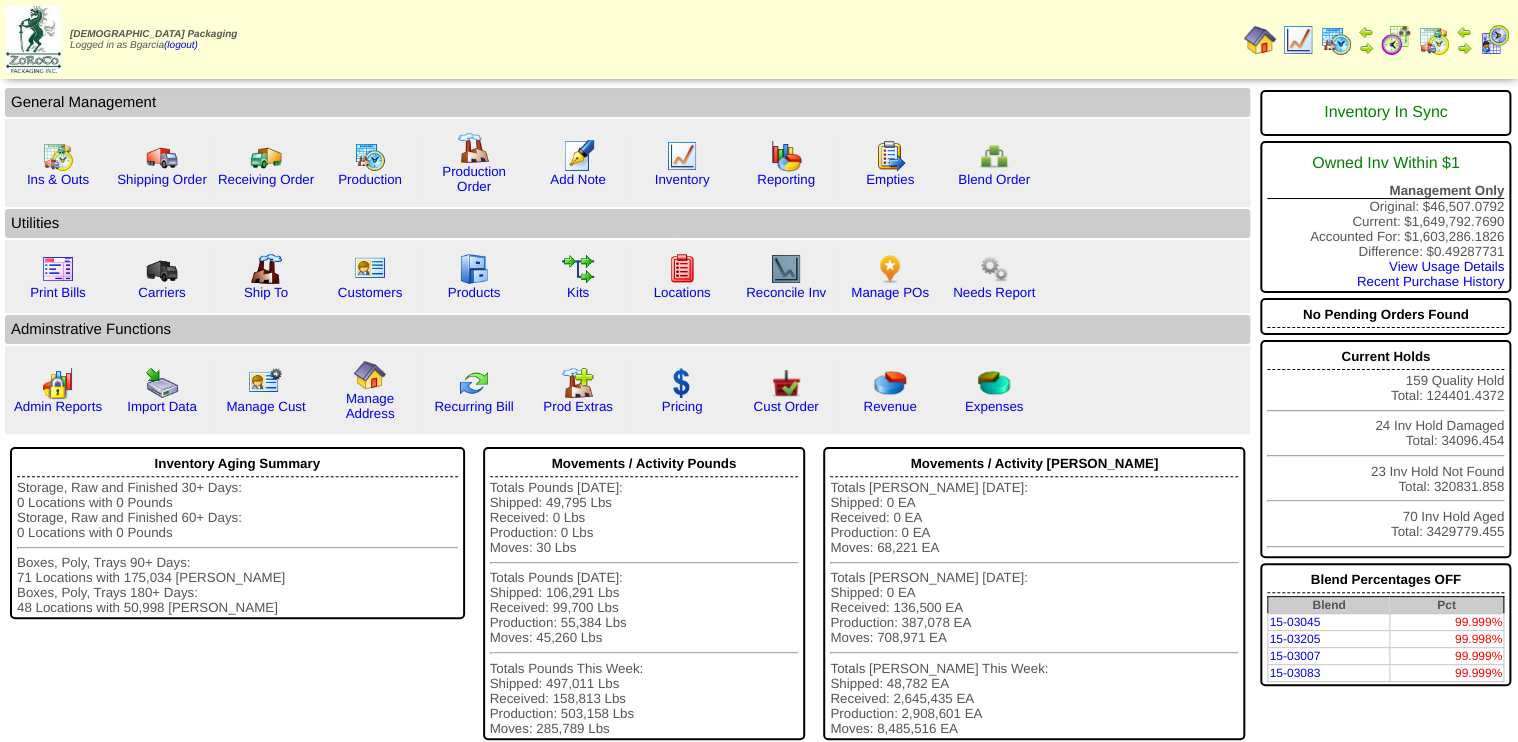 click at bounding box center [1396, 40] 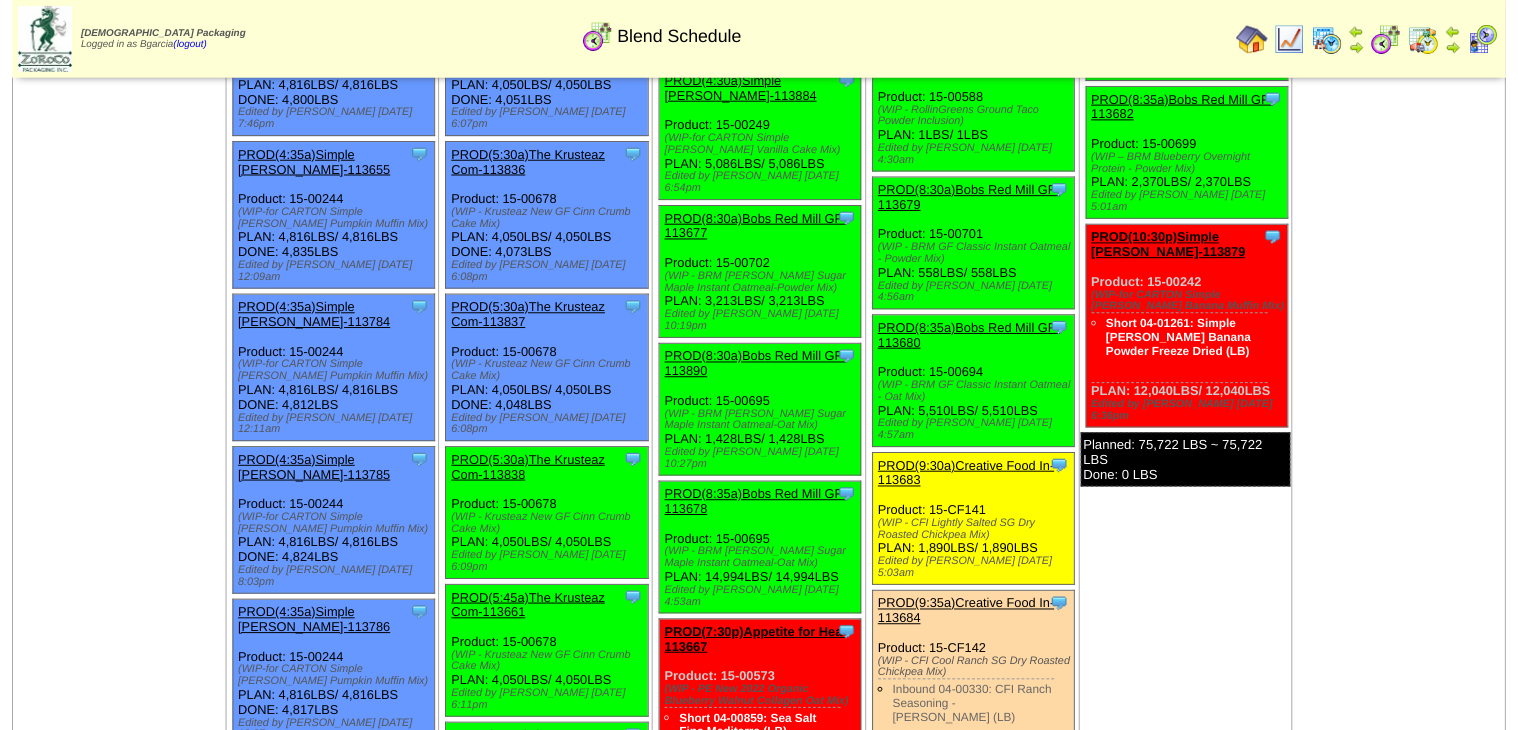 scroll, scrollTop: 960, scrollLeft: 0, axis: vertical 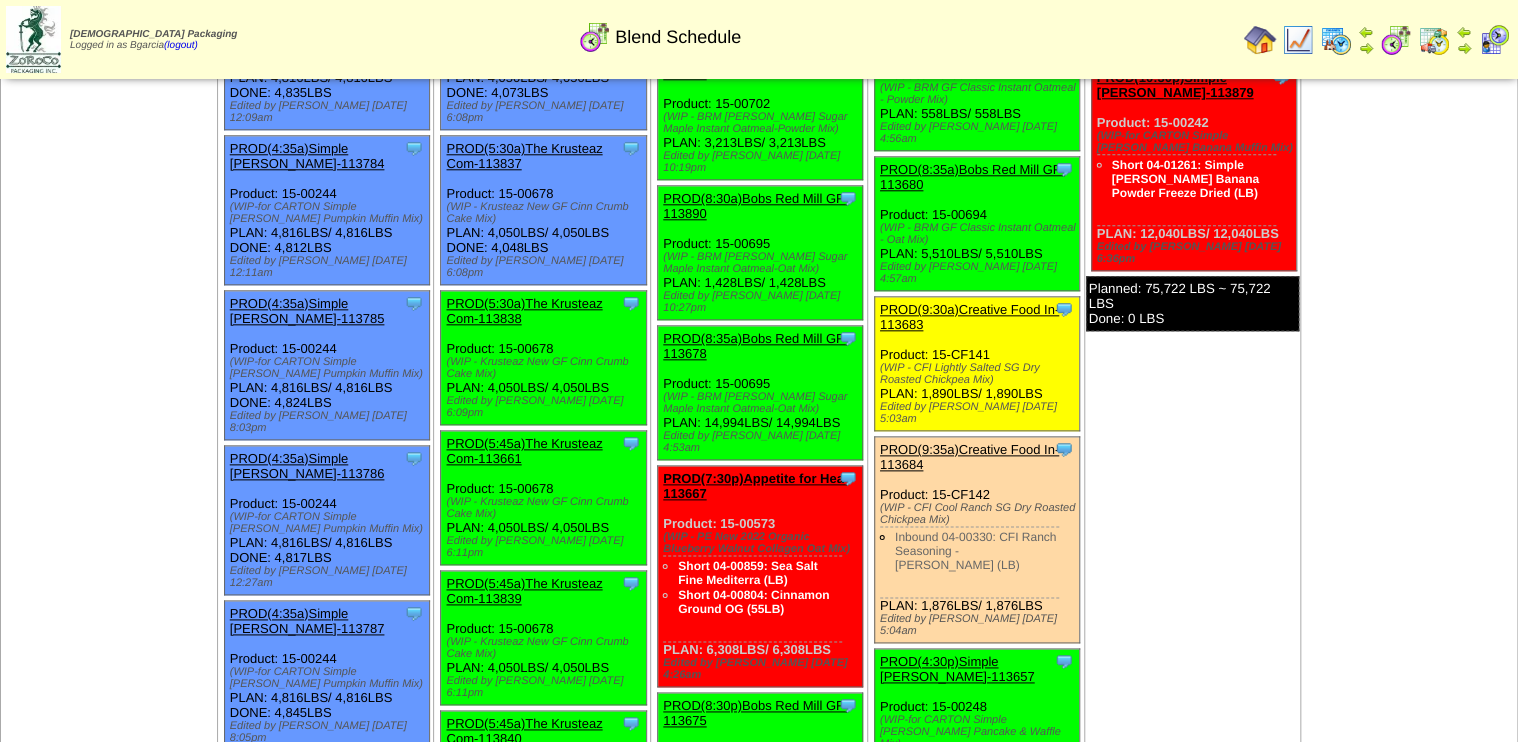 click on "PROD(5:30a)The Krusteaz Com-113838" at bounding box center (524, 311) 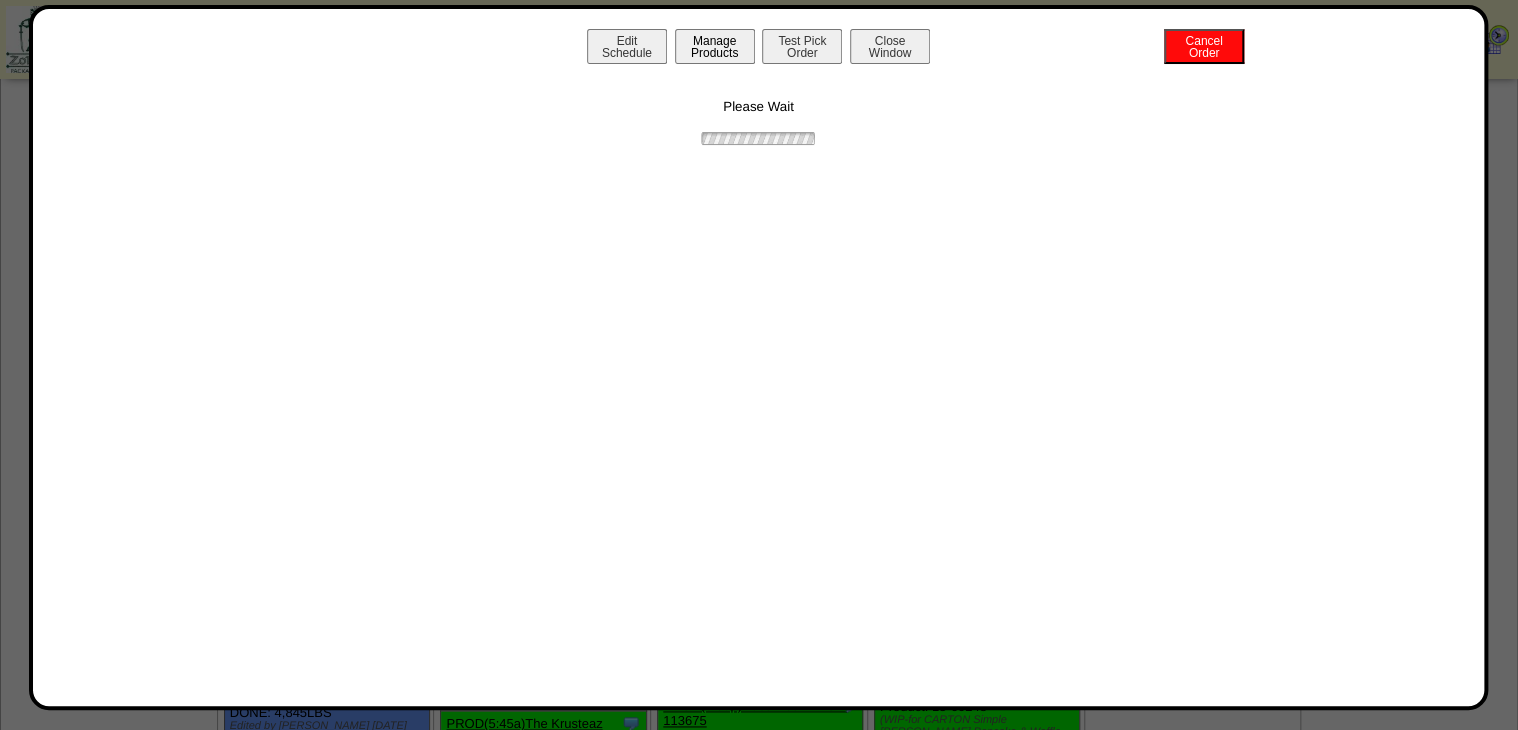 click on "Manage Products" at bounding box center [715, 46] 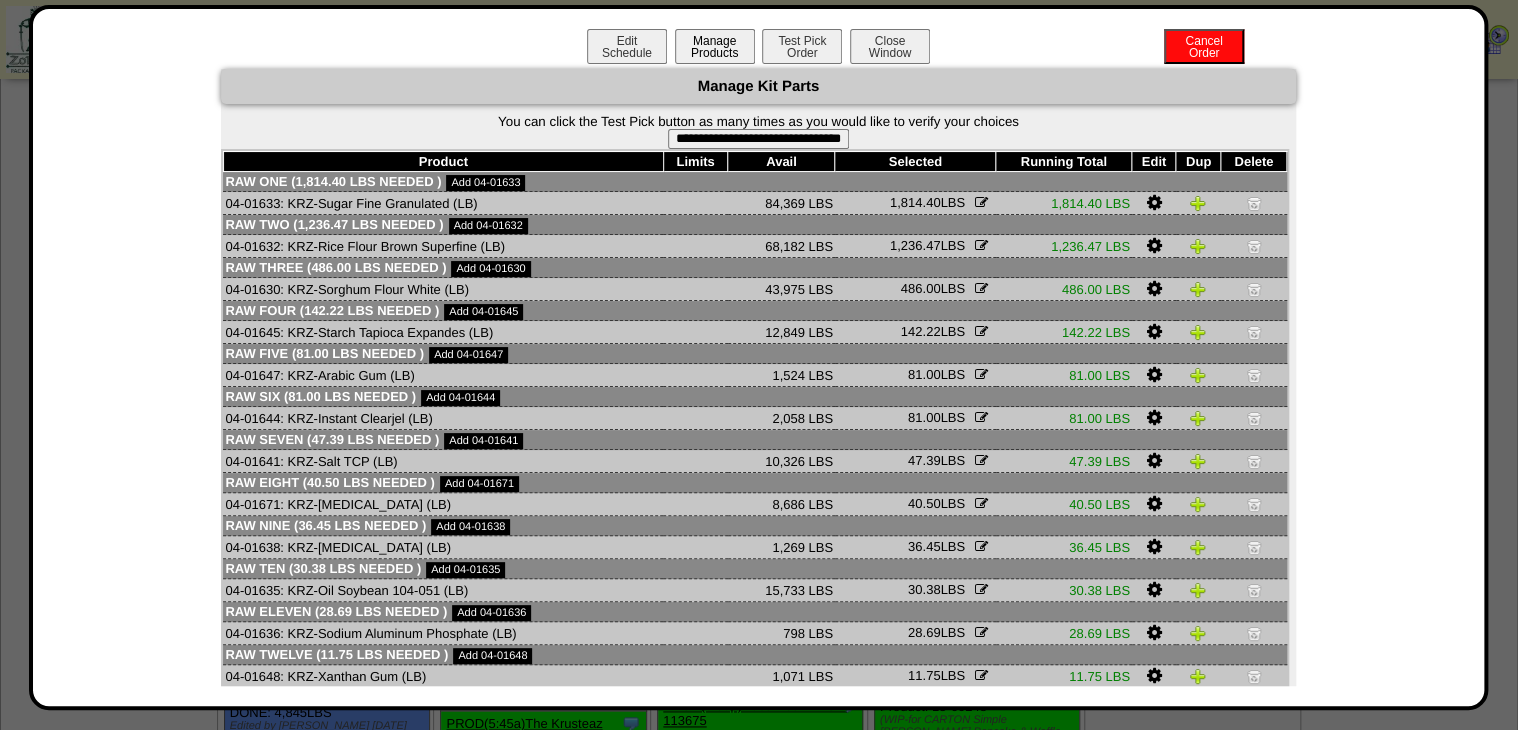 click on "Manage Products" at bounding box center (715, 46) 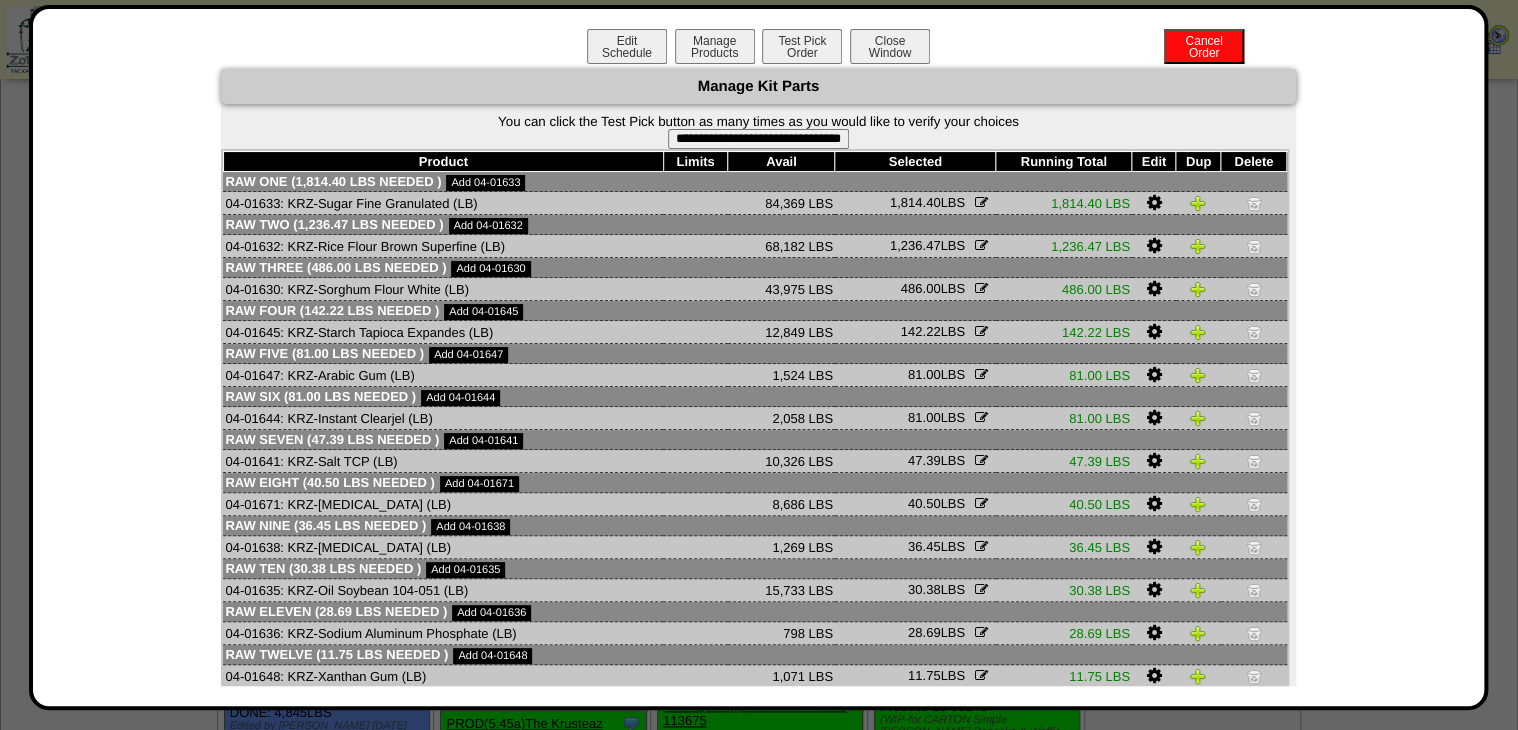click on "**********" at bounding box center [758, 139] 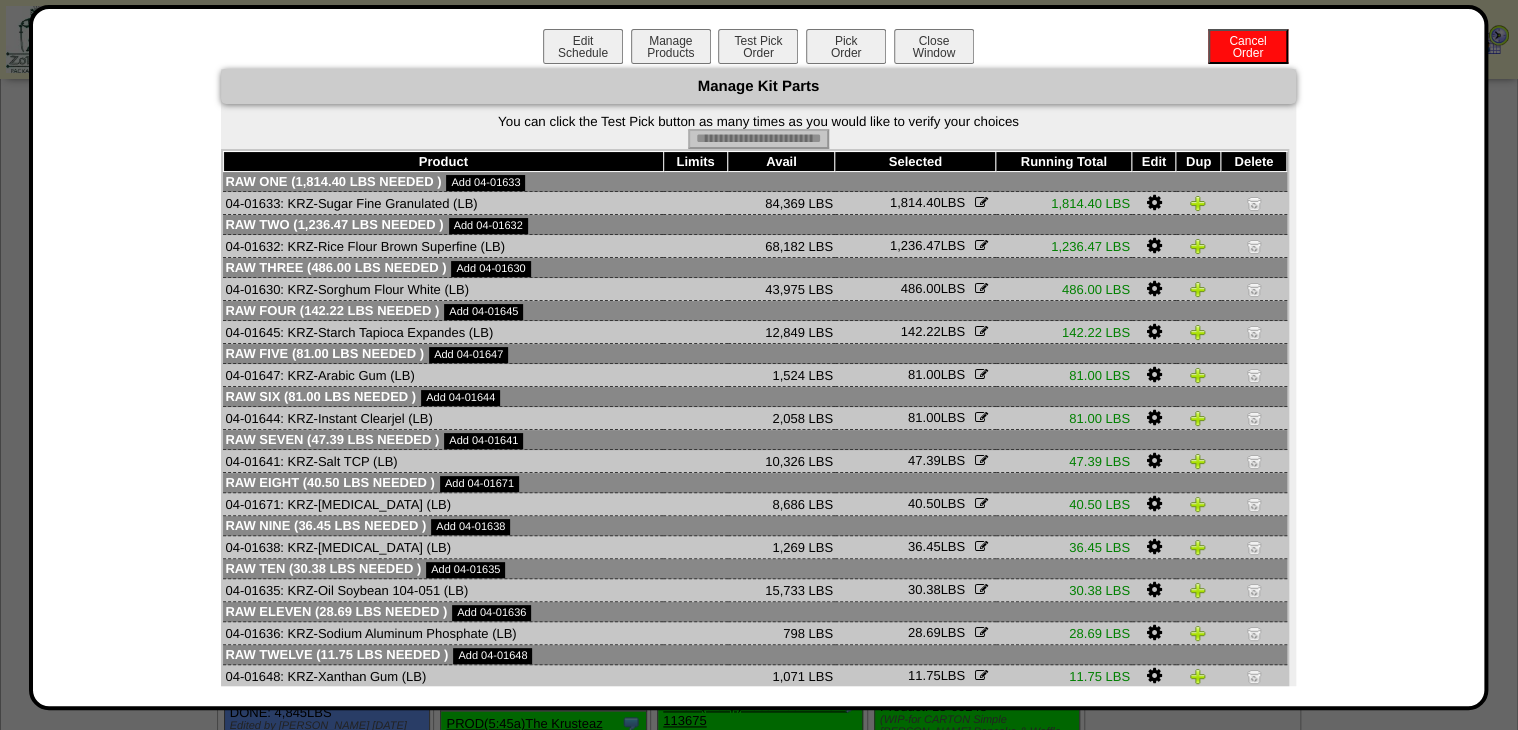 click on "Pick Order" at bounding box center [846, 46] 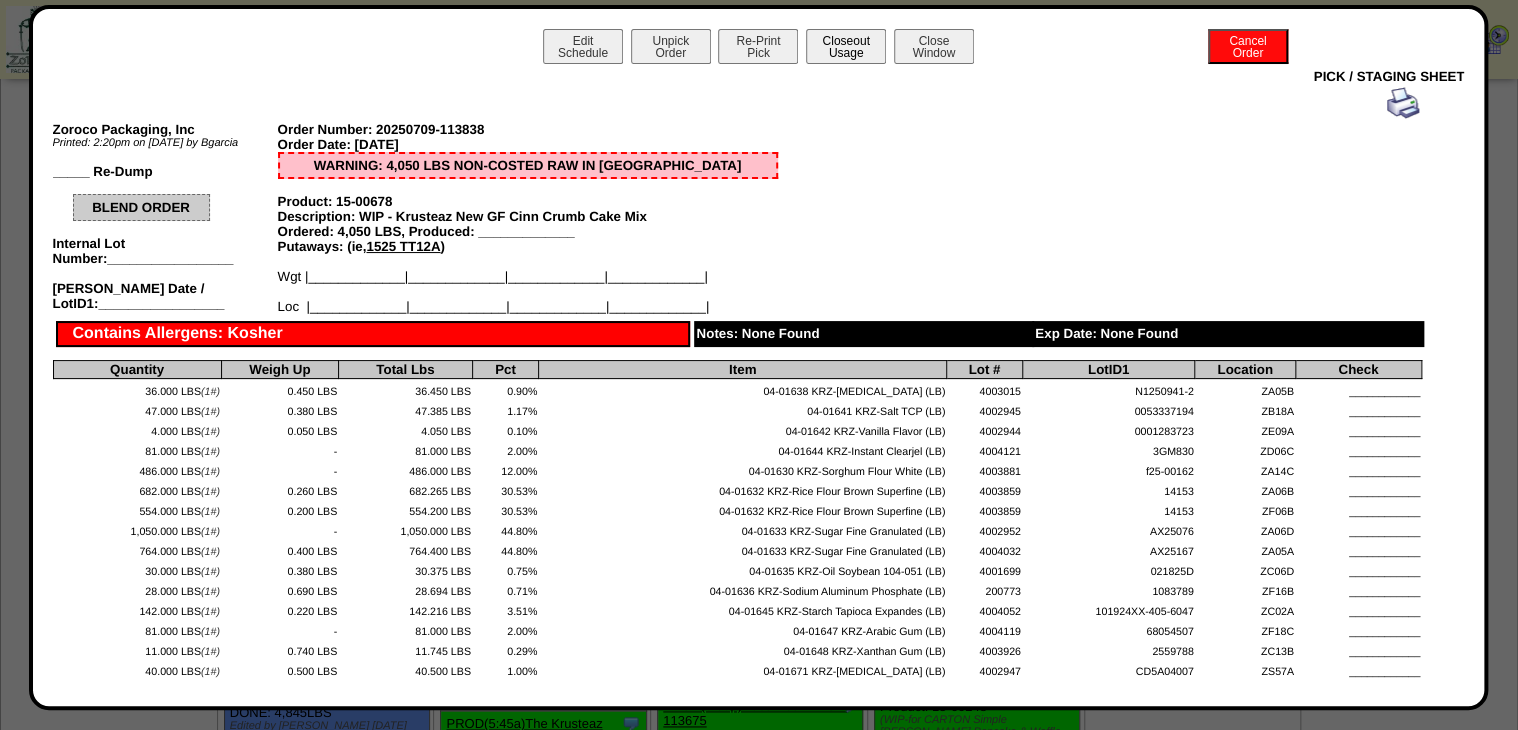 click on "Closeout Usage" at bounding box center [846, 46] 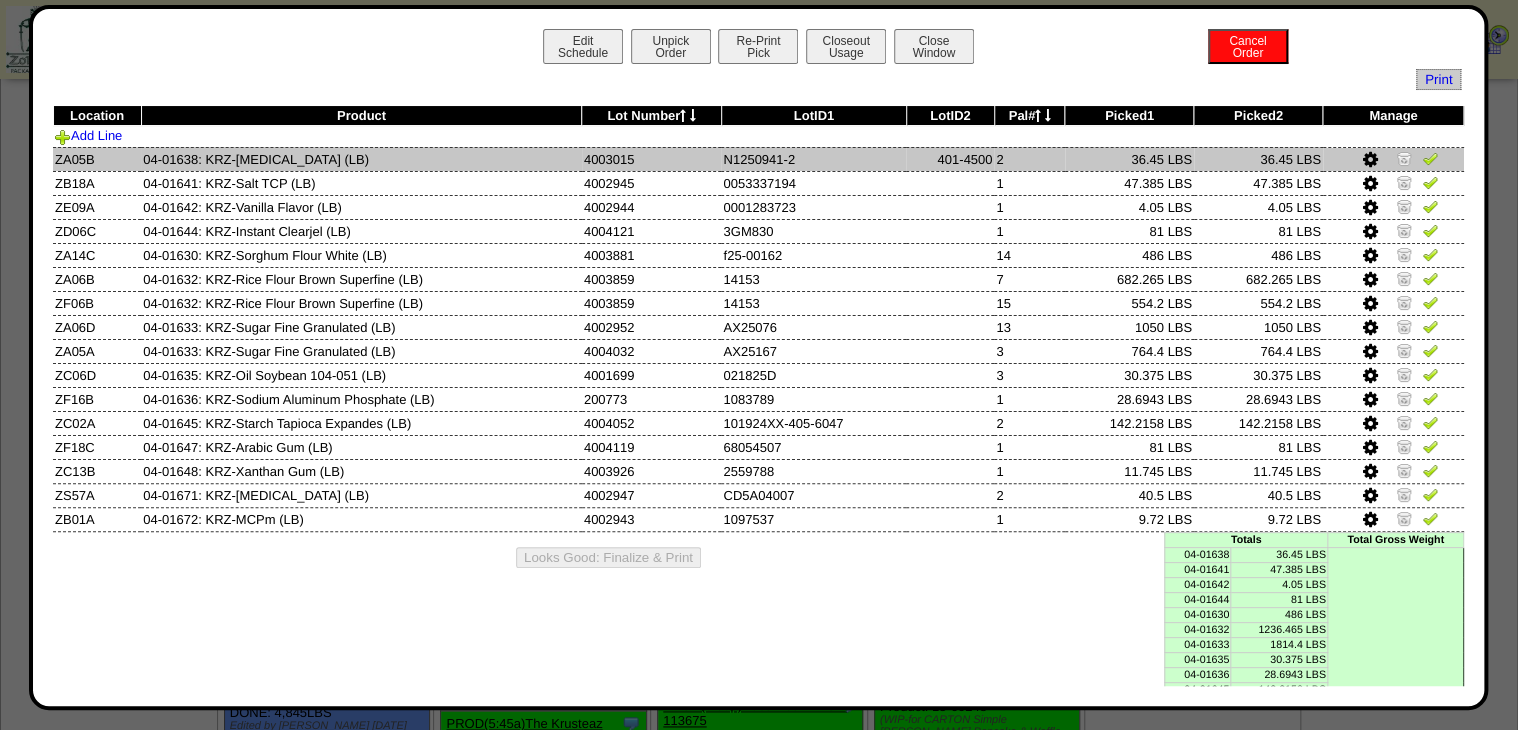 click at bounding box center [1370, 160] 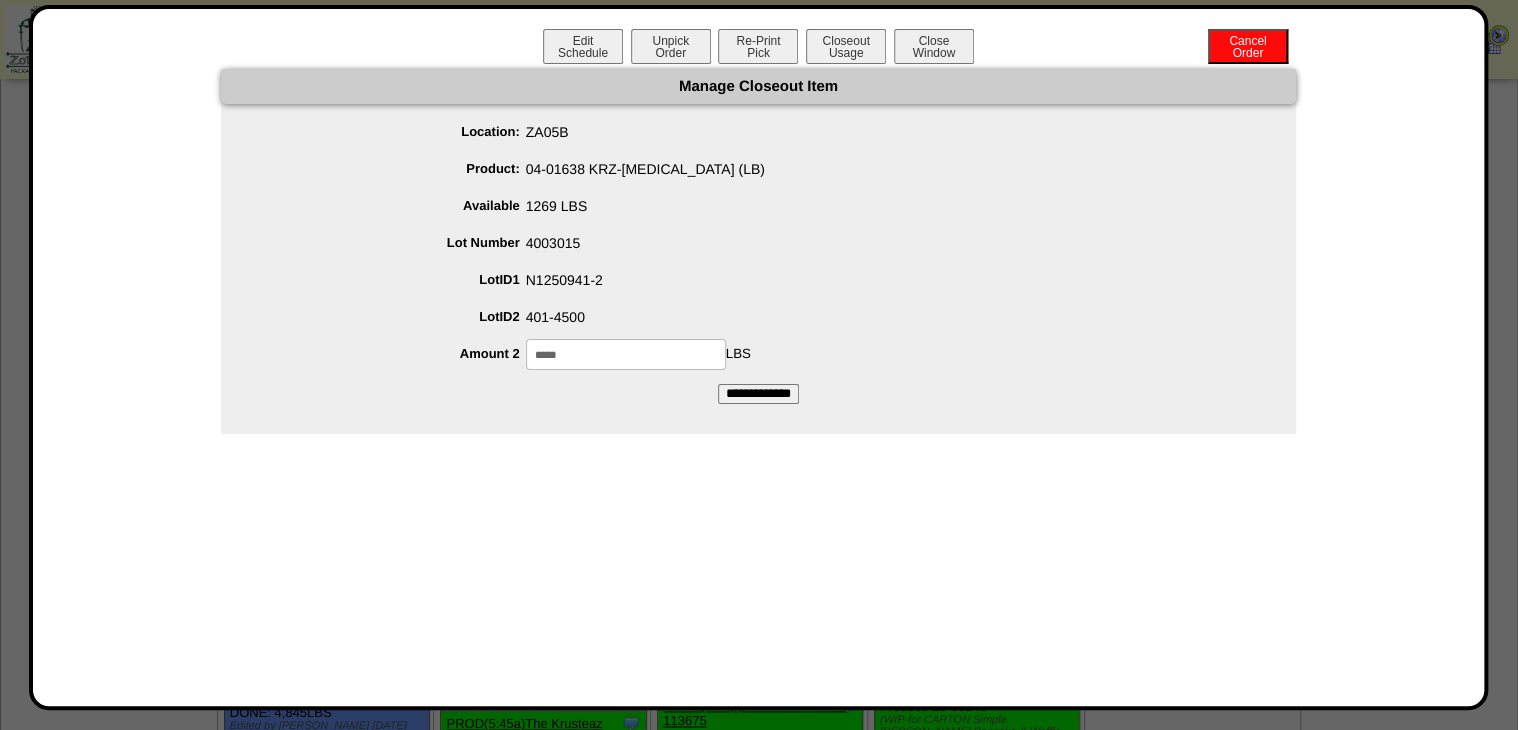 drag, startPoint x: 552, startPoint y: 358, endPoint x: 749, endPoint y: 335, distance: 198.33809 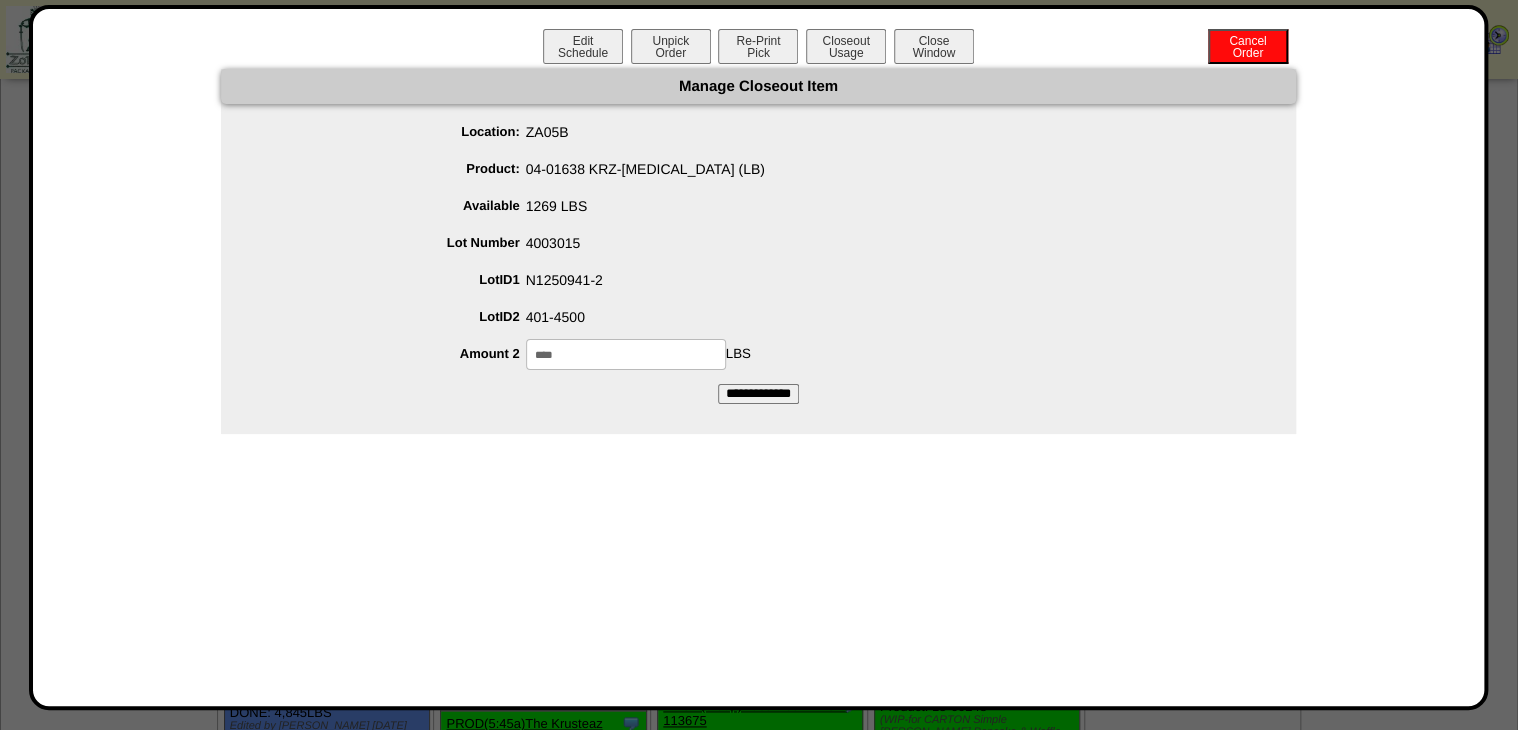 type on "****" 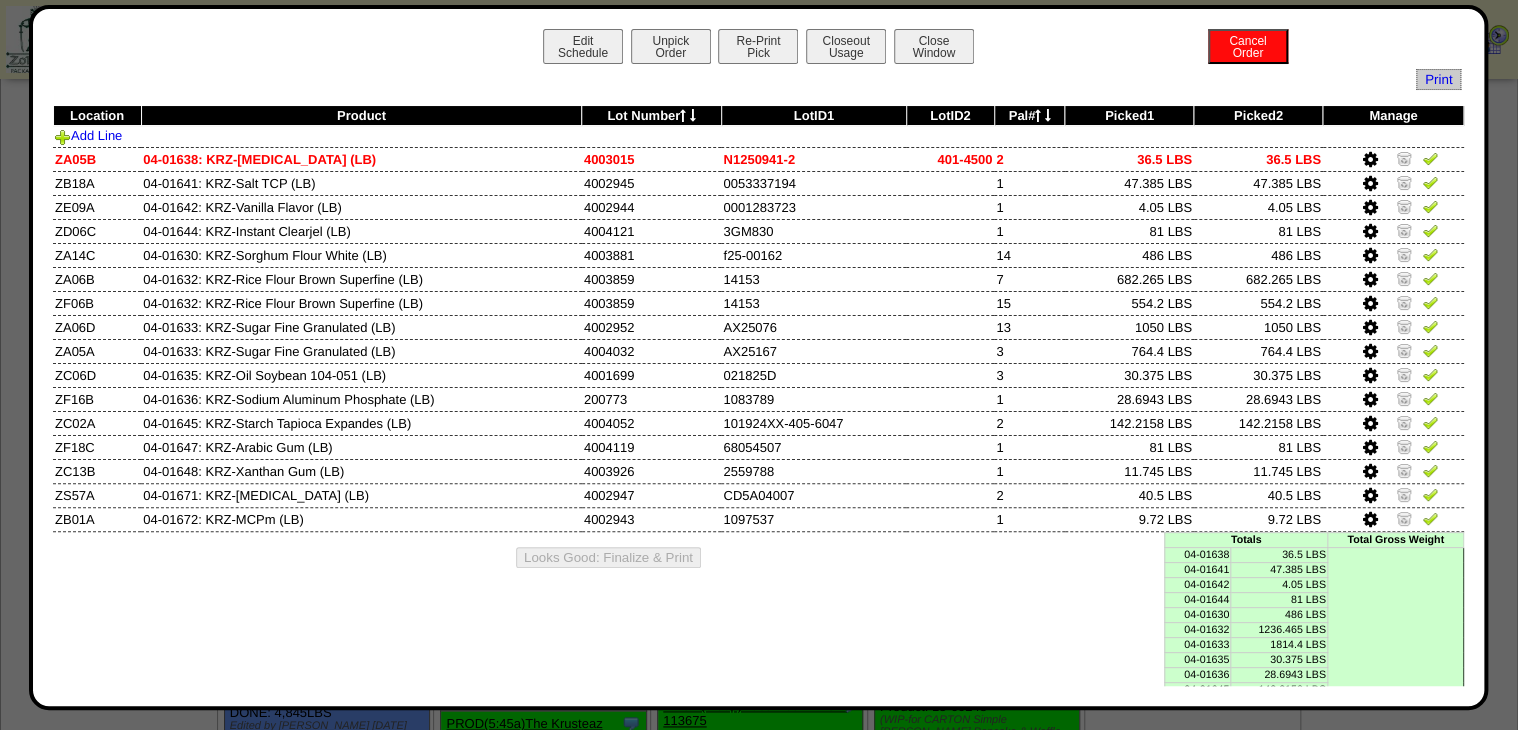 click at bounding box center (1370, 184) 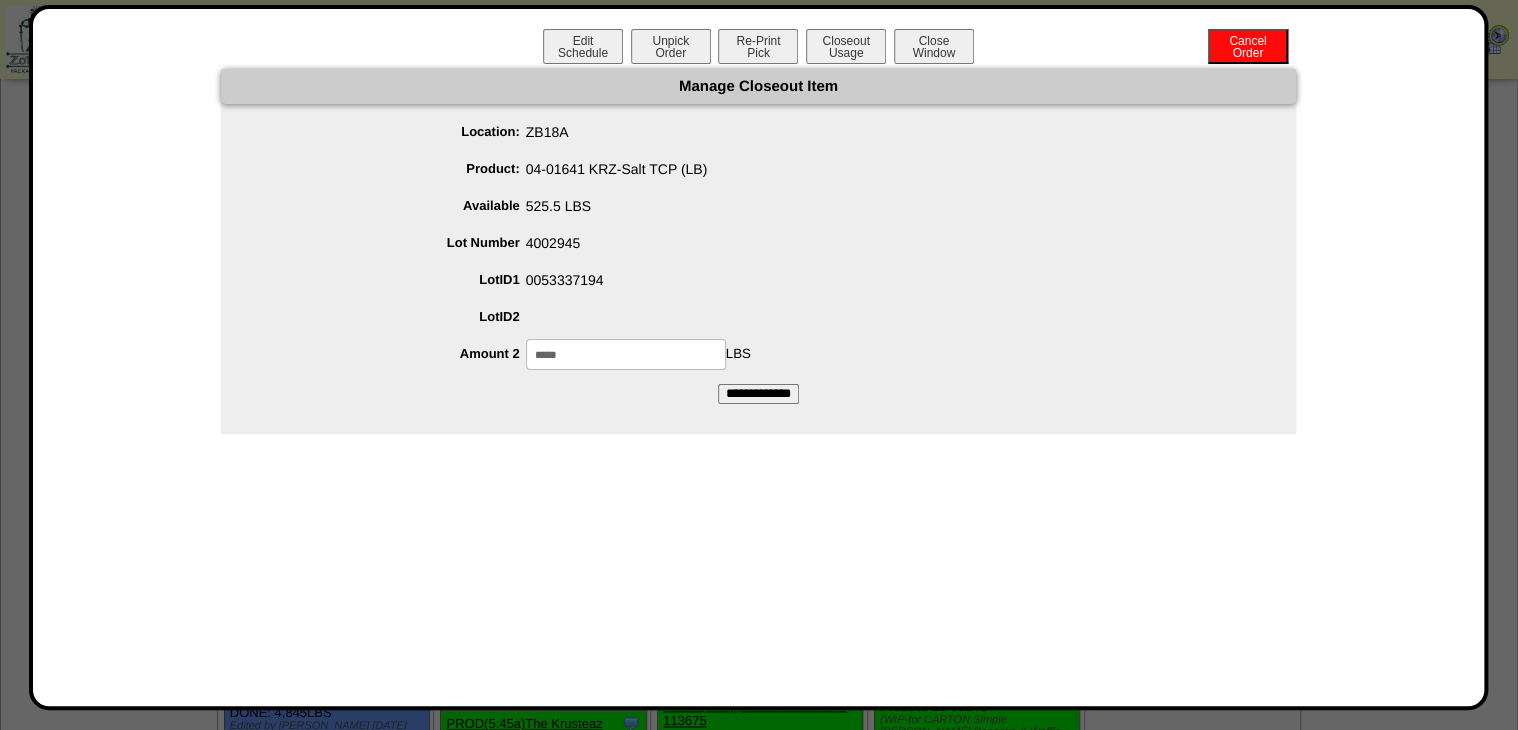 drag, startPoint x: 556, startPoint y: 355, endPoint x: 747, endPoint y: 334, distance: 192.15099 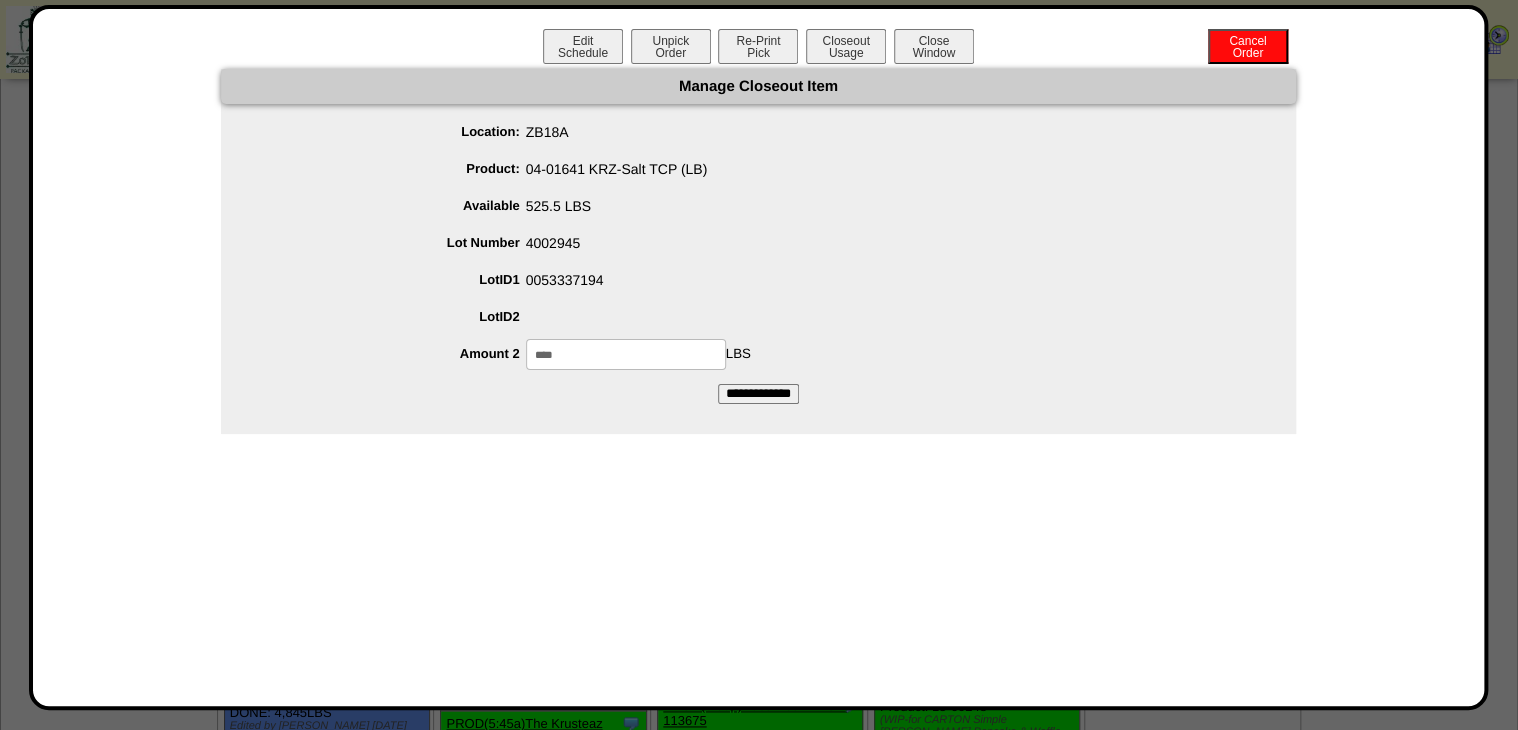type on "****" 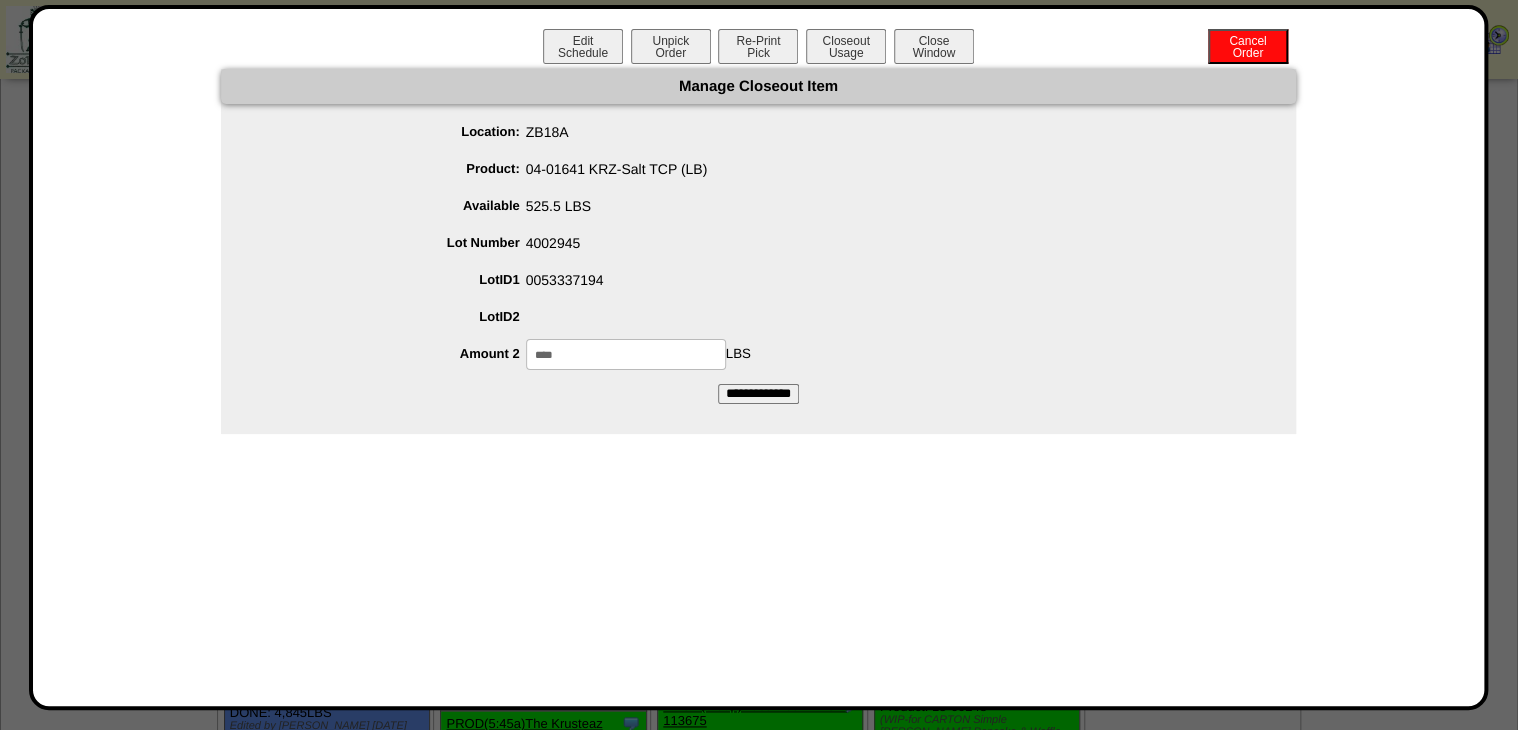 click on "**********" at bounding box center [758, 394] 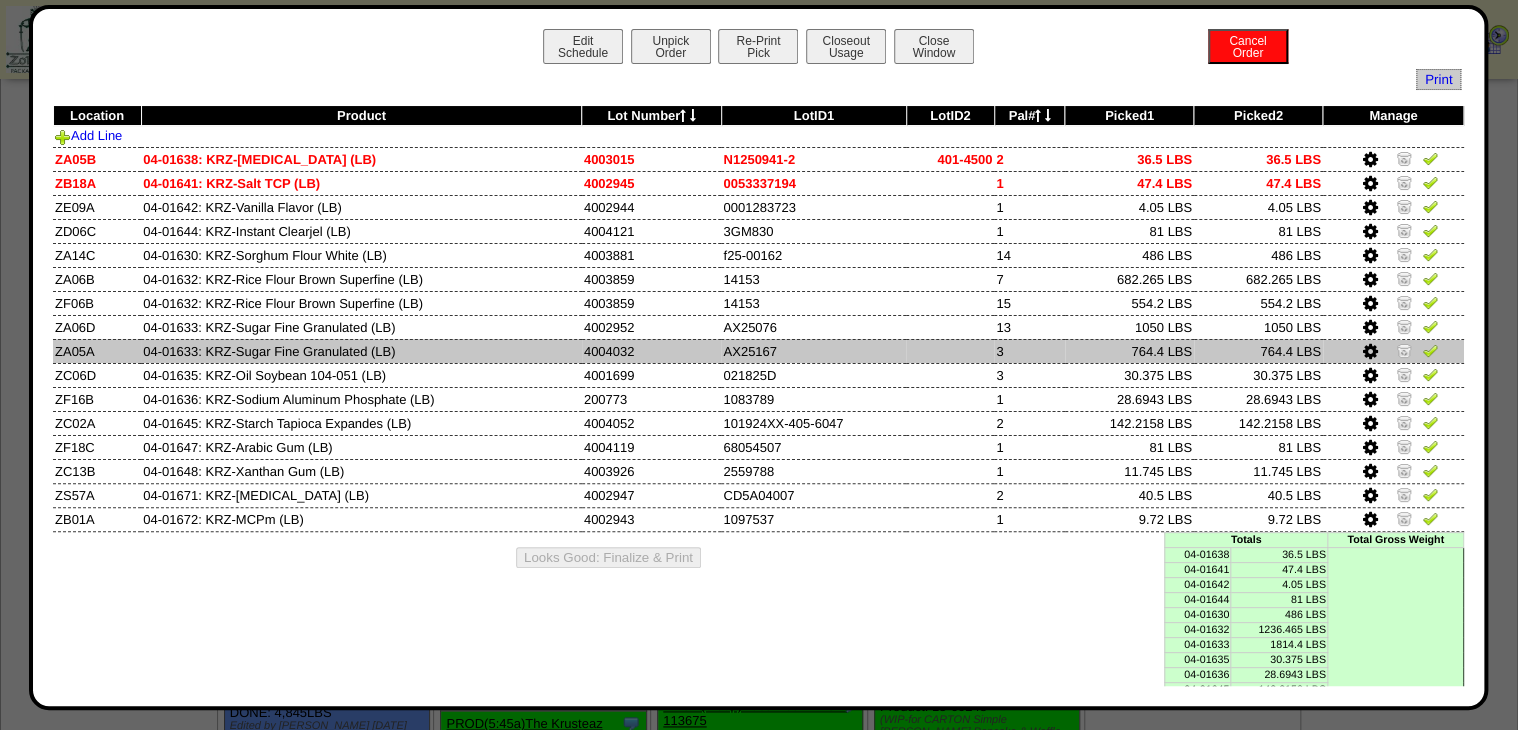 click at bounding box center (1370, 352) 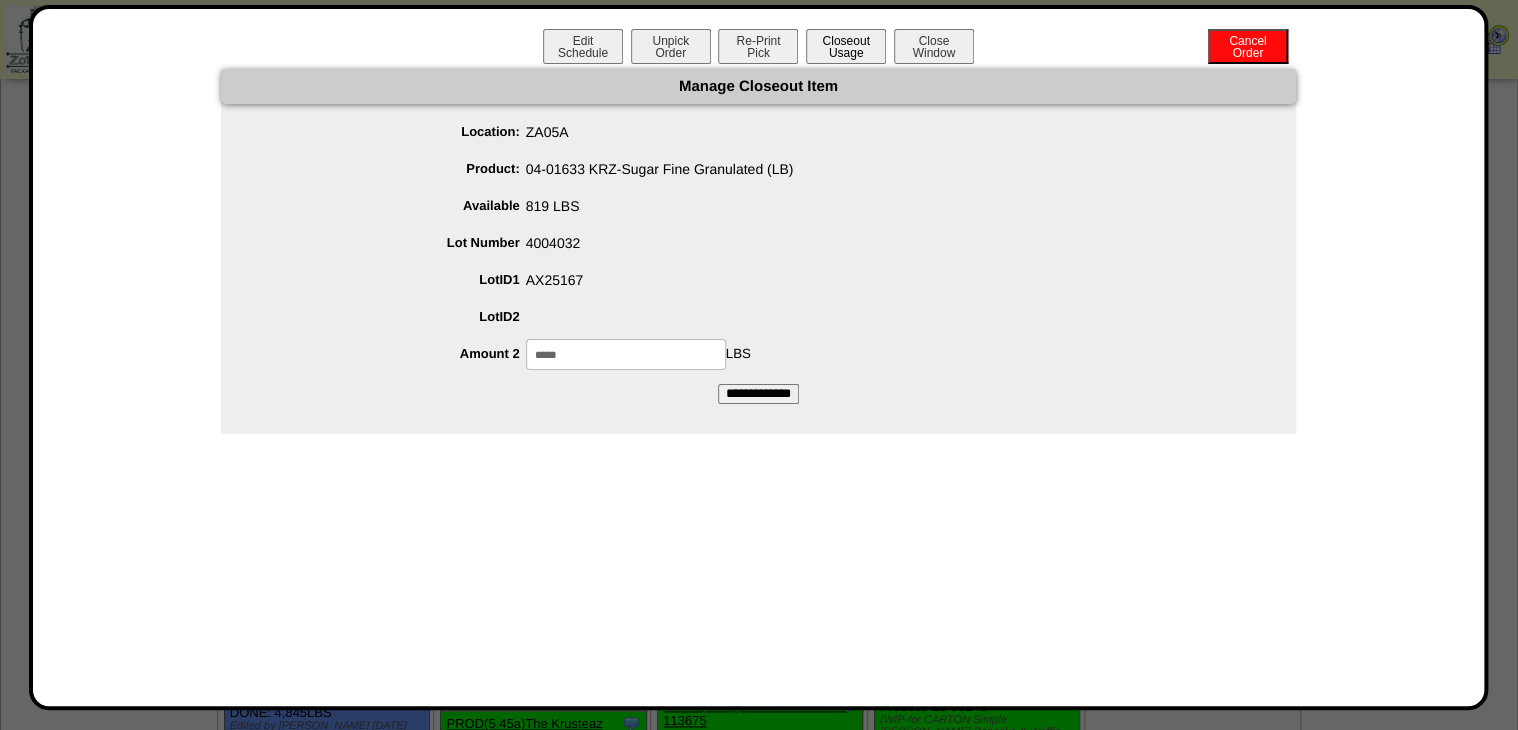 click on "Closeout Usage" at bounding box center [846, 46] 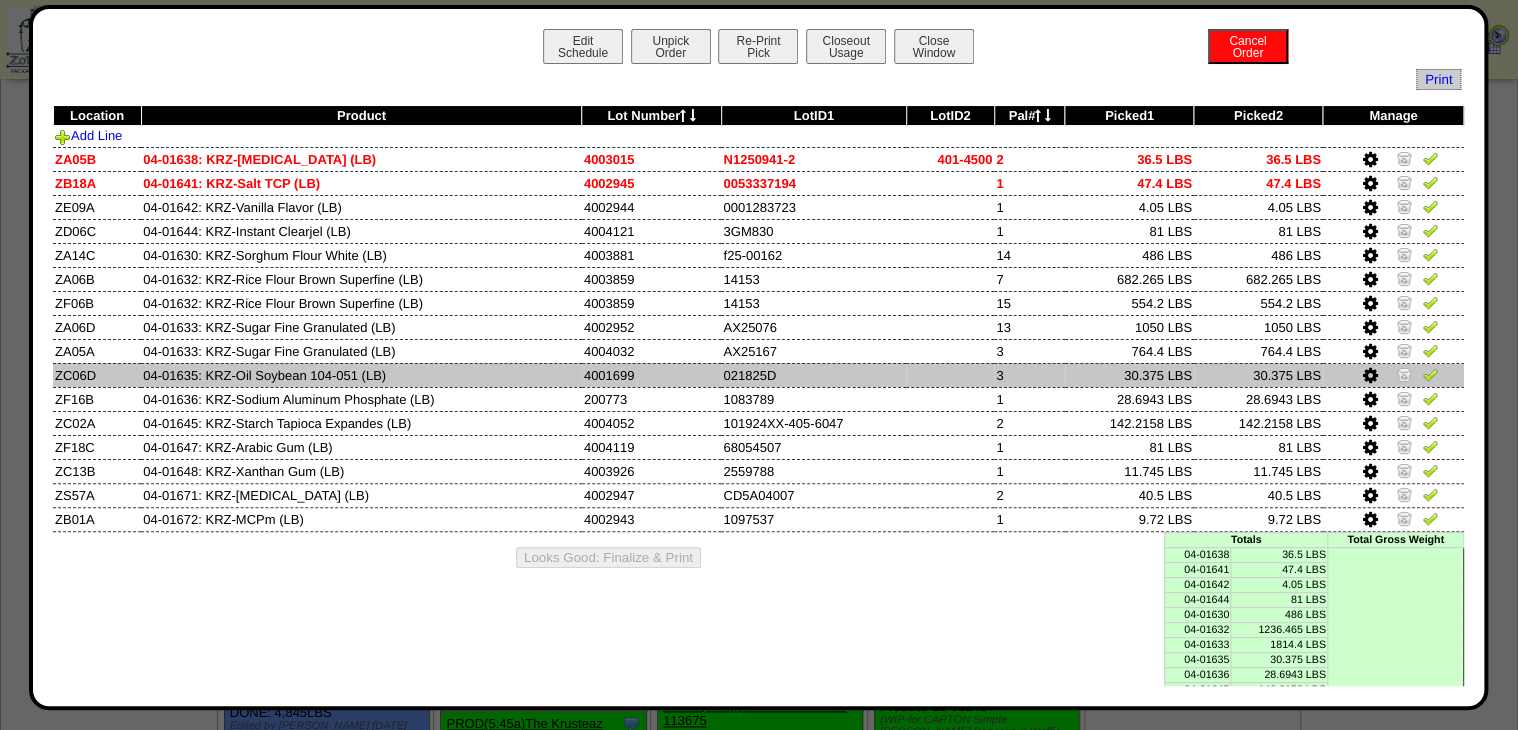 click at bounding box center (1370, 376) 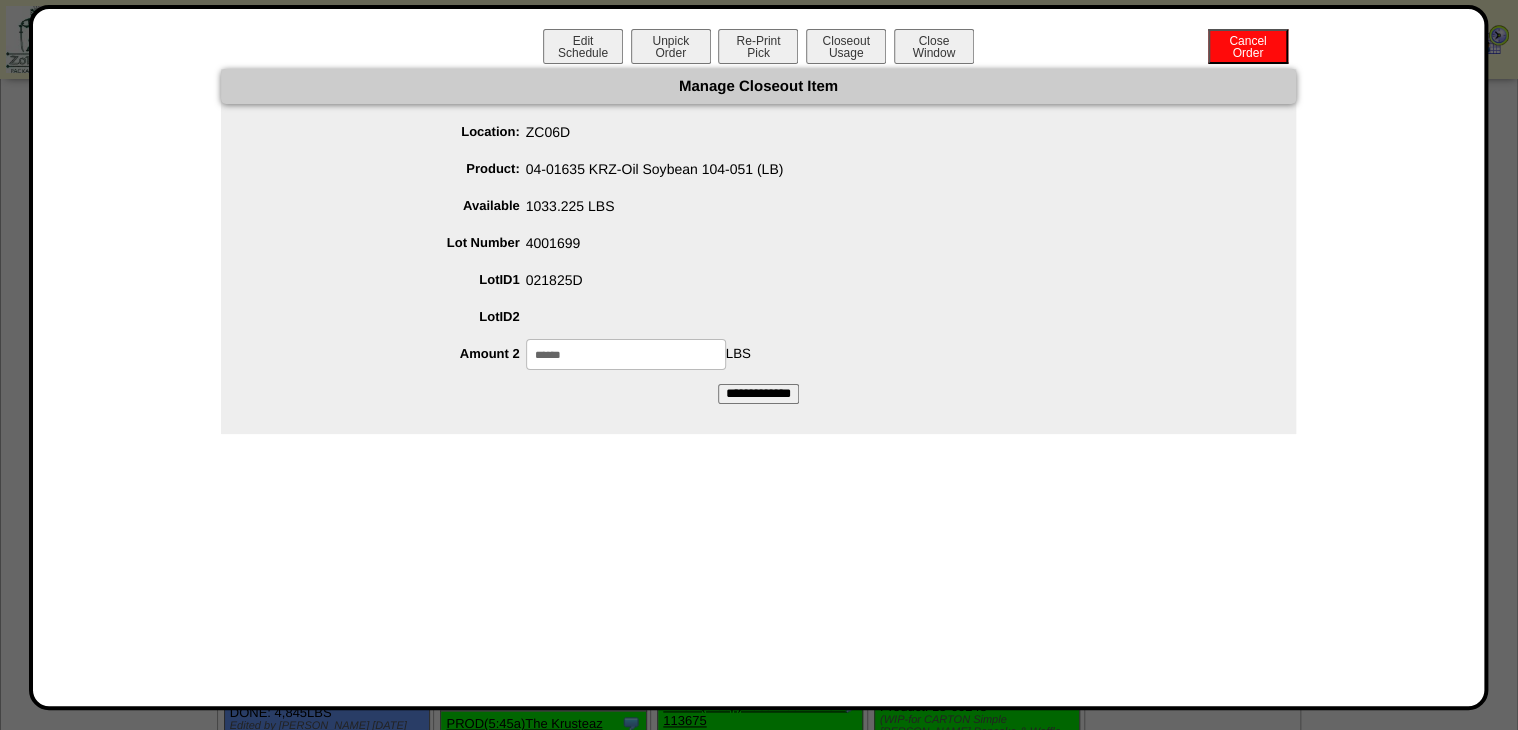 drag, startPoint x: 540, startPoint y: 359, endPoint x: 662, endPoint y: 357, distance: 122.016396 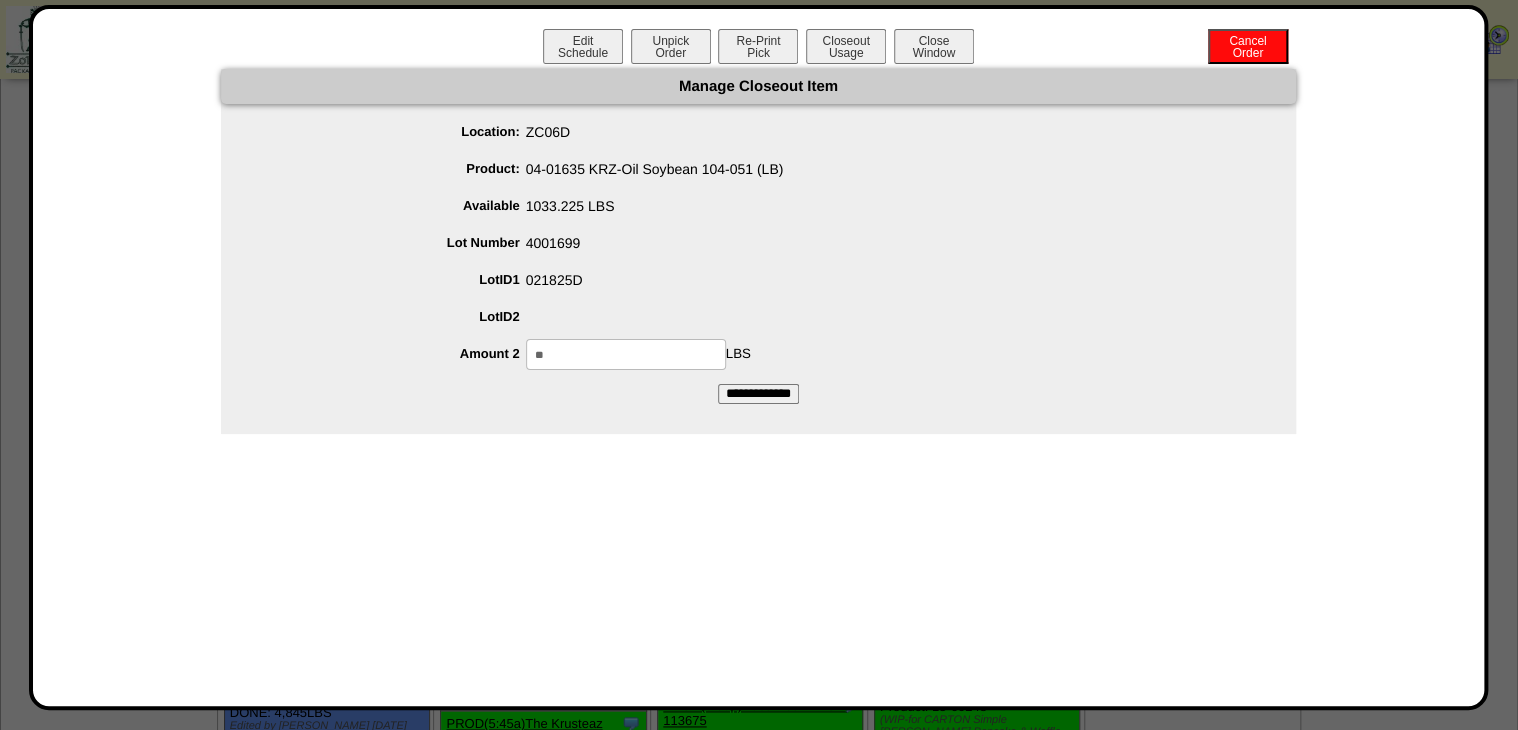 type on "**" 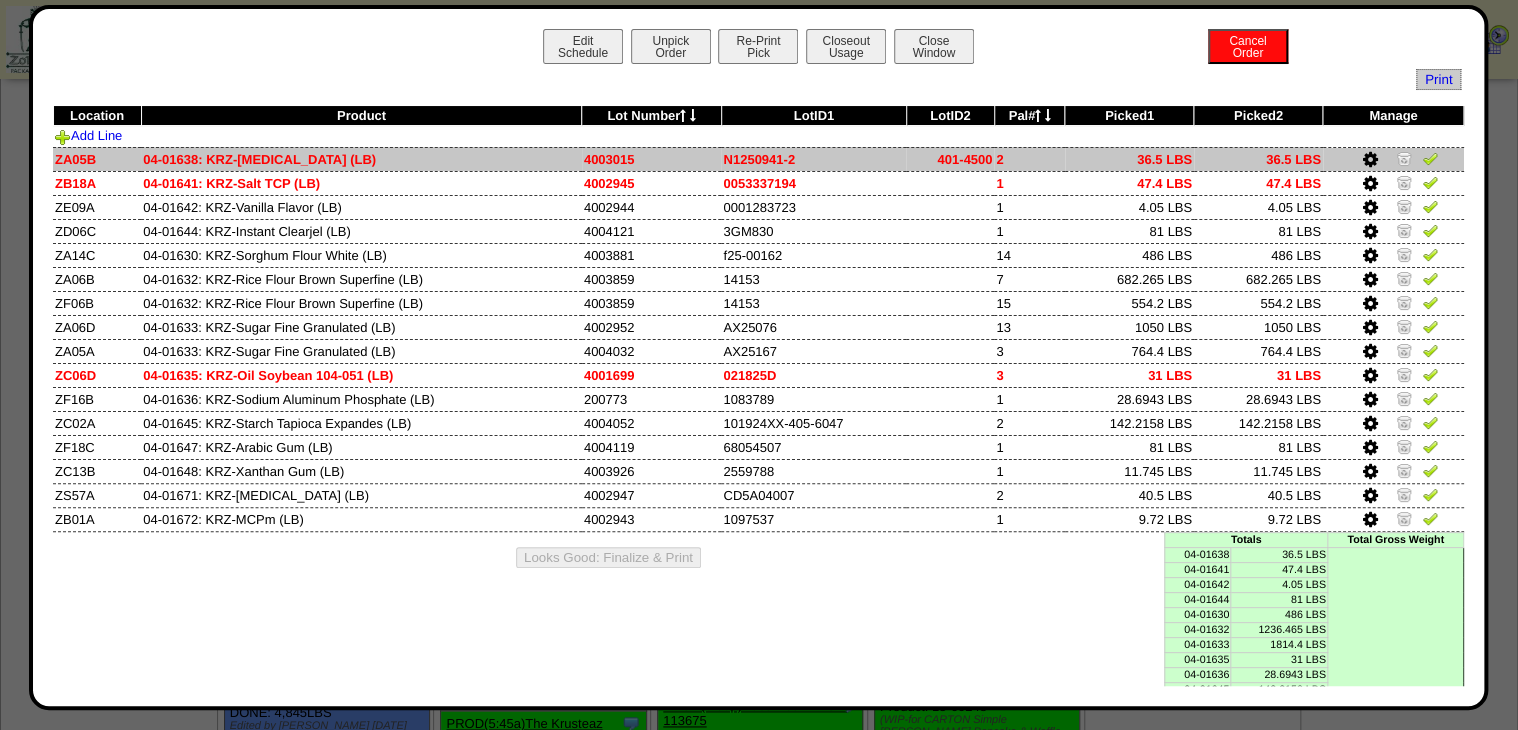 click at bounding box center [1430, 158] 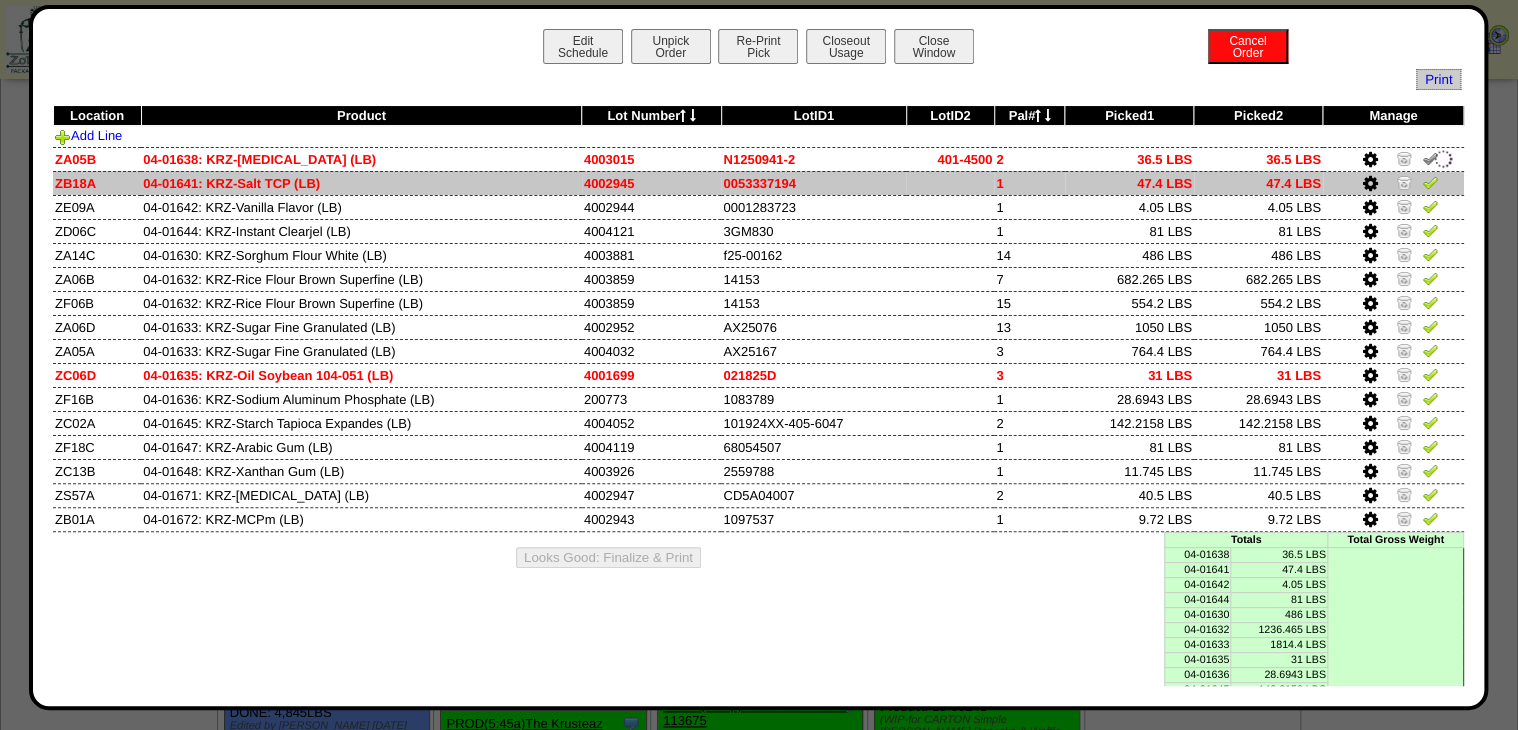 click at bounding box center (1430, 182) 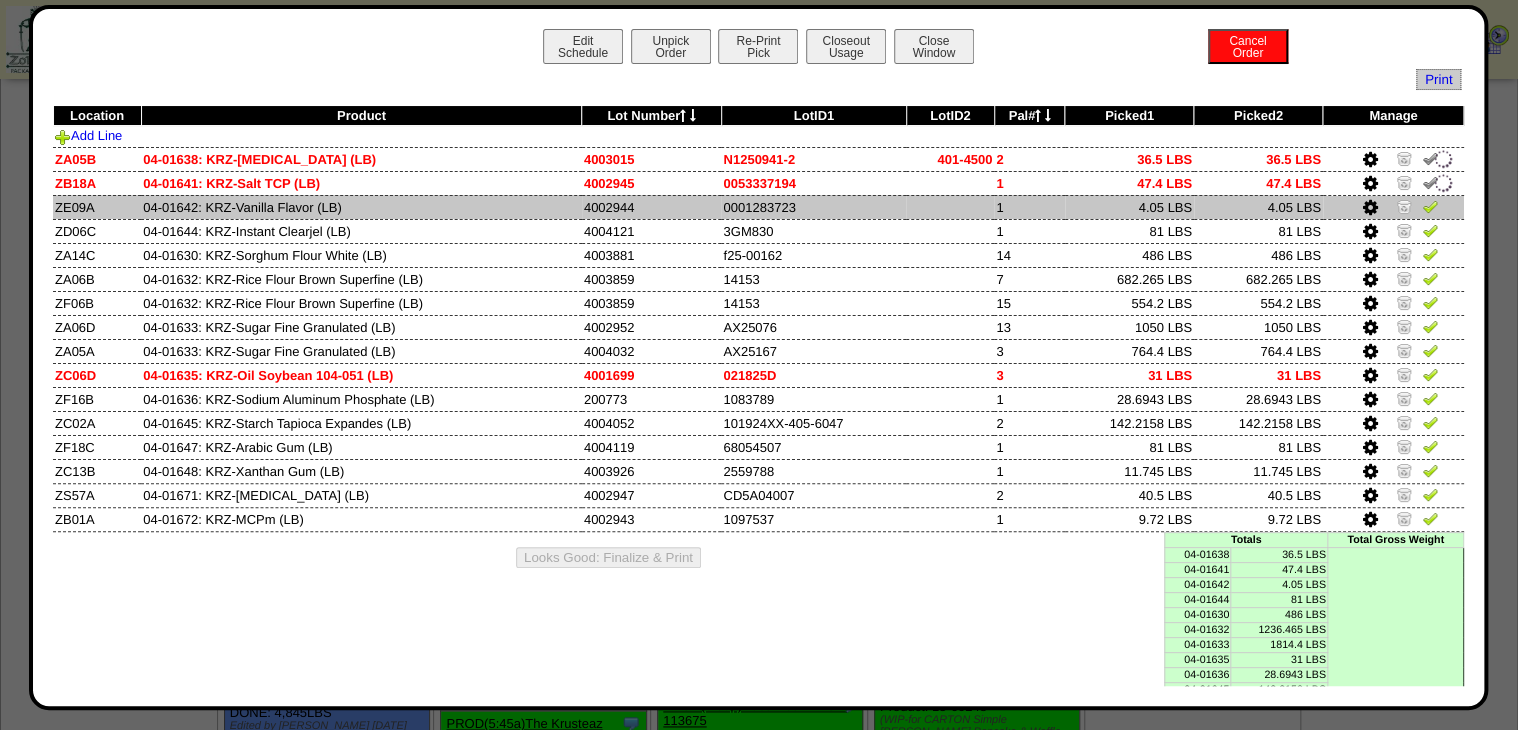 click at bounding box center (1430, 206) 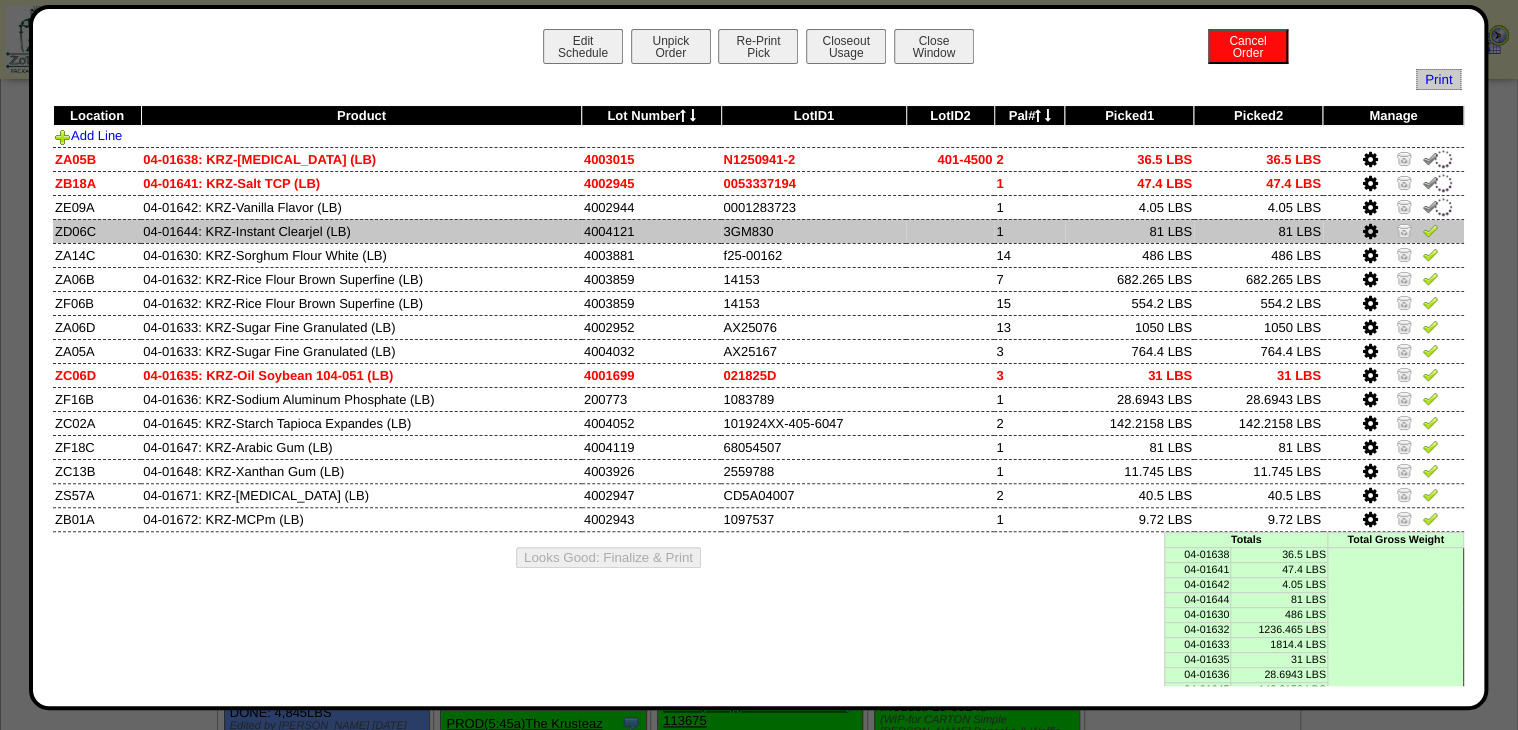 click at bounding box center [1393, 231] 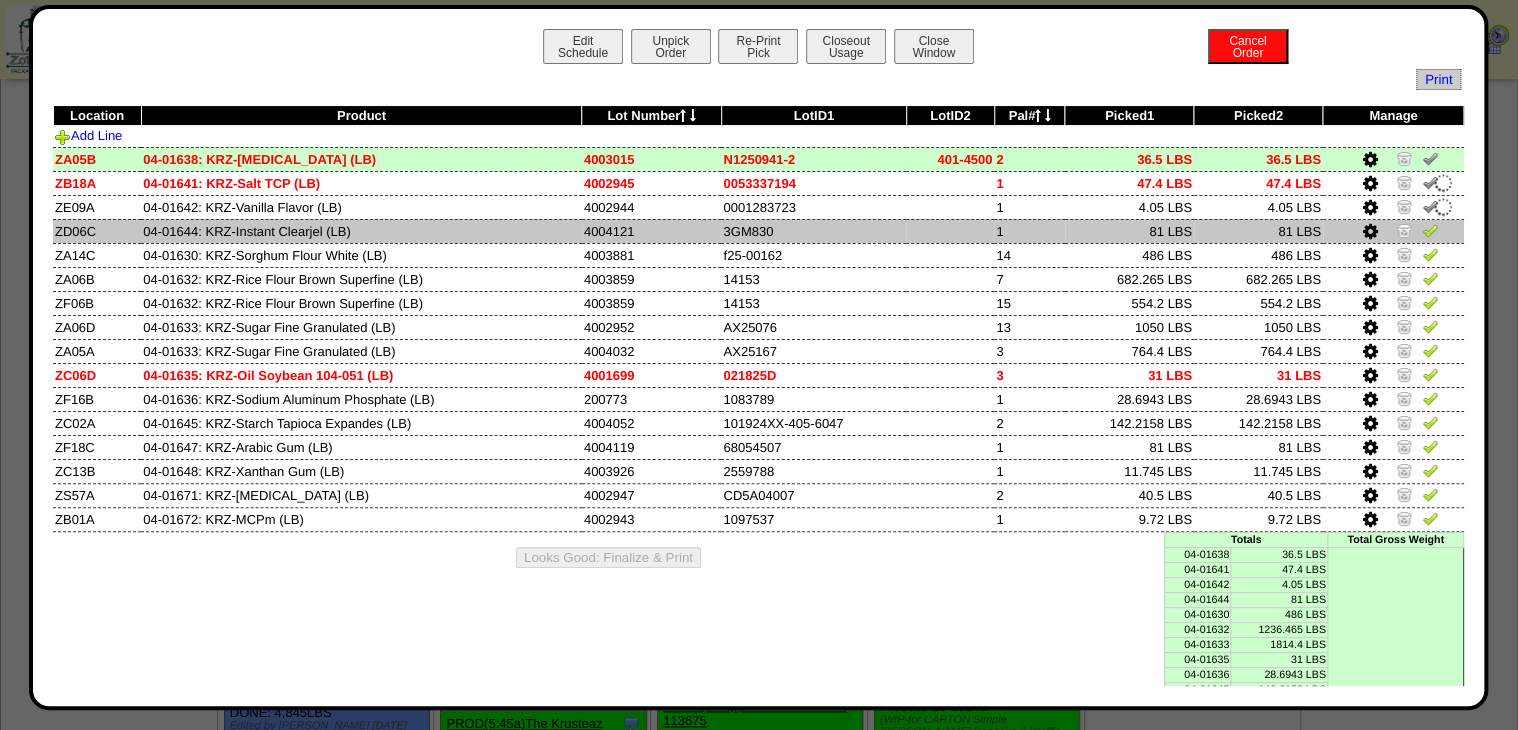 click at bounding box center (1430, 233) 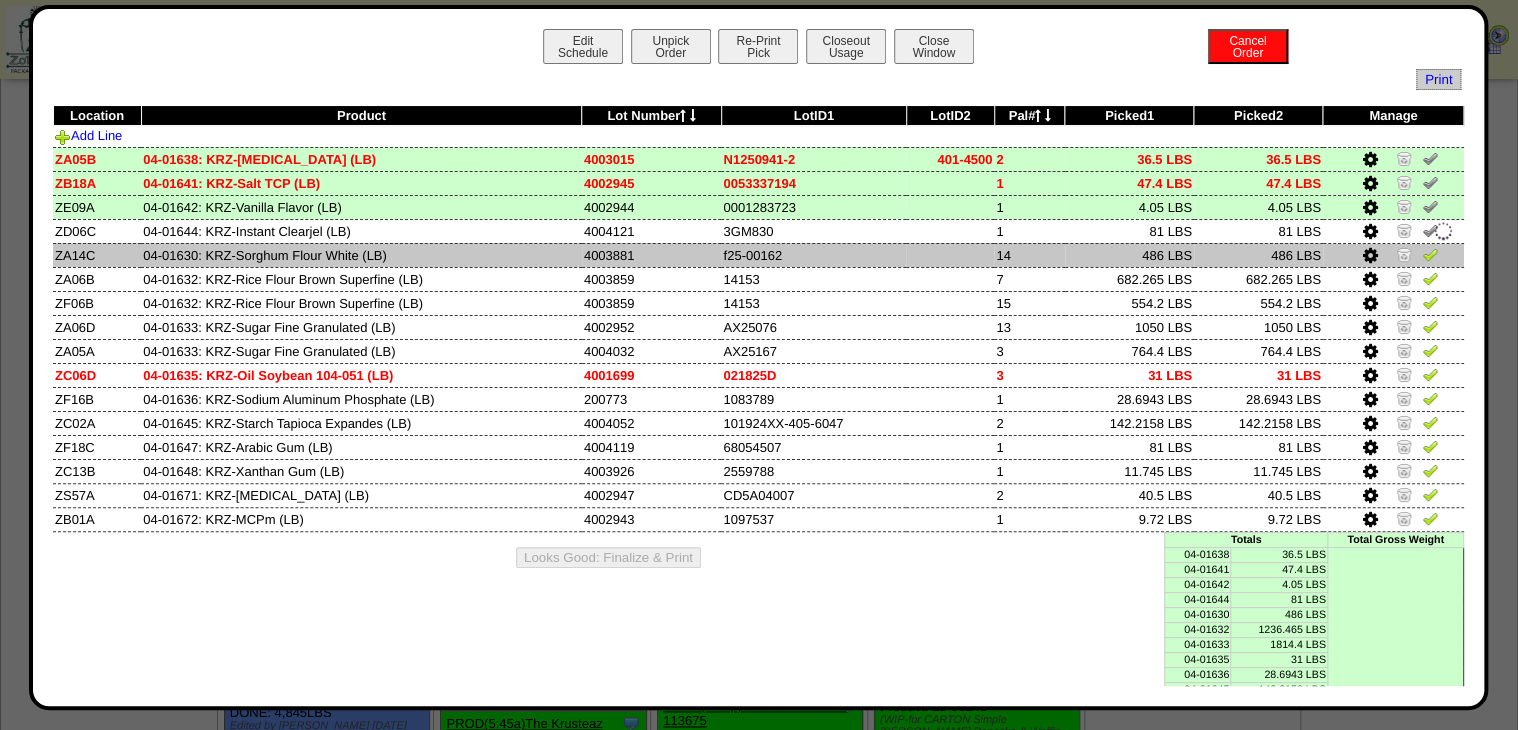click at bounding box center [1430, 254] 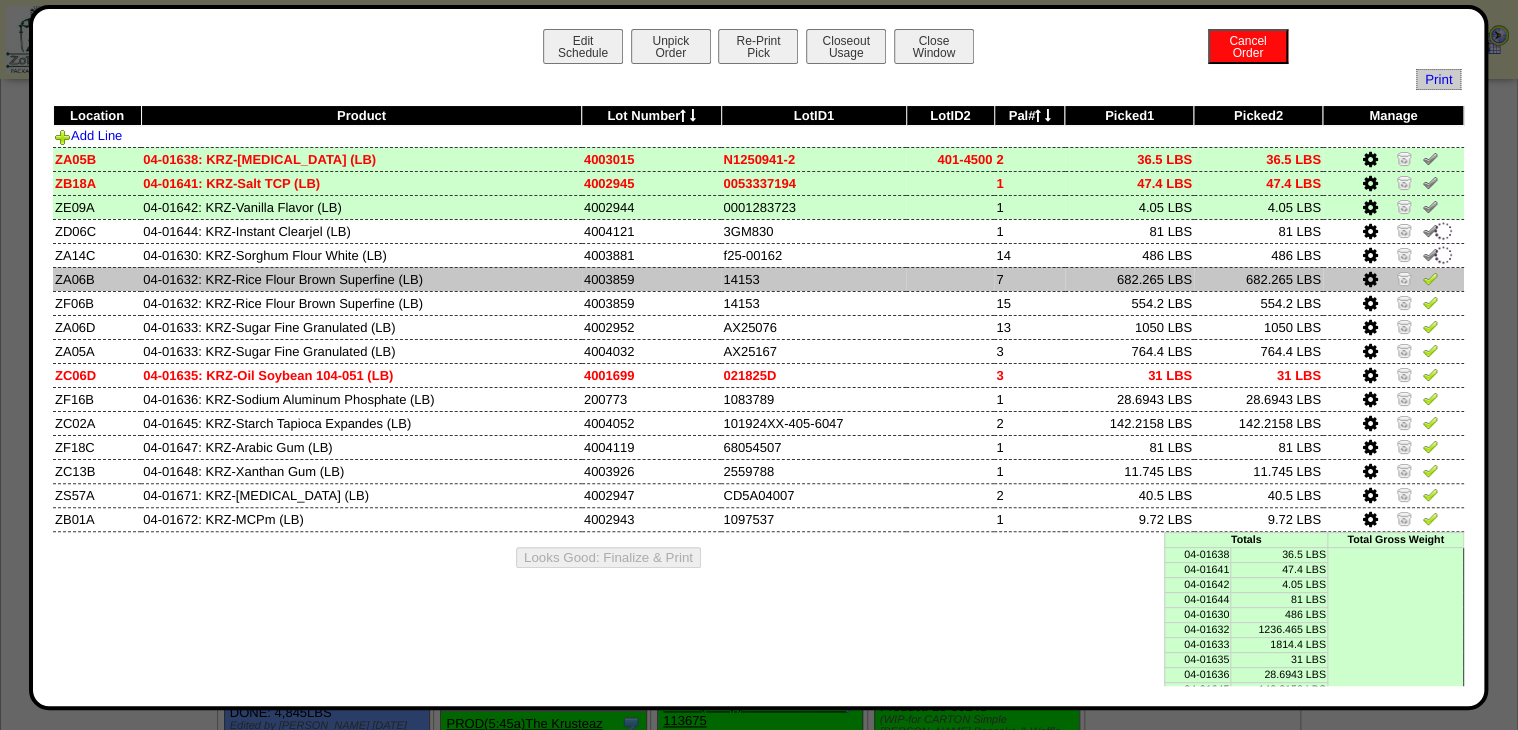 click at bounding box center (1430, 278) 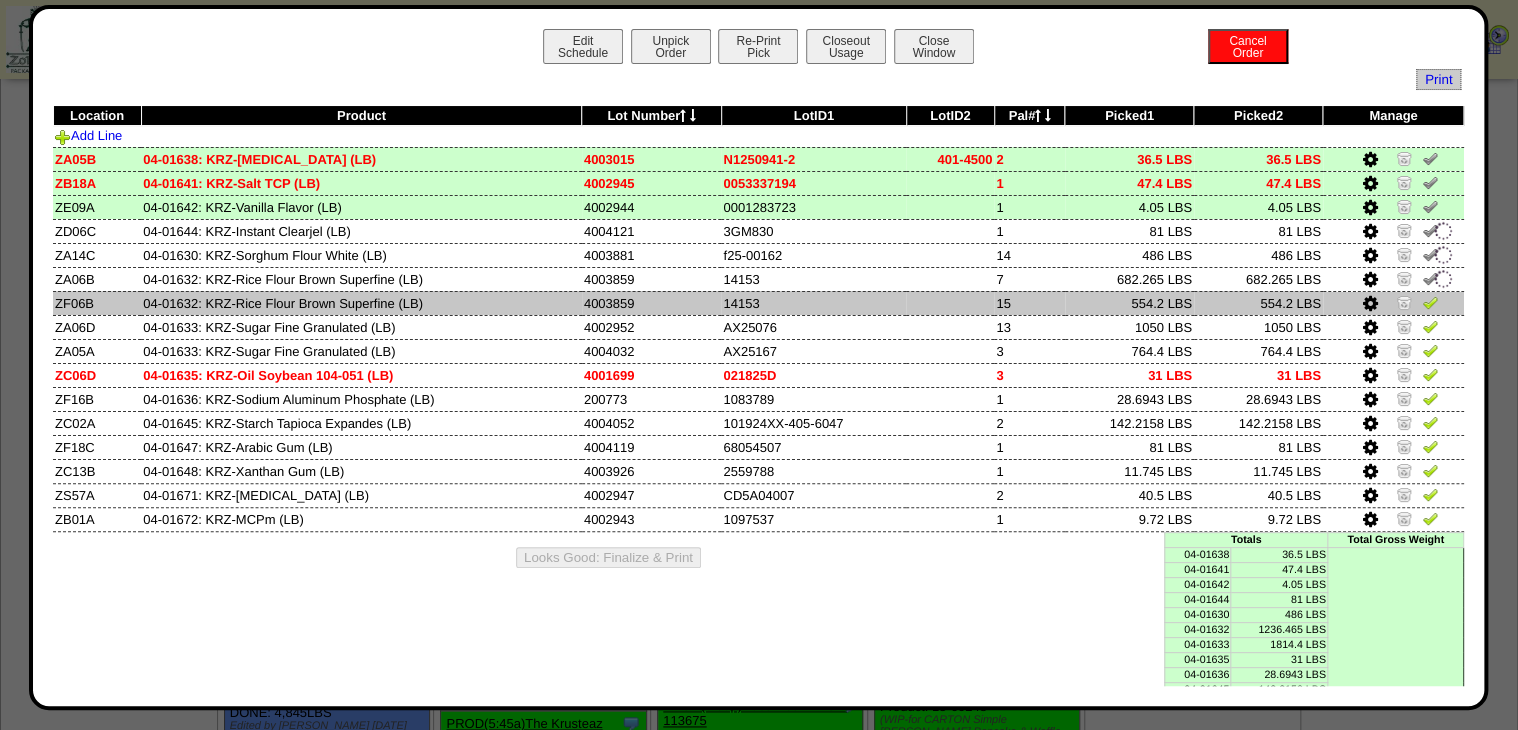 click at bounding box center (1430, 302) 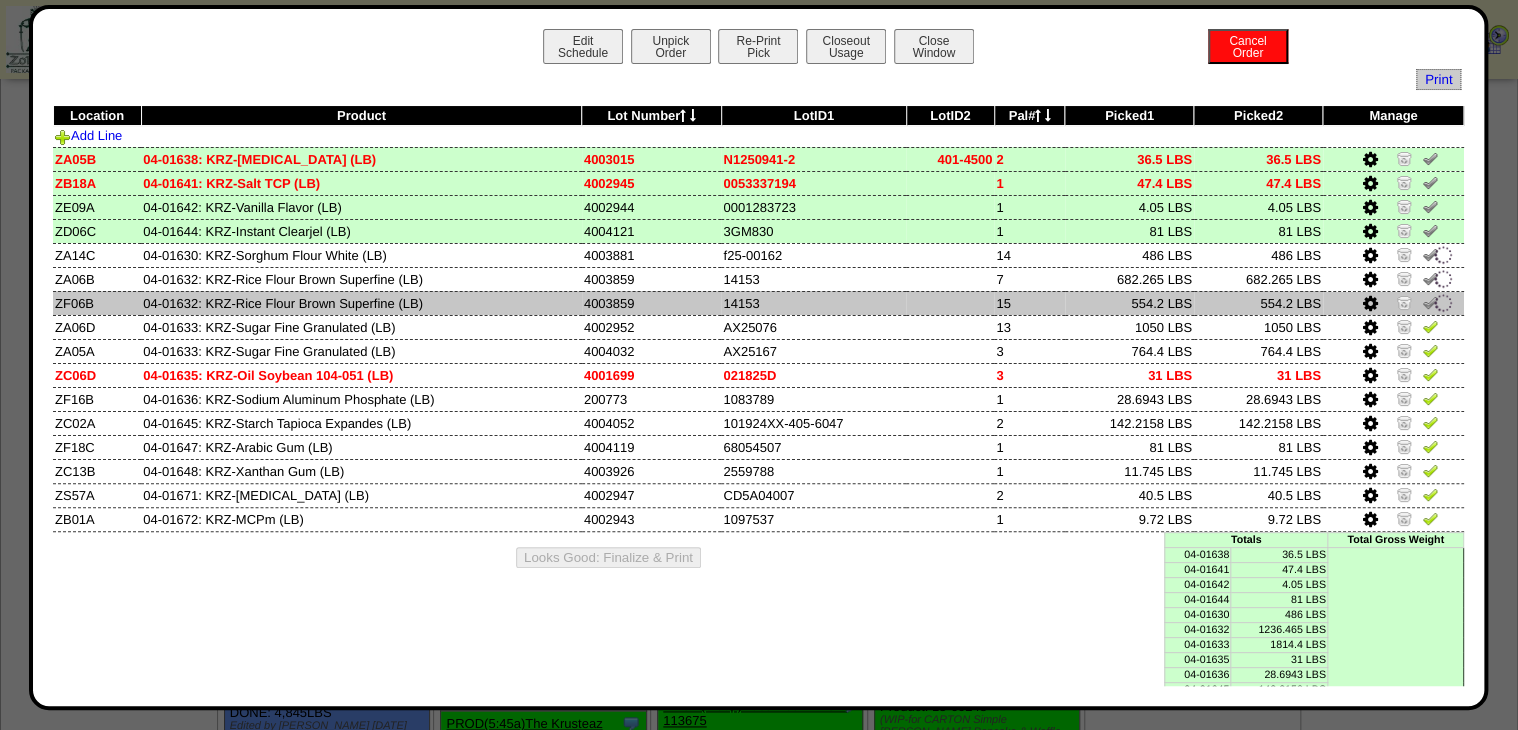 drag, startPoint x: 1420, startPoint y: 315, endPoint x: 1420, endPoint y: 328, distance: 13 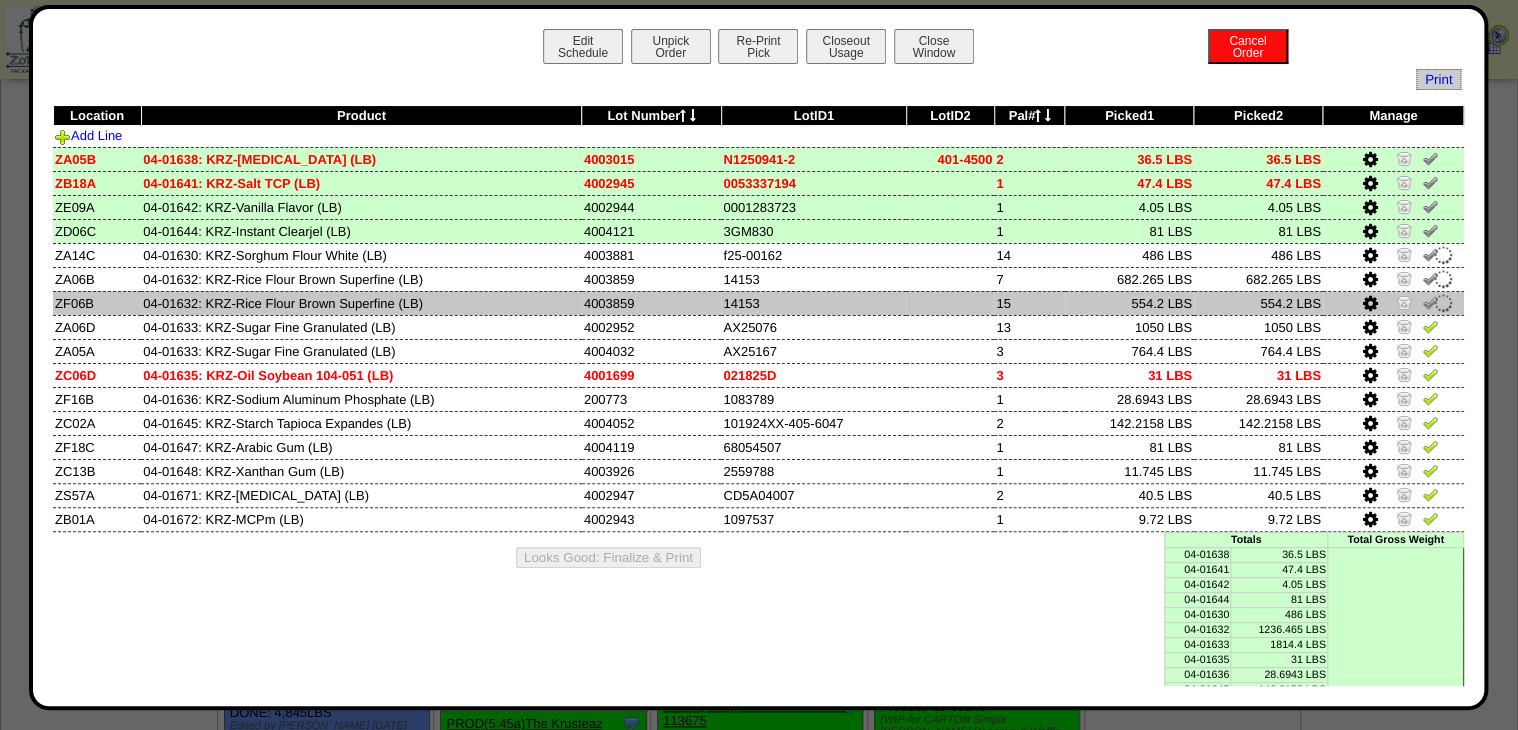 click at bounding box center [1393, 303] 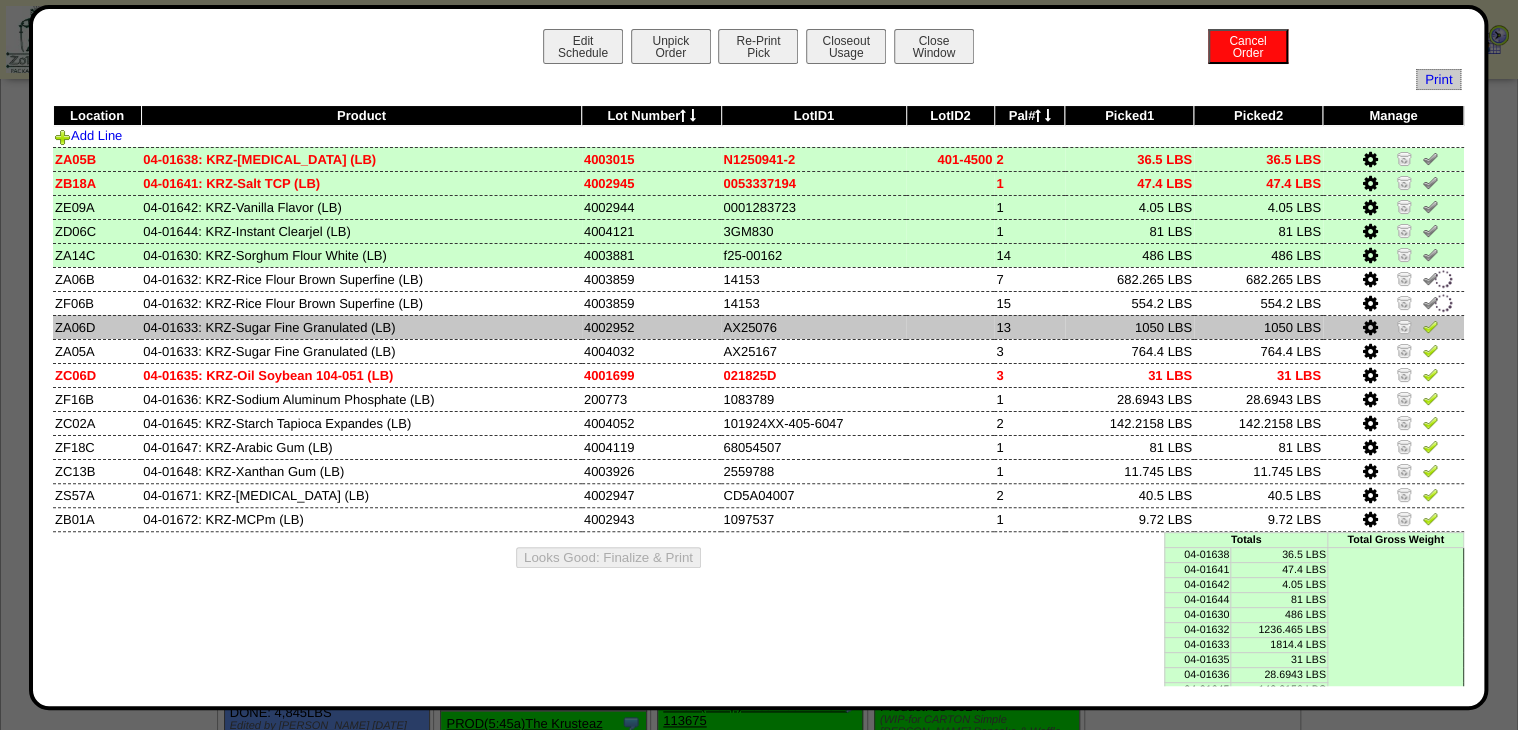 click at bounding box center [1430, 326] 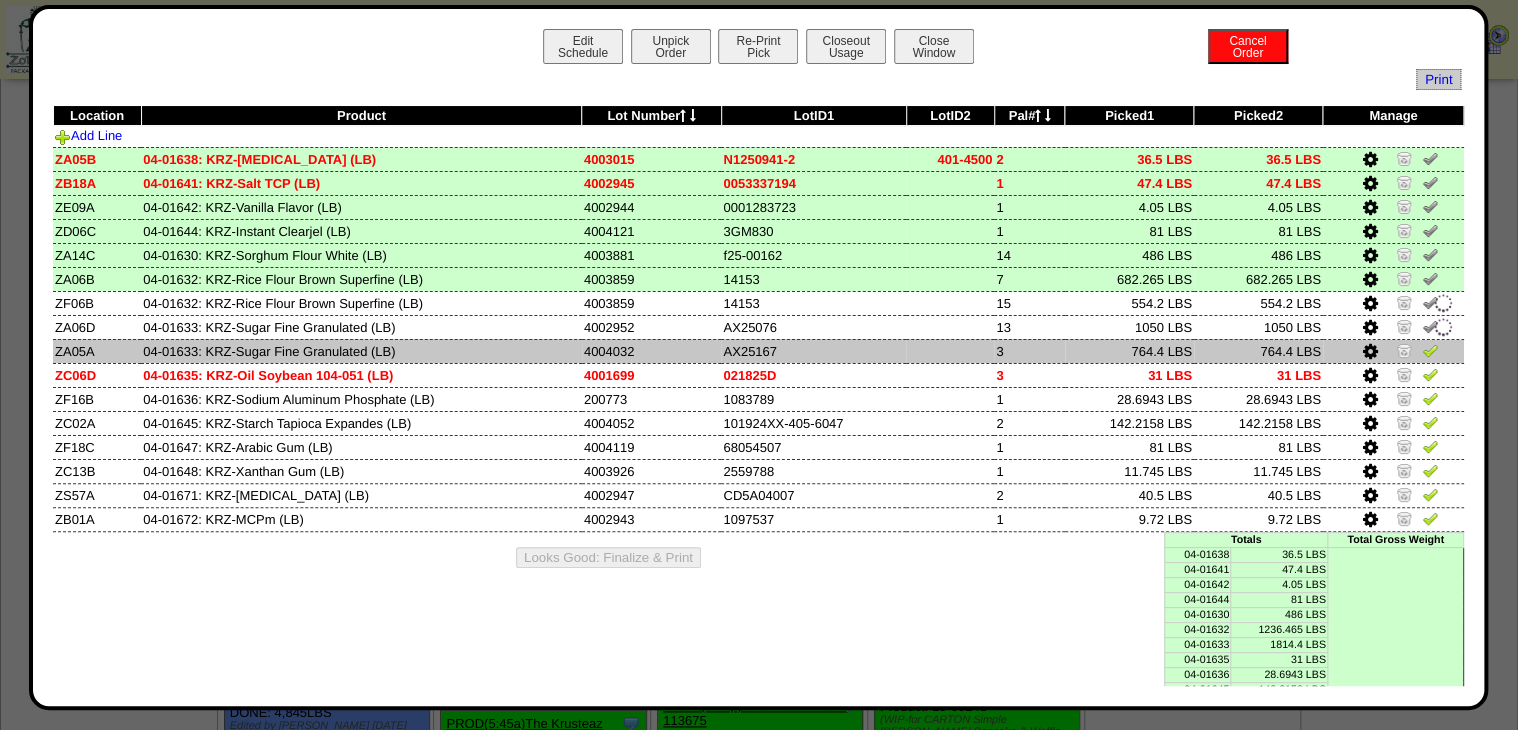 click at bounding box center (1430, 350) 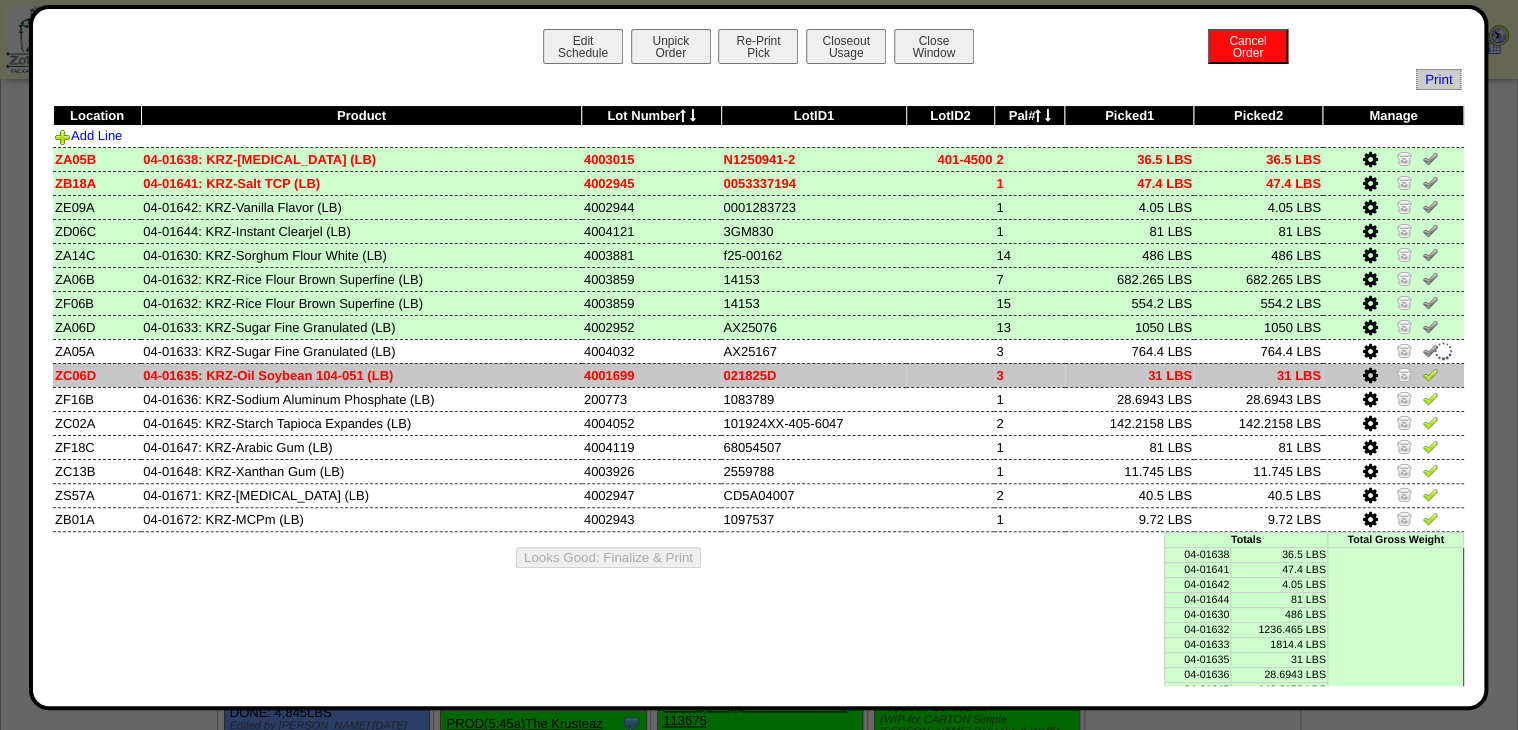 click at bounding box center [1430, 374] 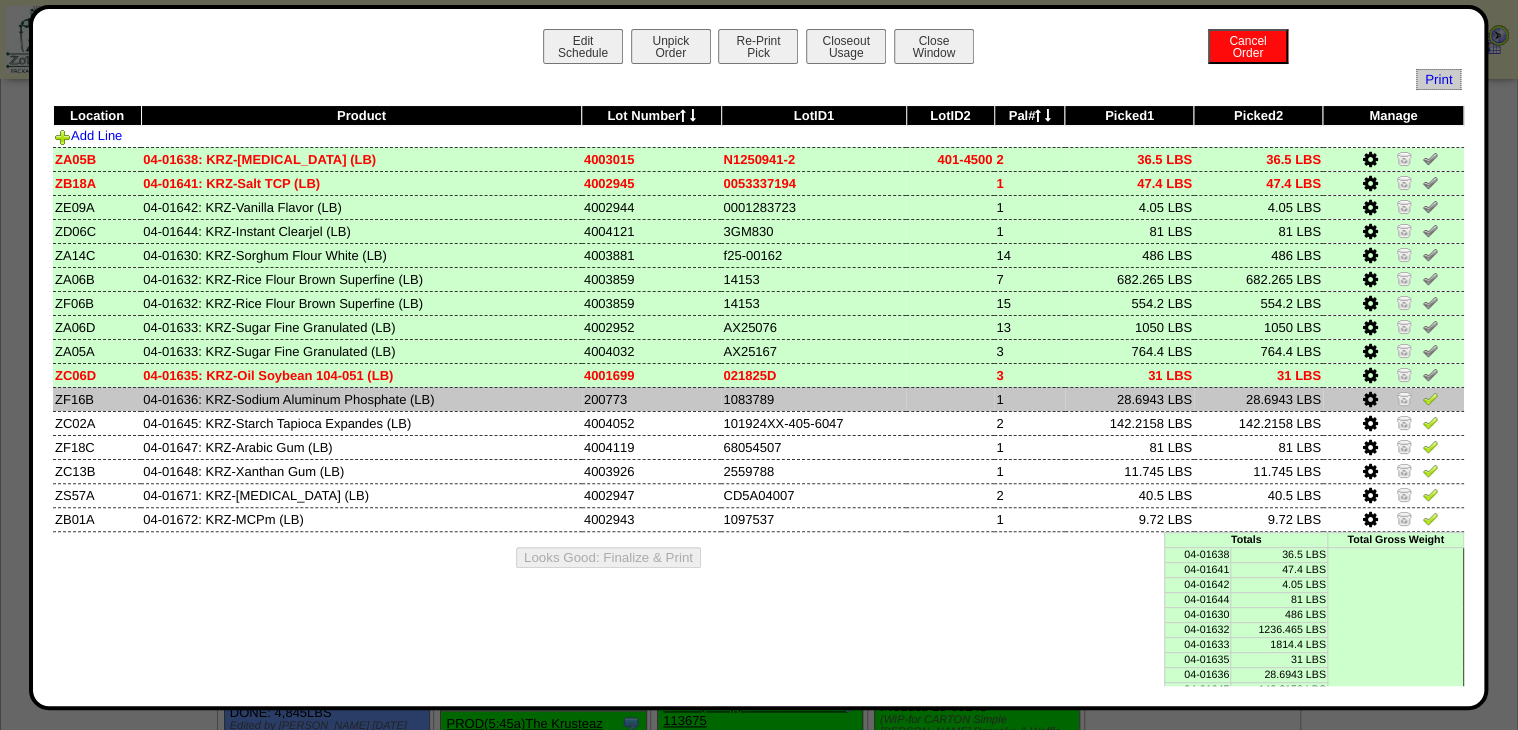 click at bounding box center (1370, 400) 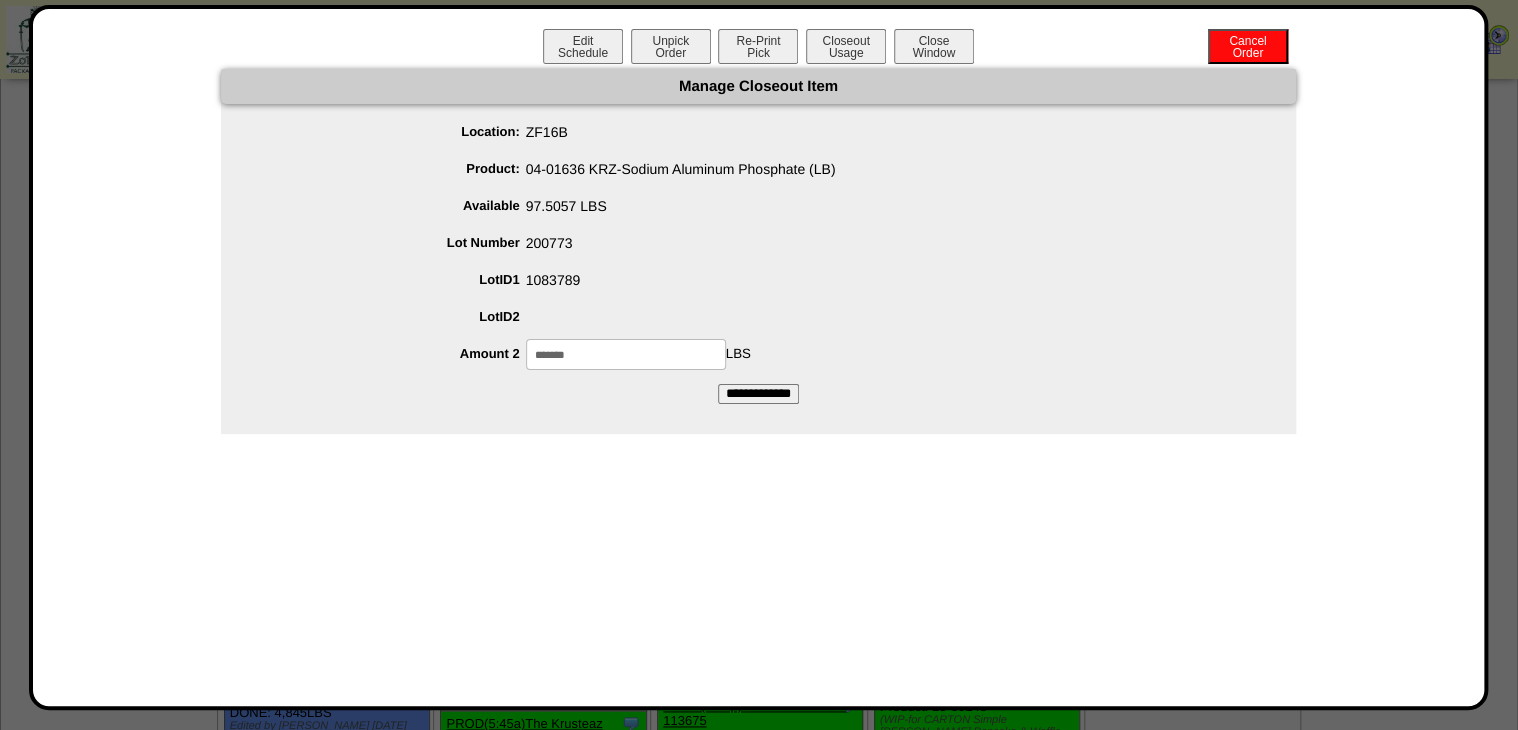 drag, startPoint x: 550, startPoint y: 356, endPoint x: 670, endPoint y: 359, distance: 120.03749 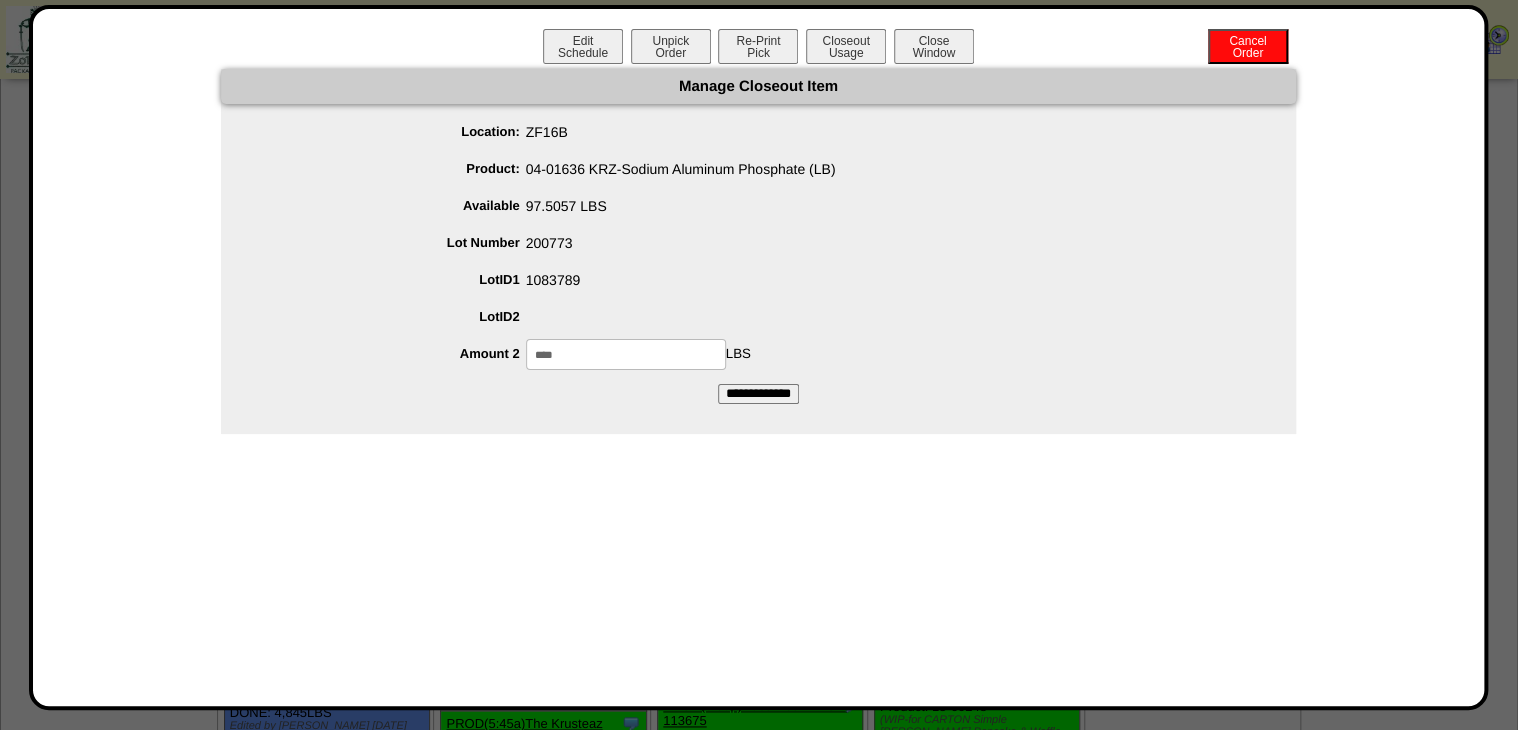 type on "****" 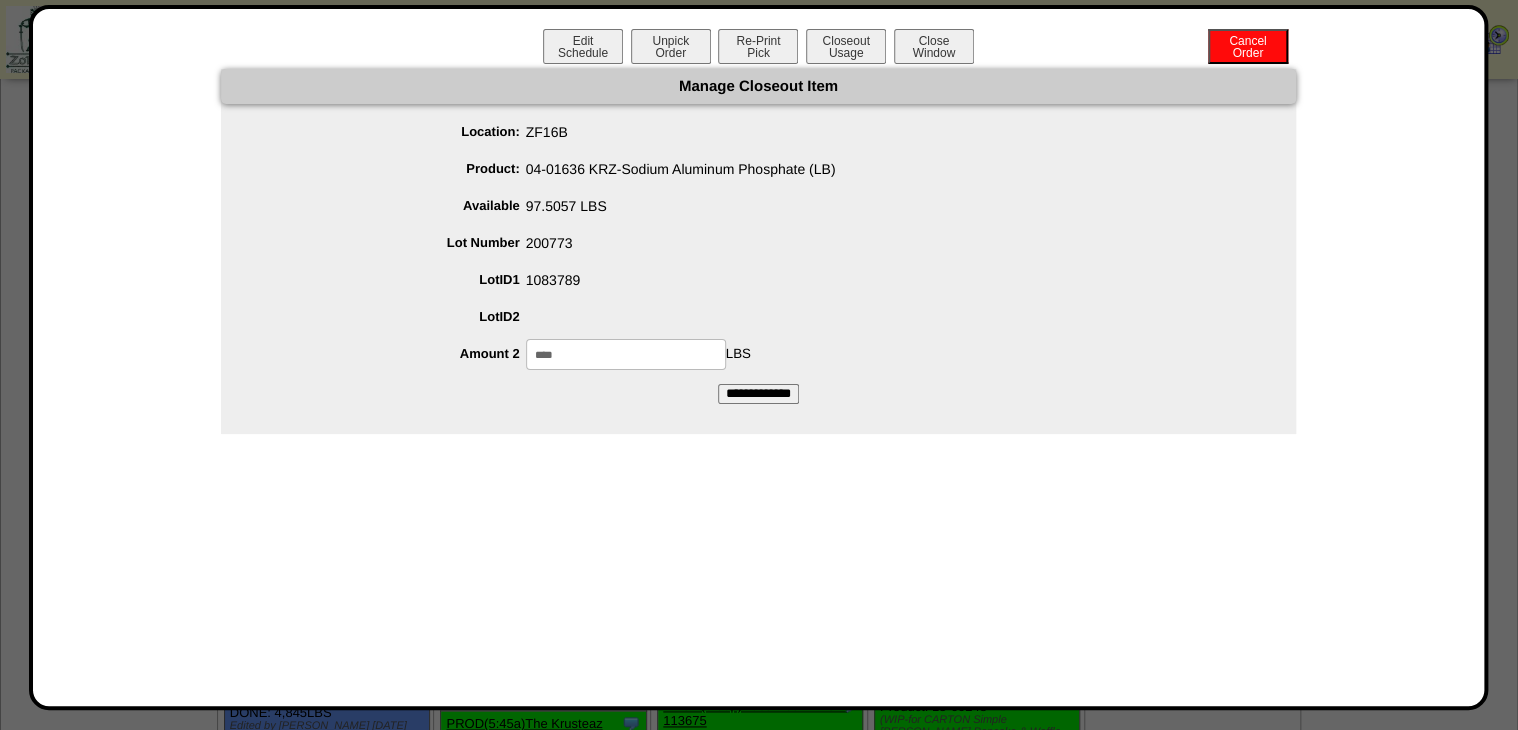 click on "**********" at bounding box center (758, 394) 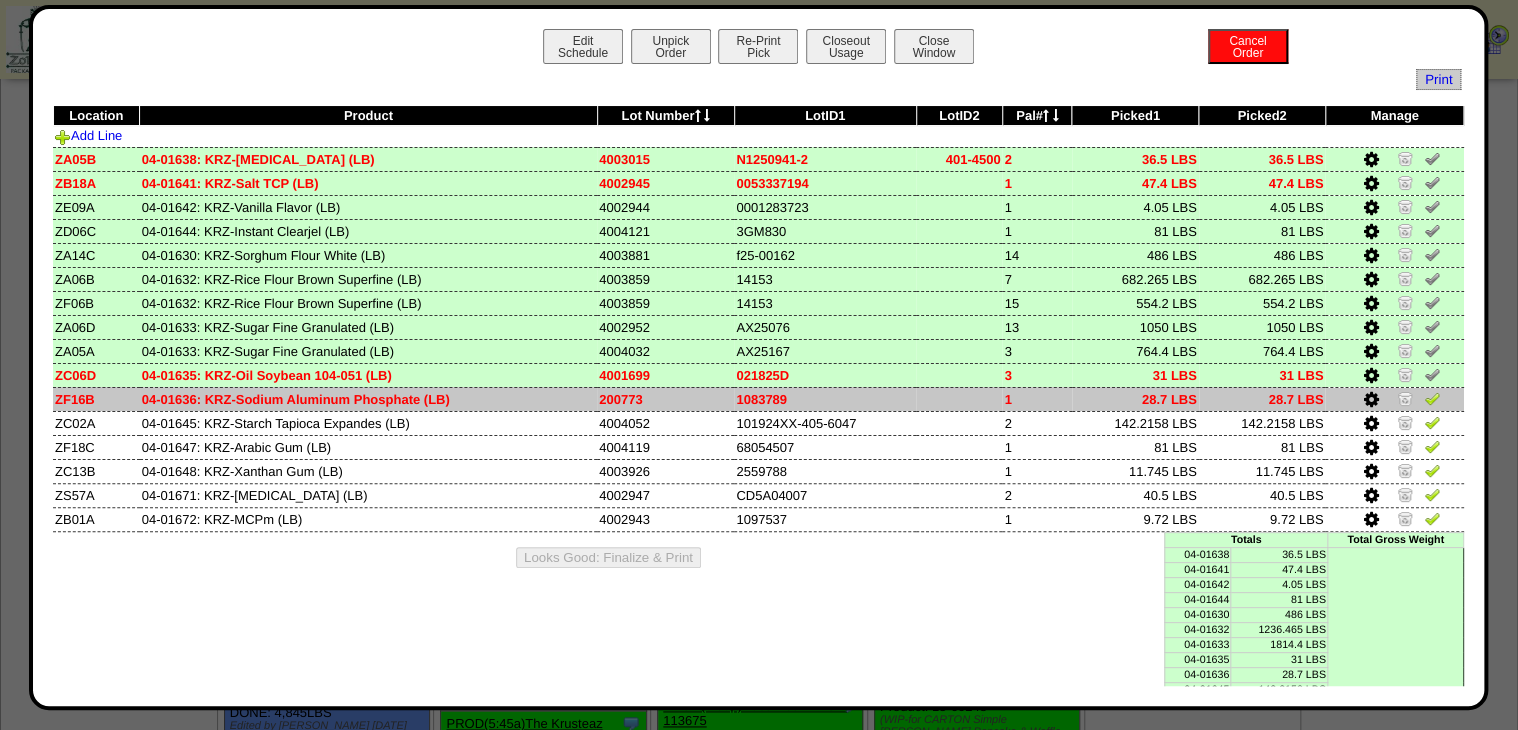 click at bounding box center [1371, 400] 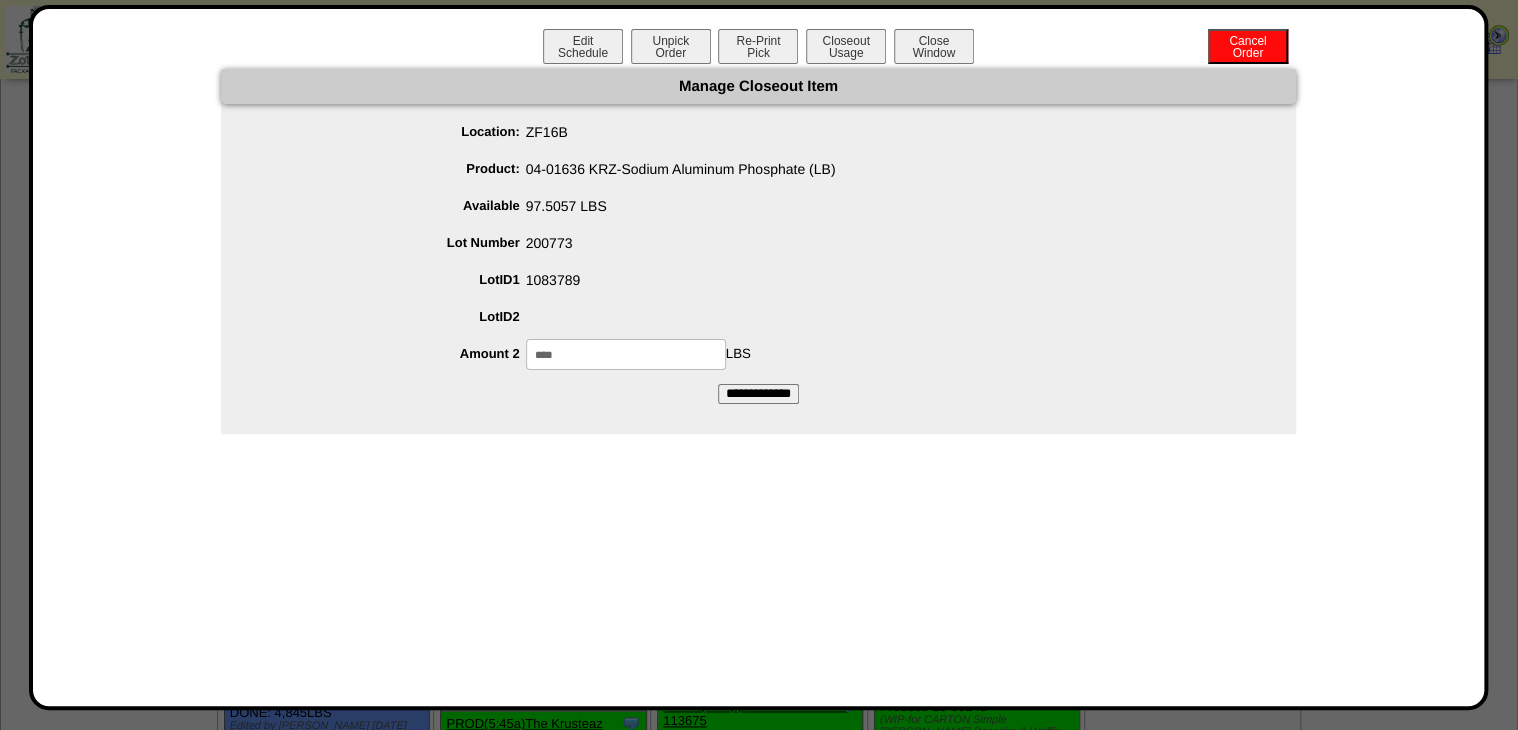 click on "****" at bounding box center (626, 354) 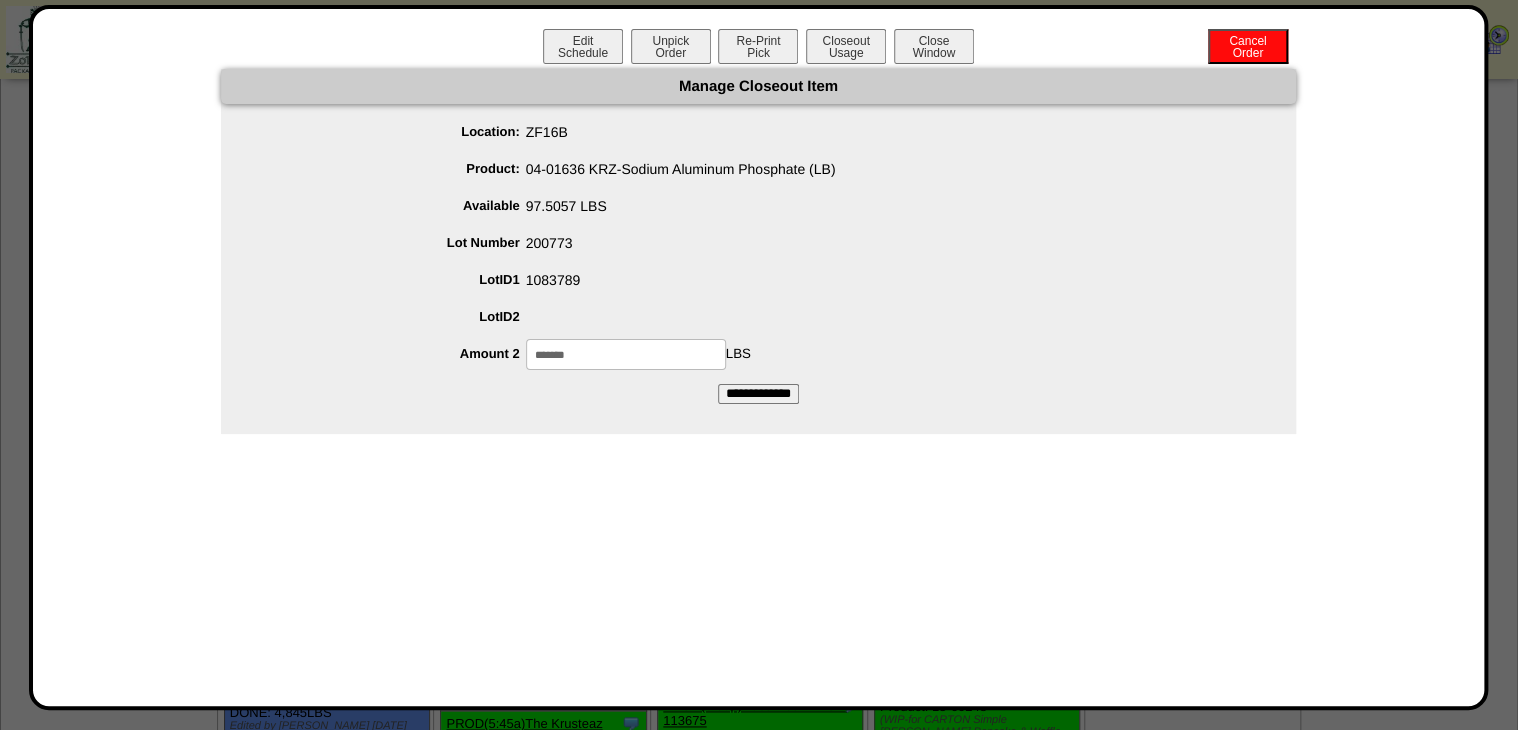 type on "*******" 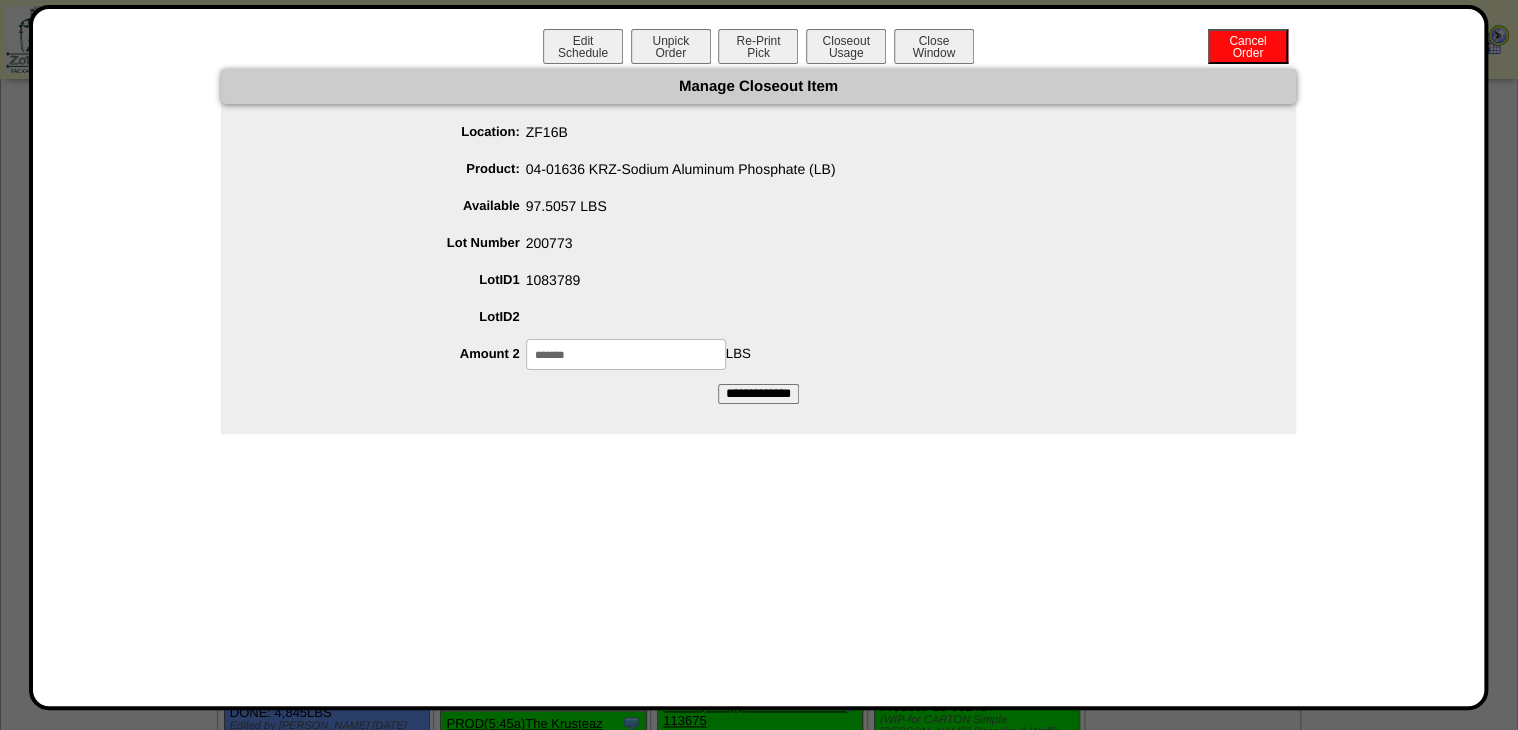 click on "**********" at bounding box center (758, 394) 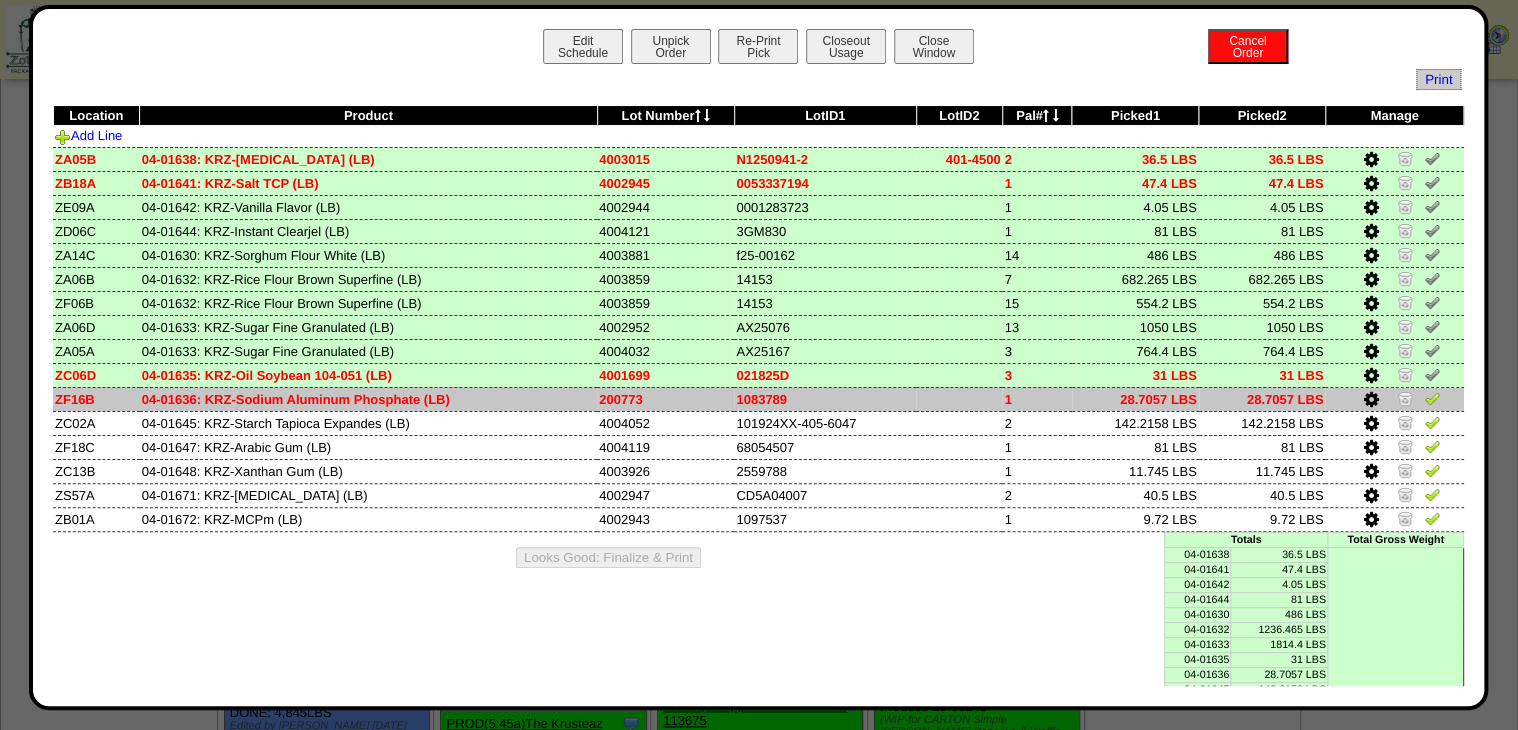 click at bounding box center (1432, 398) 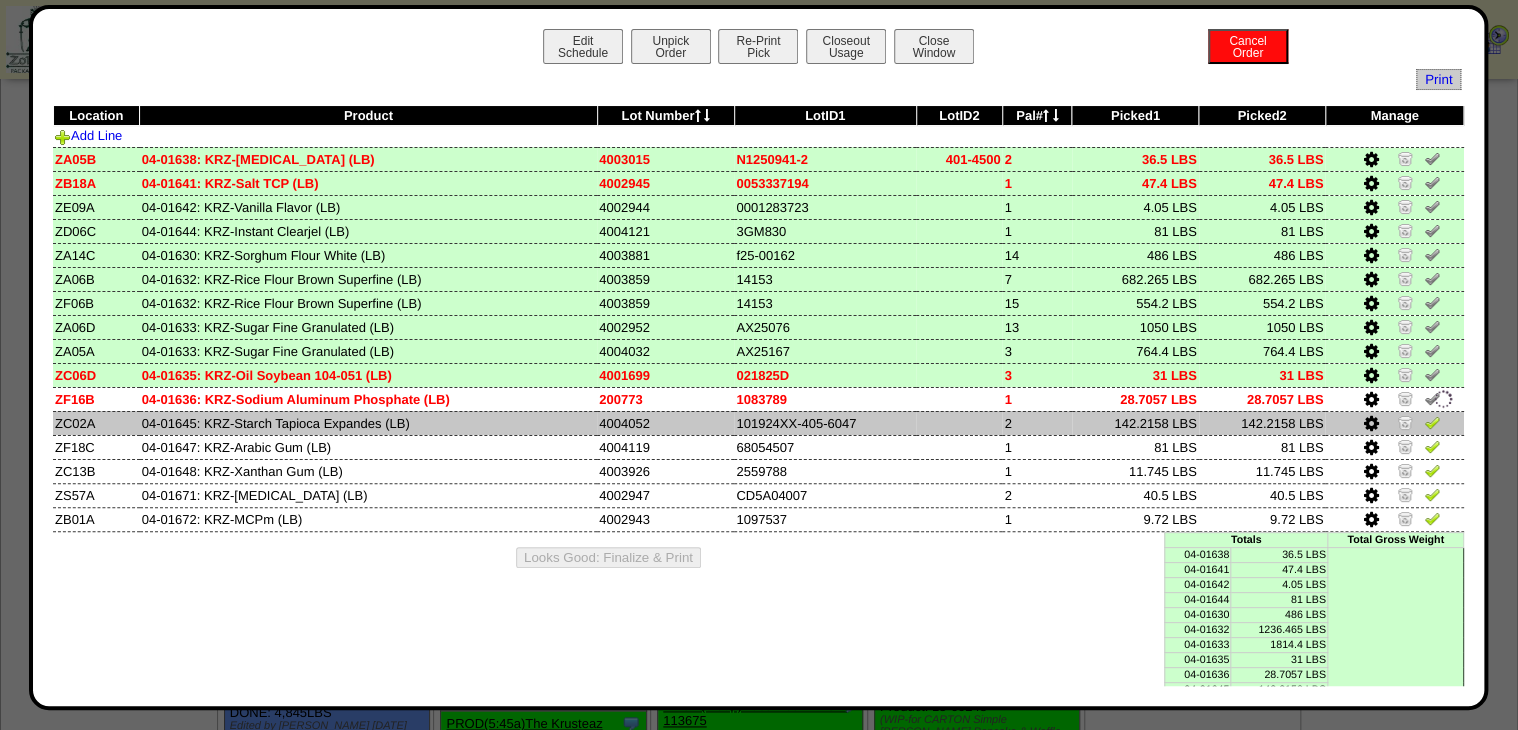 click at bounding box center (1432, 422) 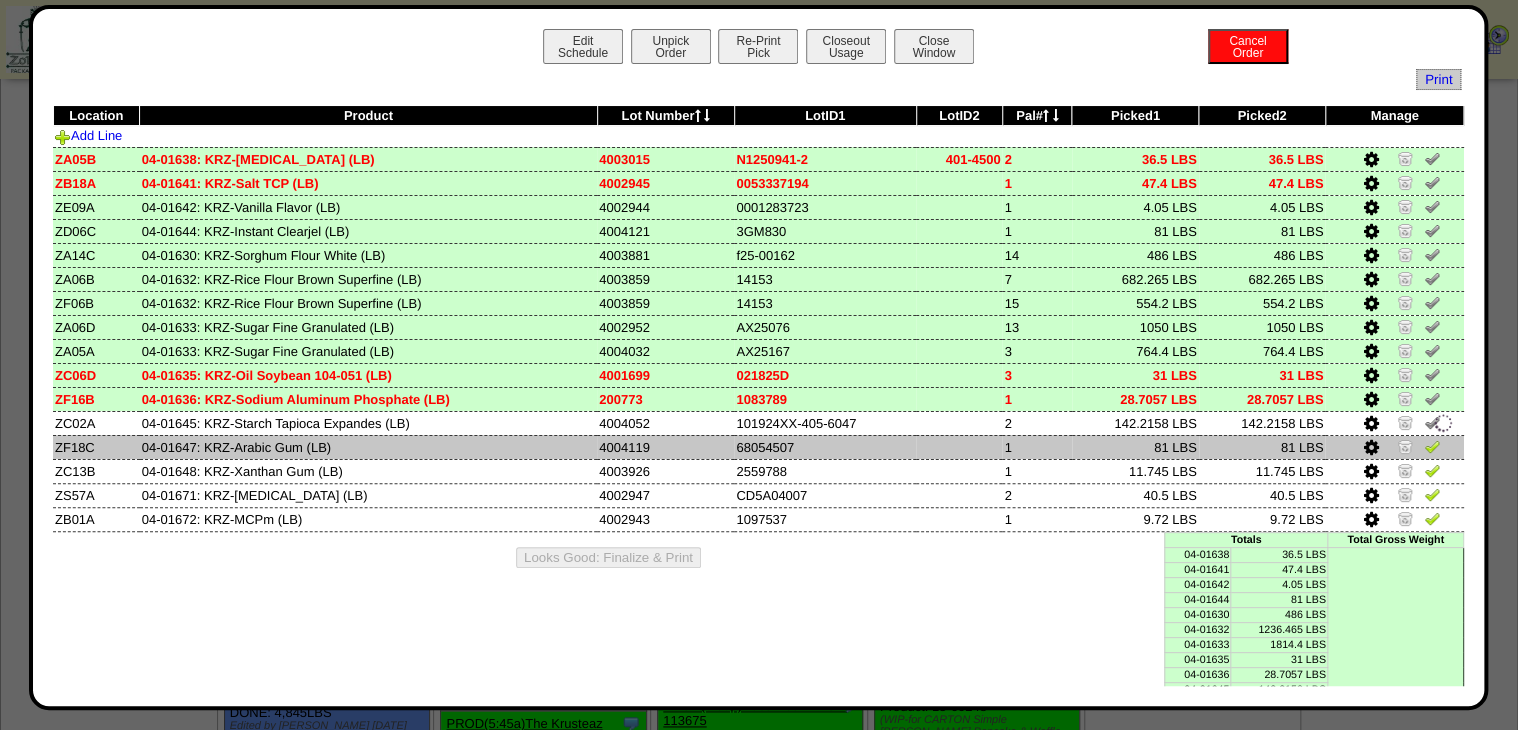 click at bounding box center [1432, 446] 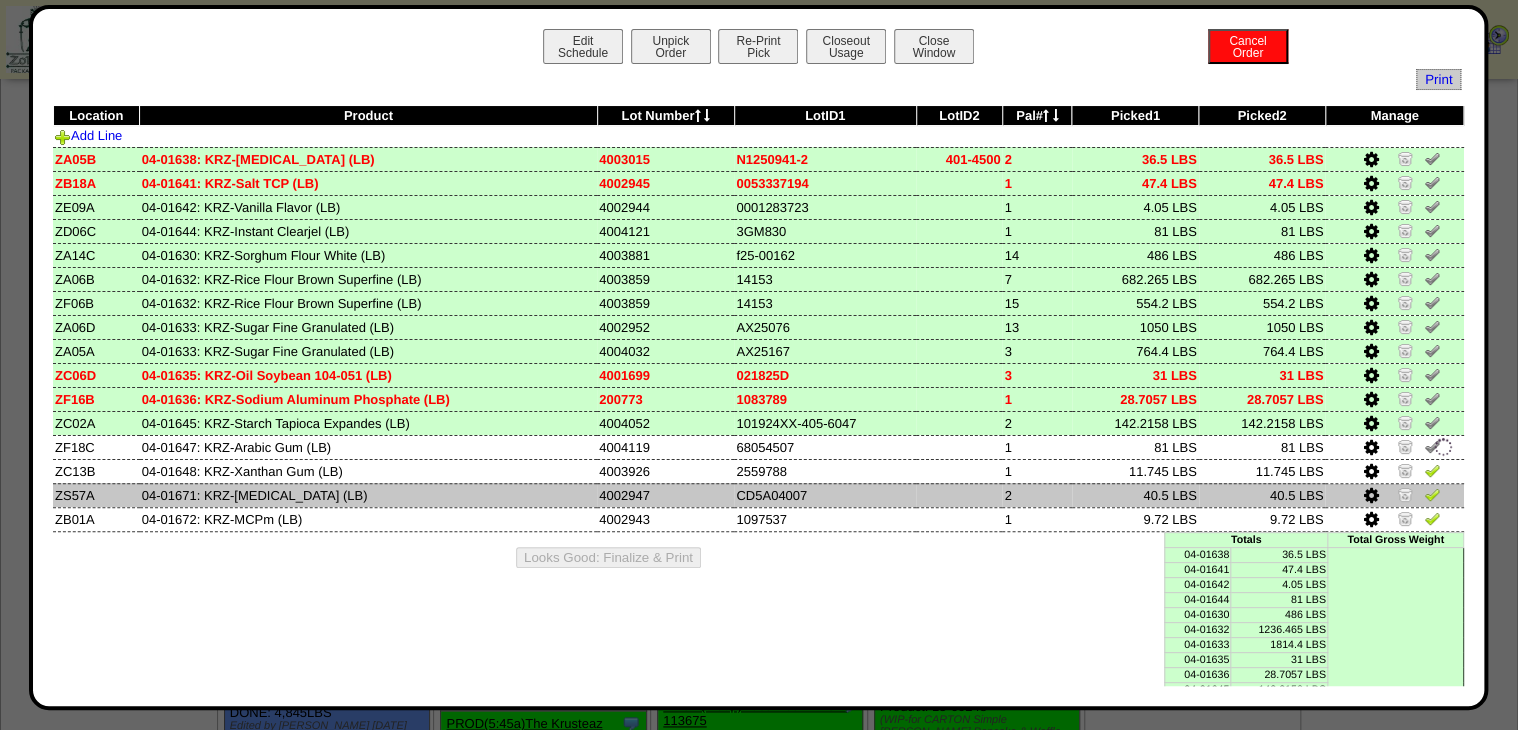 click at bounding box center (1432, 494) 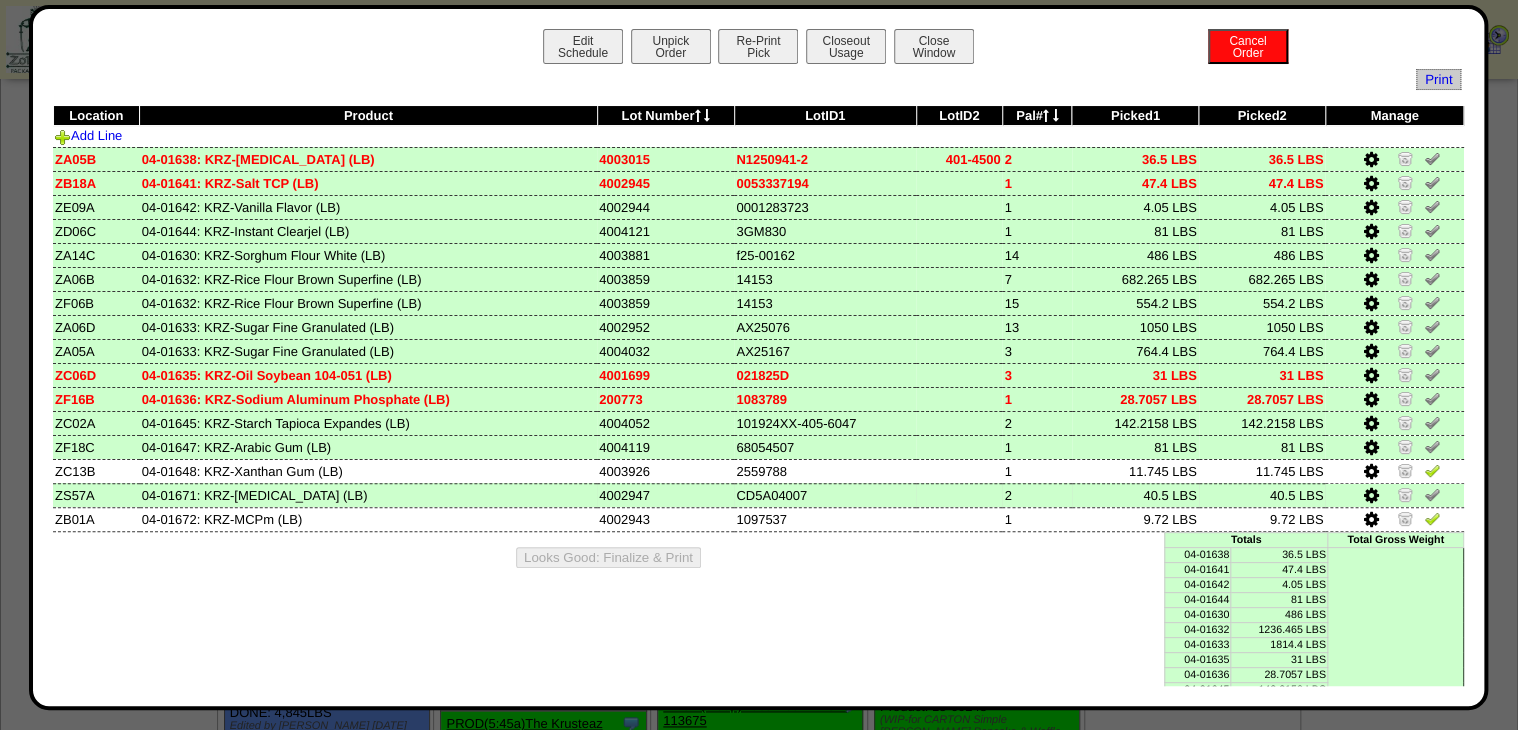 drag, startPoint x: 1416, startPoint y: 475, endPoint x: 1419, endPoint y: 487, distance: 12.369317 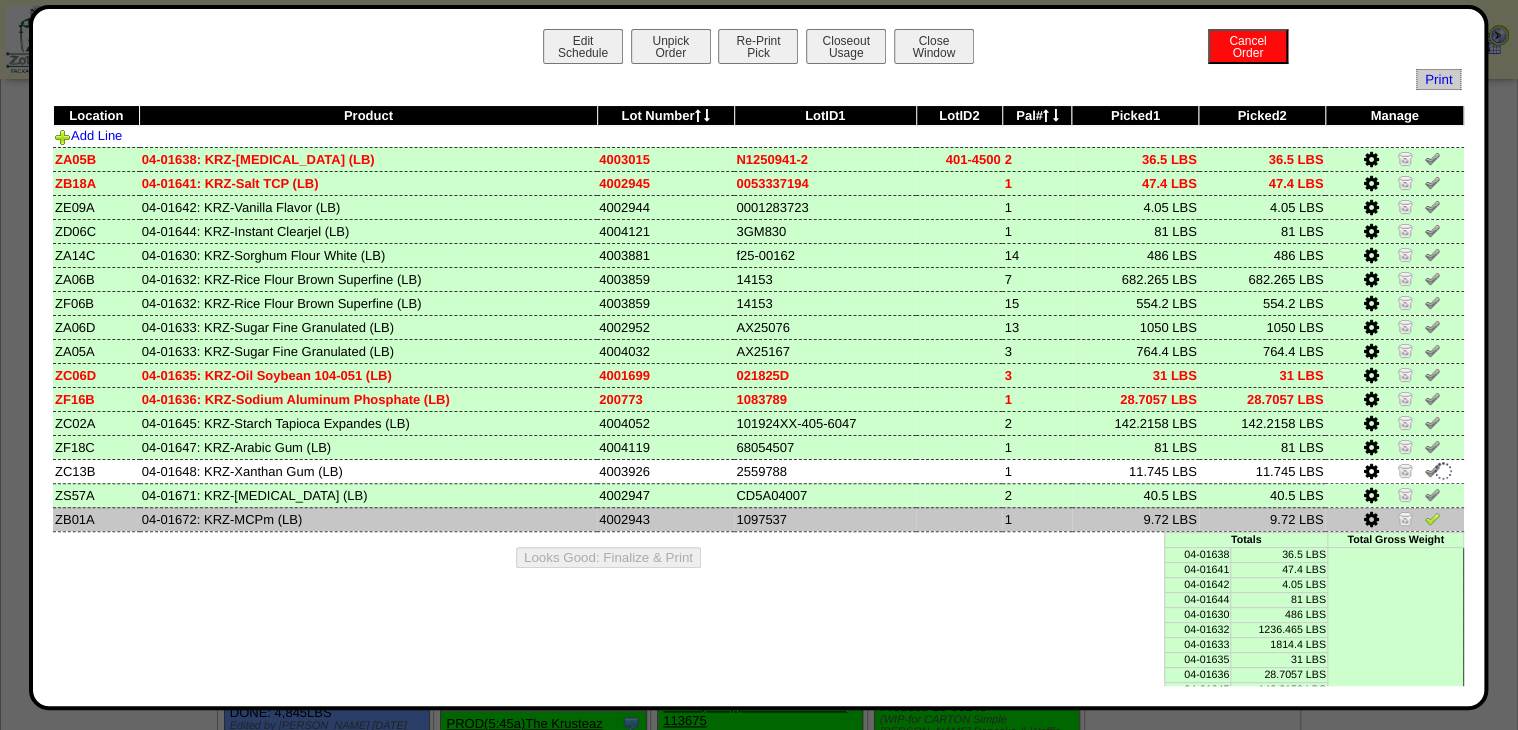 click at bounding box center [1432, 518] 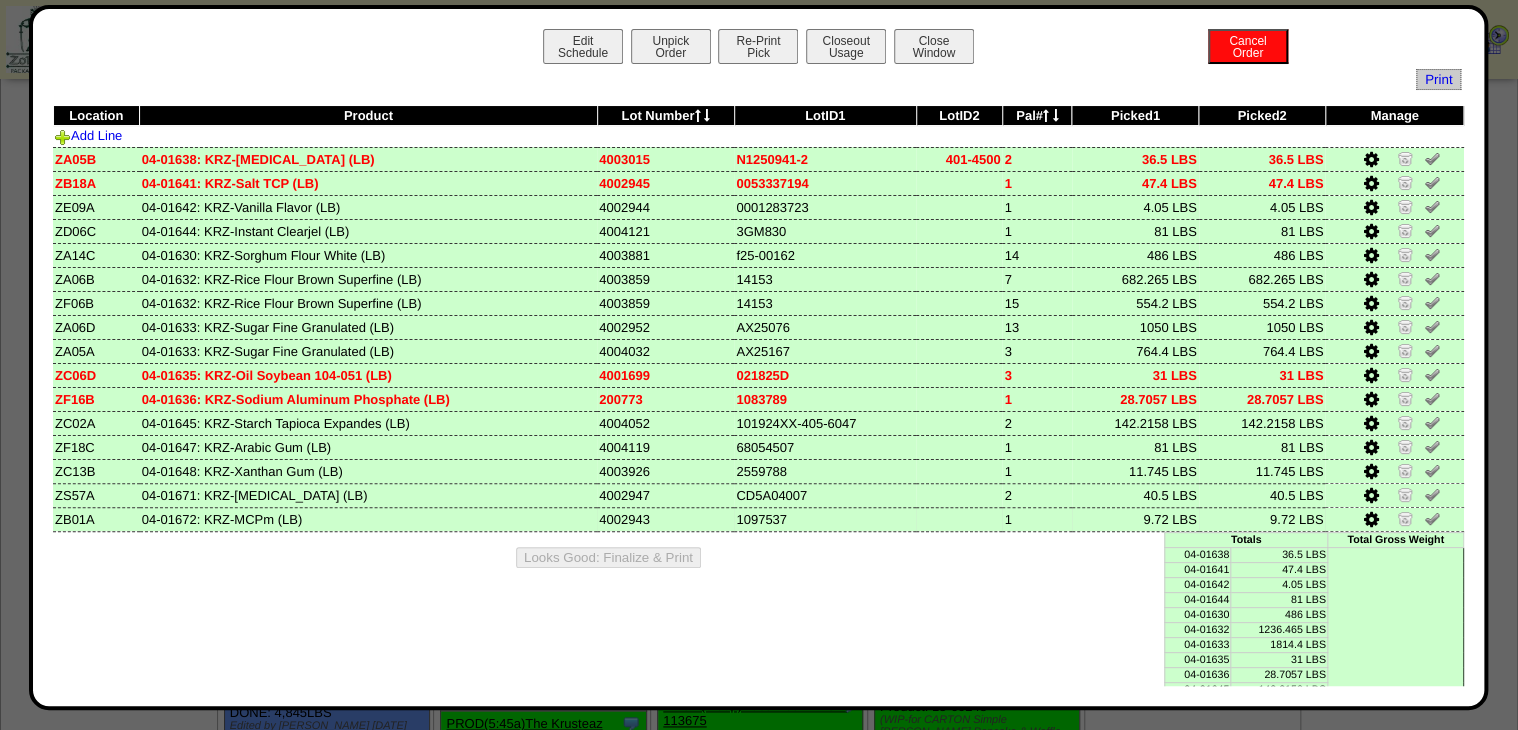 click at bounding box center [1371, 520] 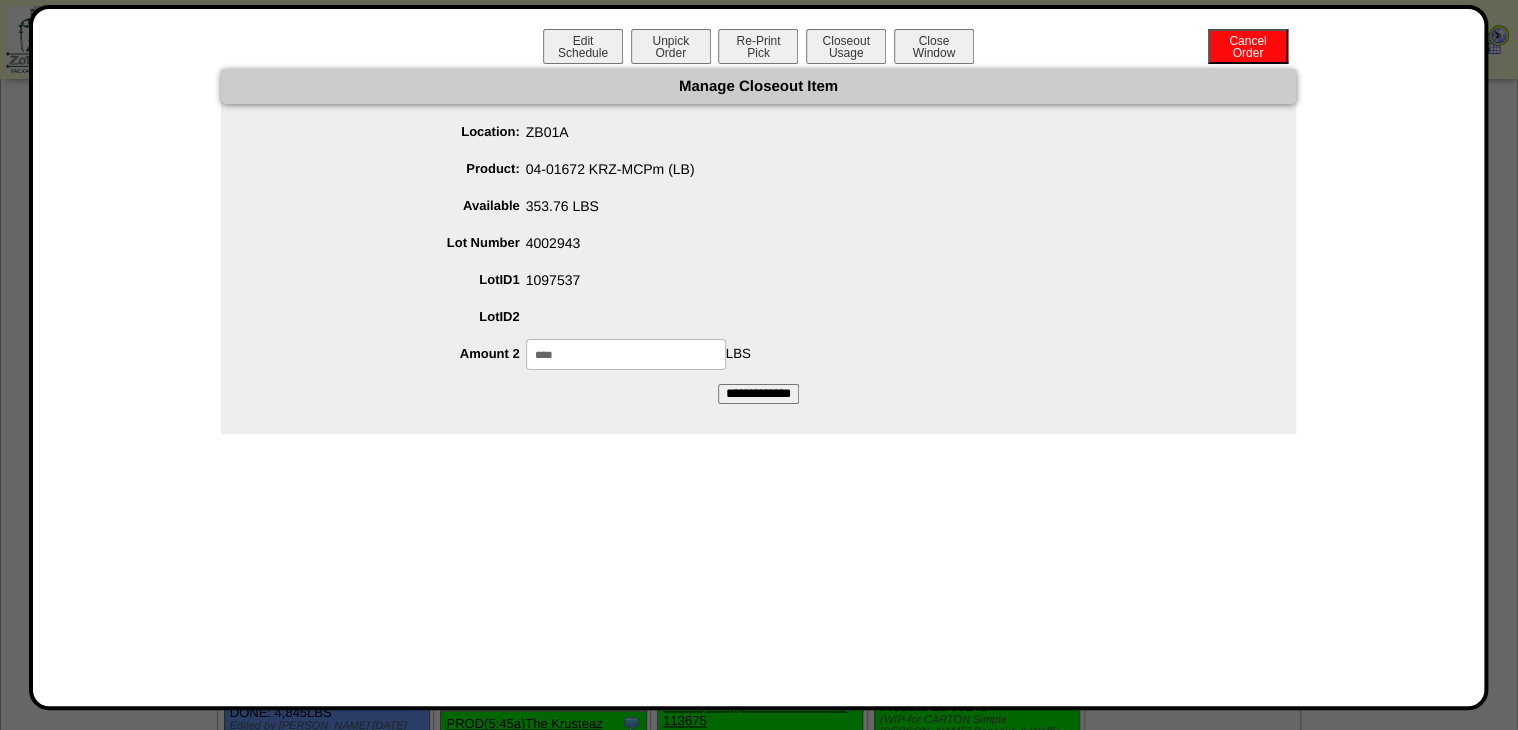 drag, startPoint x: 550, startPoint y: 356, endPoint x: 678, endPoint y: 360, distance: 128.06248 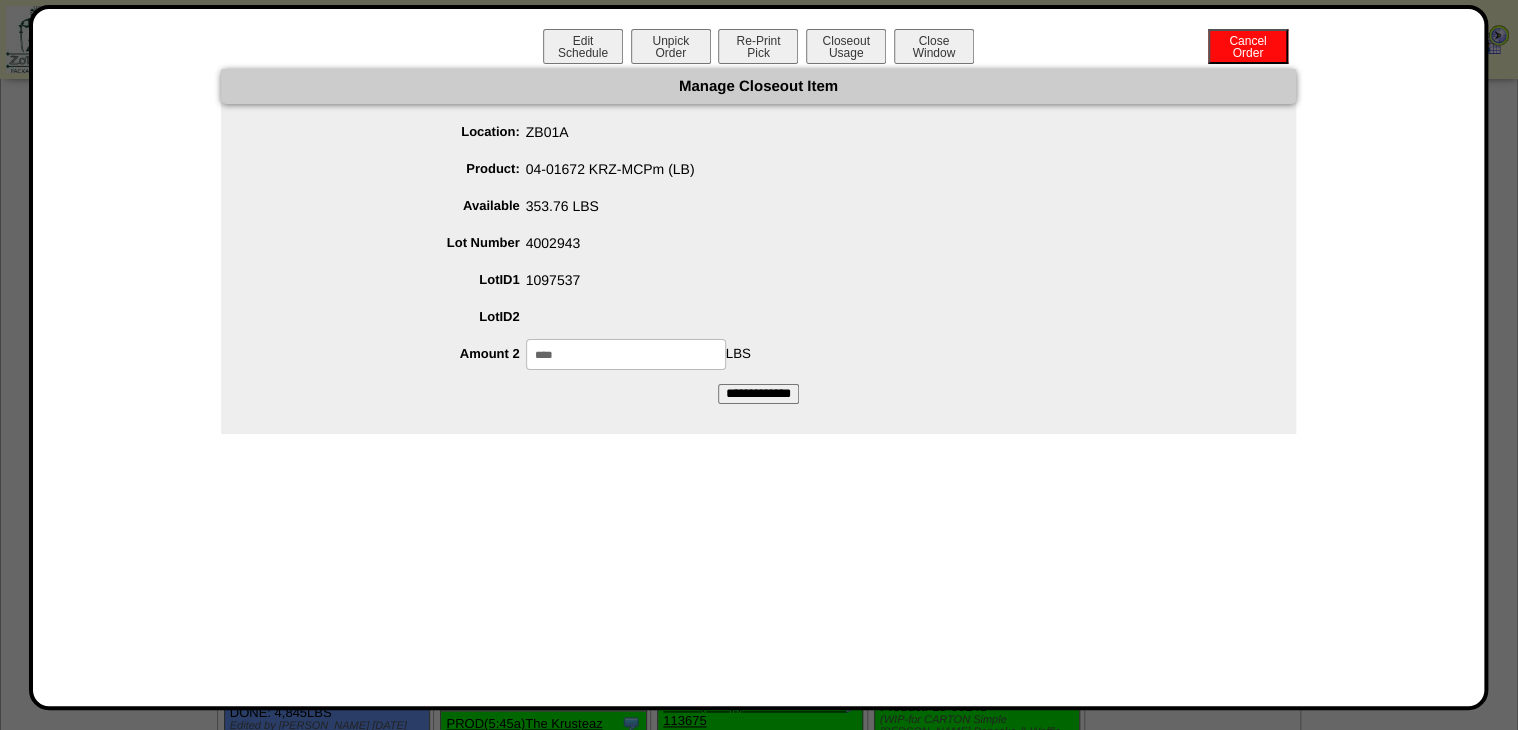 type on "****" 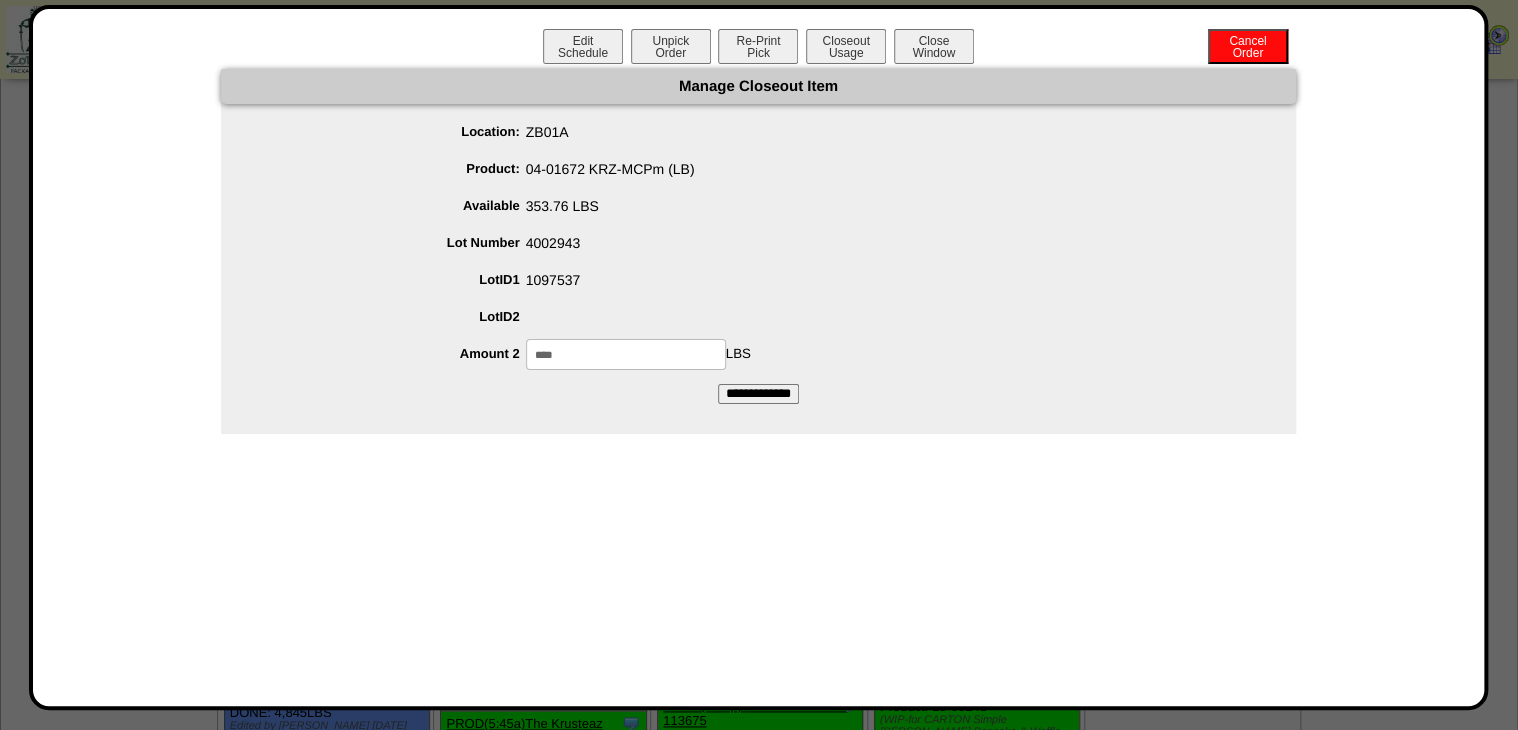 click on "**********" at bounding box center [758, 394] 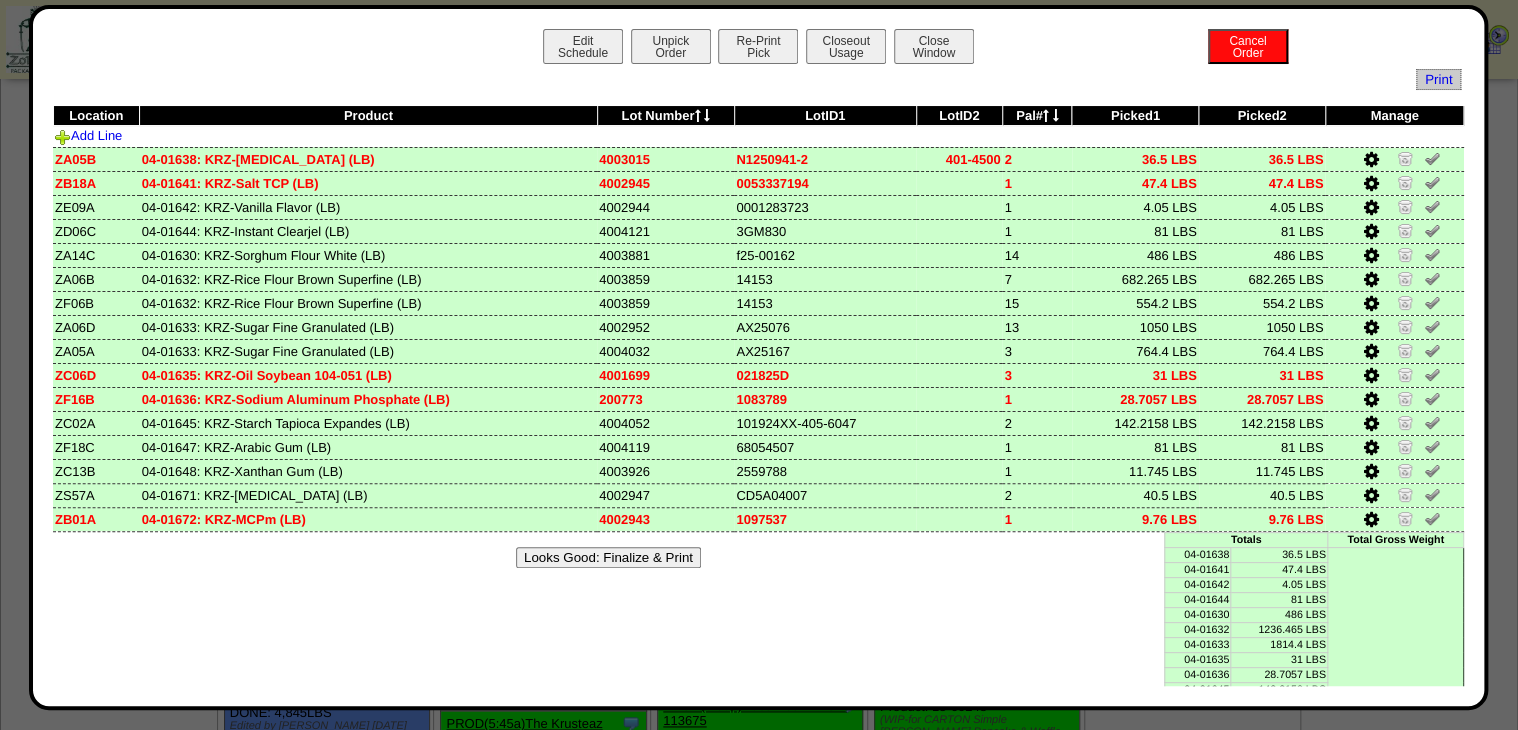 click on "Looks Good: Finalize & Print" at bounding box center (608, 557) 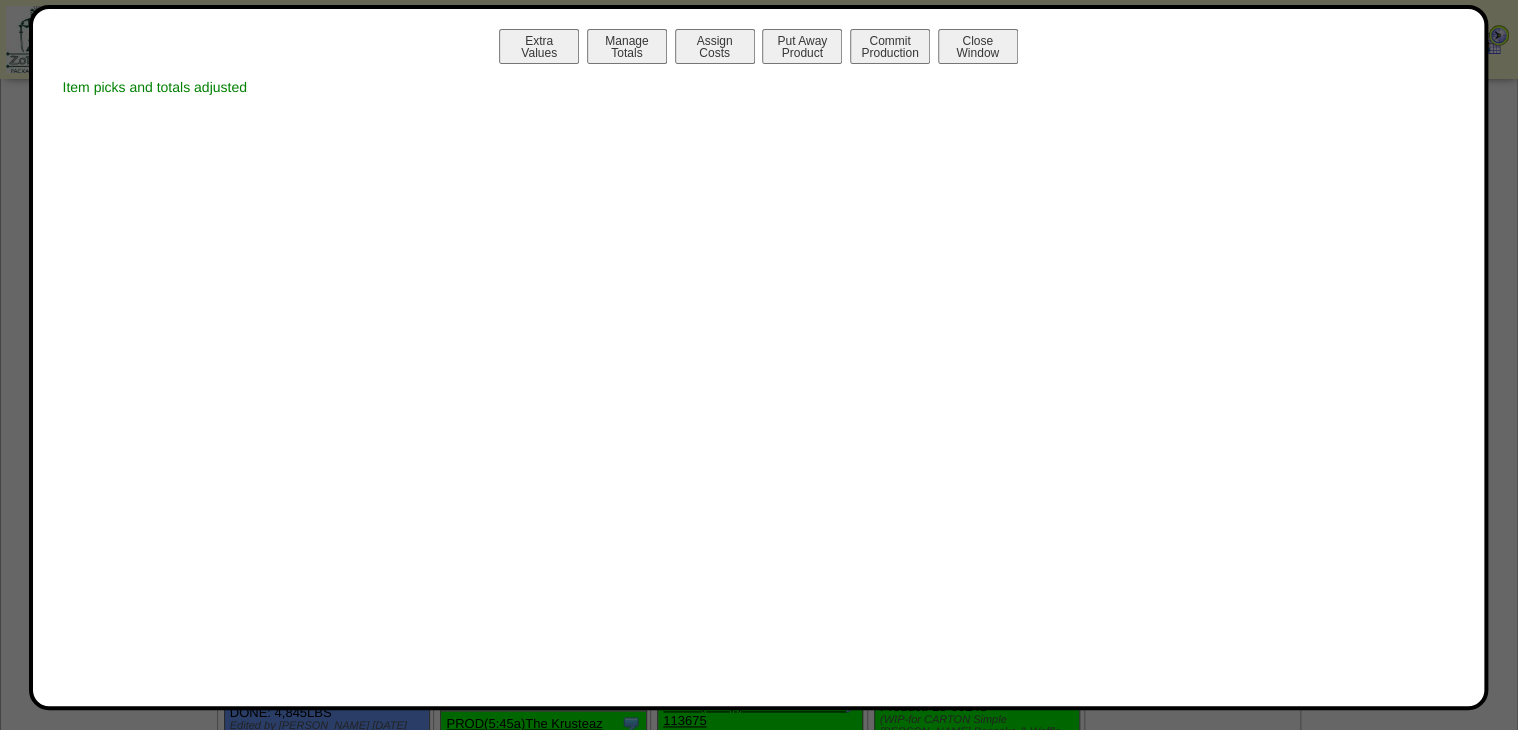 click on "Manage Totals" at bounding box center [627, 46] 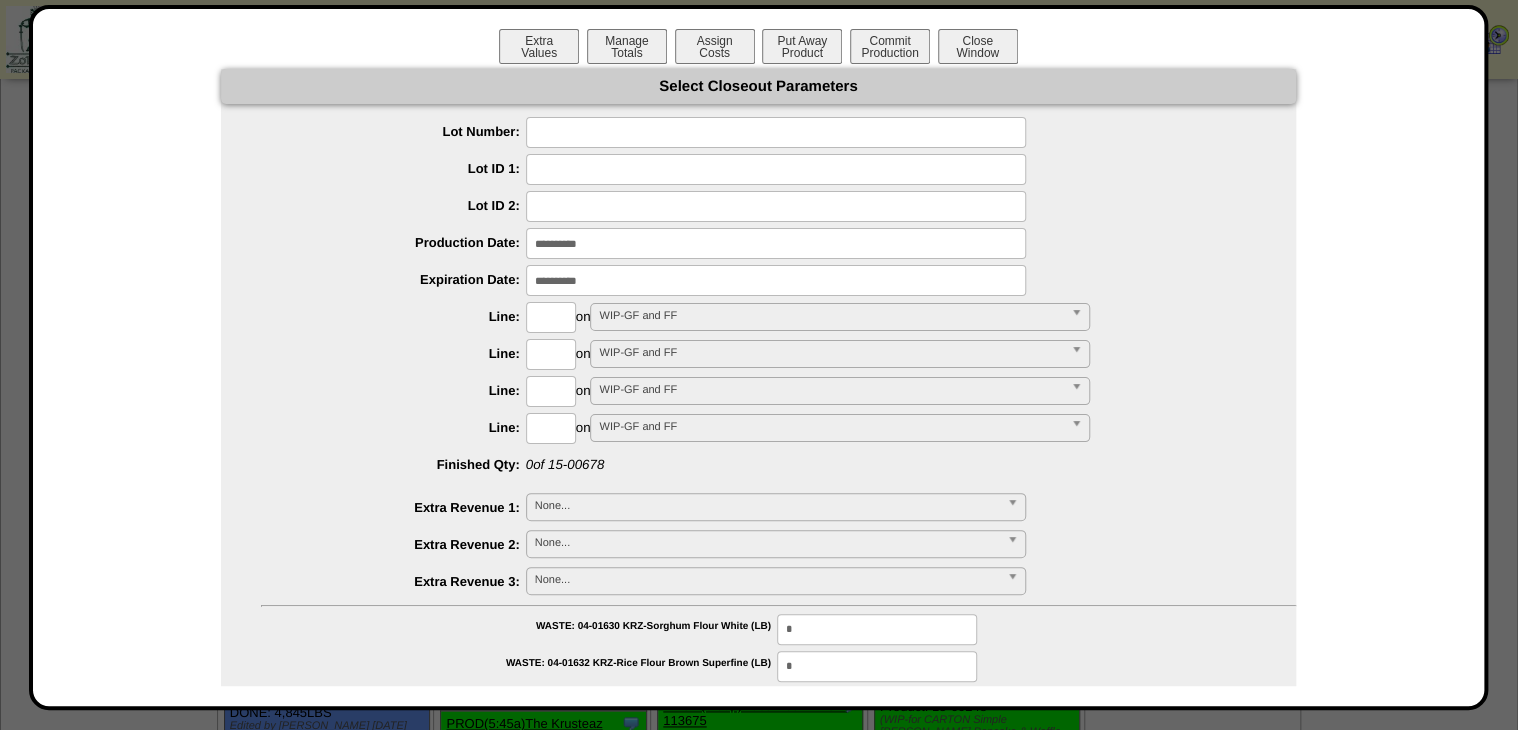 click at bounding box center (776, 132) 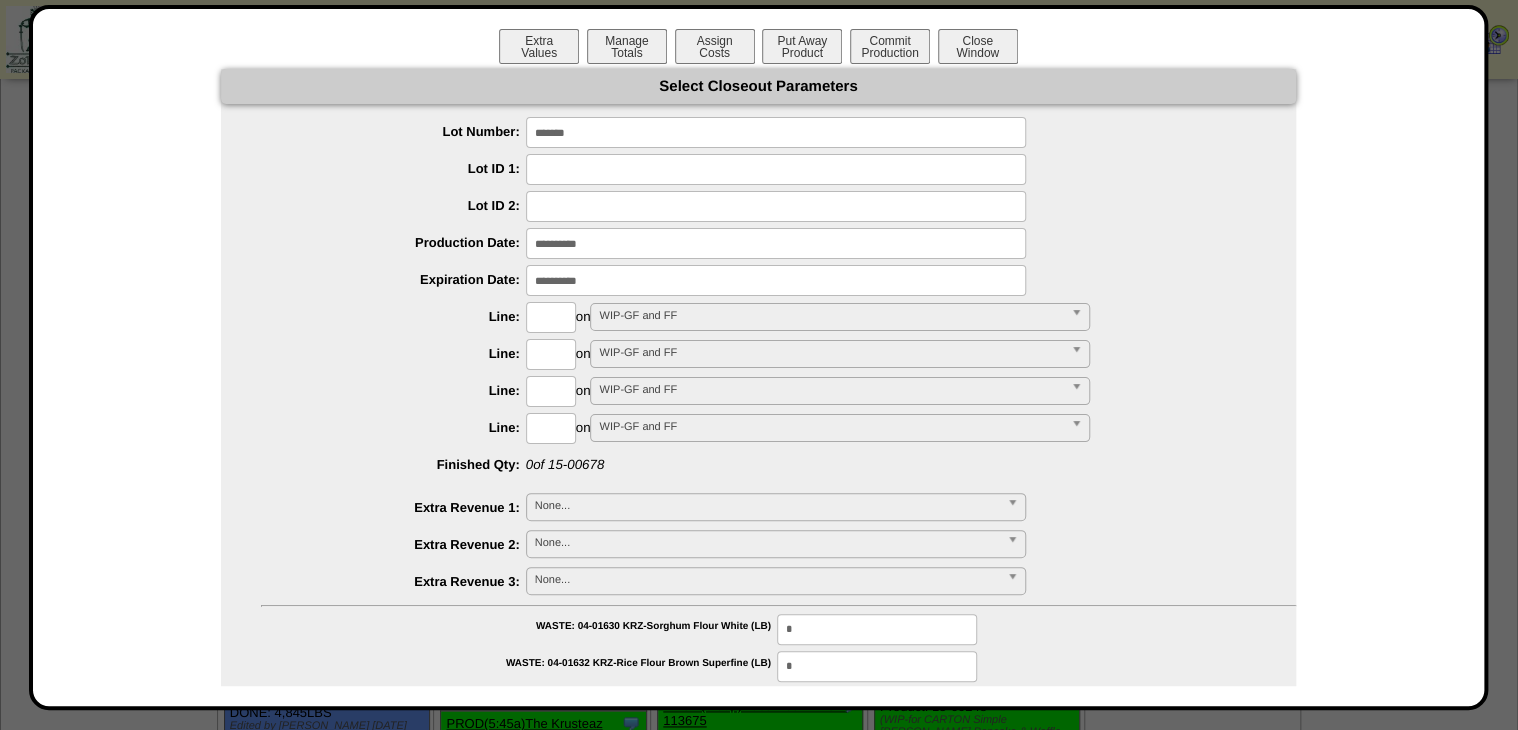 type on "*******" 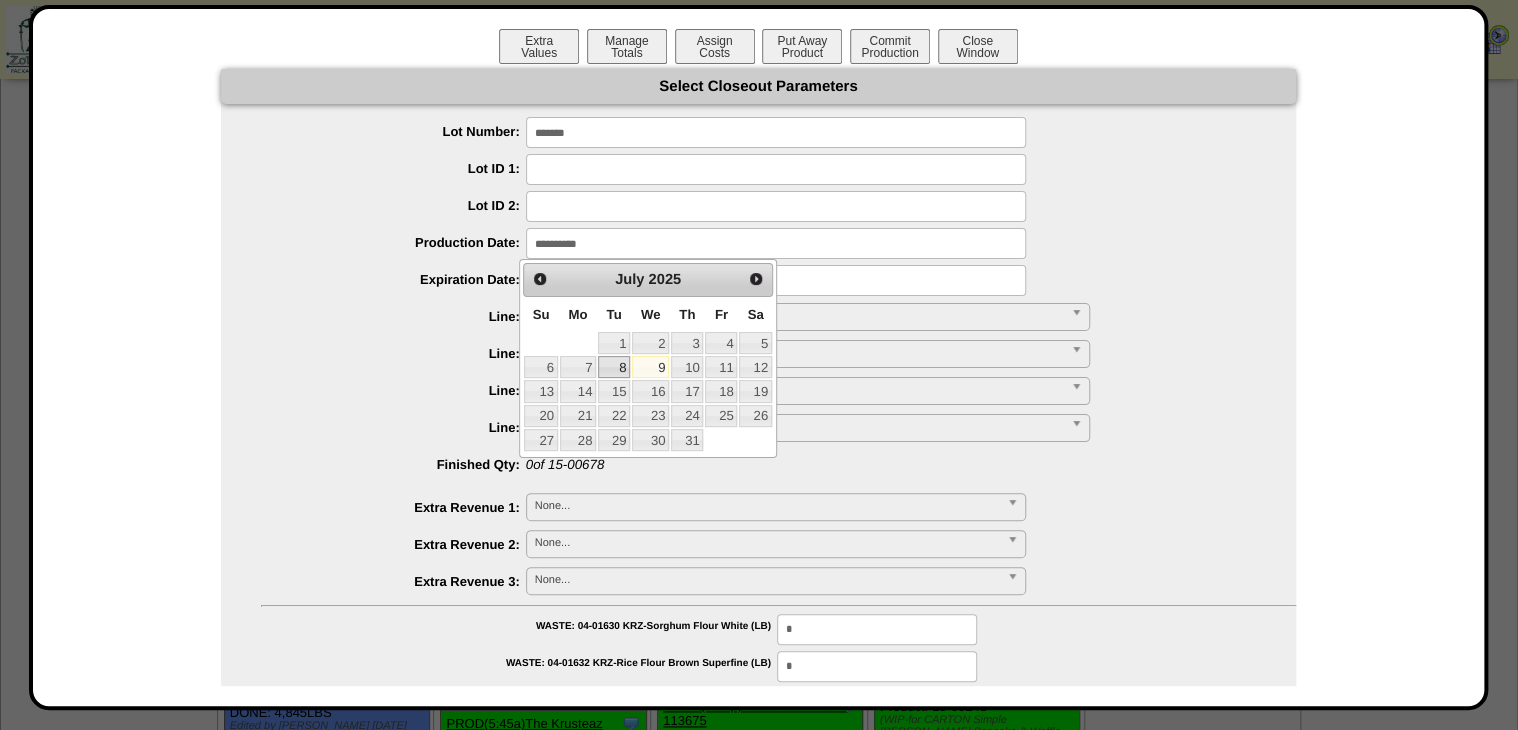 click on "8" at bounding box center [614, 367] 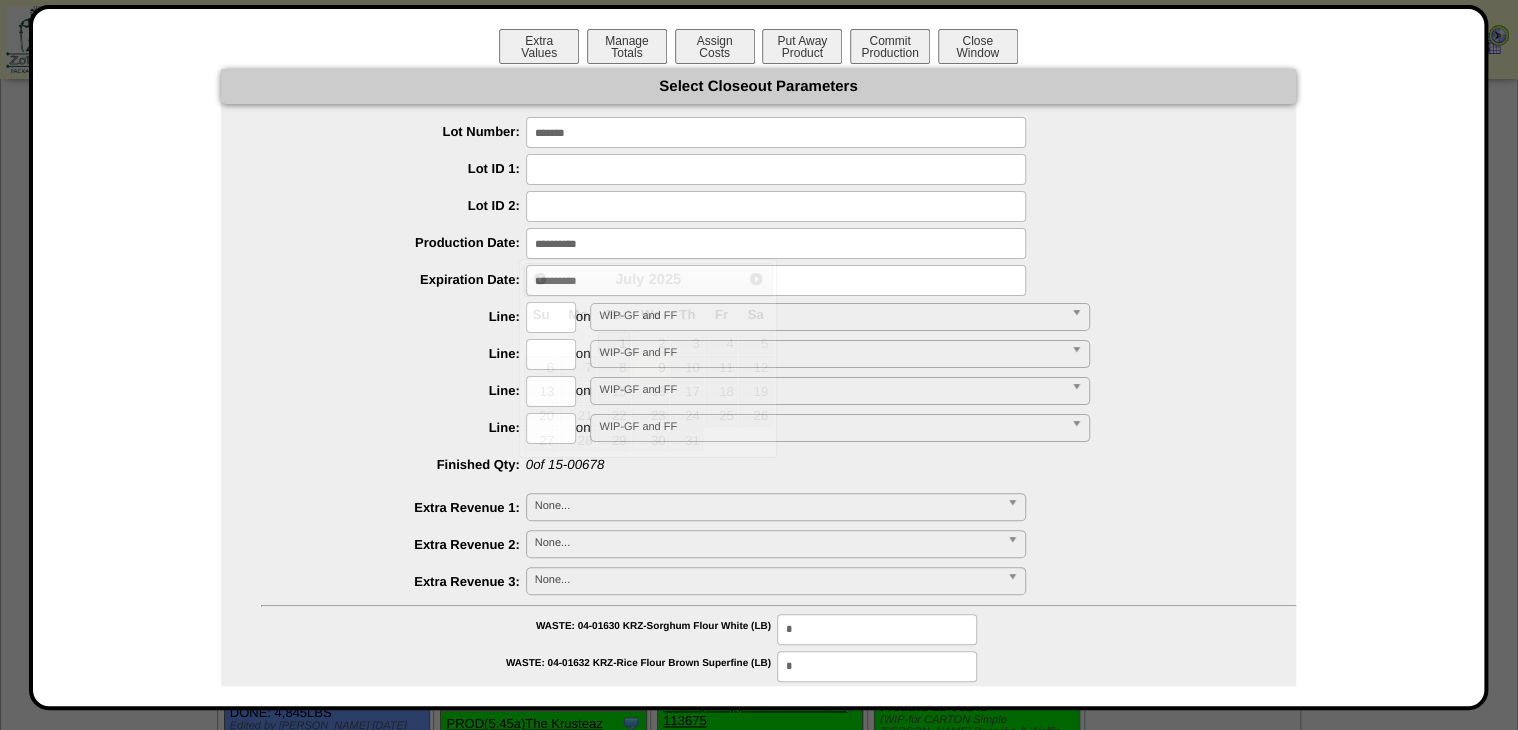 click at bounding box center [776, 280] 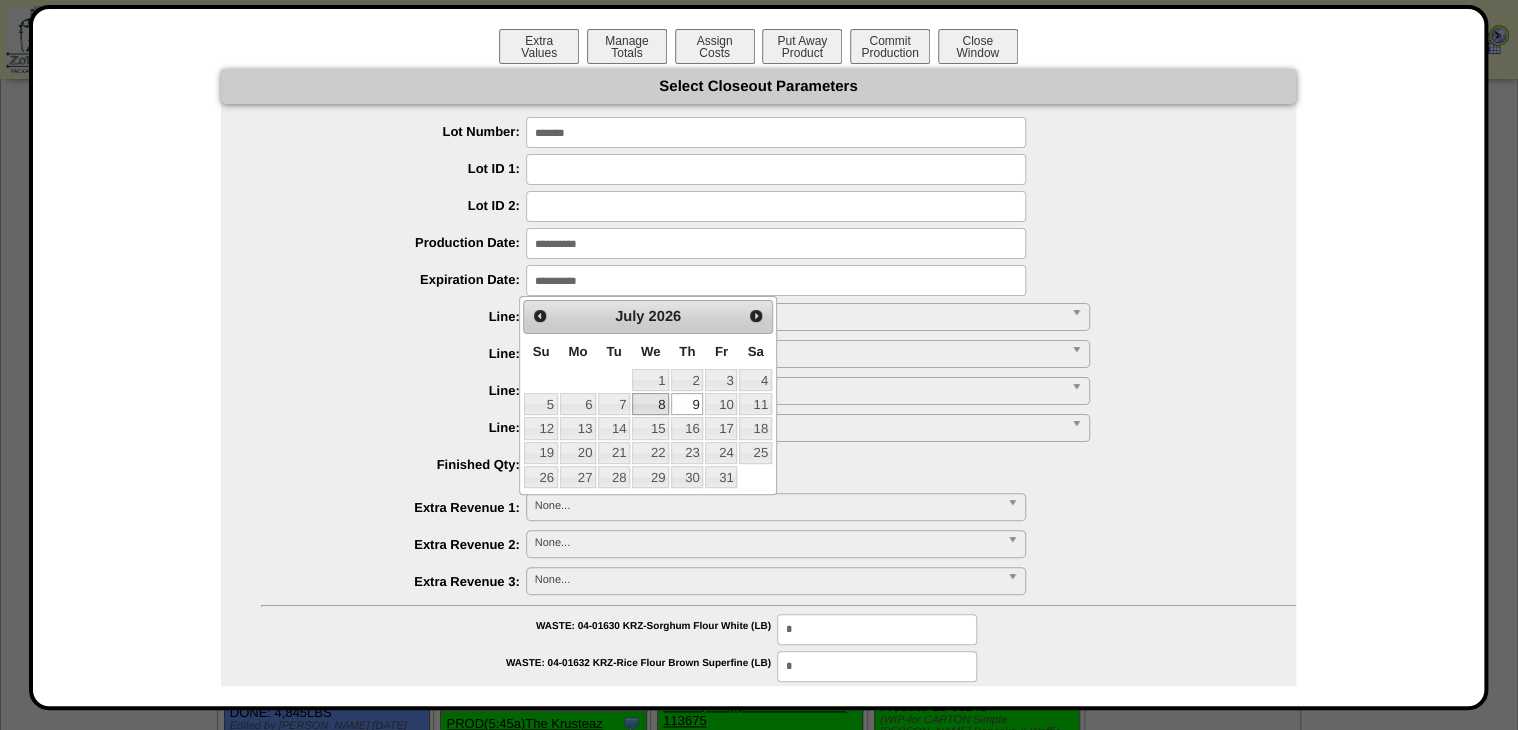 click on "8" at bounding box center [650, 404] 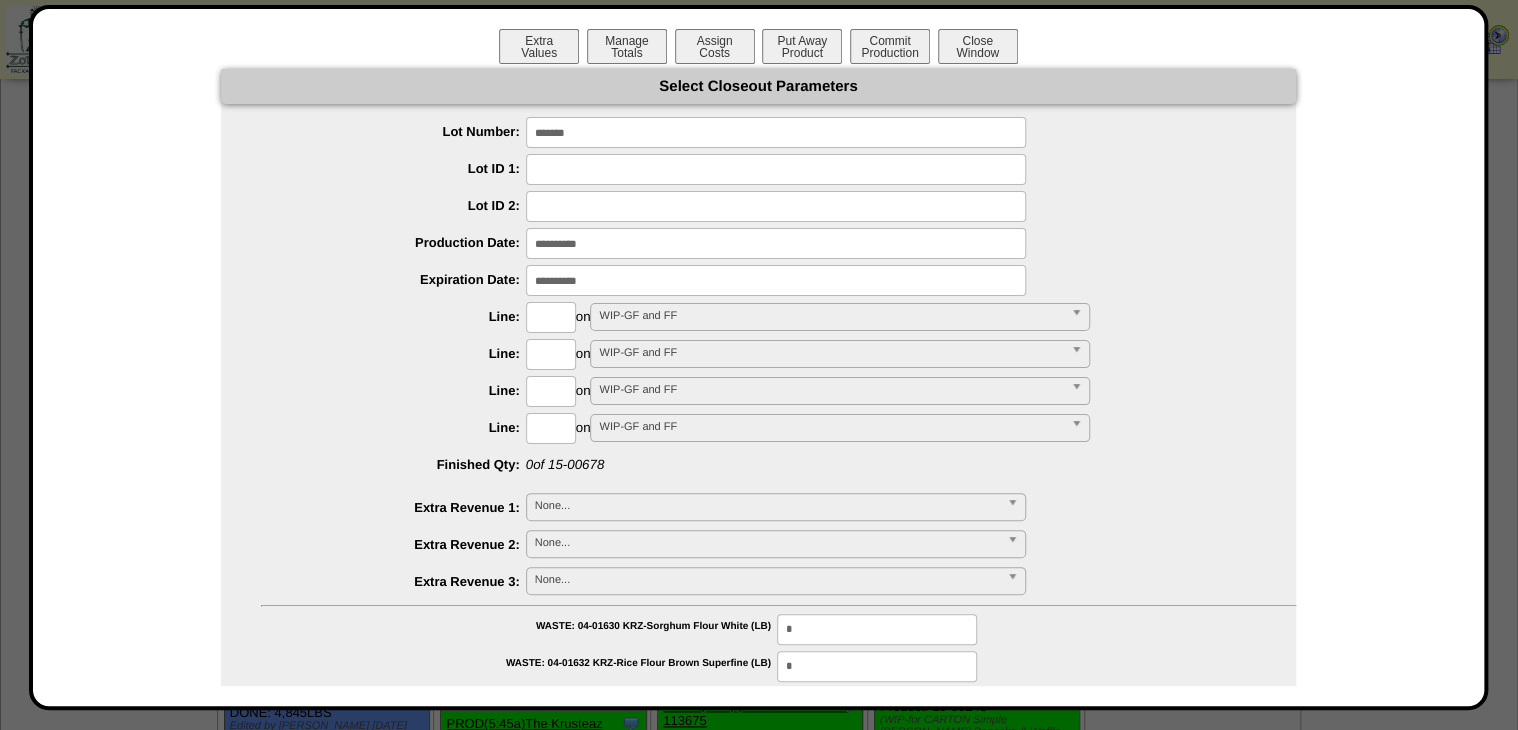 click at bounding box center [551, 317] 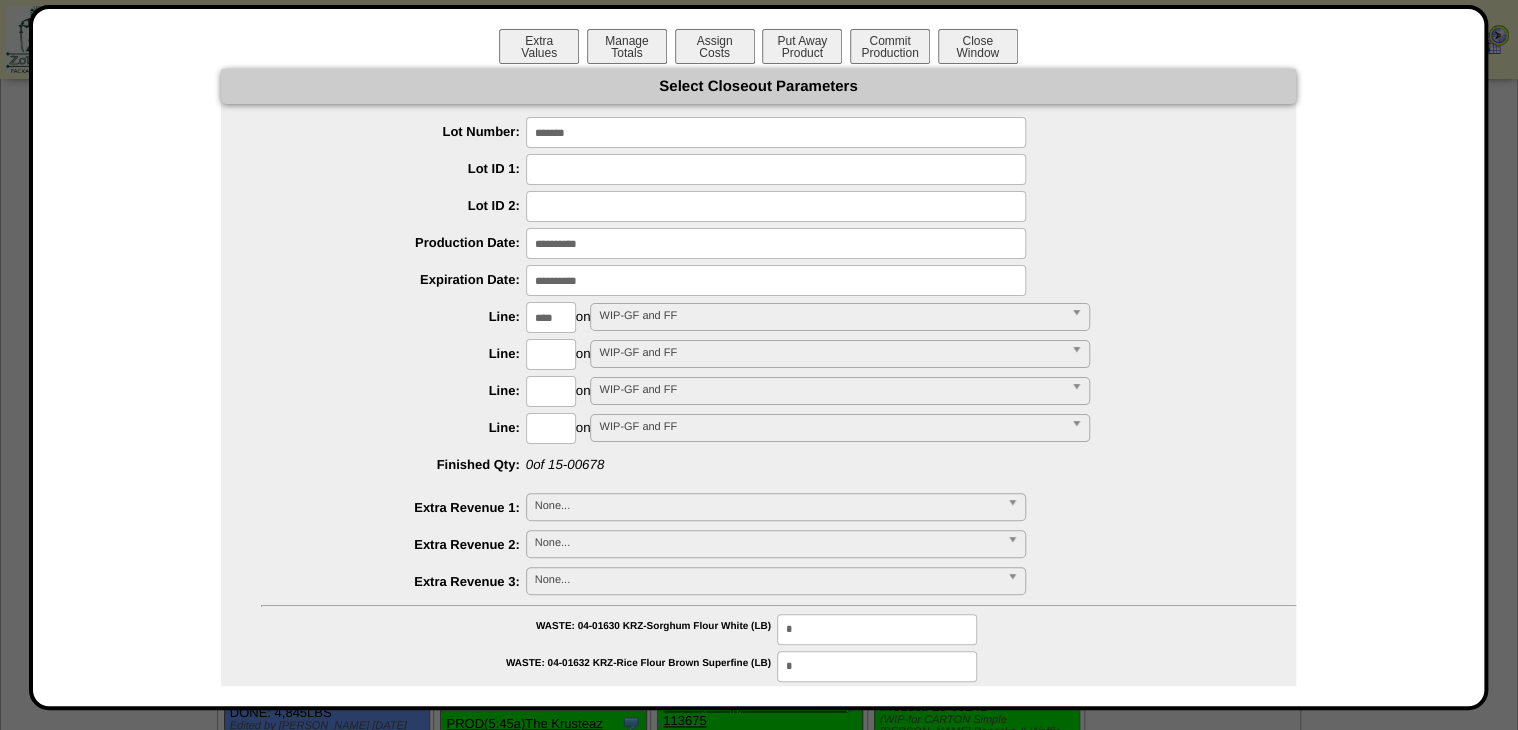 type on "****" 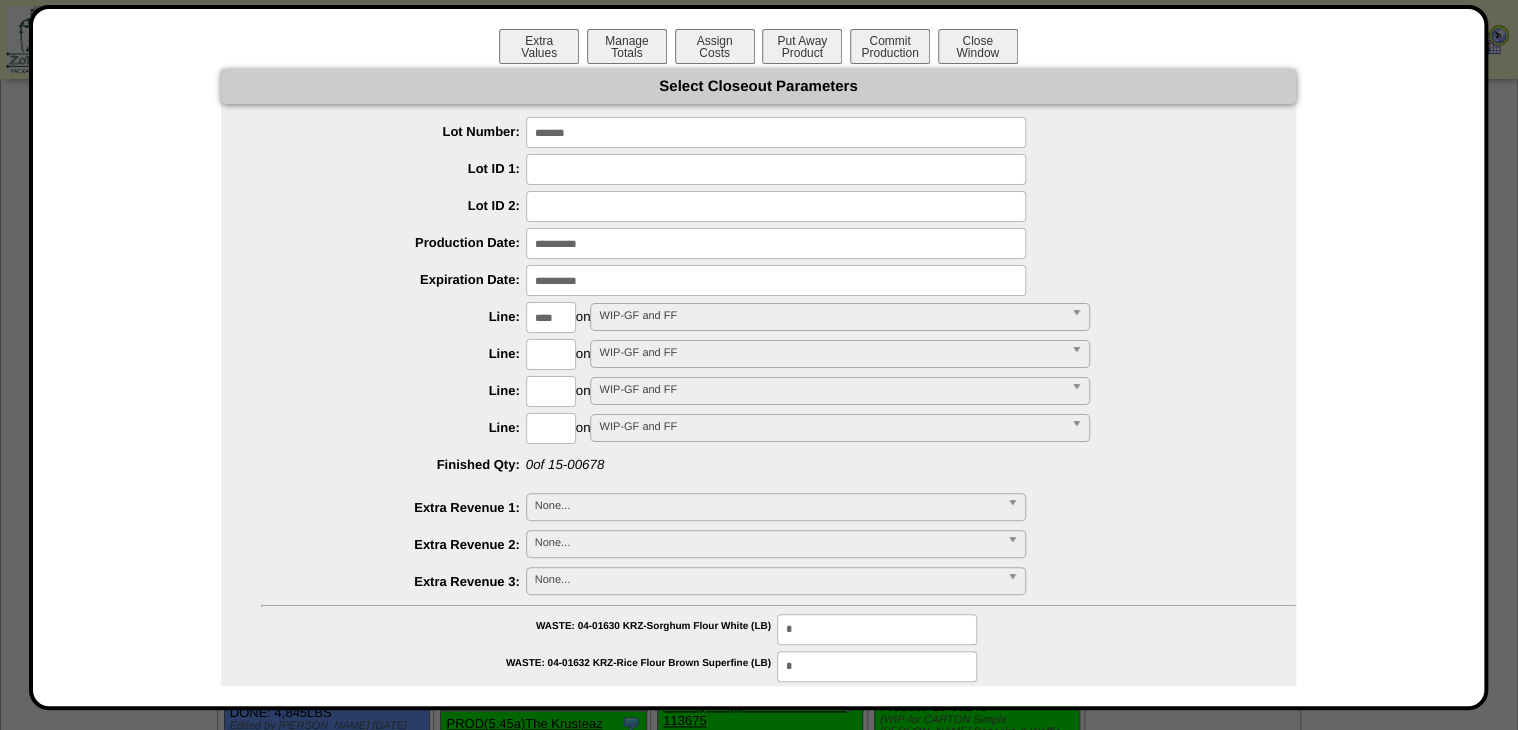click on "**********" at bounding box center (758, 1158) 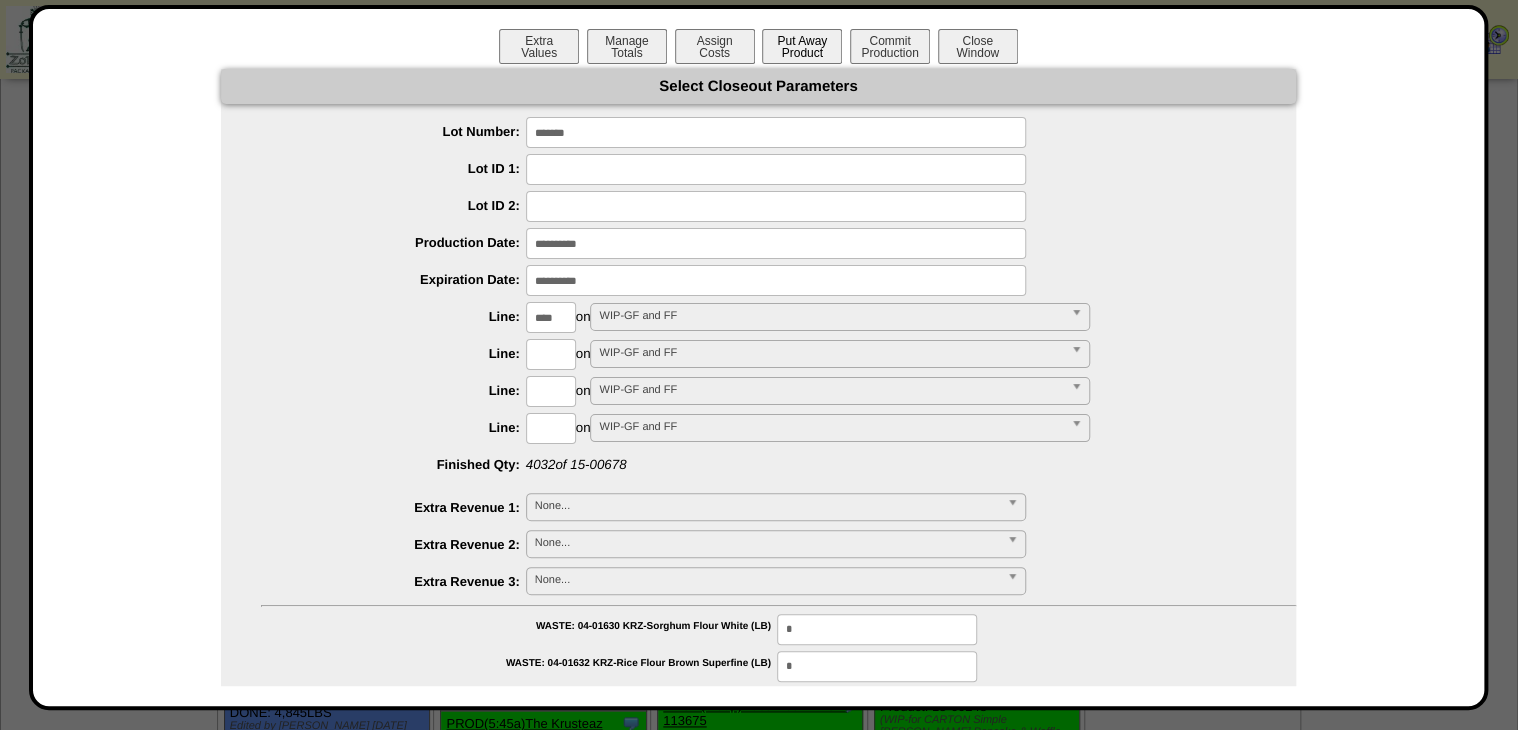 click on "Put Away Product" at bounding box center [802, 46] 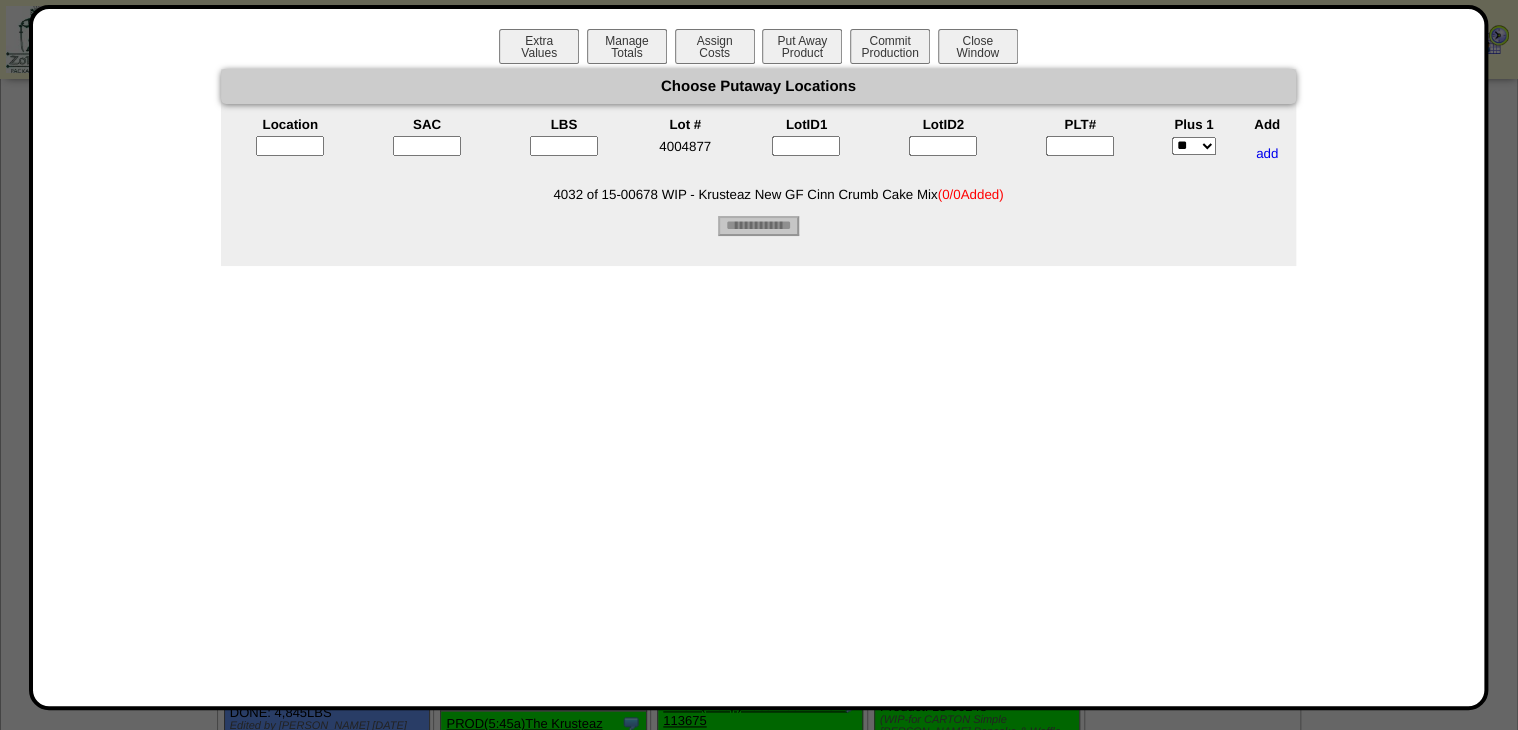 type 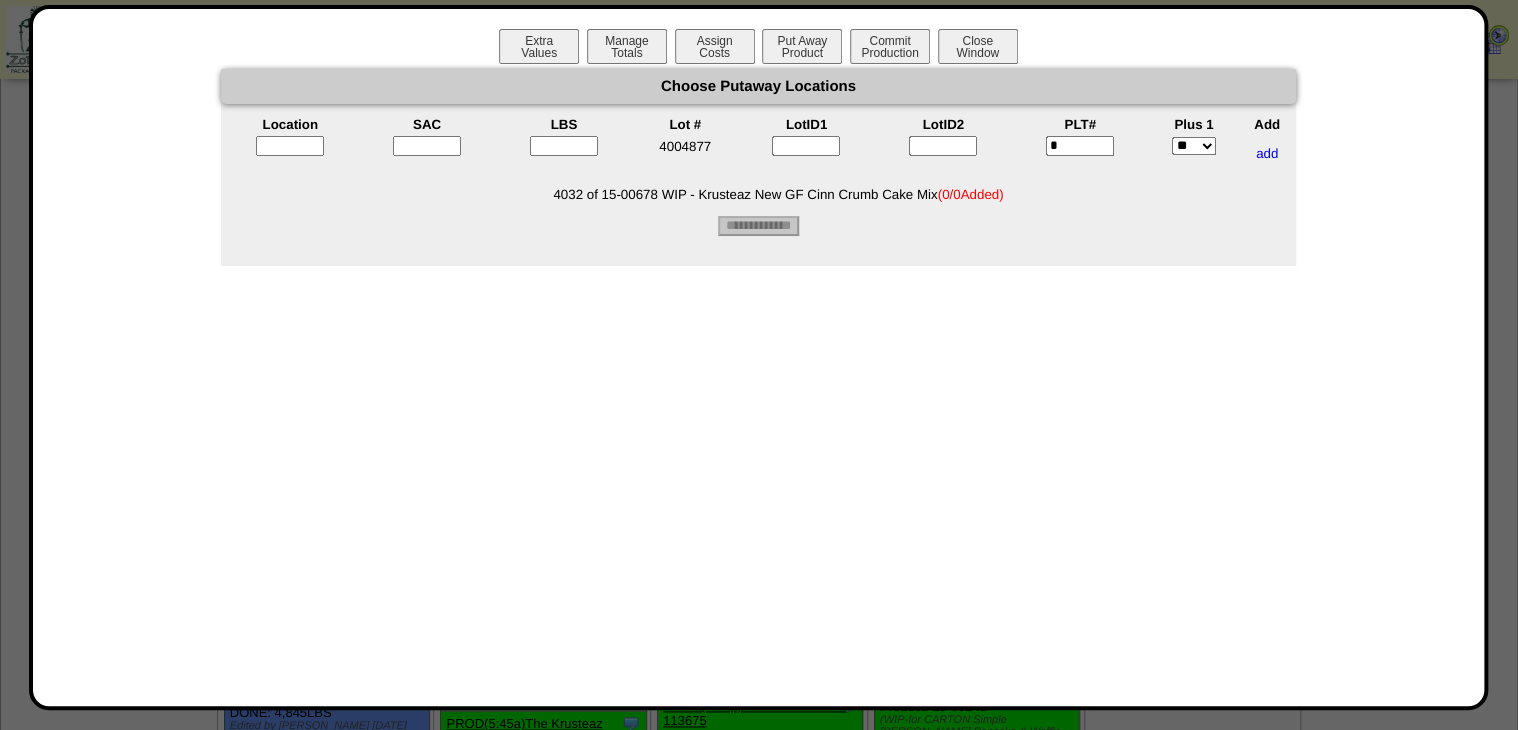 type on "*" 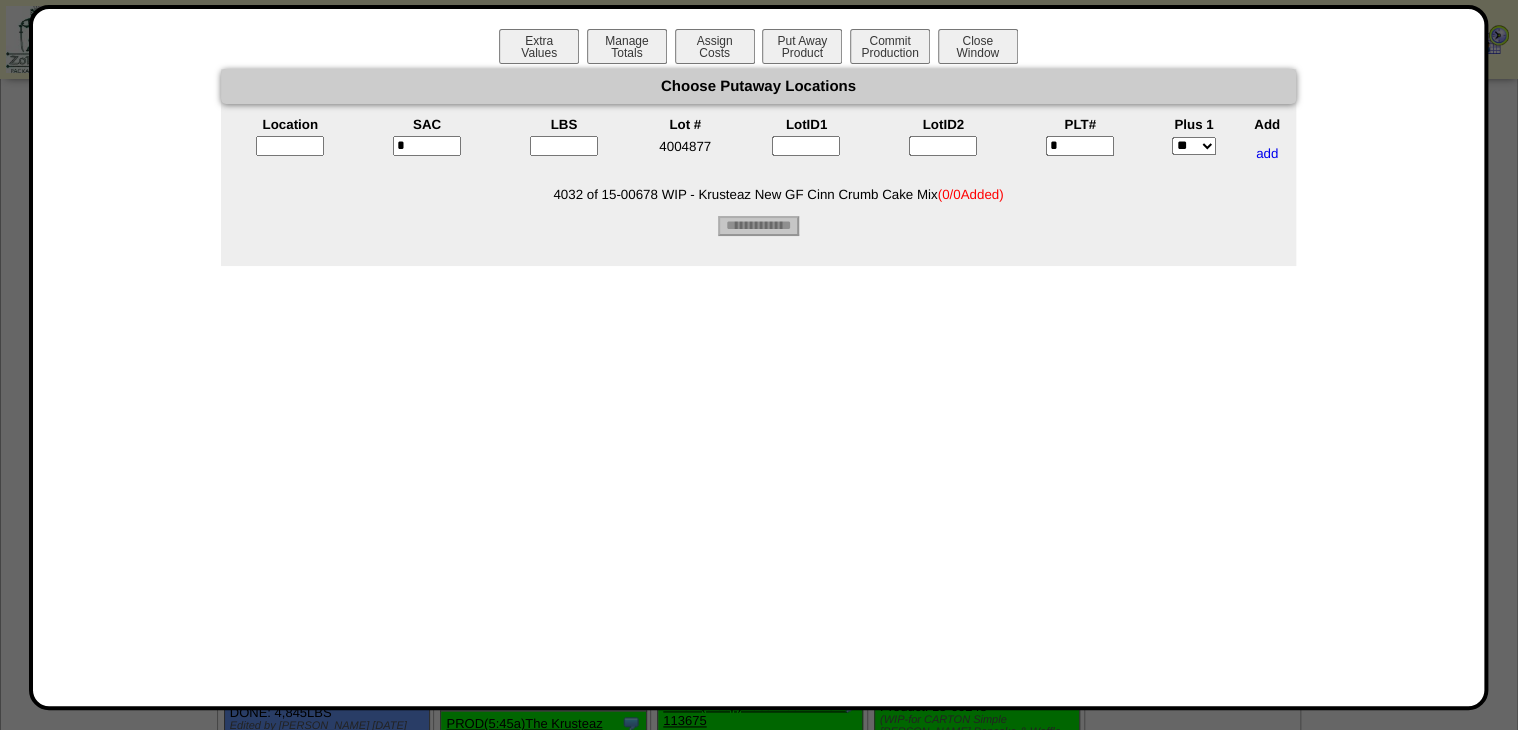 type on "*" 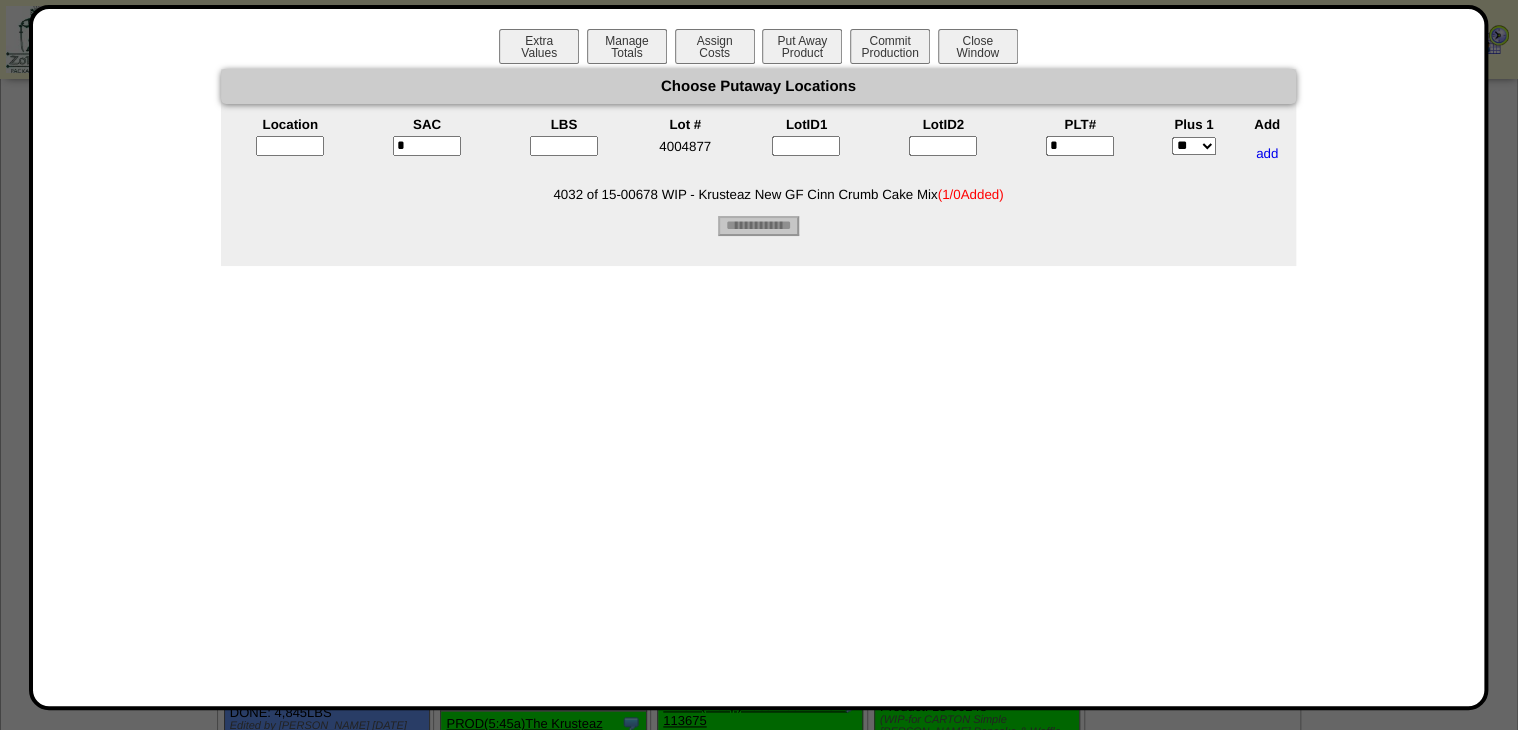 click on "*" at bounding box center [1080, 146] 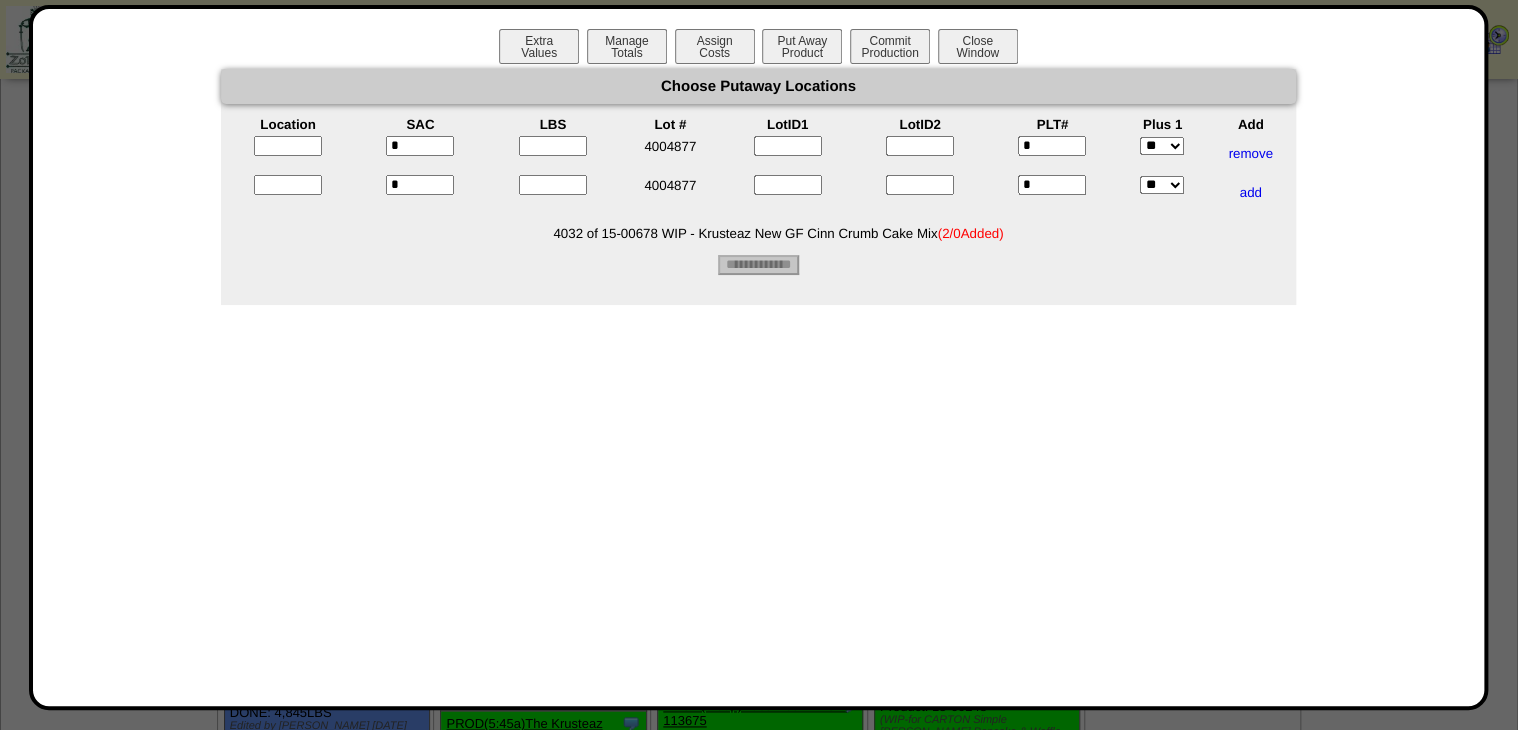 click on "Location
SAC
LBS
Lot #
LotID1
LotID2
PLT#
Plus 1
Add
*
4004877
* ** *** *" at bounding box center (758, 163) 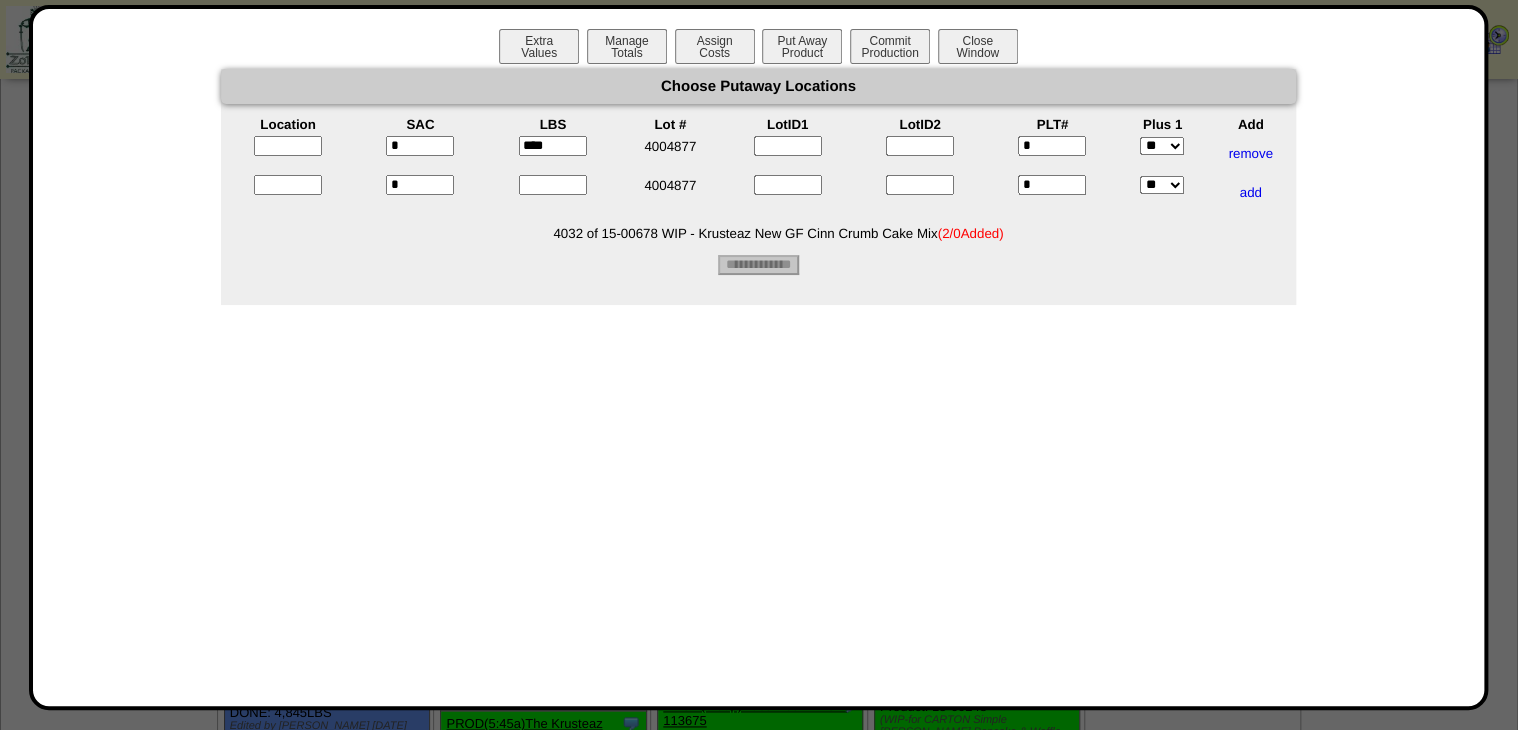 type on "****" 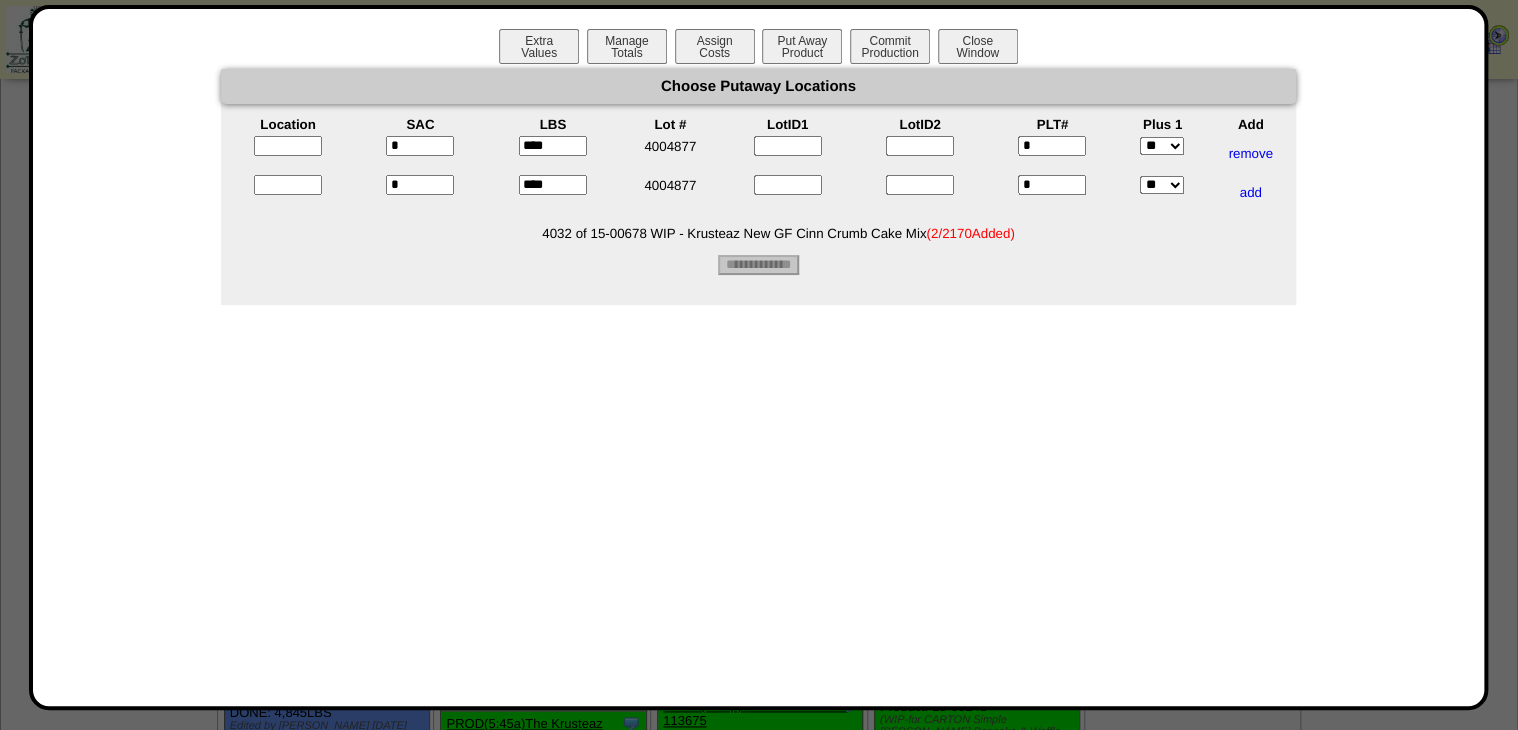 type on "****" 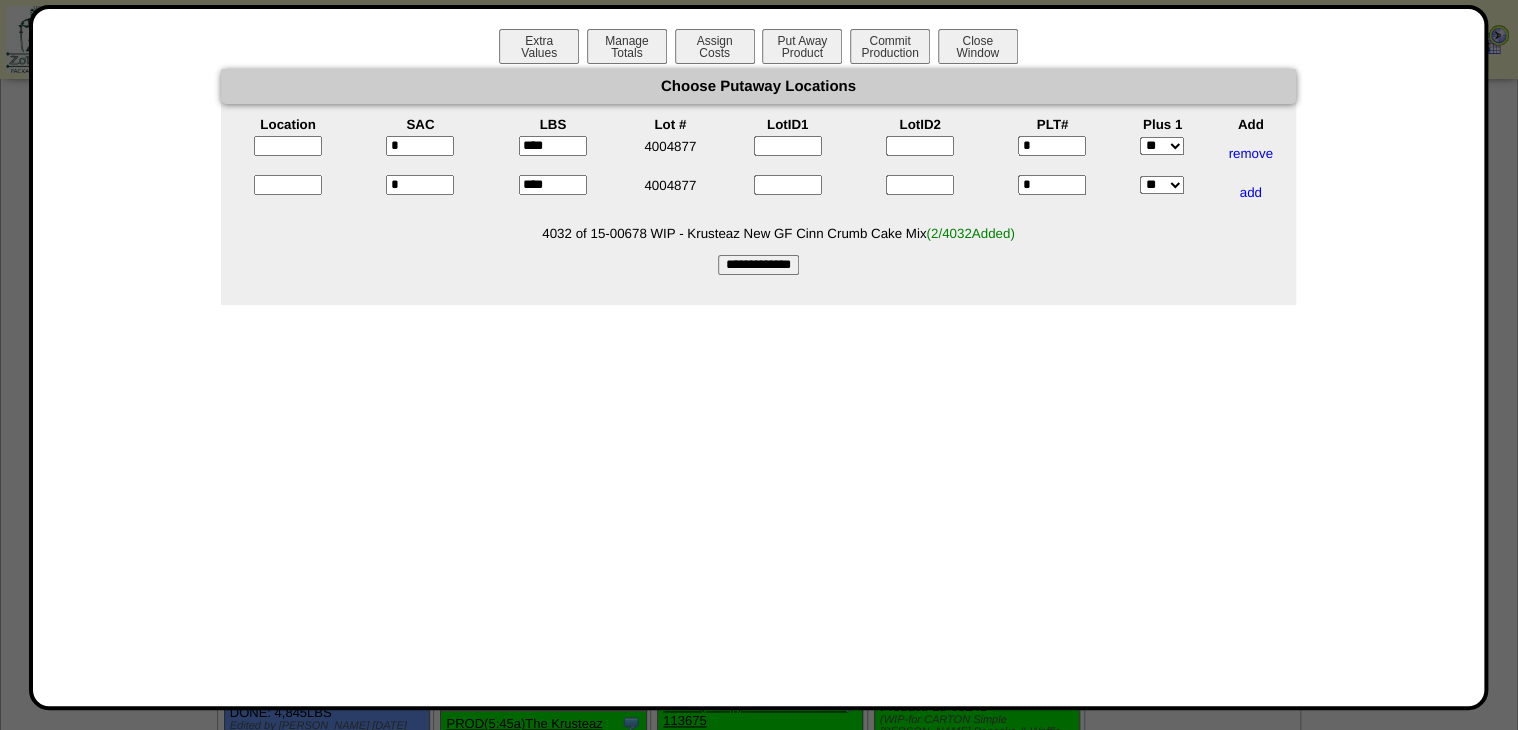 click at bounding box center [288, 146] 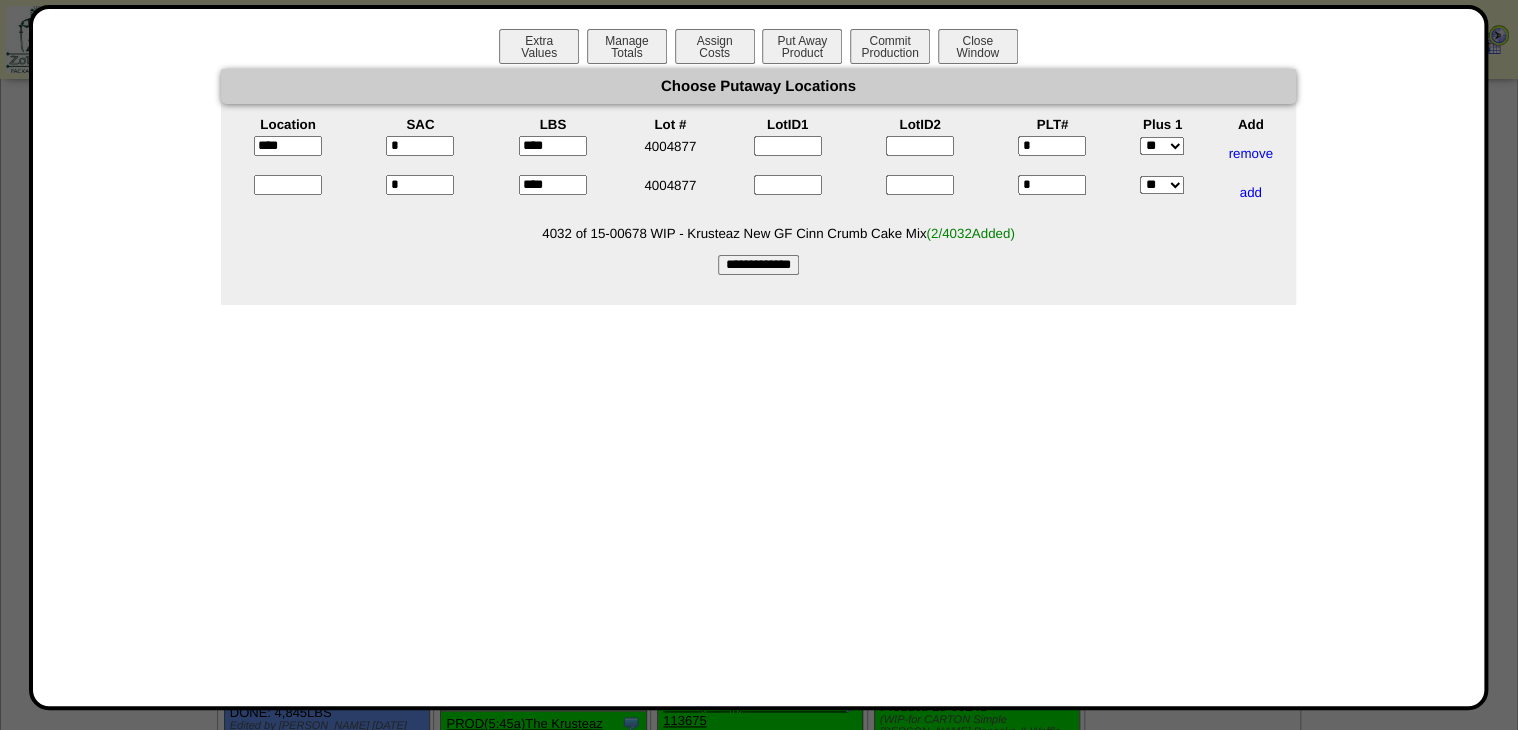 type on "*****" 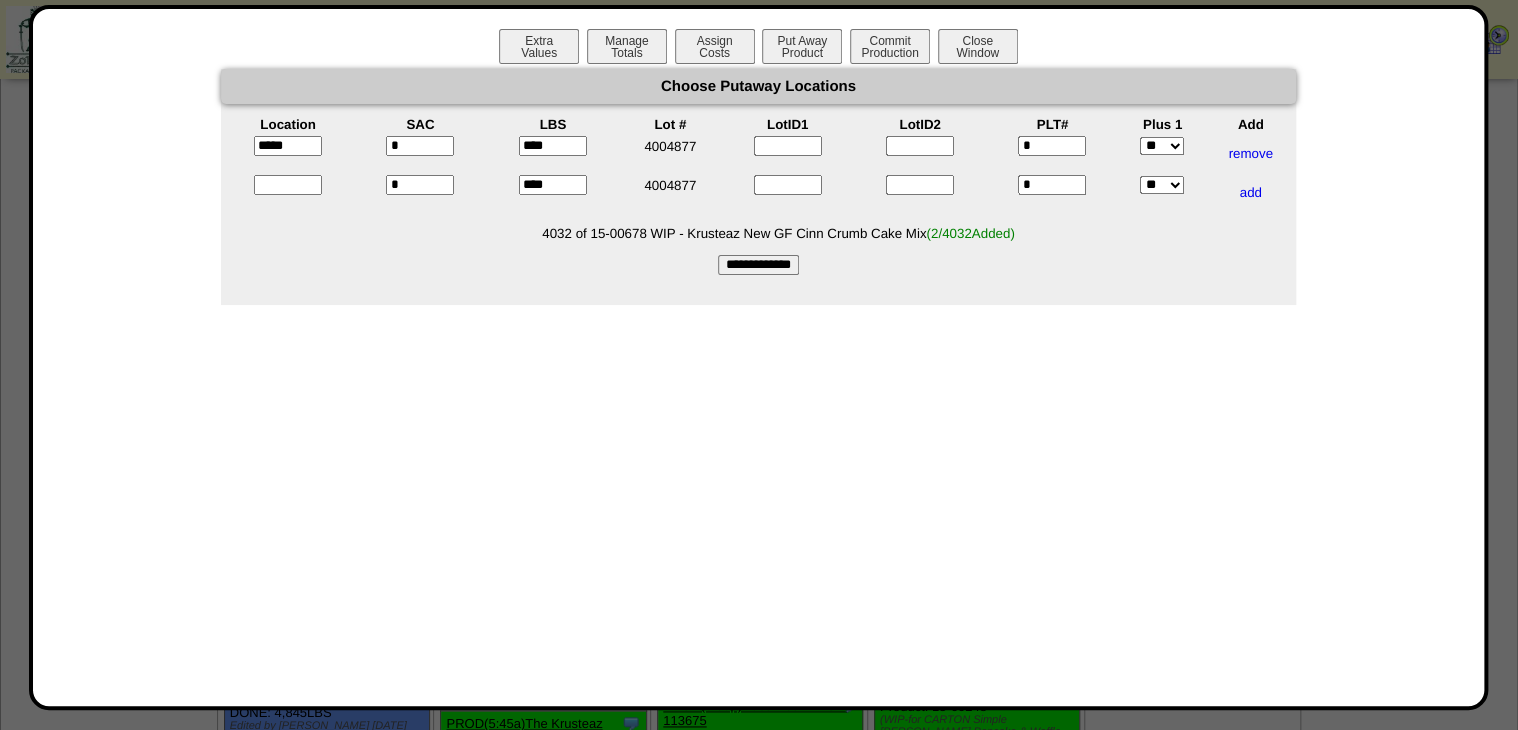 click at bounding box center (288, 185) 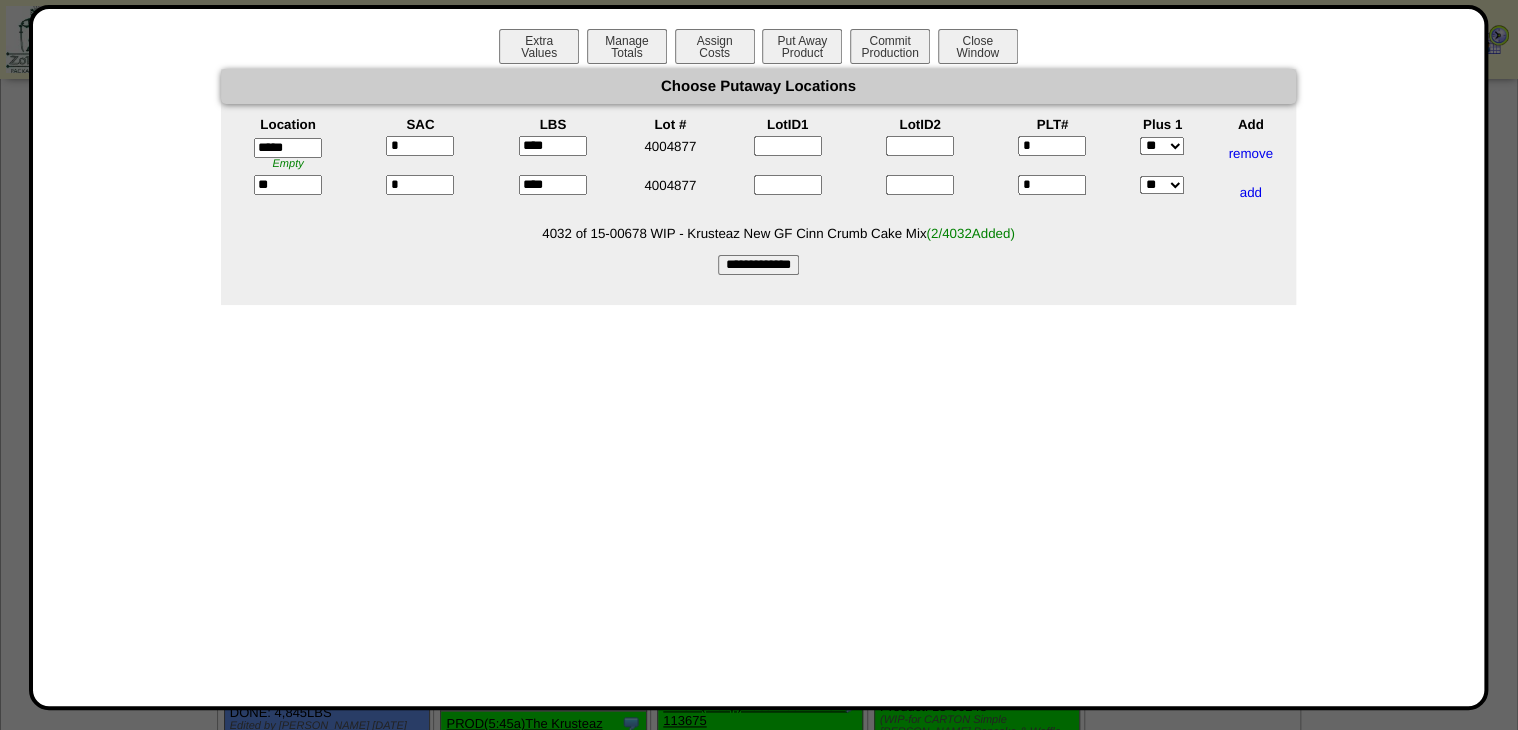 click on "**" at bounding box center [288, 185] 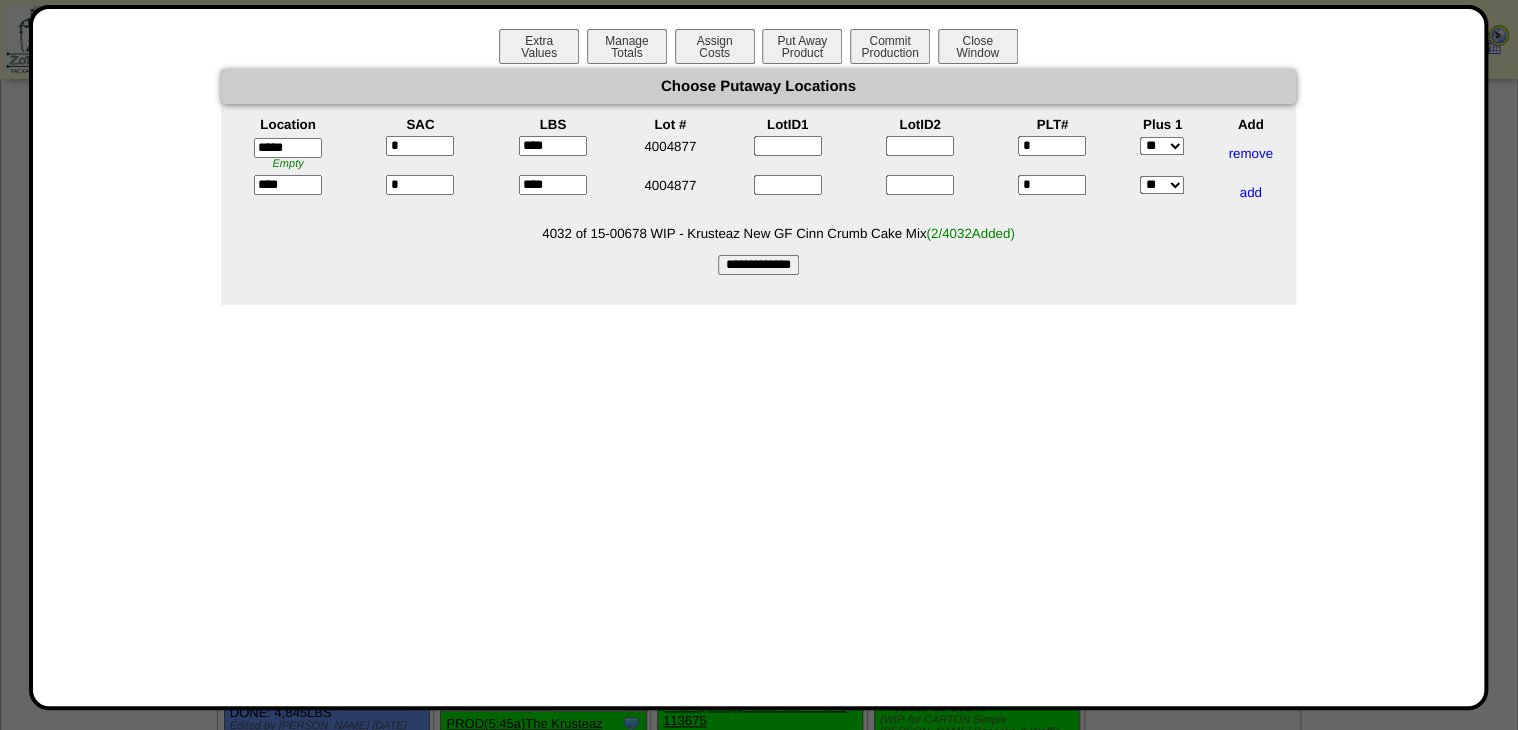 type on "*****" 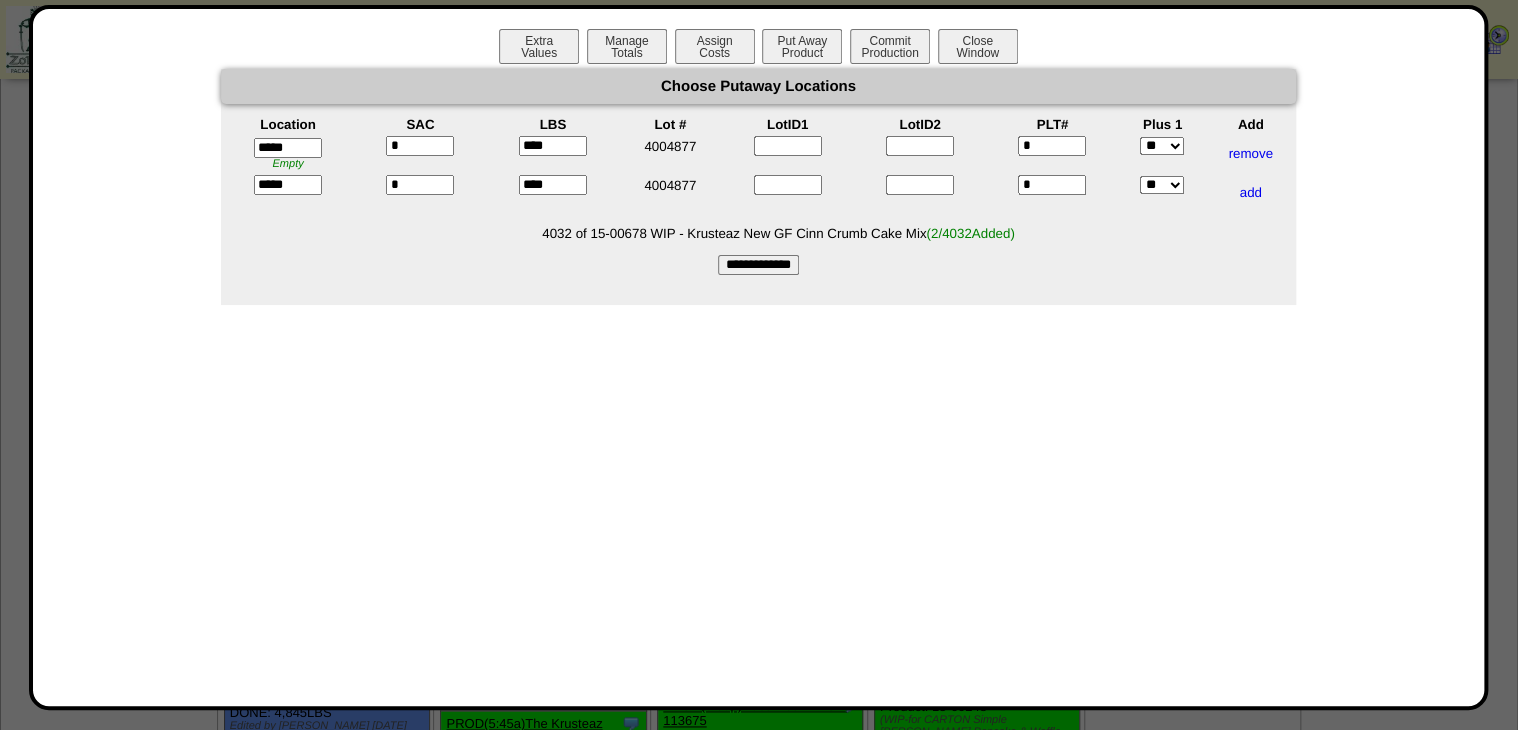 click on "**********" at bounding box center [758, 265] 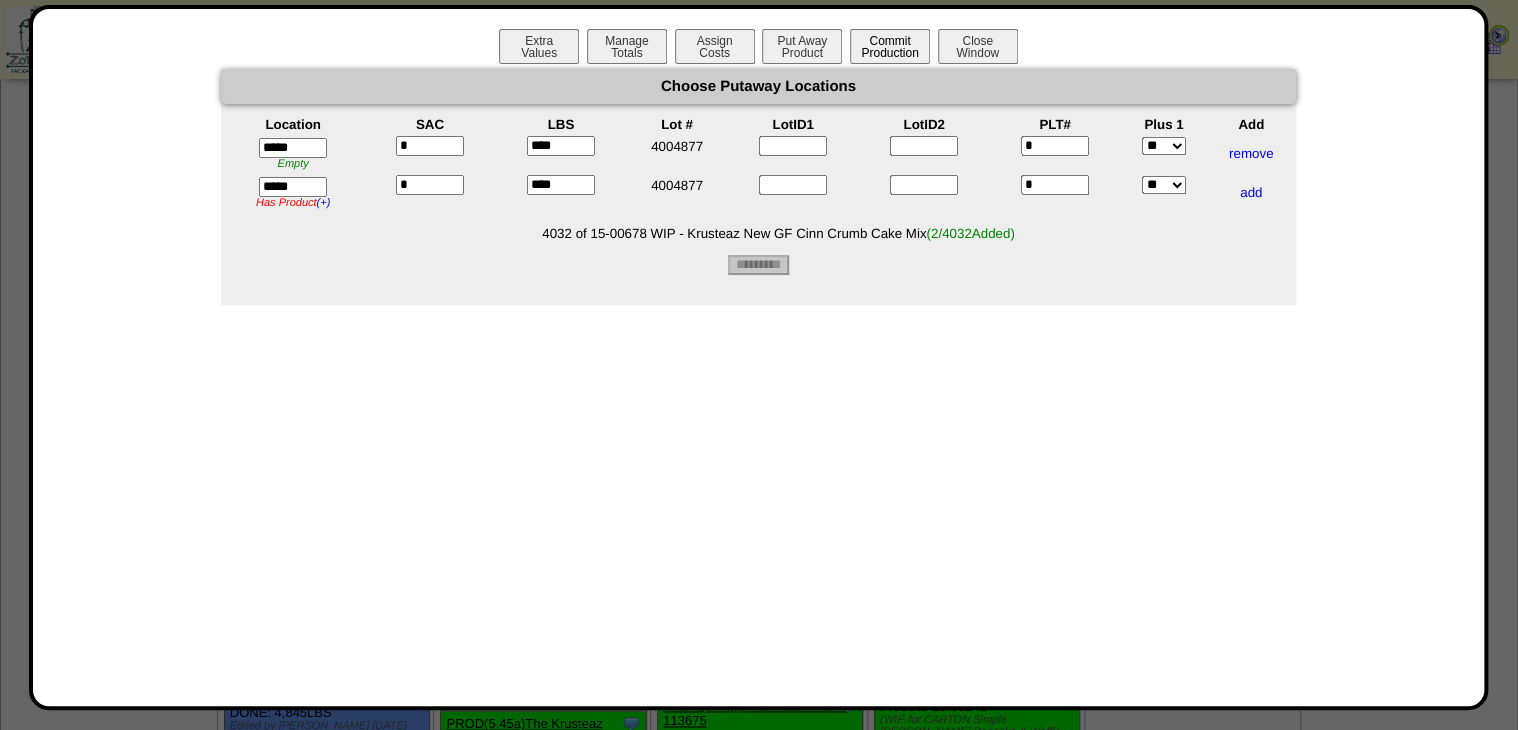type on "*********" 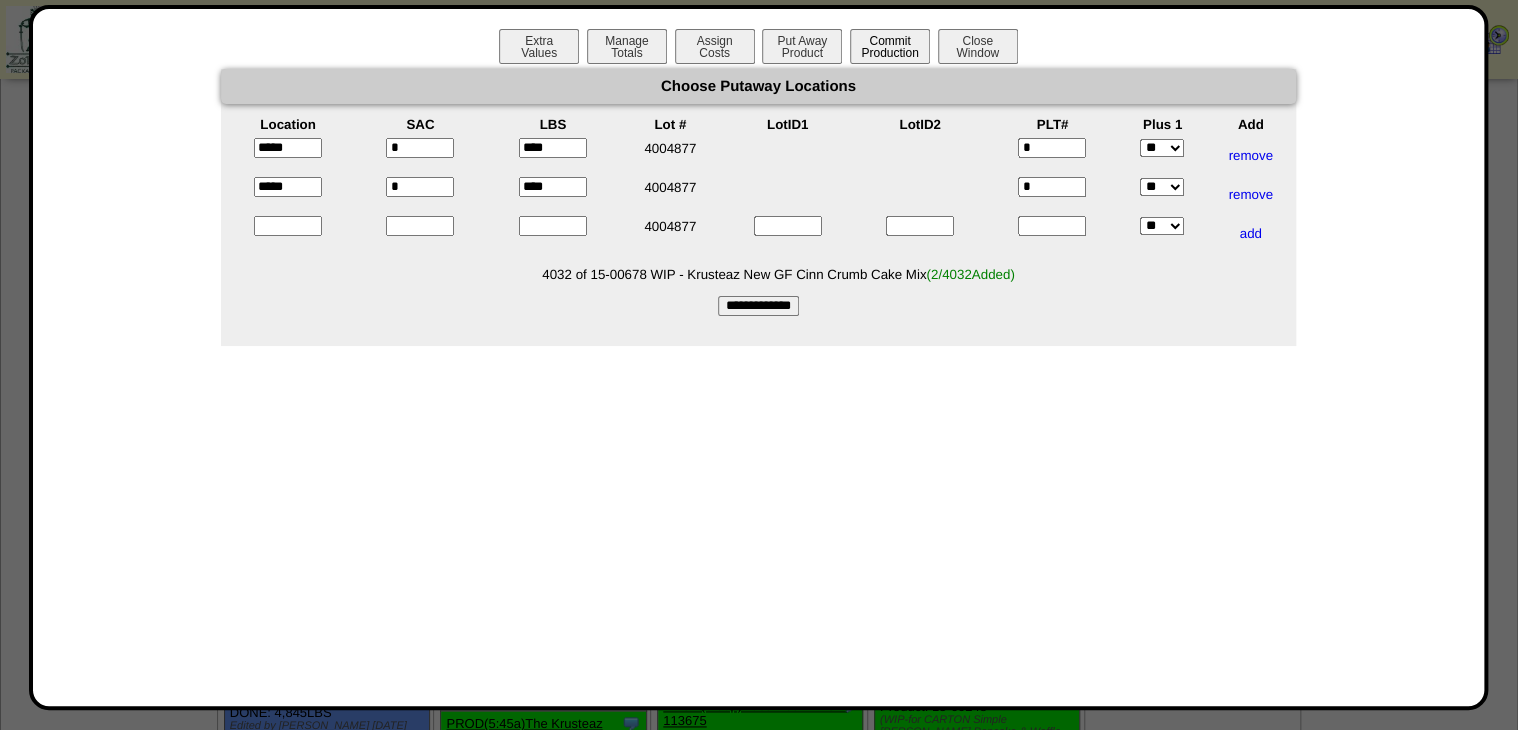 click on "Commit Production" at bounding box center [890, 46] 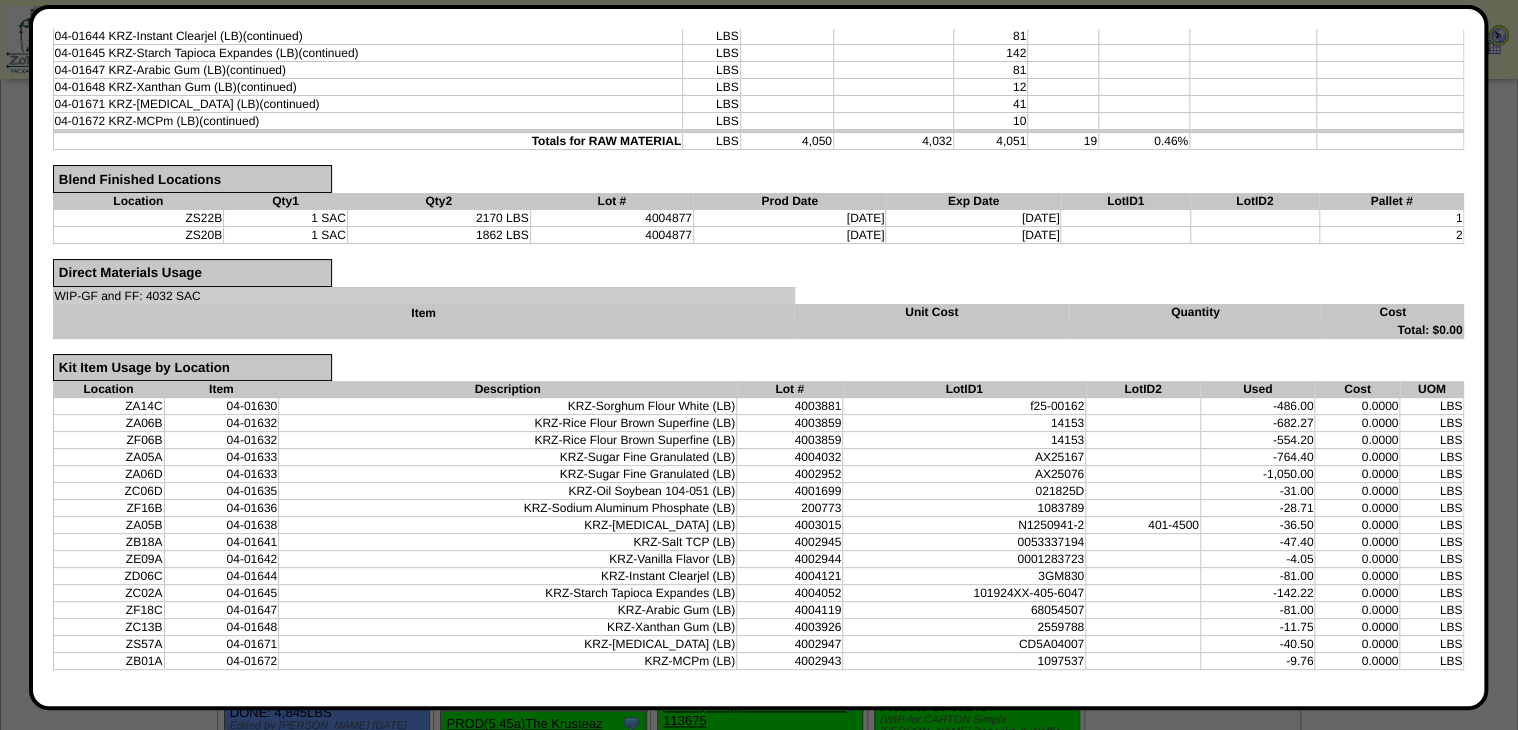 scroll, scrollTop: 560, scrollLeft: 0, axis: vertical 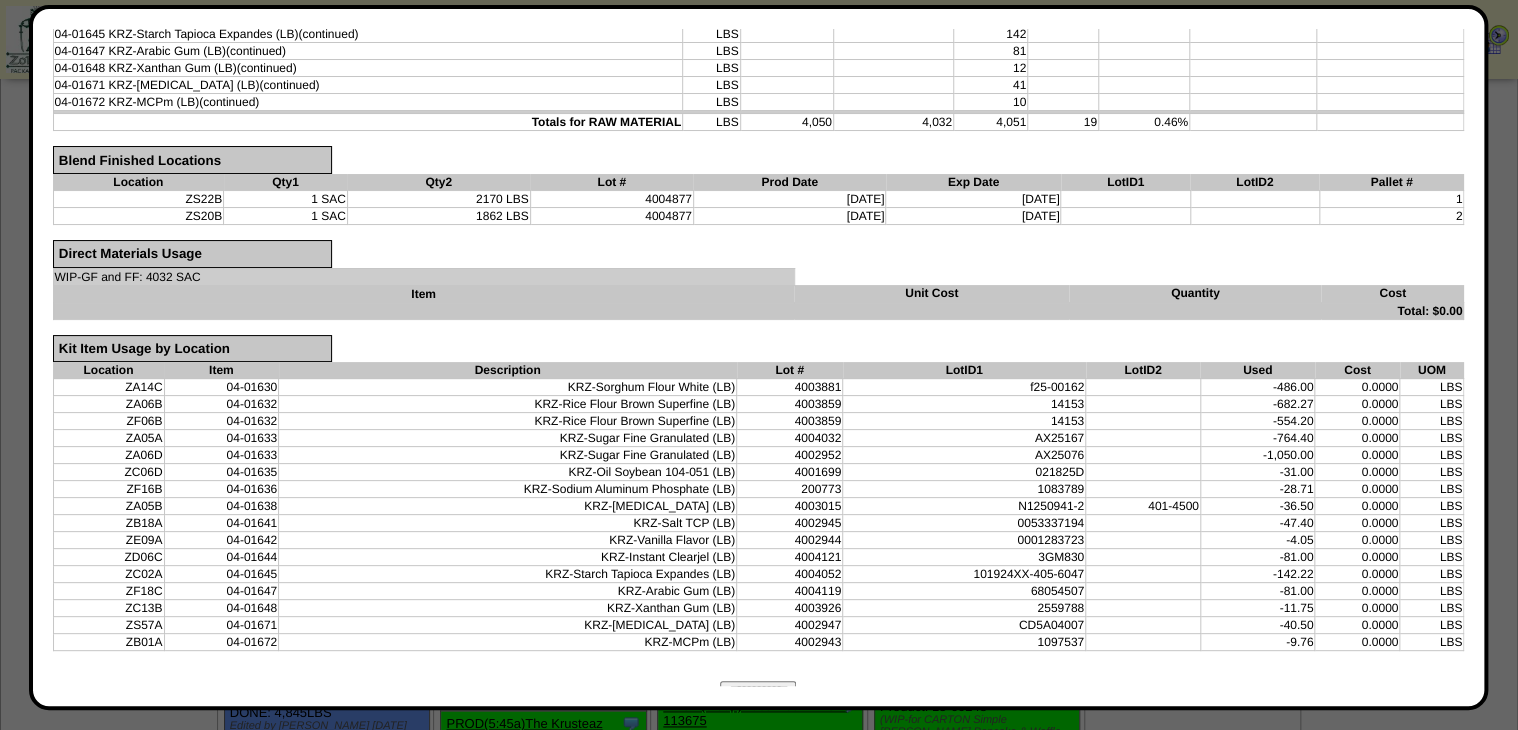 click on "**********" at bounding box center (758, 691) 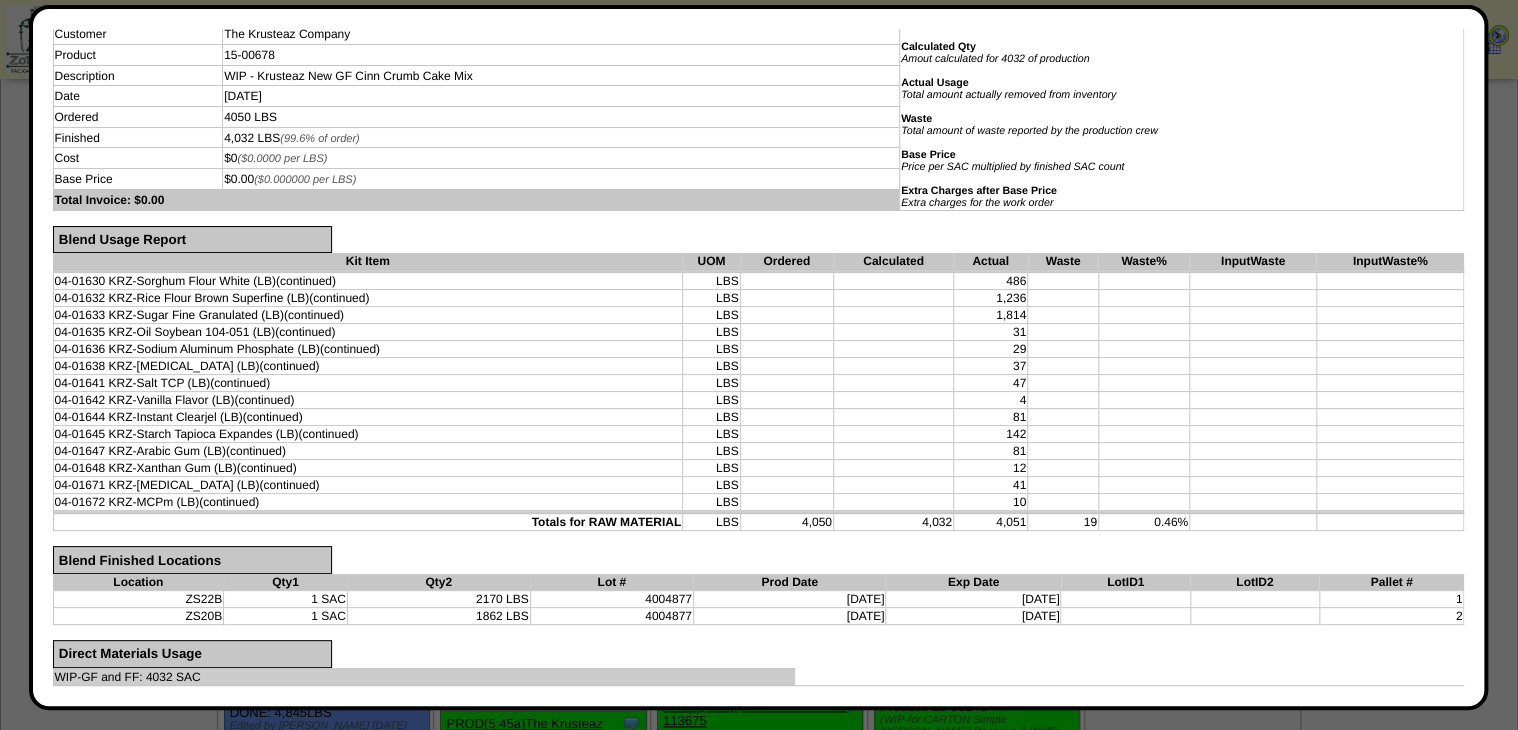 scroll, scrollTop: 0, scrollLeft: 0, axis: both 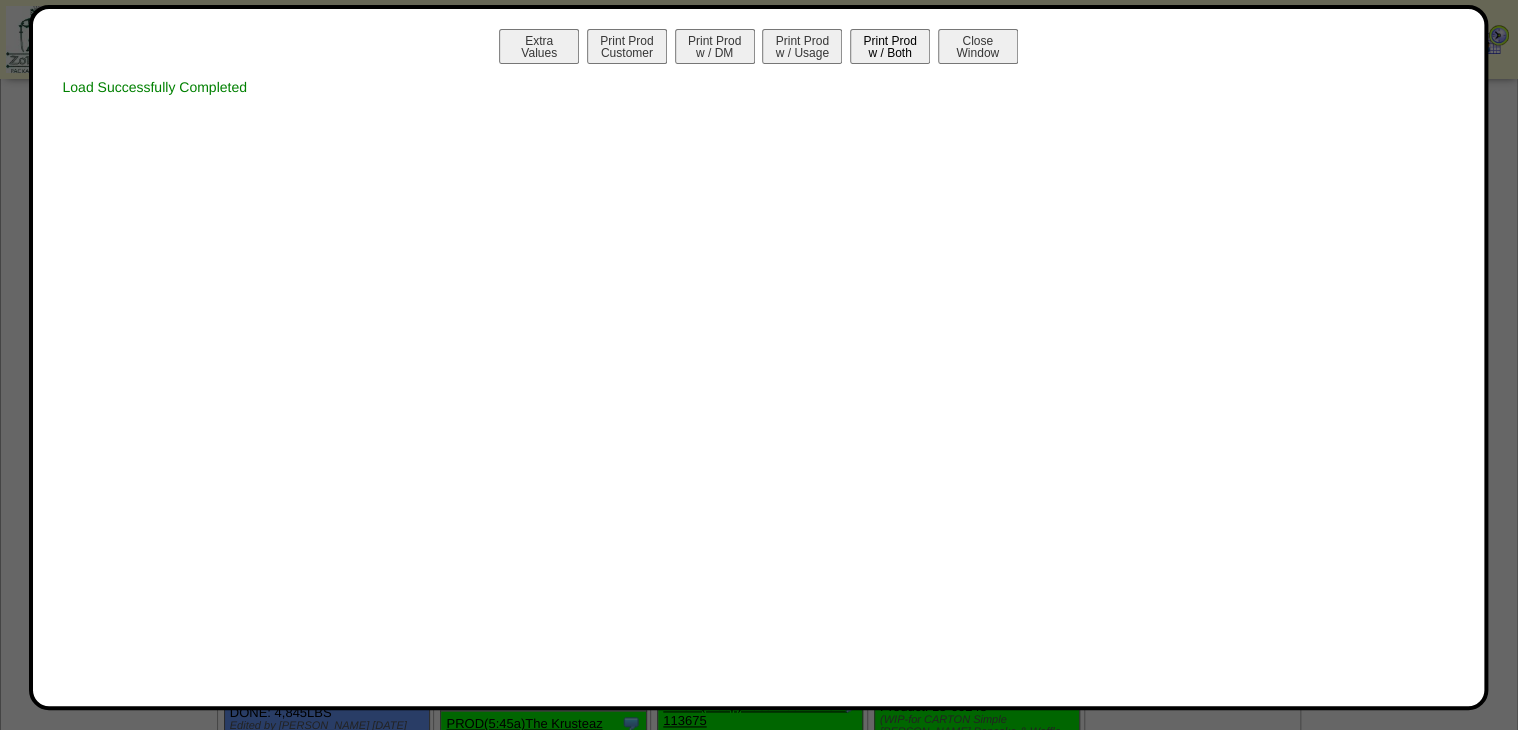 click on "Print Prod w / Both" at bounding box center [890, 46] 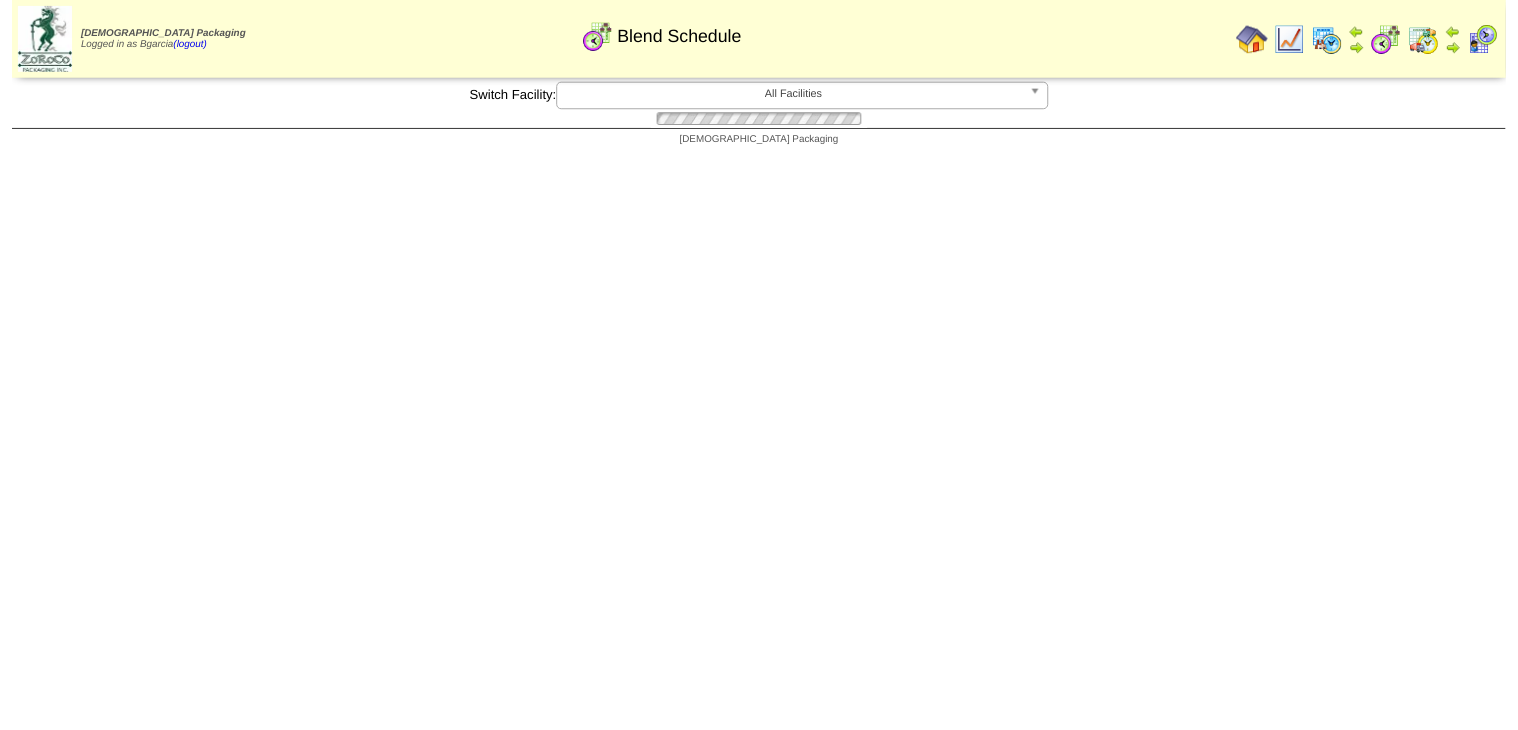 scroll, scrollTop: 960, scrollLeft: 0, axis: vertical 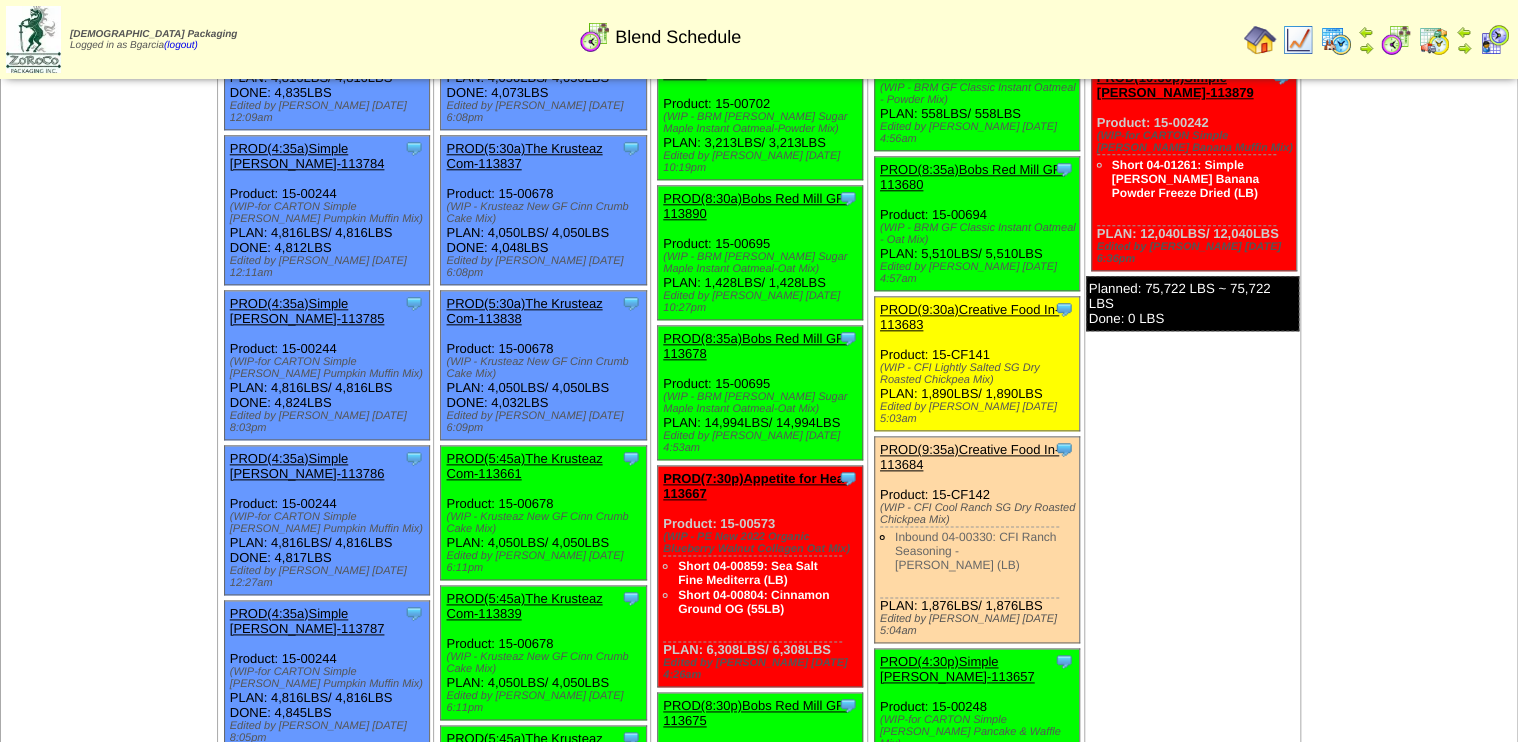 click on "PROD(5:45a)The Krusteaz Com-113661" at bounding box center [524, 466] 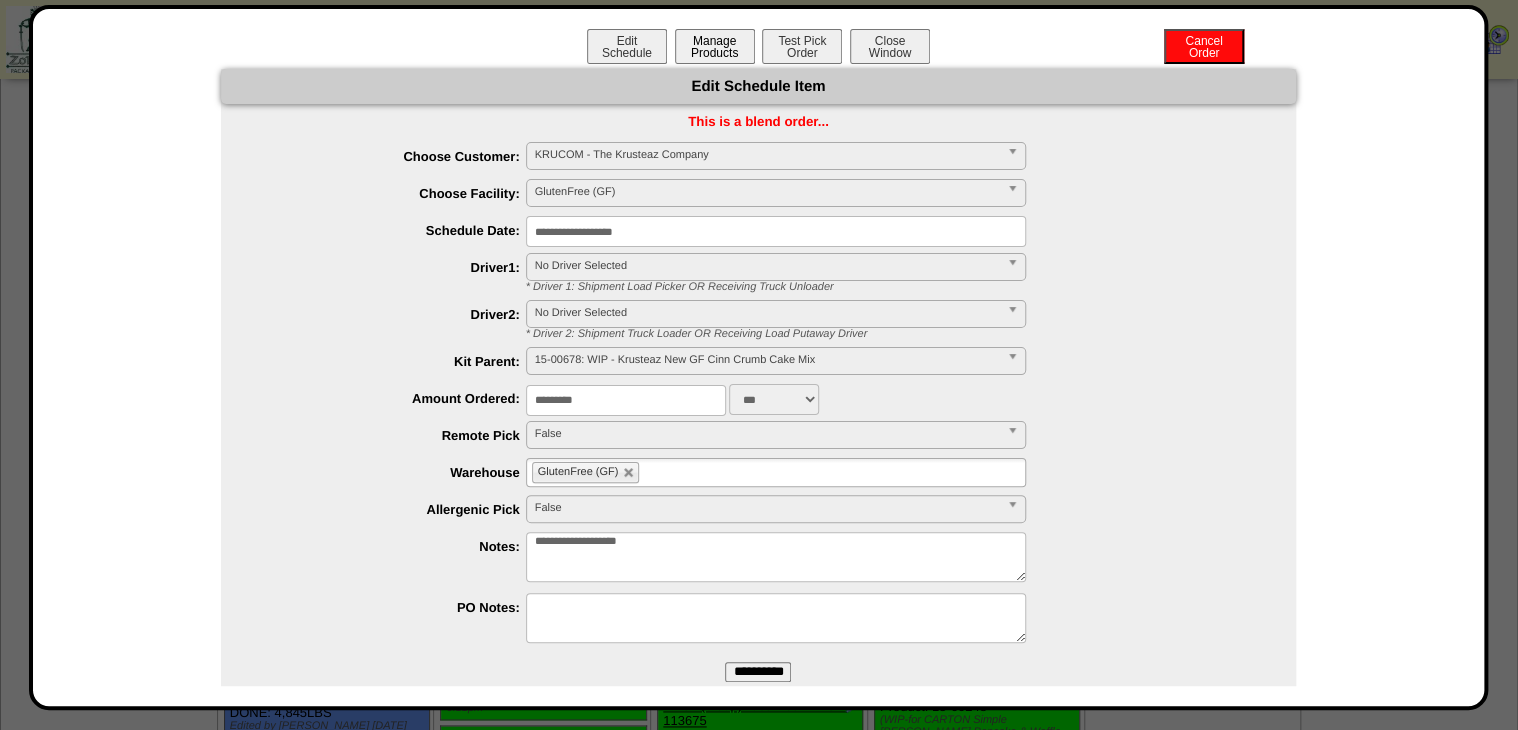click on "Manage Products" at bounding box center (715, 46) 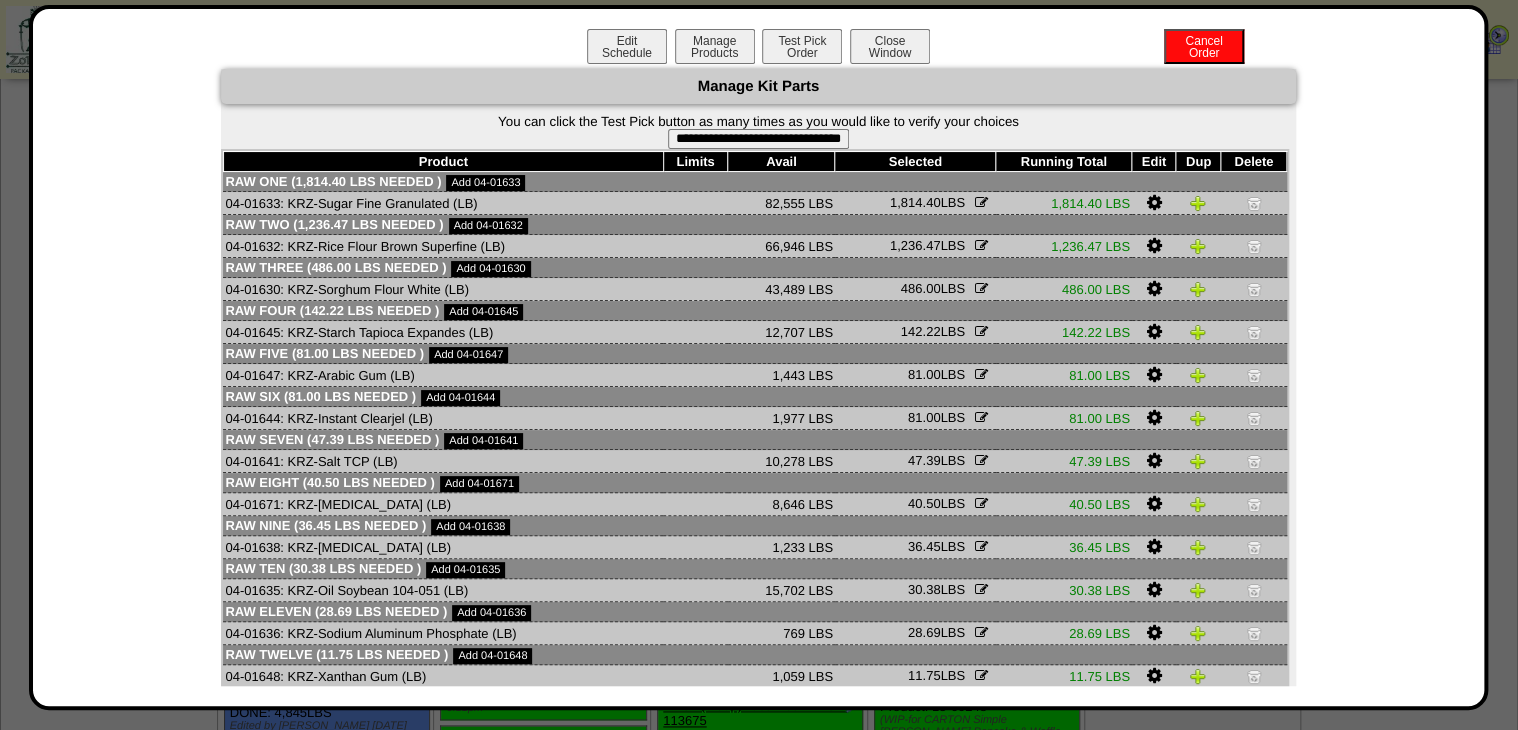 click on "**********" at bounding box center [758, 139] 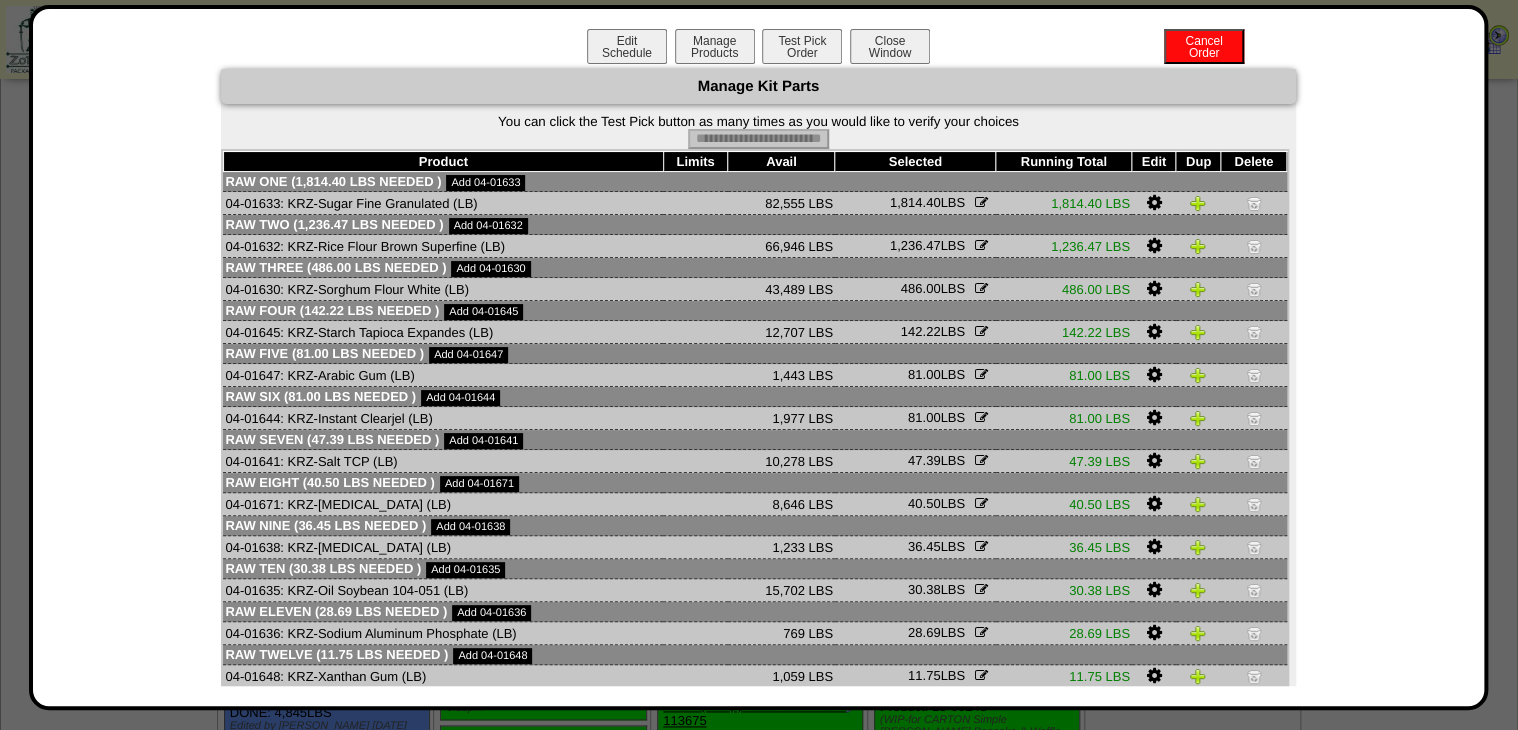 click on "Edit Schedule
Manage Products
Test Pick Order
Cancel Order
Close Window" at bounding box center [759, 49] 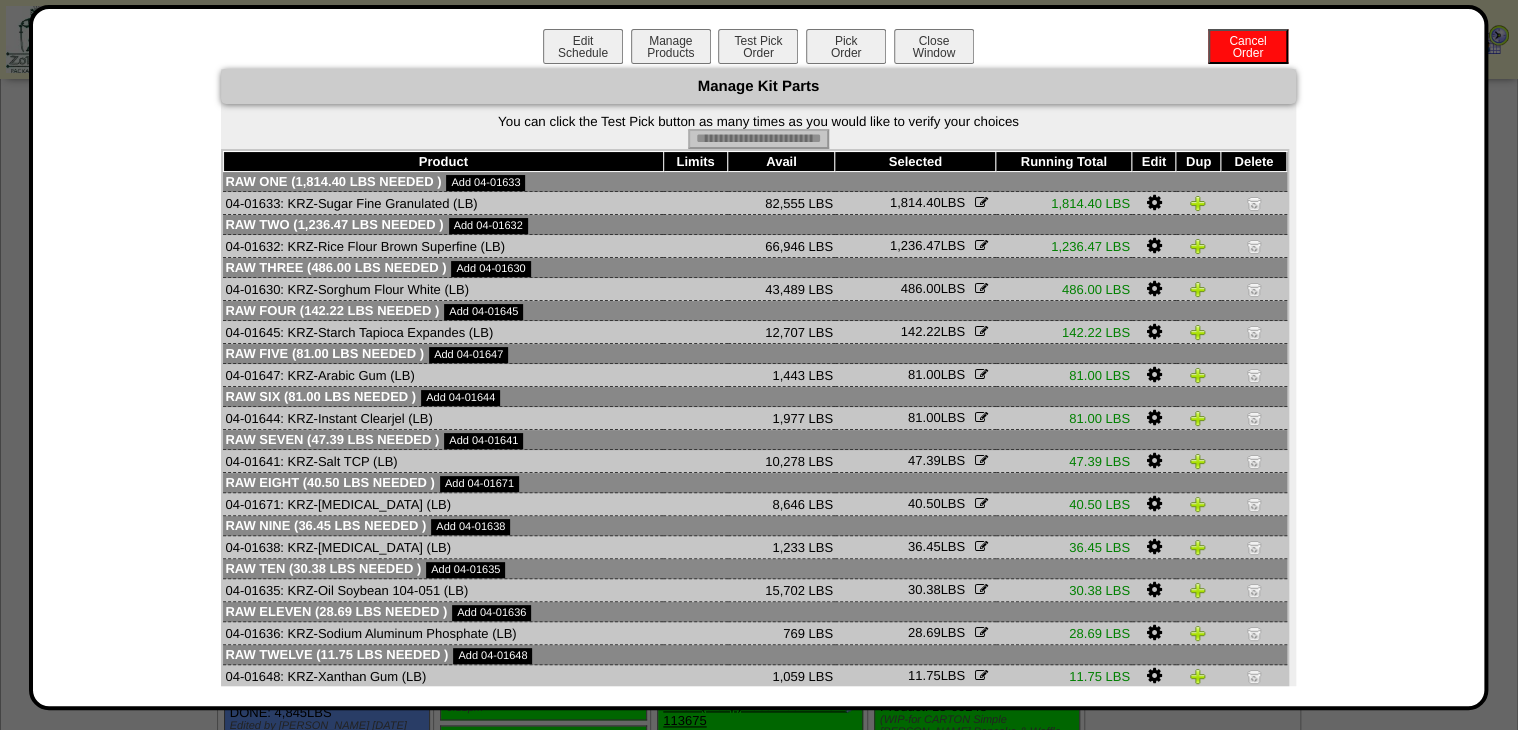 click on "Pick Order" at bounding box center [846, 46] 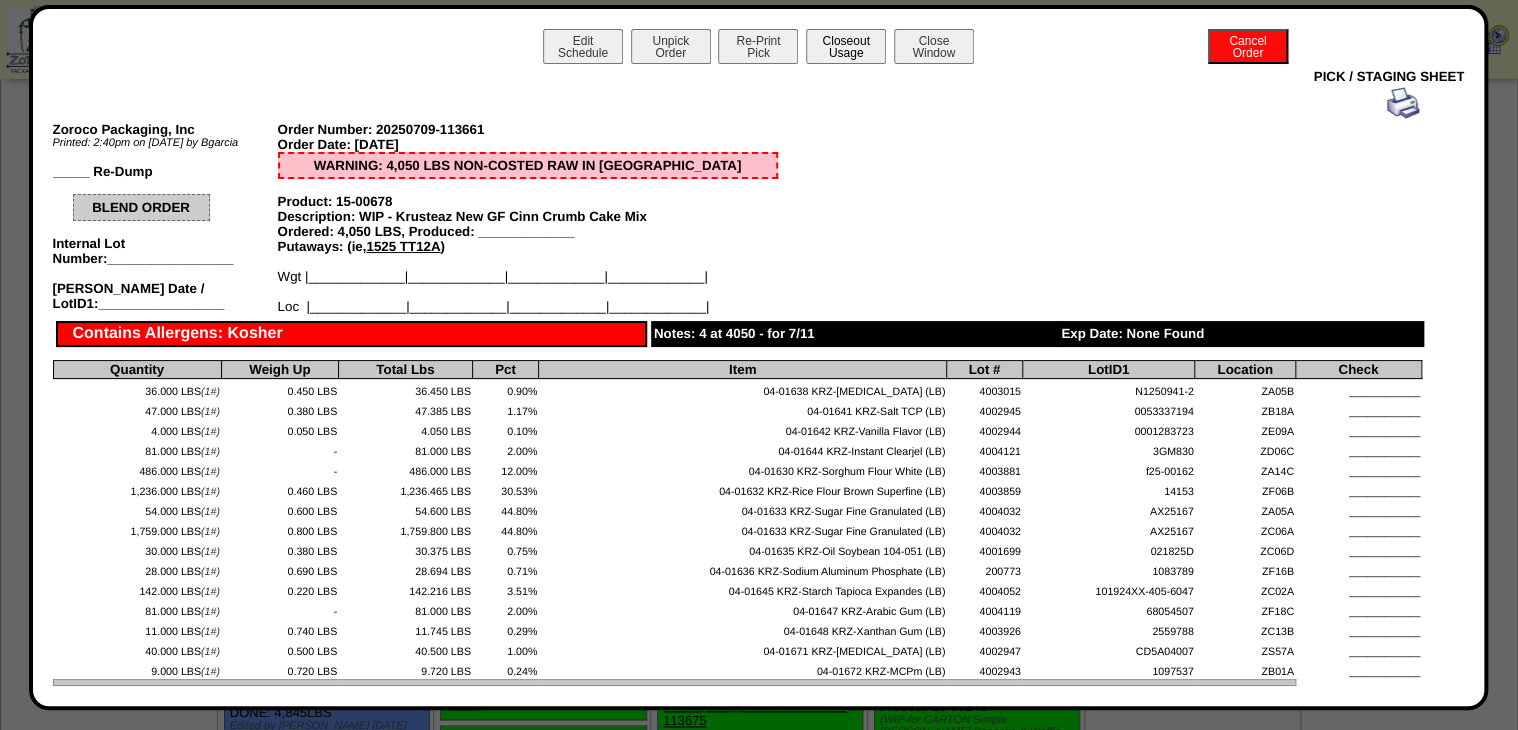 click on "Closeout Usage" at bounding box center (846, 46) 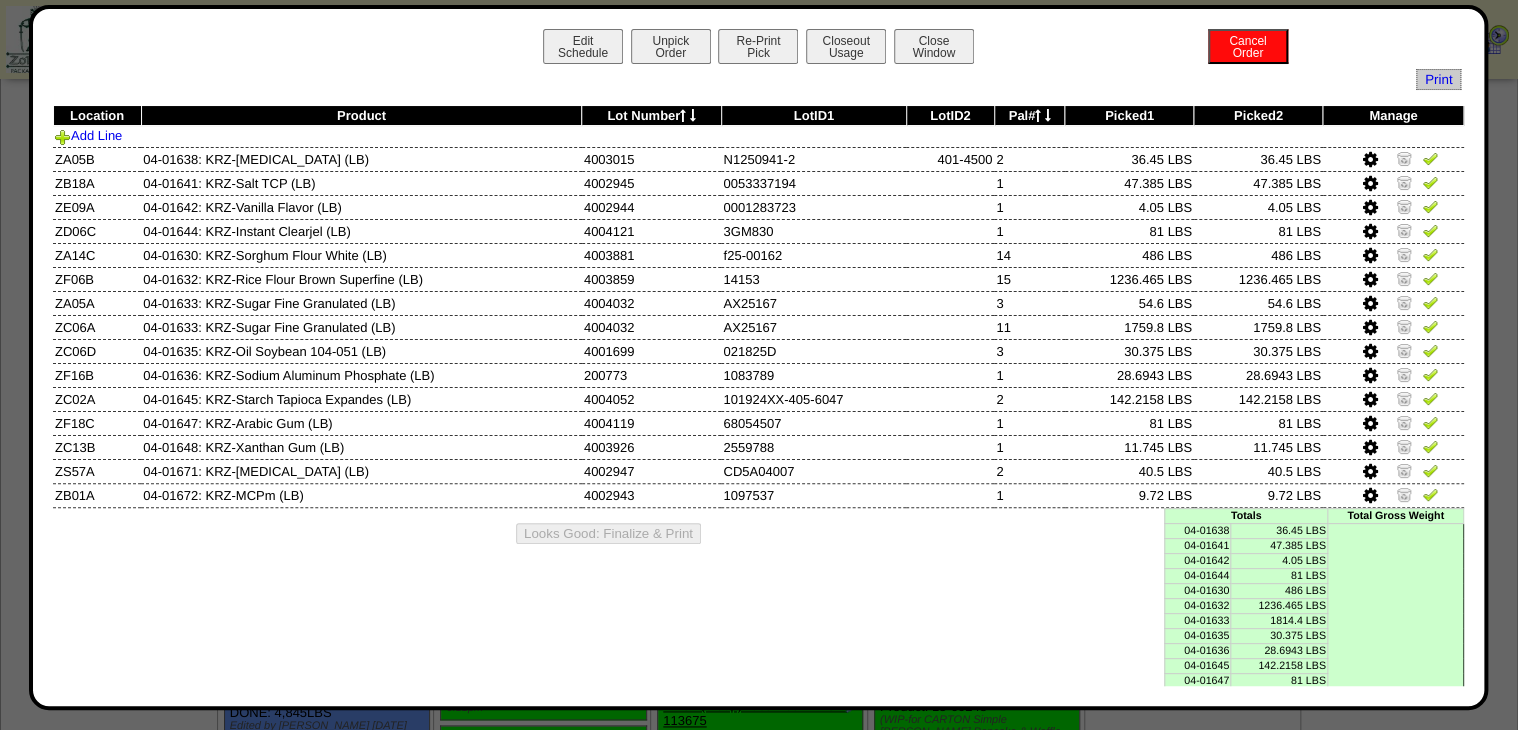 click at bounding box center [1370, 160] 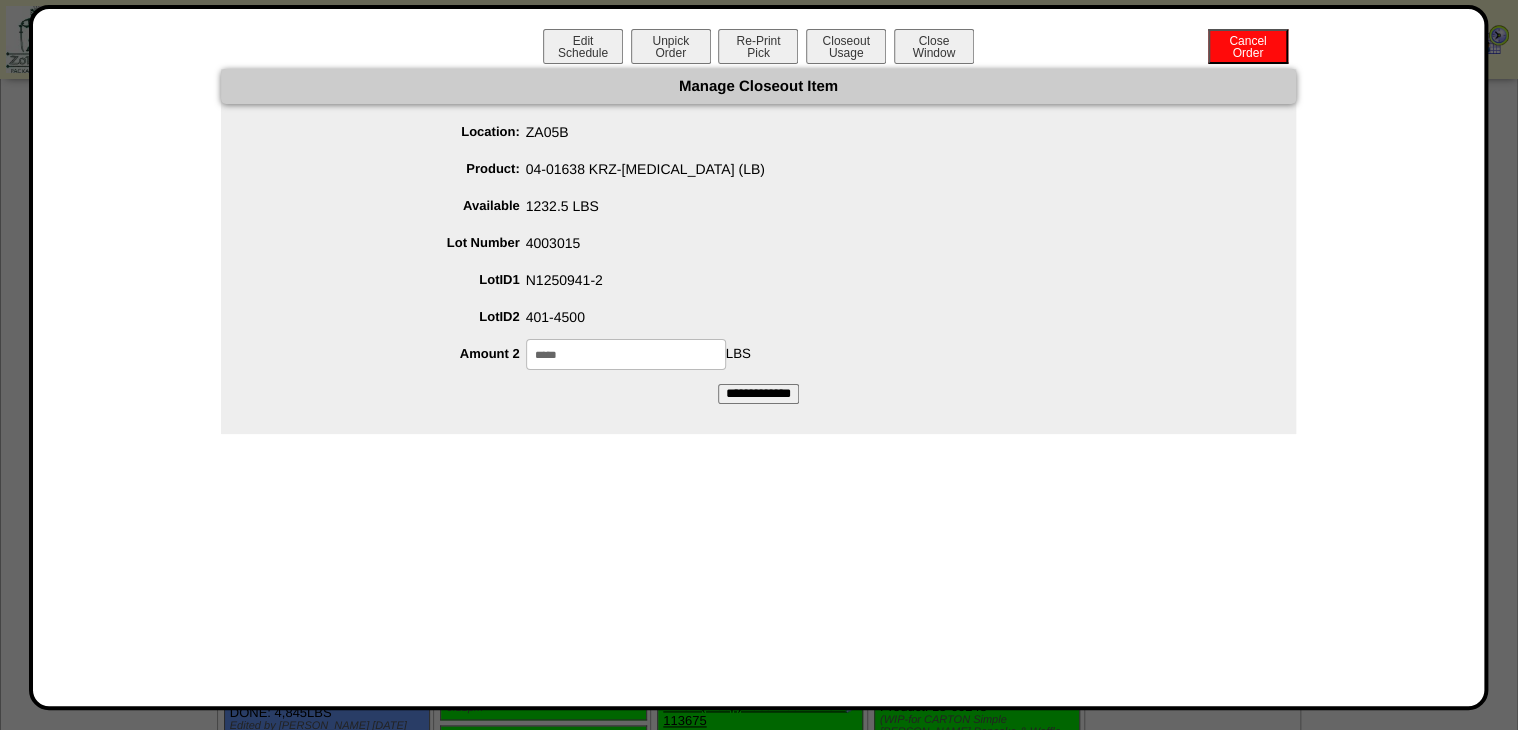 drag, startPoint x: 551, startPoint y: 354, endPoint x: 653, endPoint y: 356, distance: 102.01961 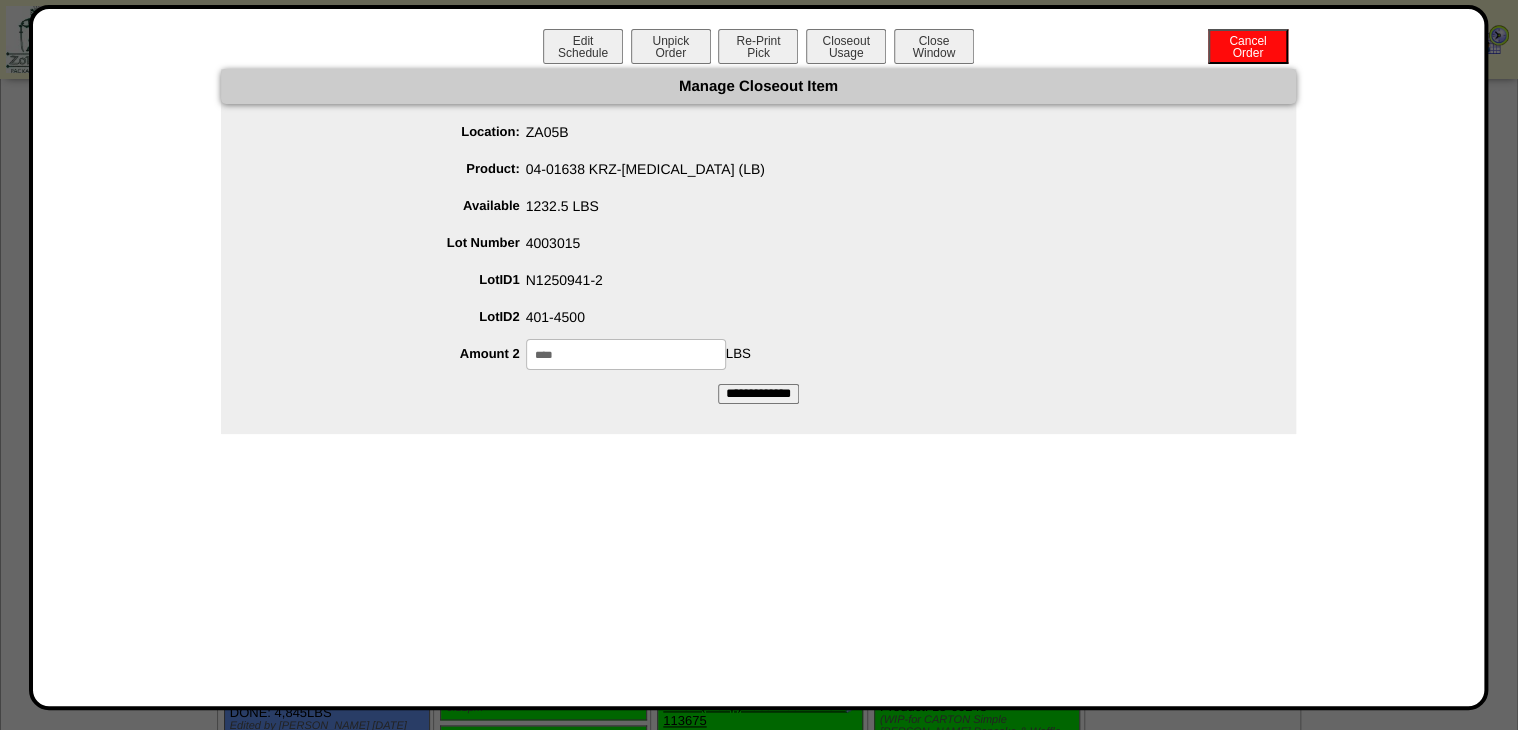 type on "****" 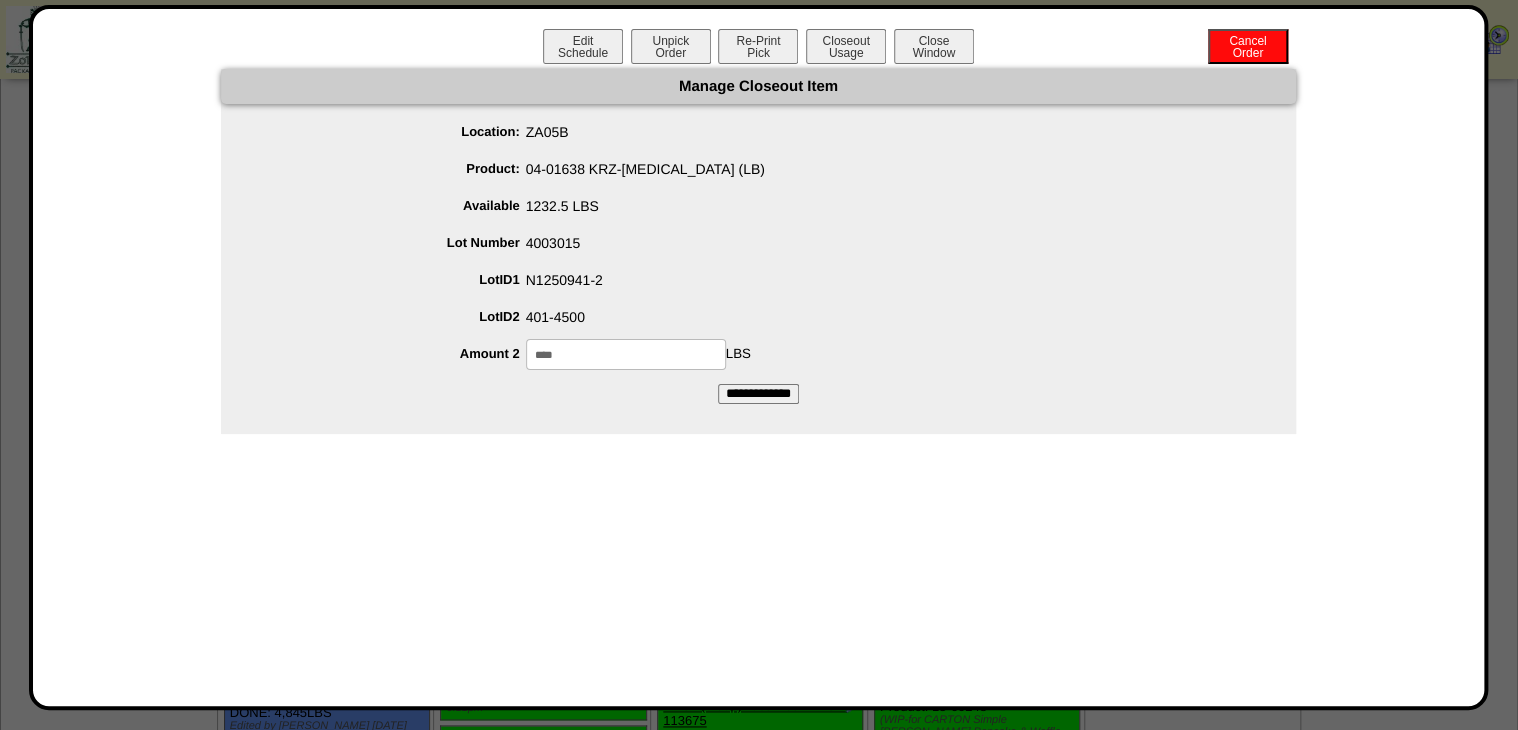 click on "**********" at bounding box center (758, 394) 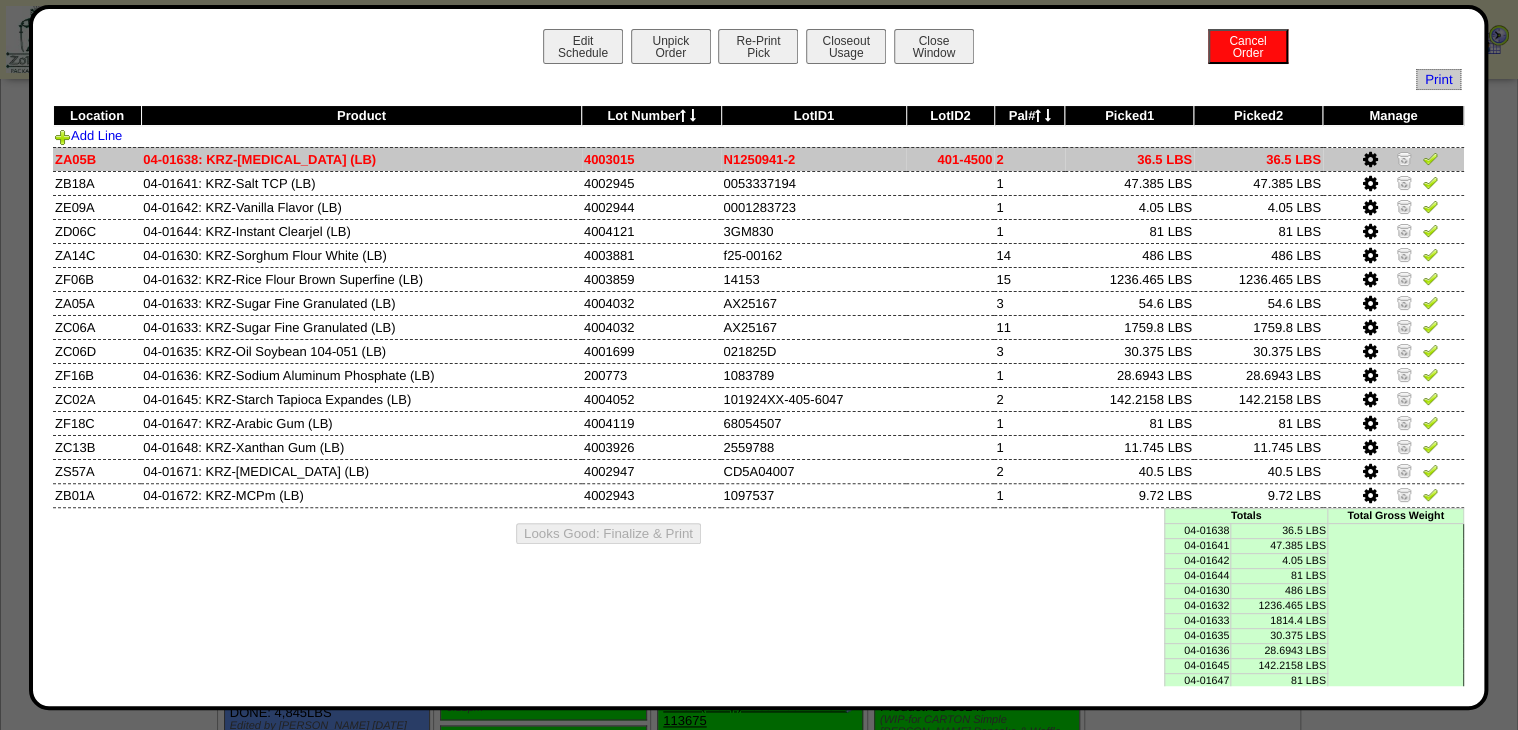 click at bounding box center (1430, 158) 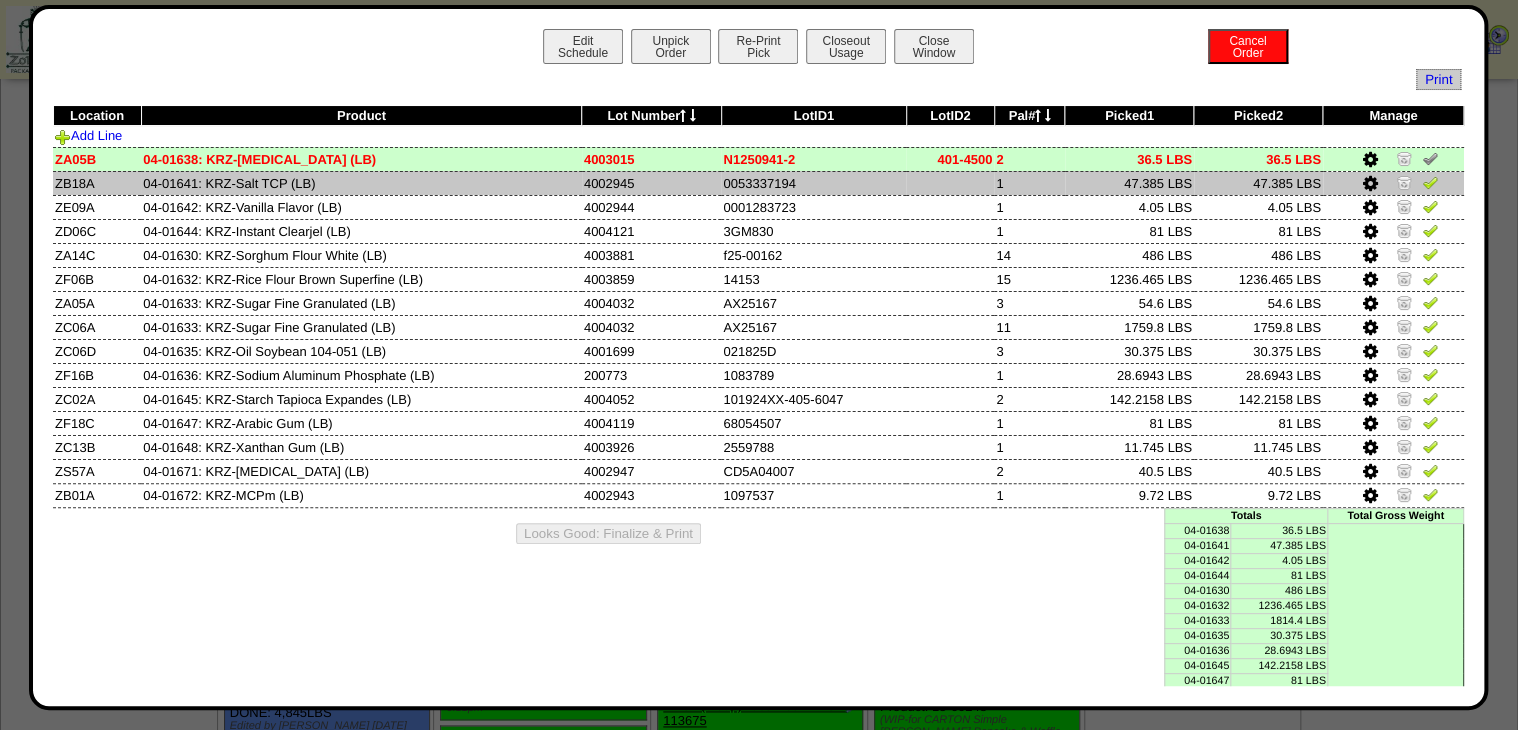 click at bounding box center [1370, 184] 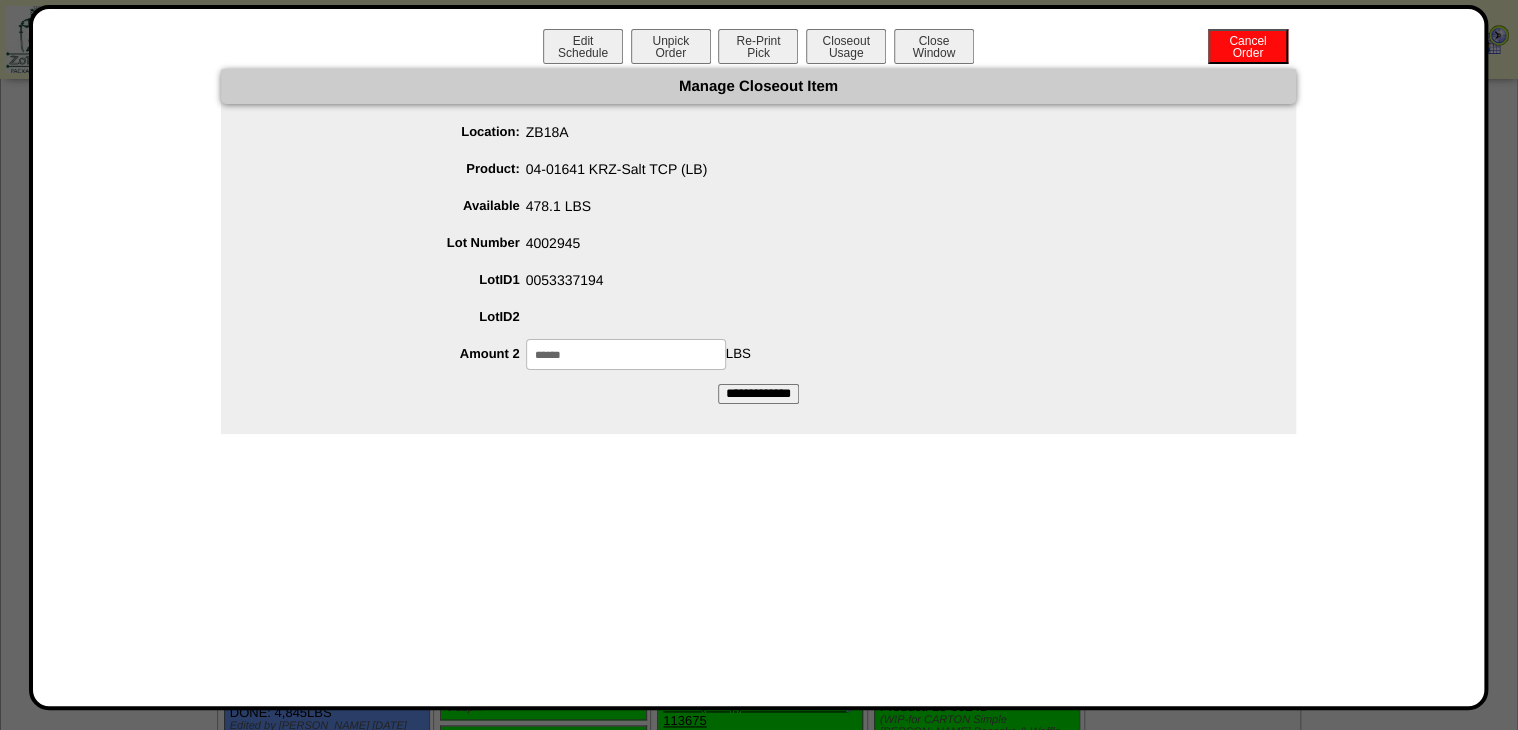 drag, startPoint x: 595, startPoint y: 352, endPoint x: 742, endPoint y: 344, distance: 147.21753 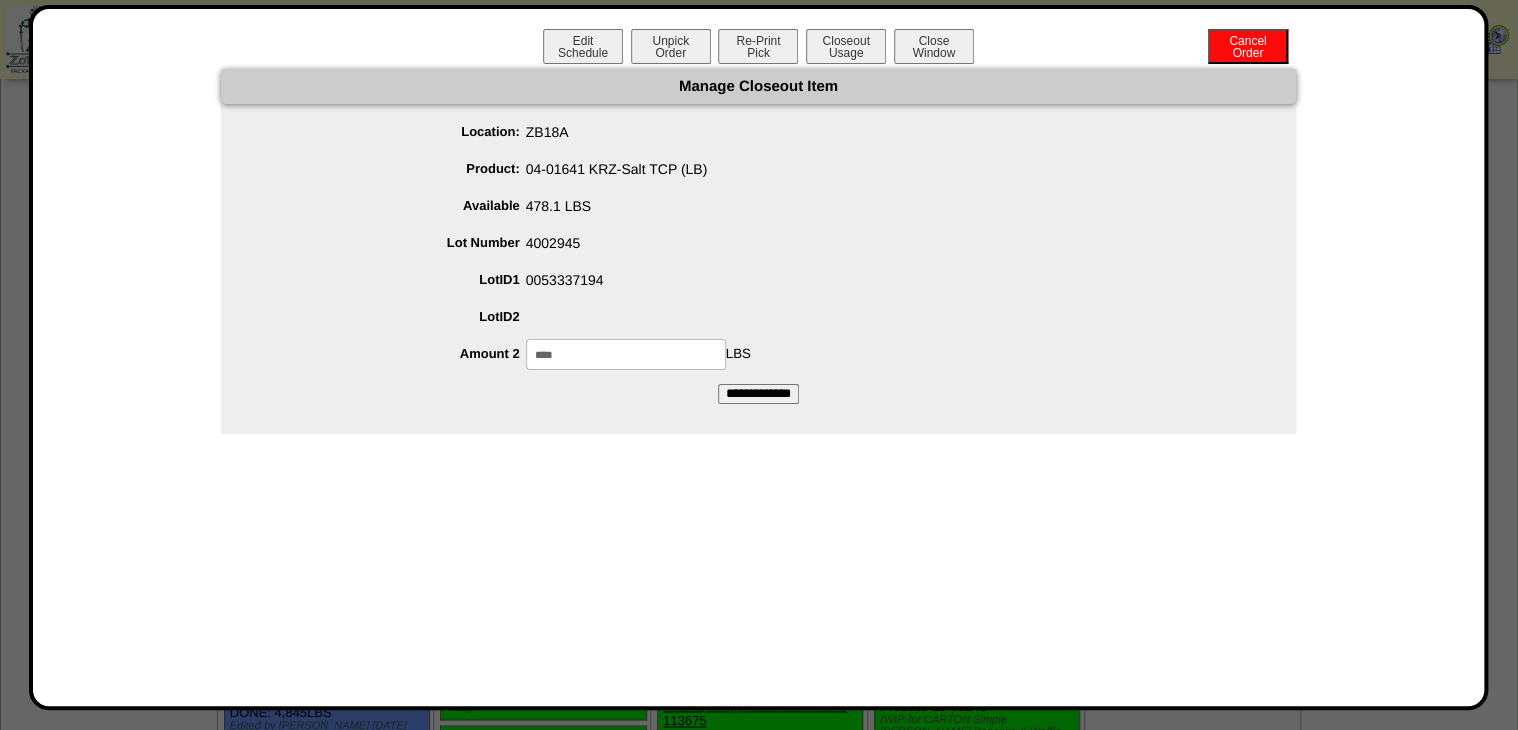 type on "****" 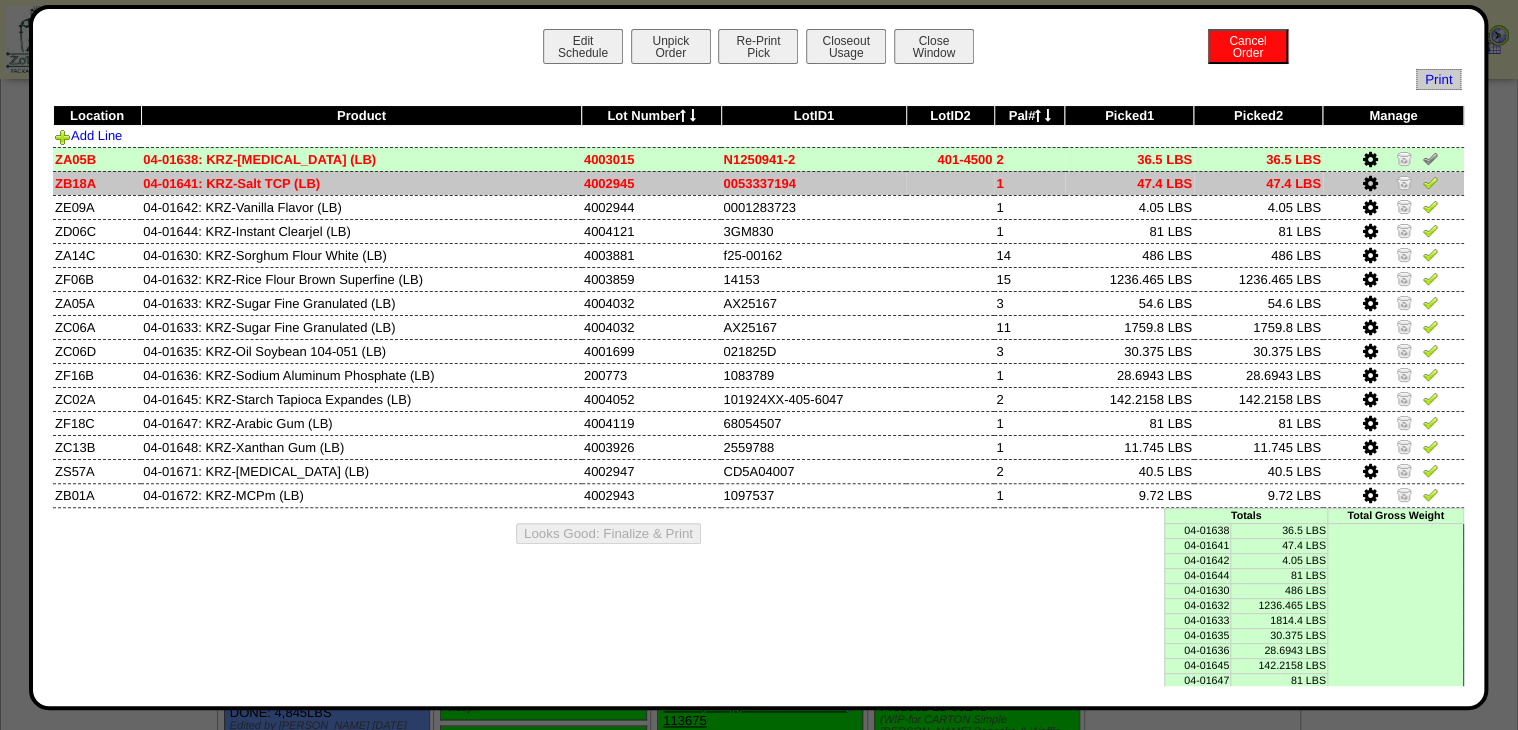 click at bounding box center (1430, 182) 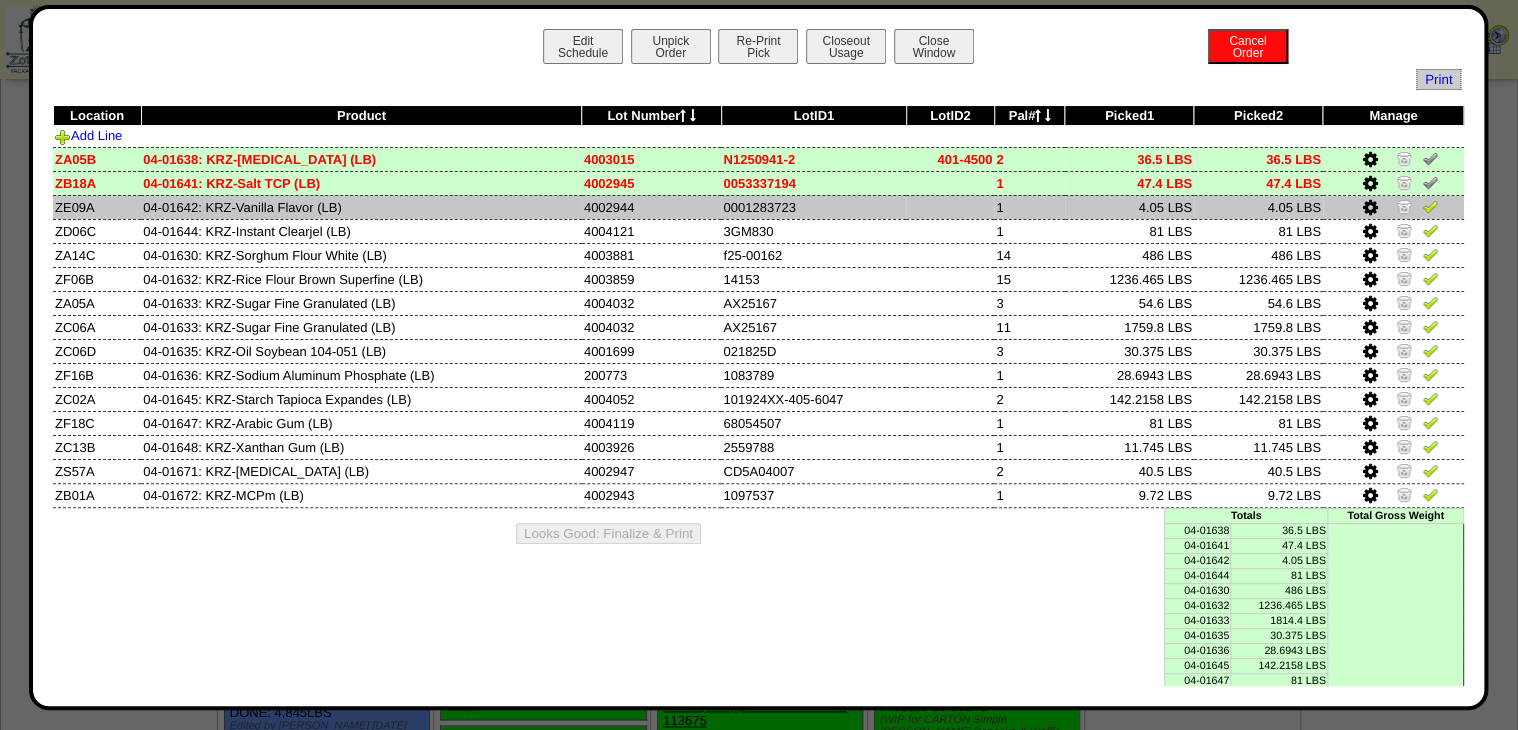 click at bounding box center (1430, 206) 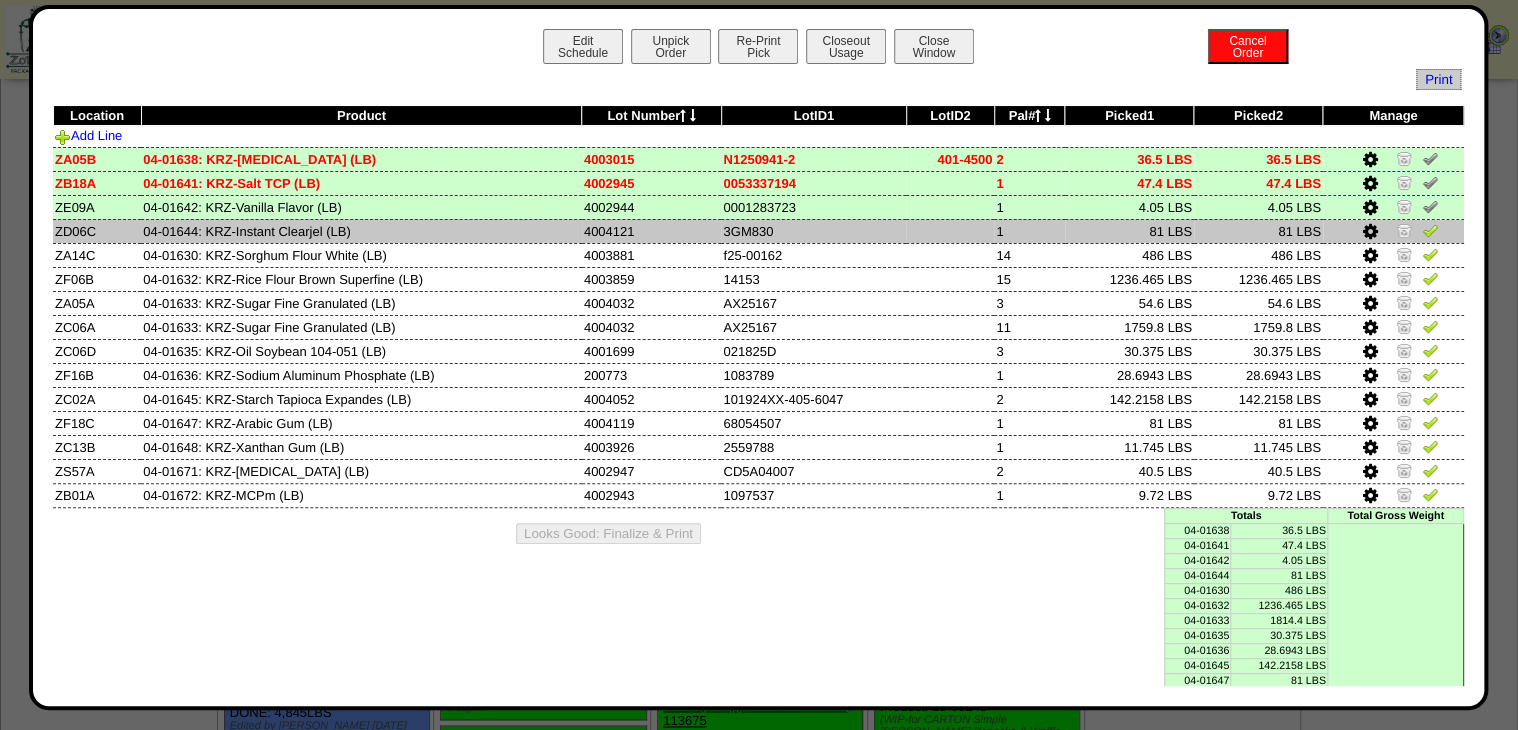 click at bounding box center [1430, 230] 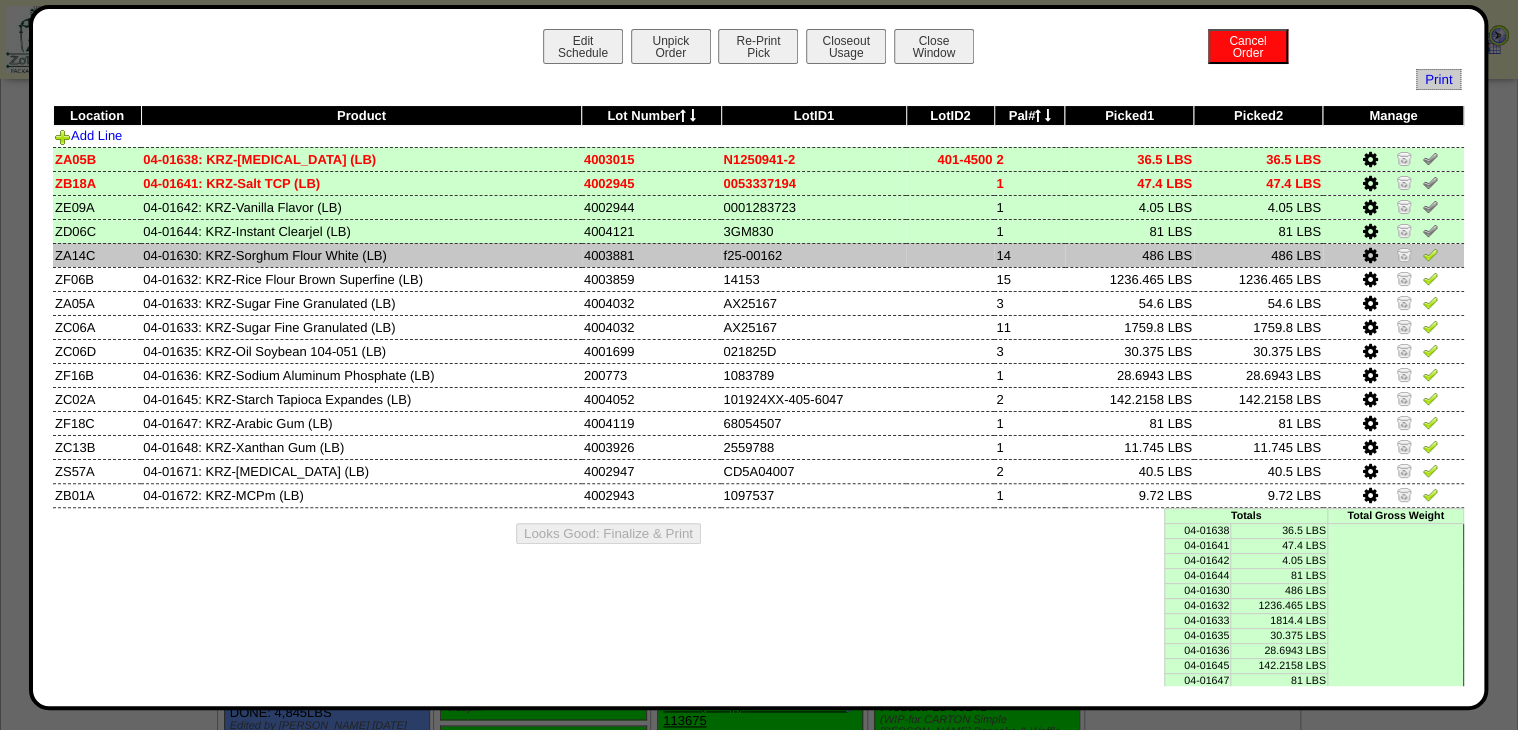 click at bounding box center [1430, 254] 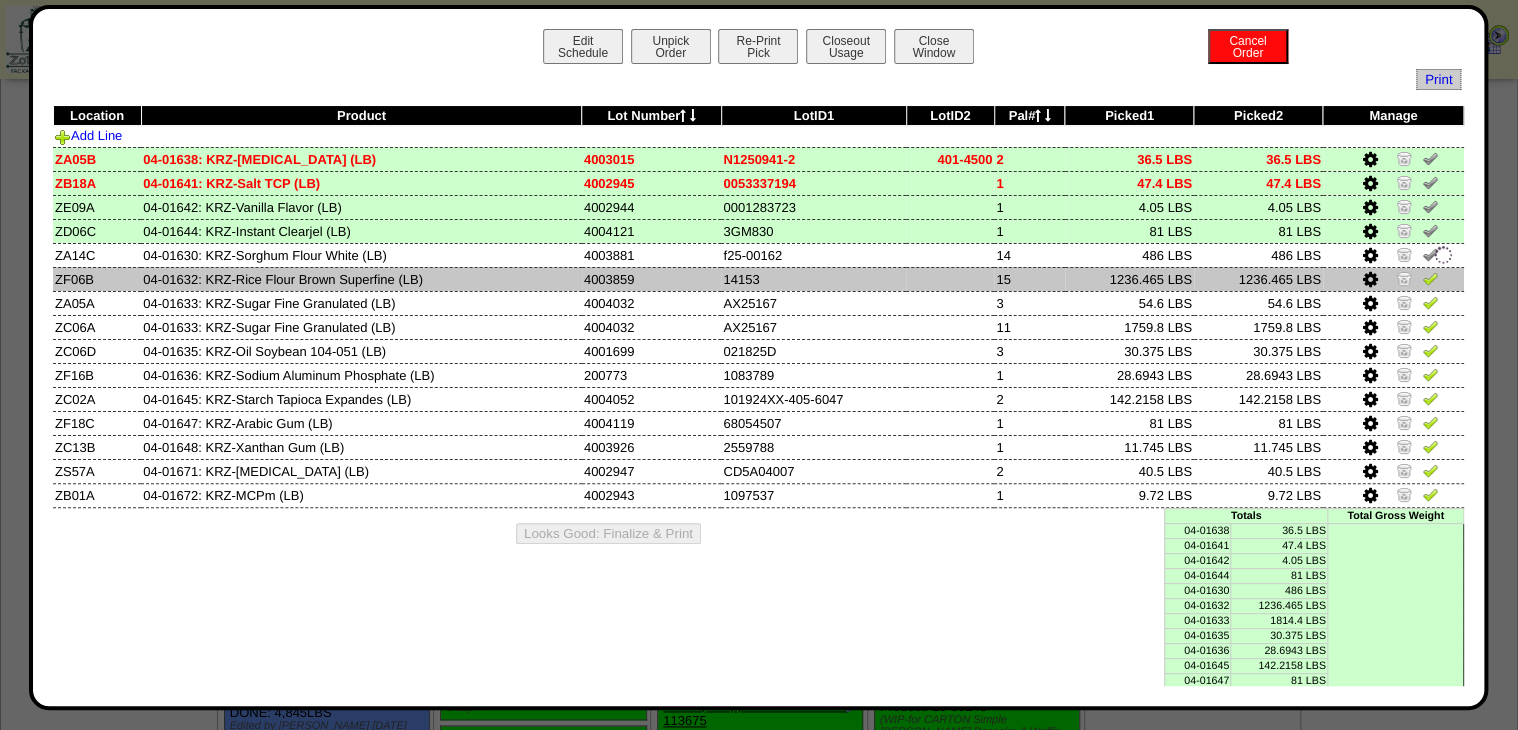 click at bounding box center (1430, 278) 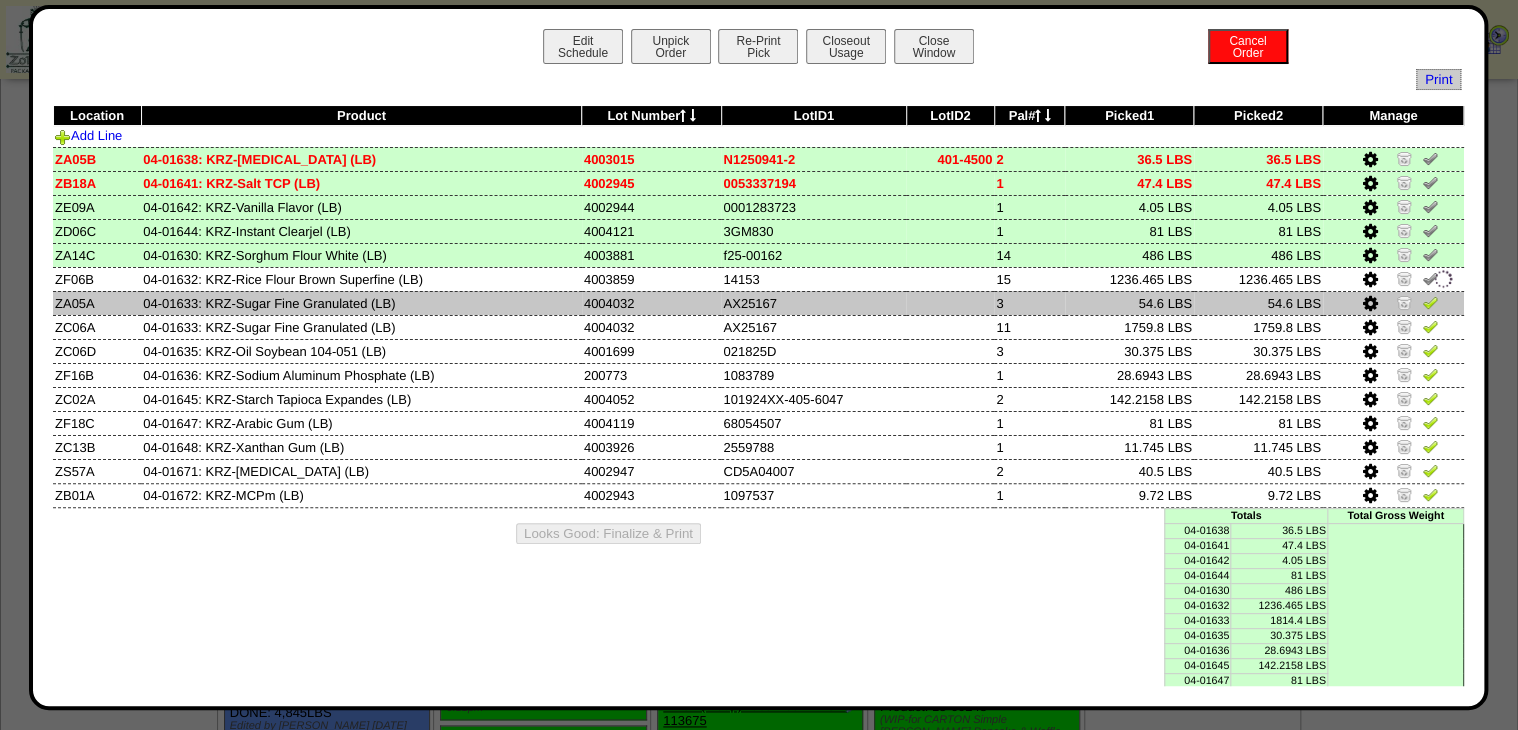 click at bounding box center [1430, 302] 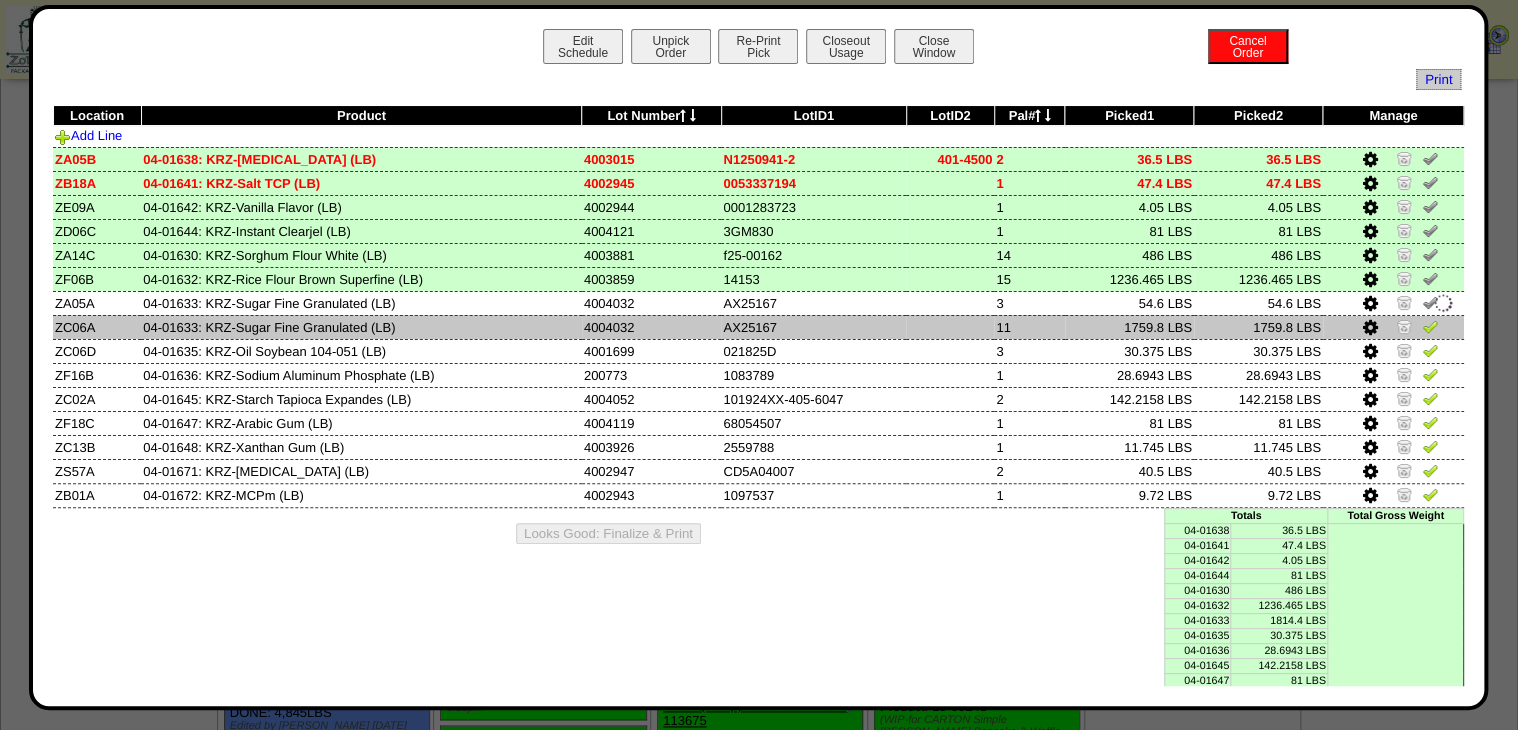 click at bounding box center [1430, 326] 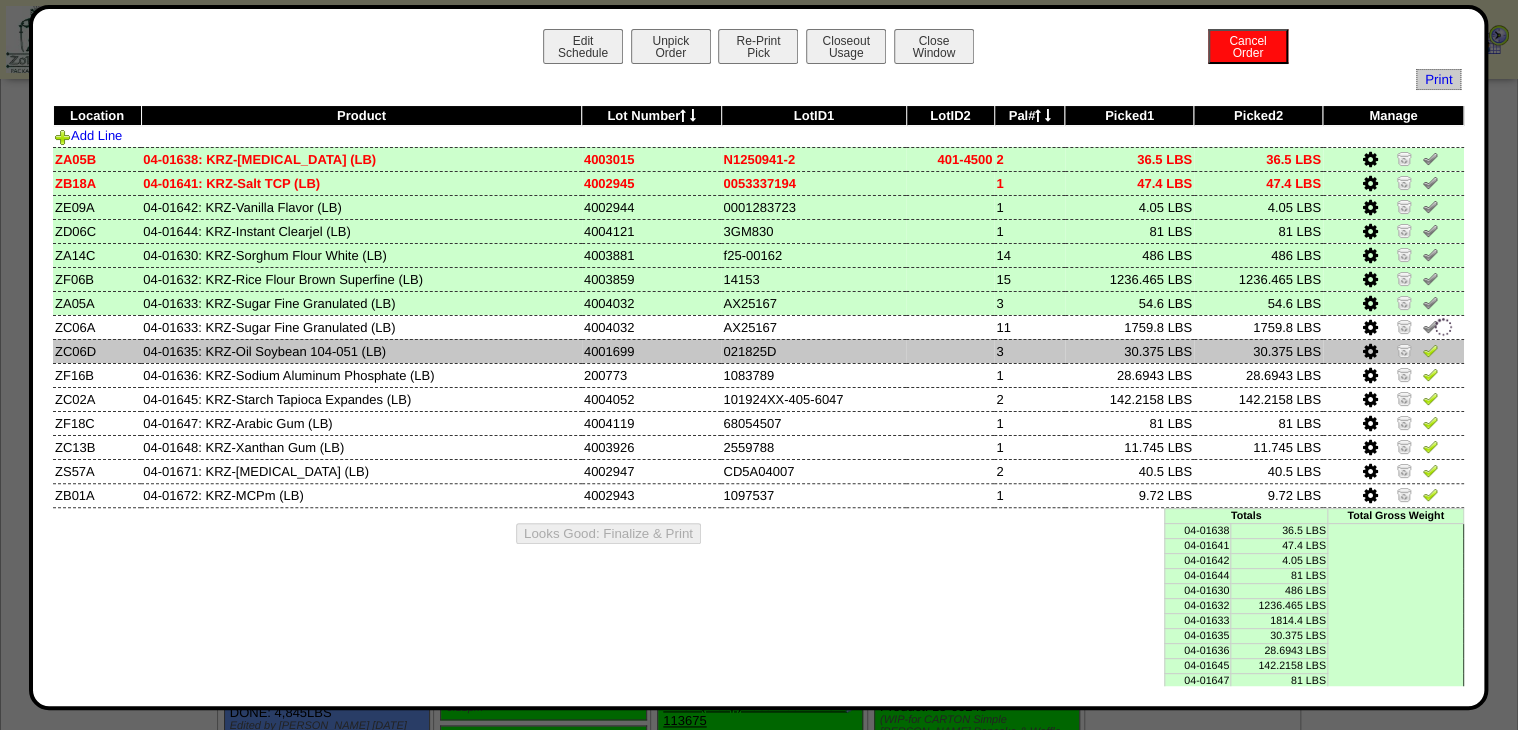 click at bounding box center (1430, 350) 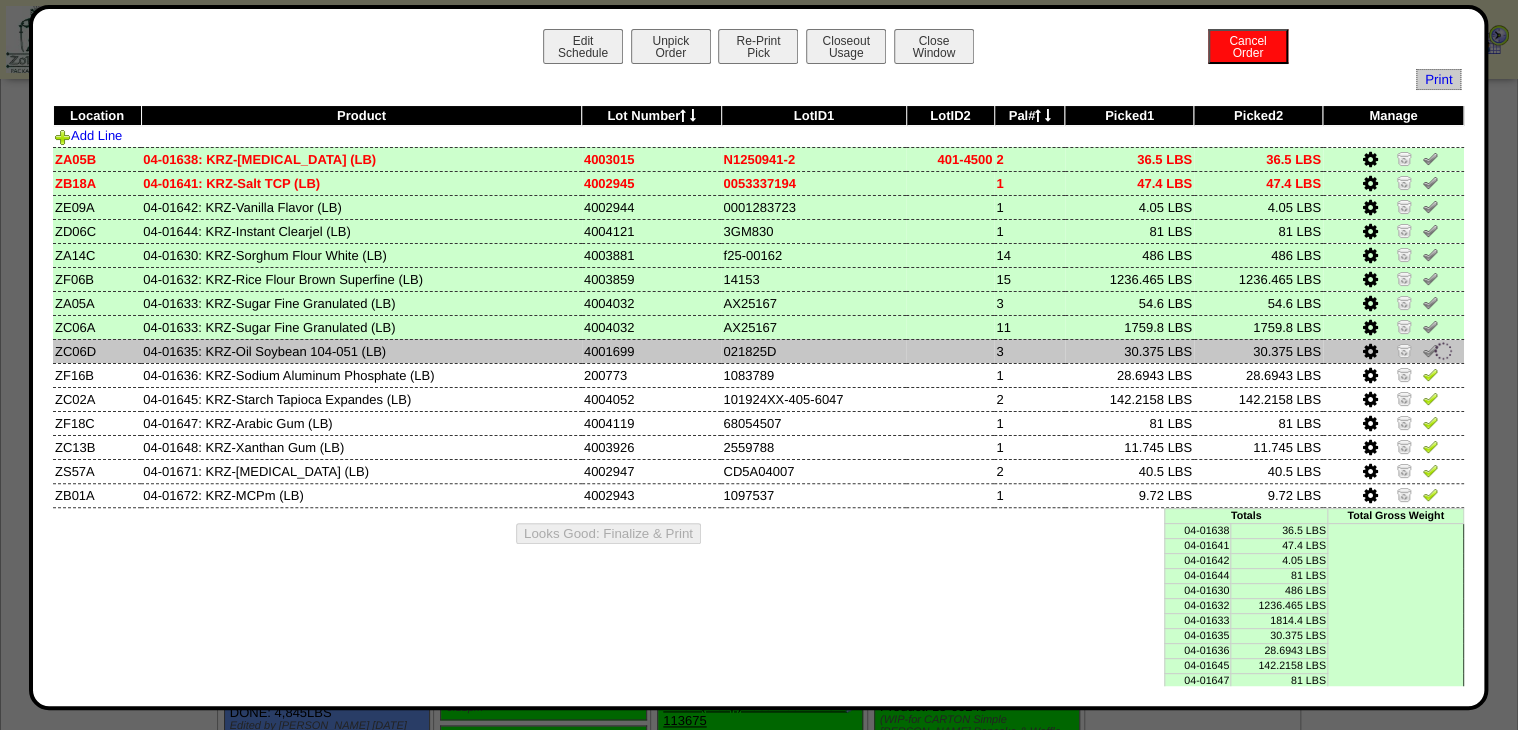 click at bounding box center (1370, 352) 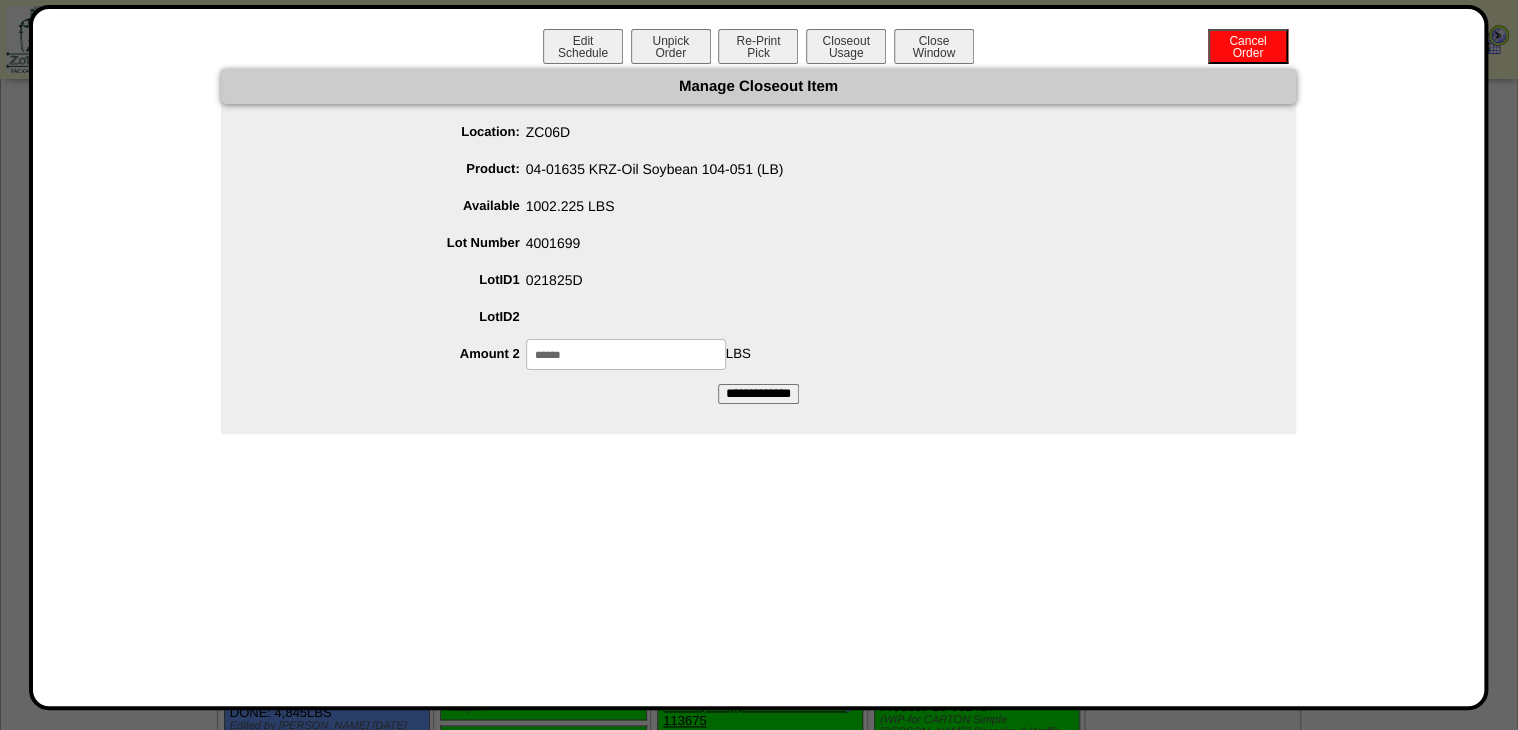 click on "******" at bounding box center [626, 354] 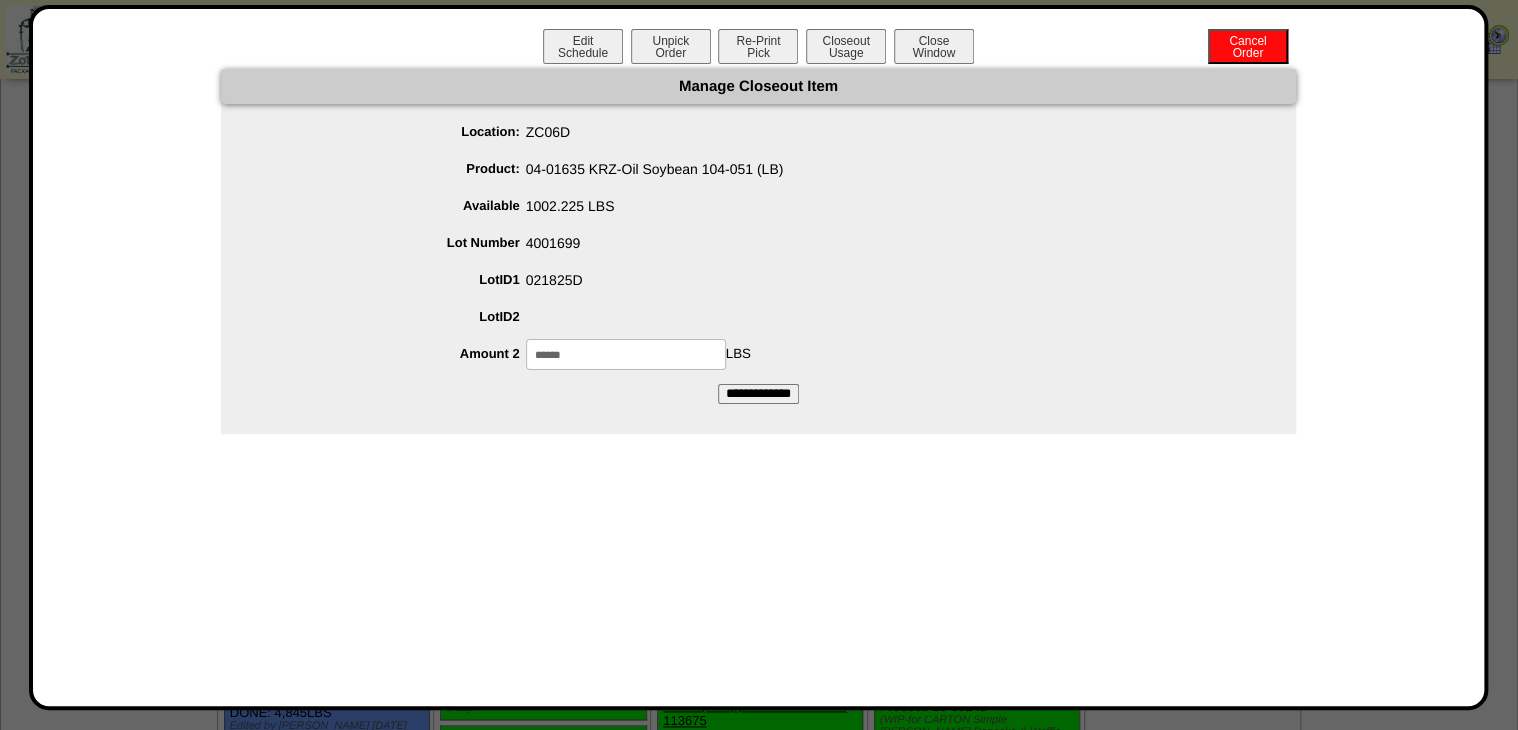 type on "******" 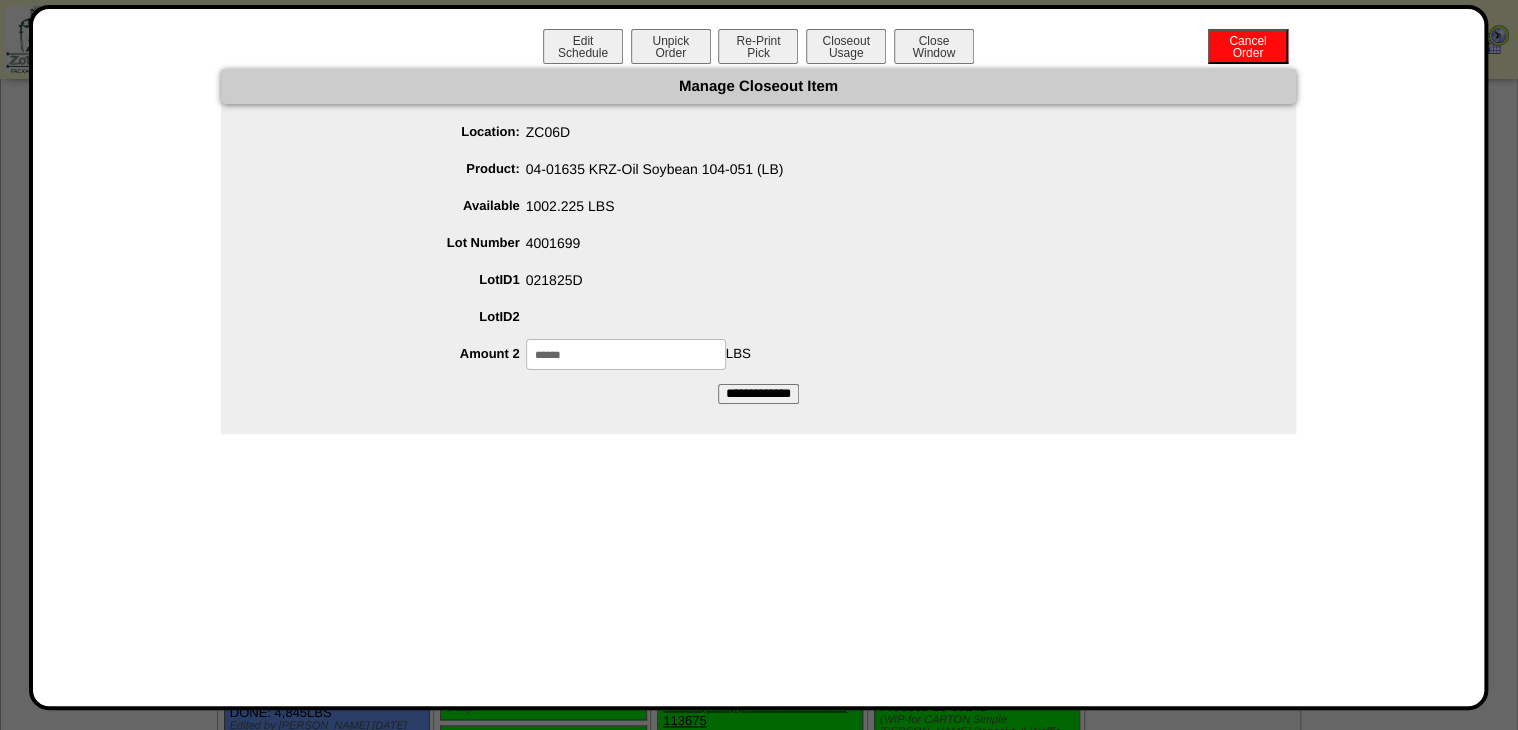 click on "**********" at bounding box center (758, 394) 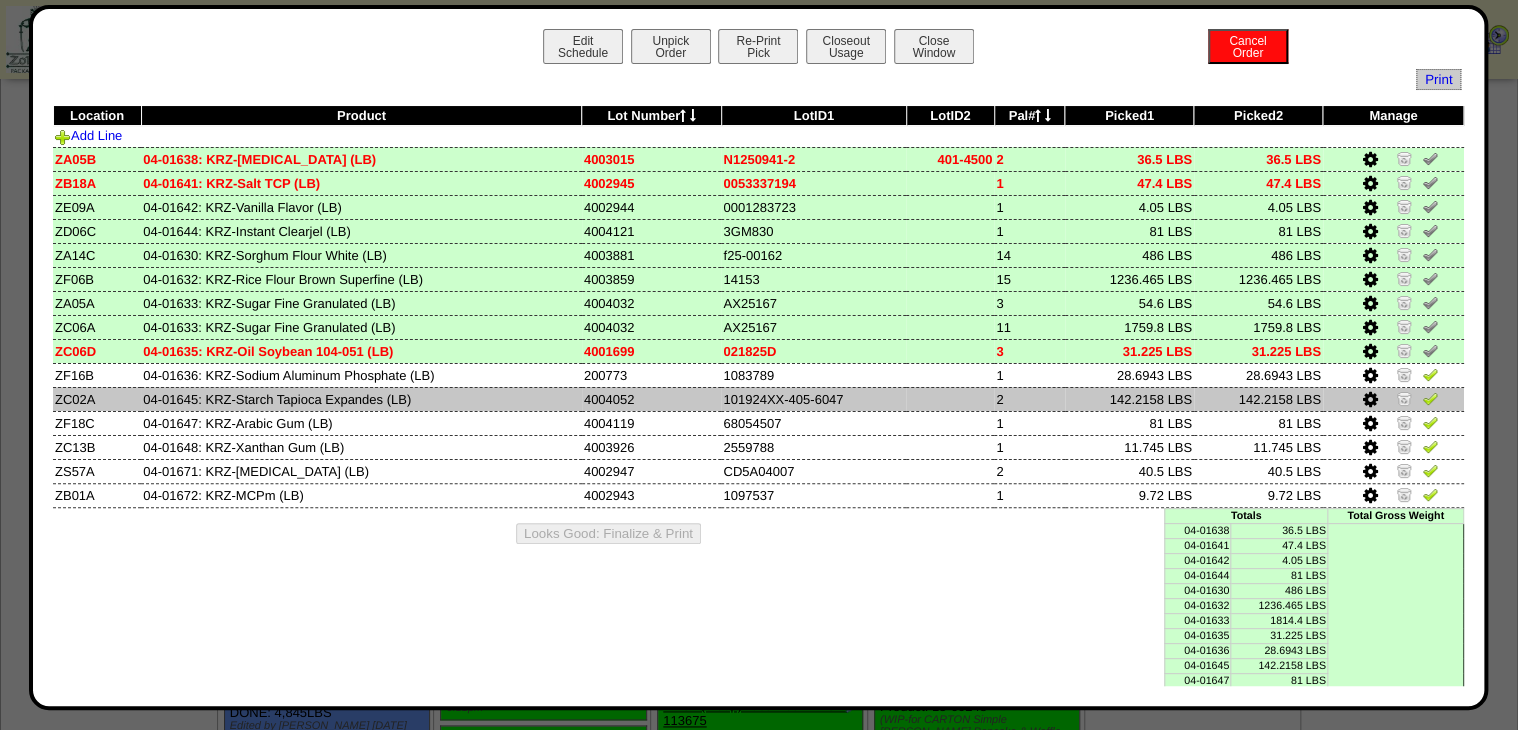 click at bounding box center [1430, 398] 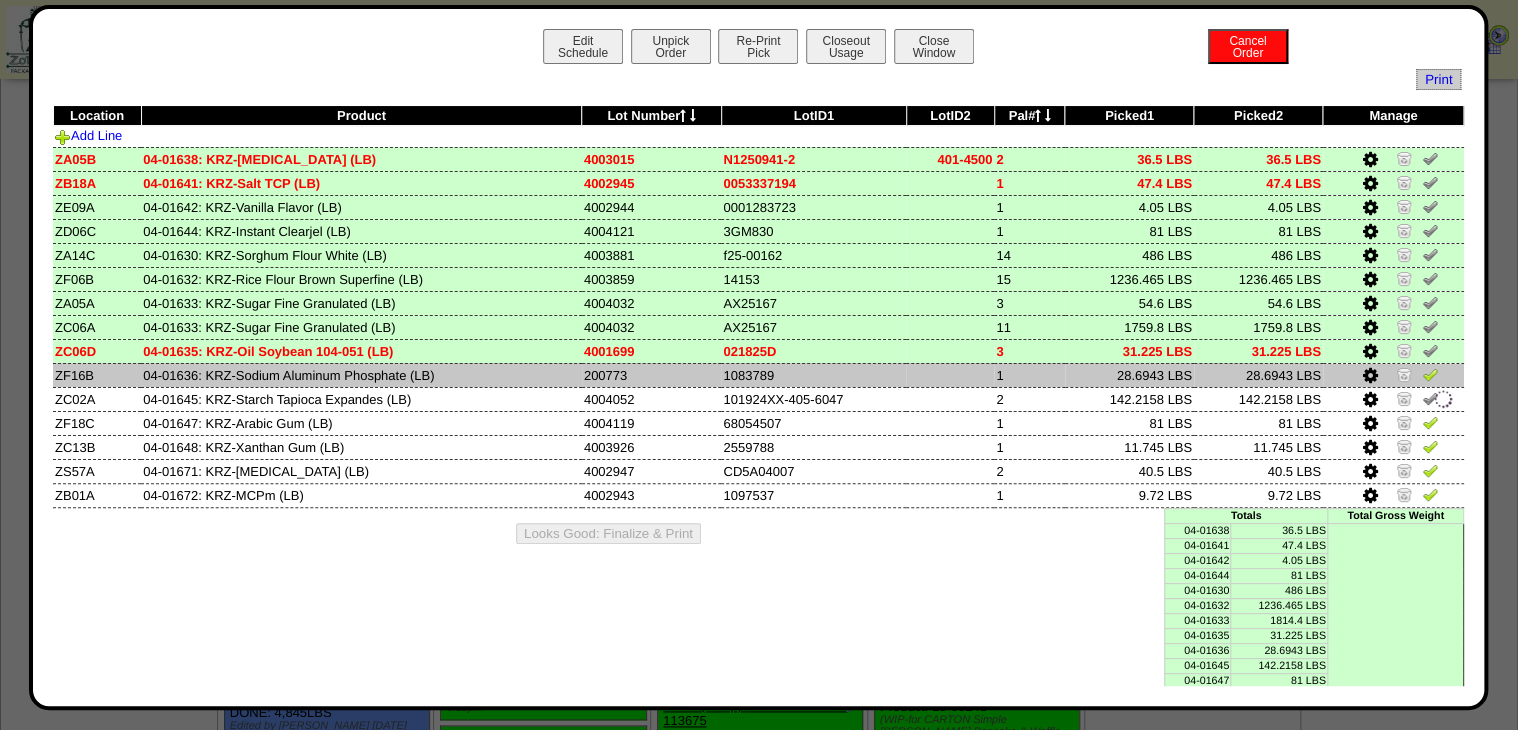 click at bounding box center (1430, 374) 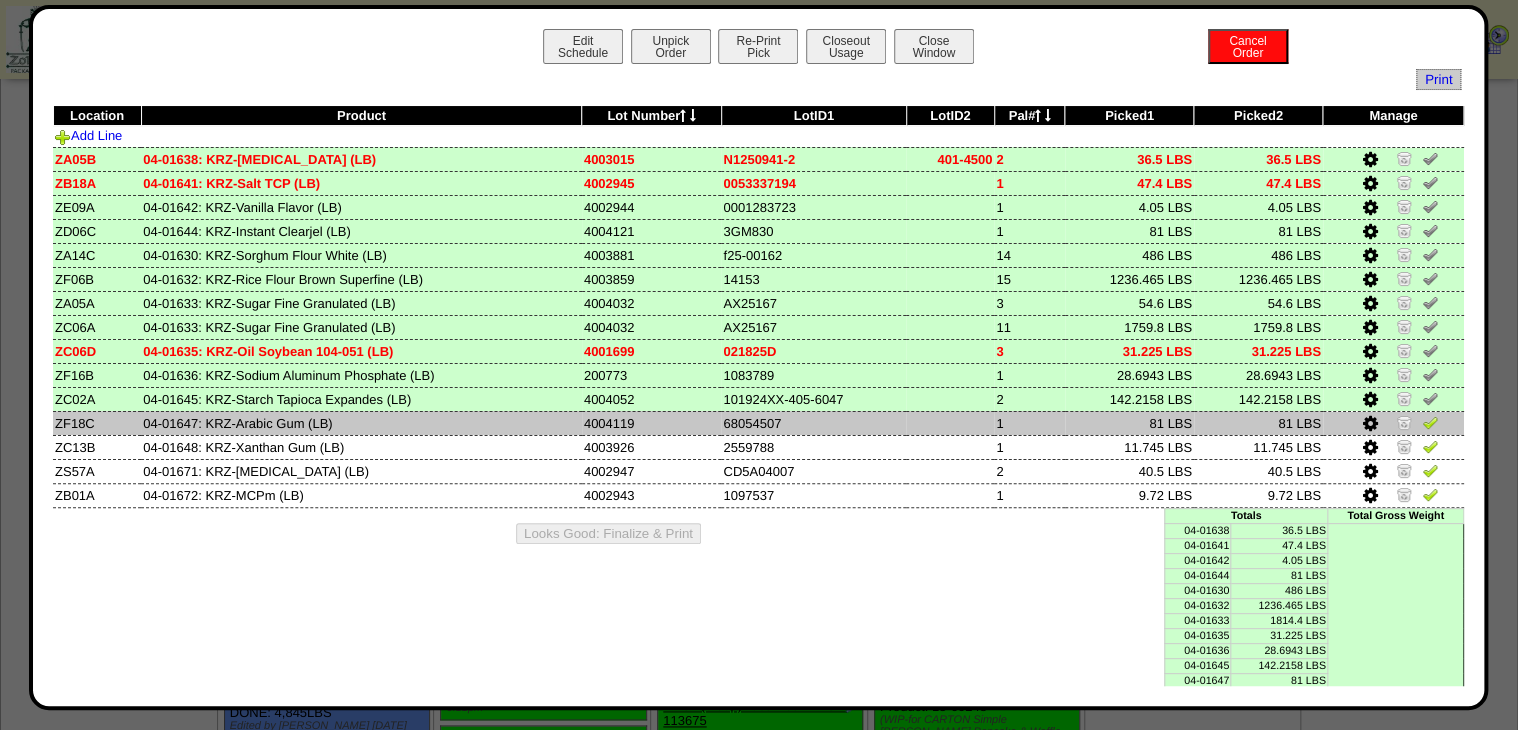 click at bounding box center [1430, 422] 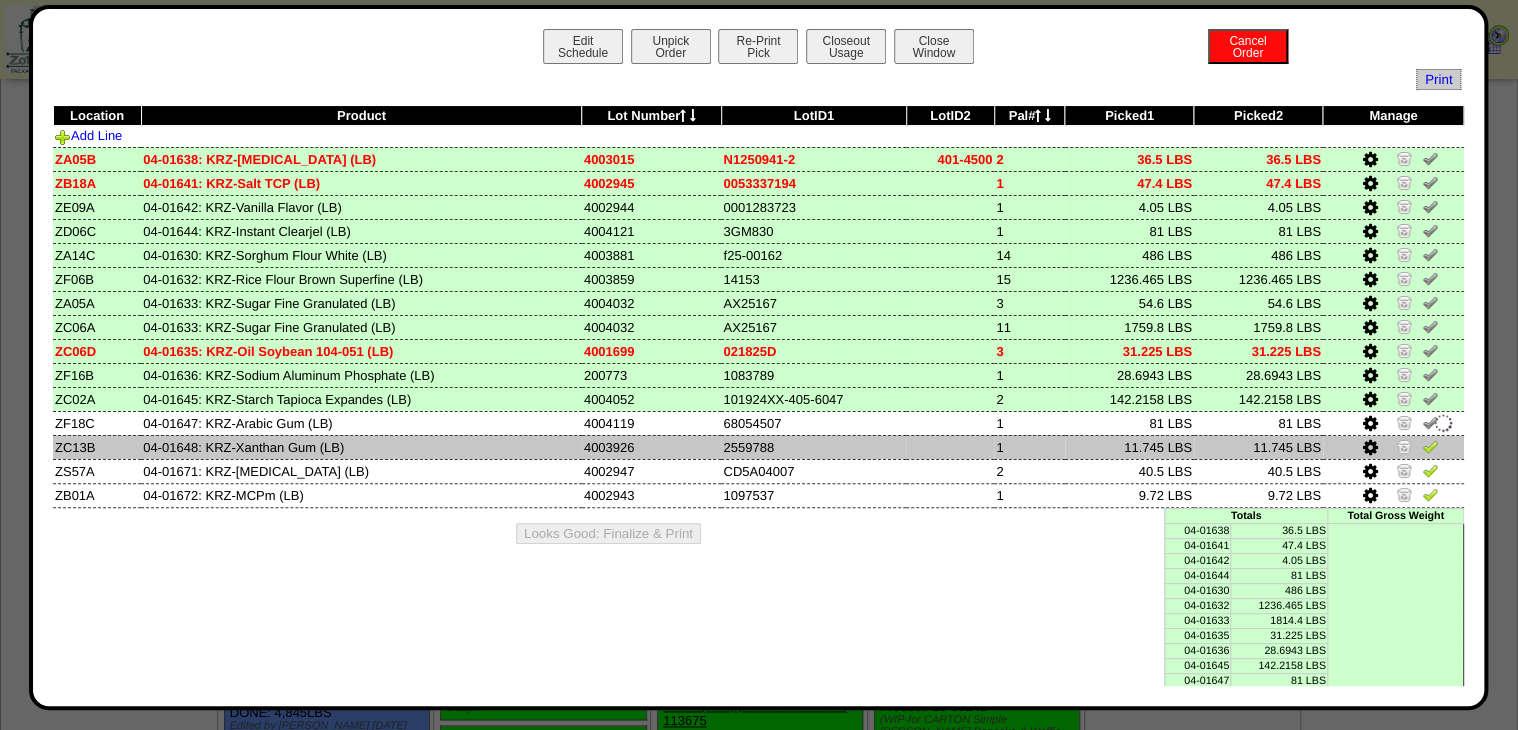click at bounding box center [1430, 446] 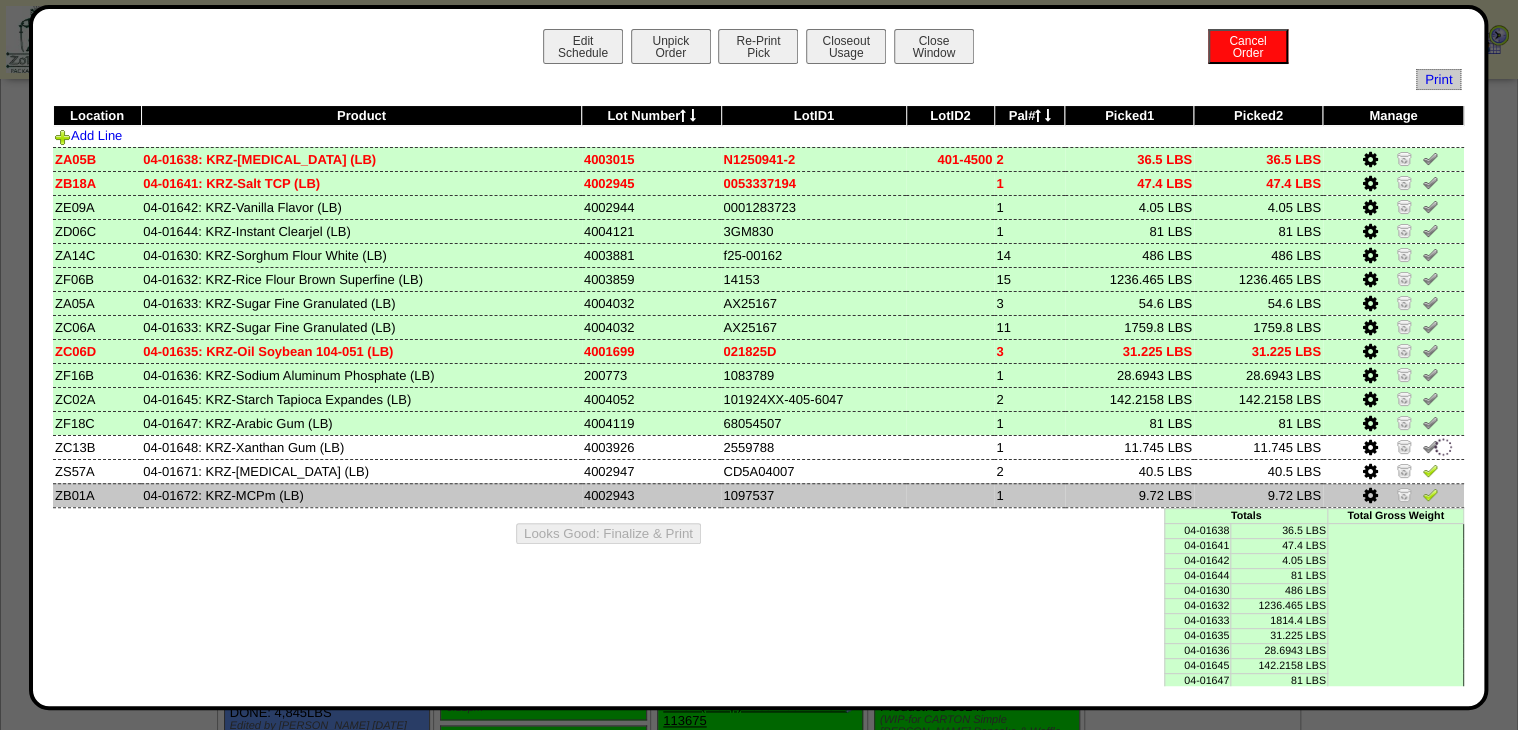 click at bounding box center [1430, 494] 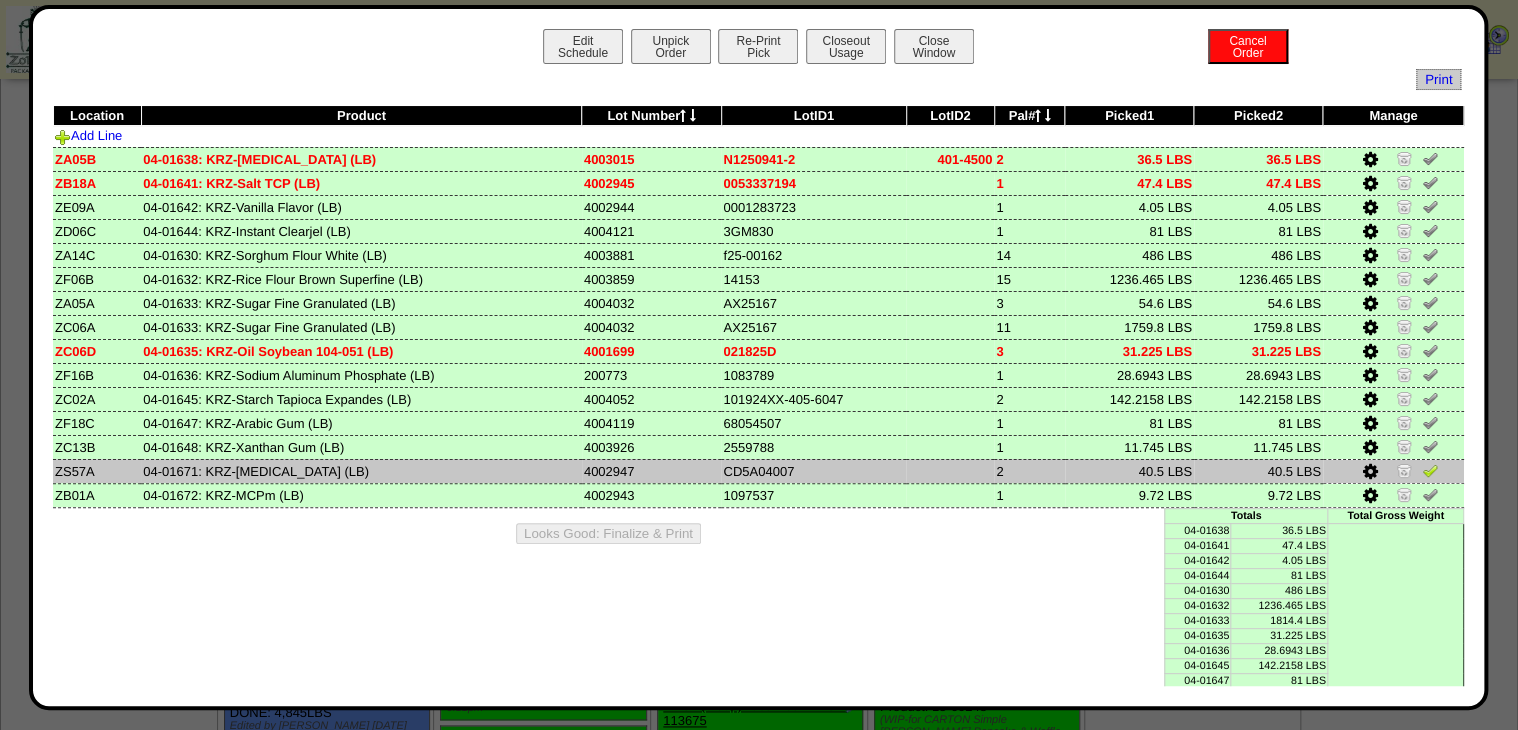 click at bounding box center [1430, 470] 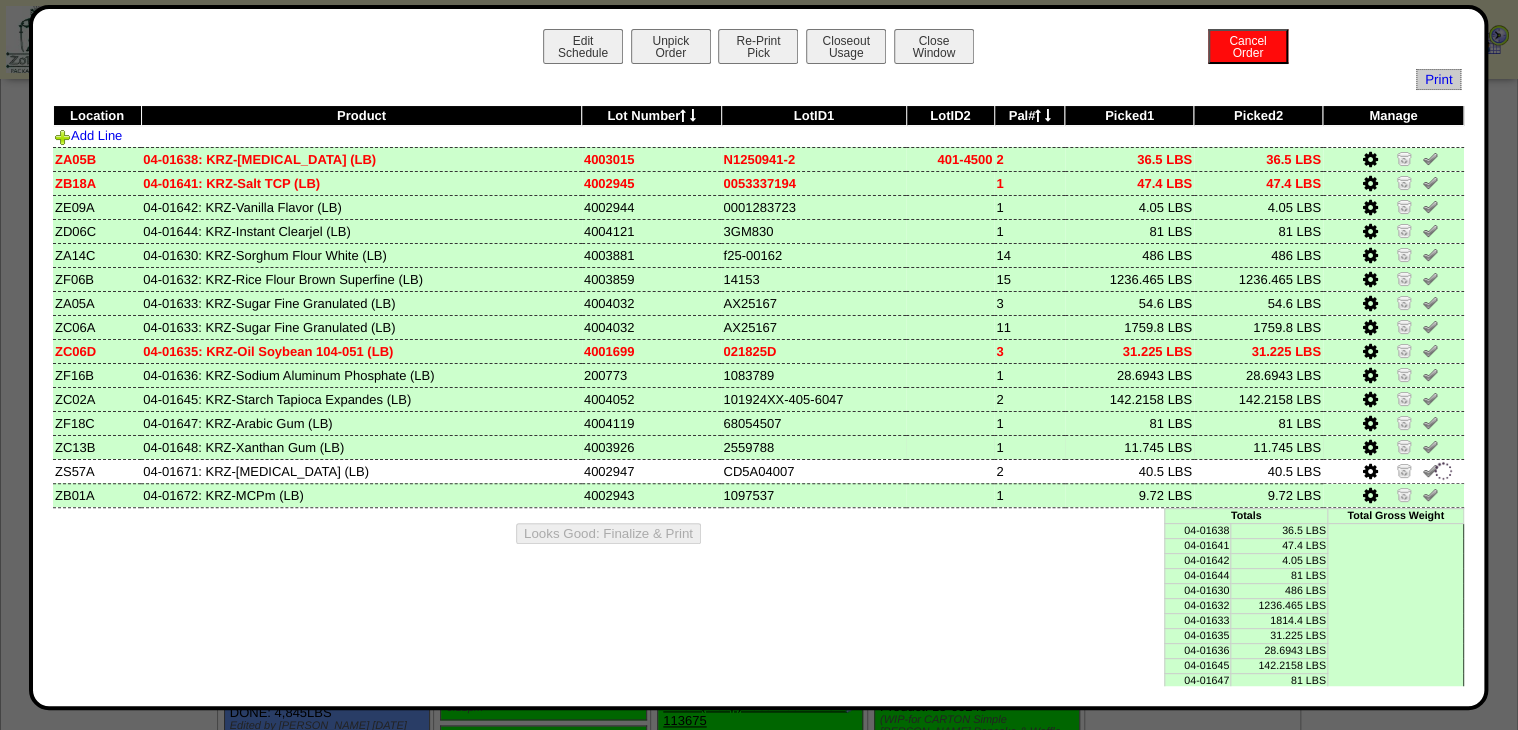 click at bounding box center (1370, 448) 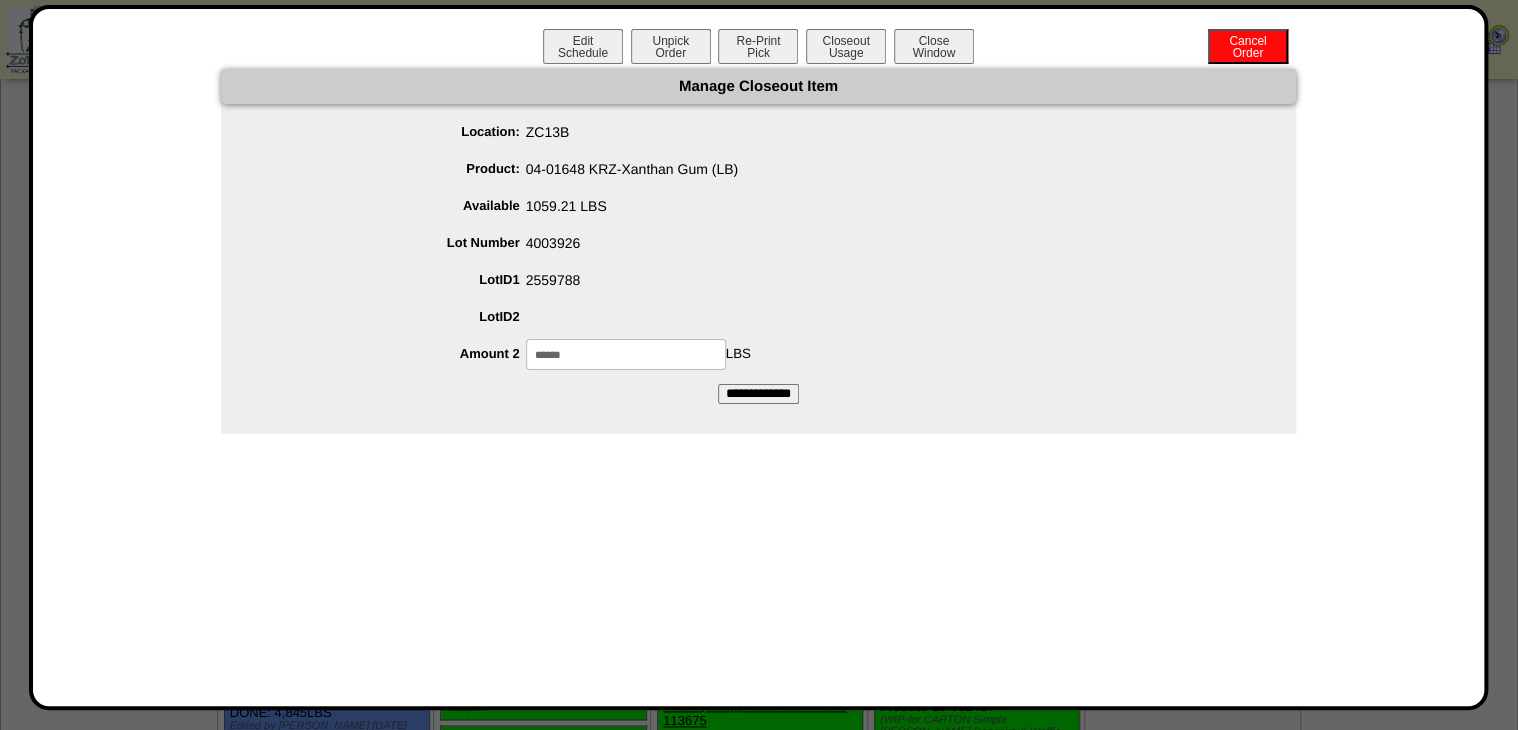 drag, startPoint x: 424, startPoint y: 413, endPoint x: 388, endPoint y: 420, distance: 36.67424 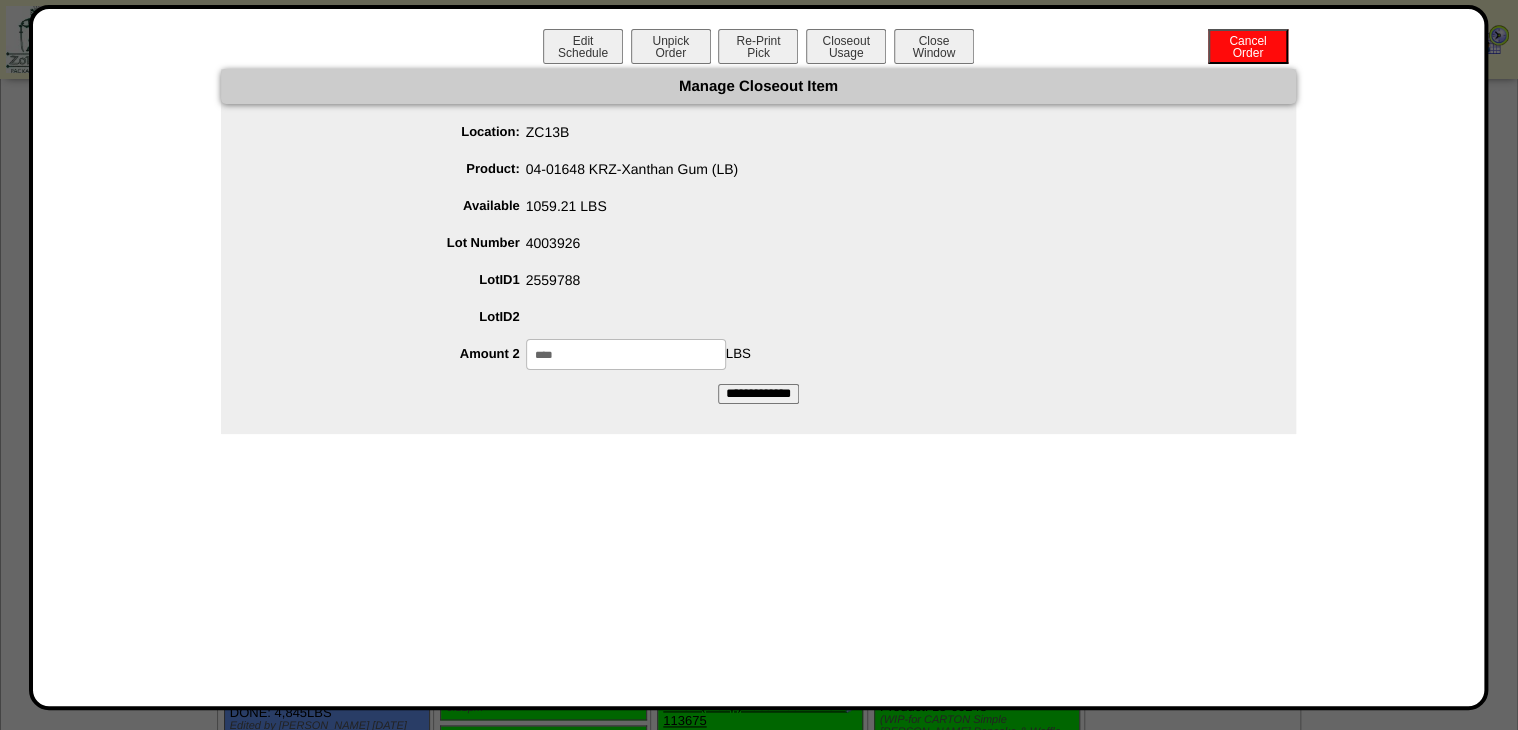 type on "****" 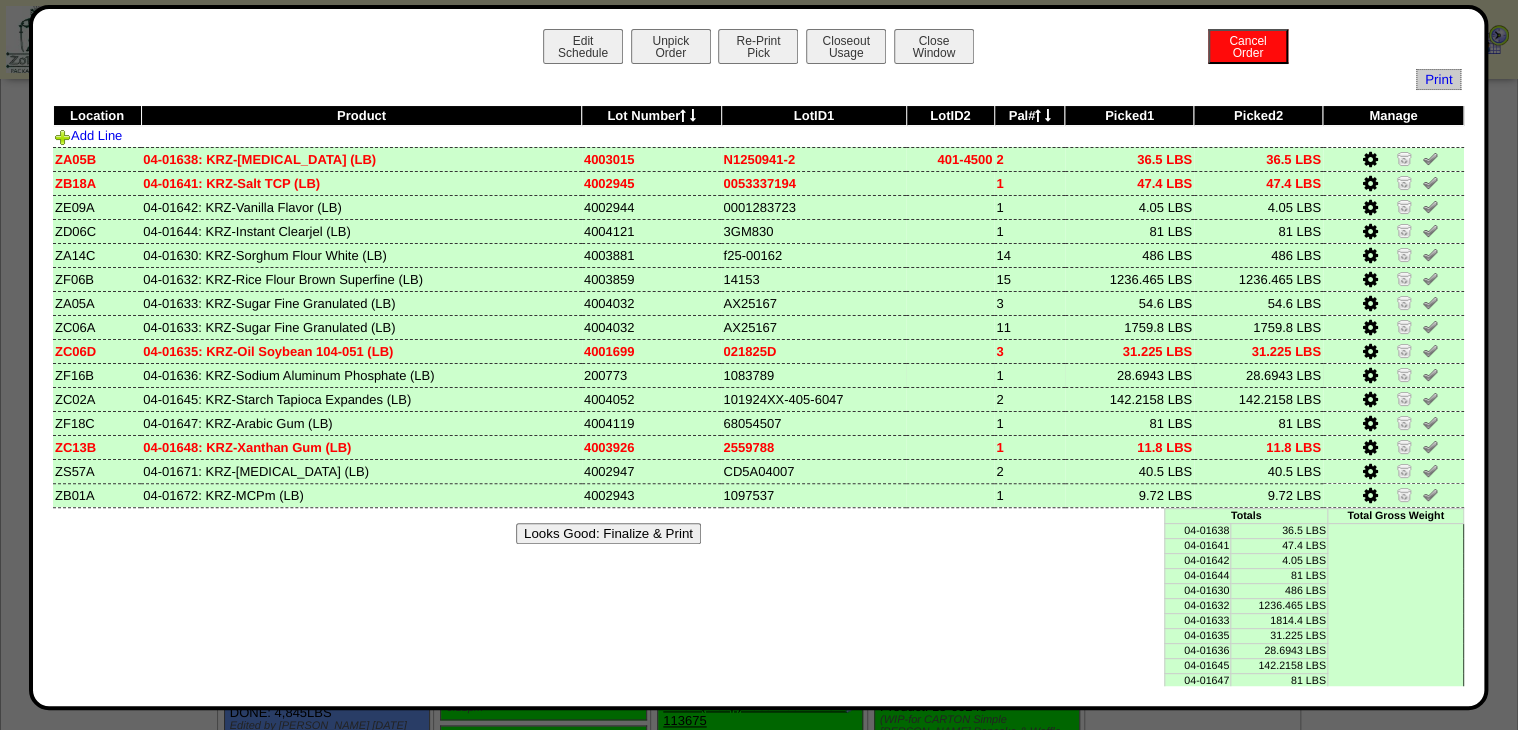 click at bounding box center (1370, 376) 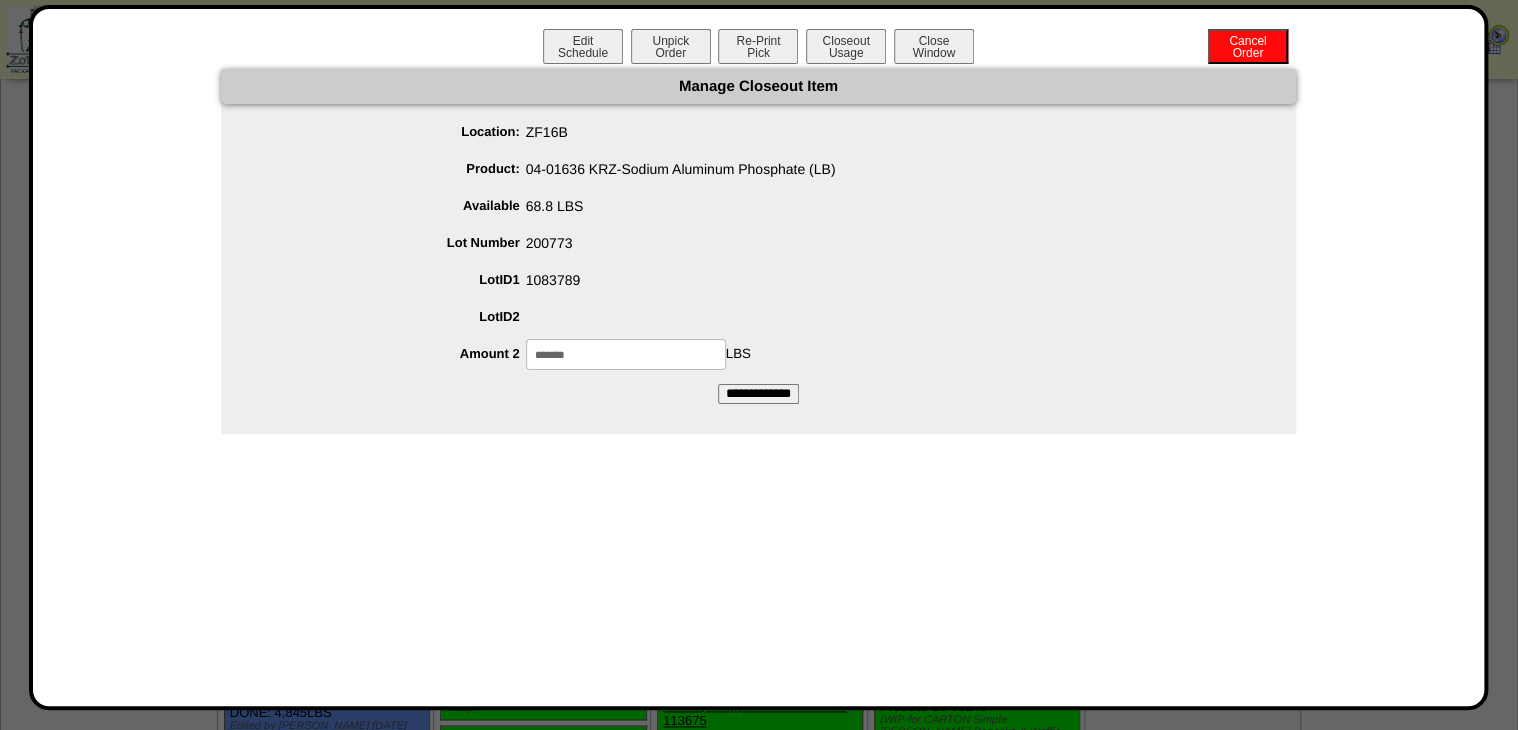 drag, startPoint x: 553, startPoint y: 353, endPoint x: 650, endPoint y: 355, distance: 97.020615 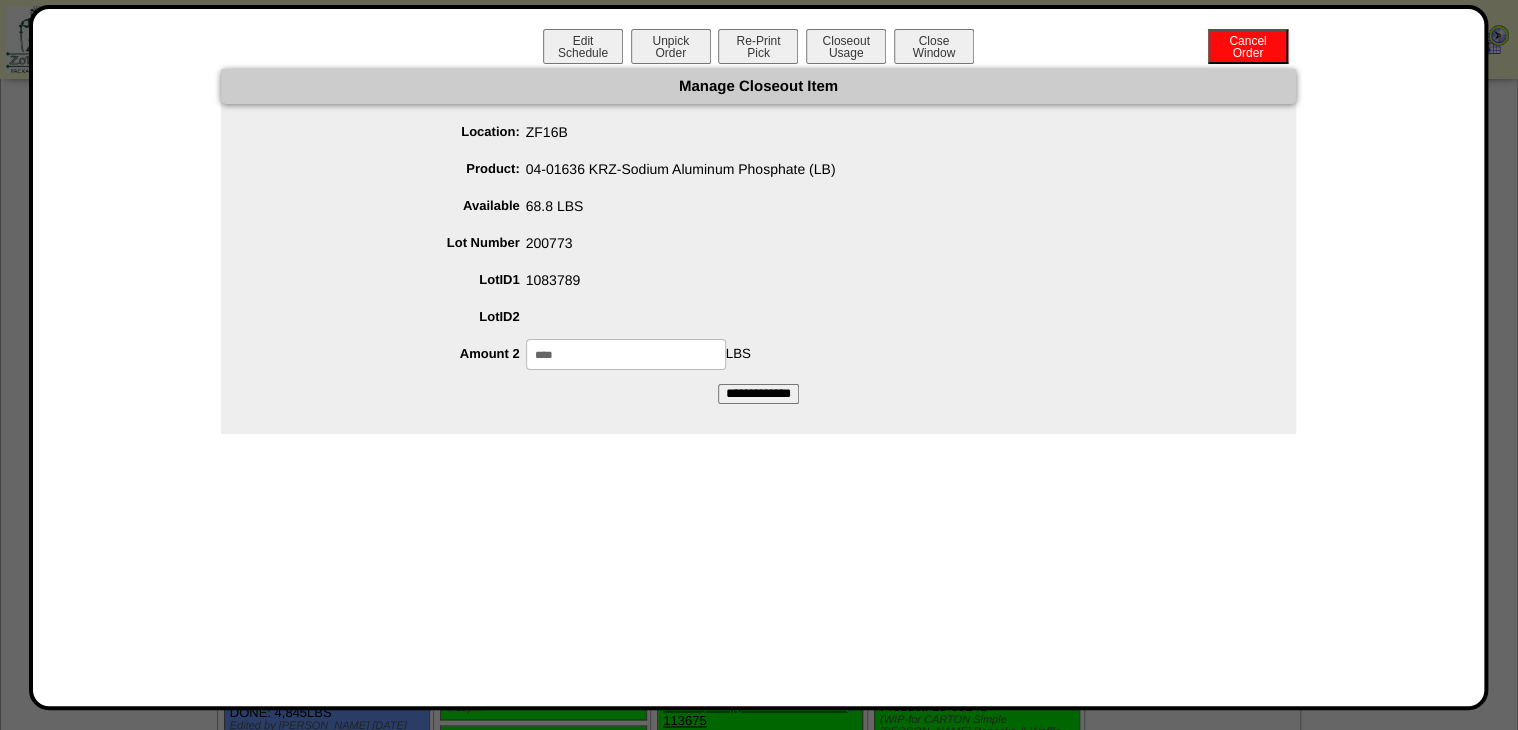 type on "****" 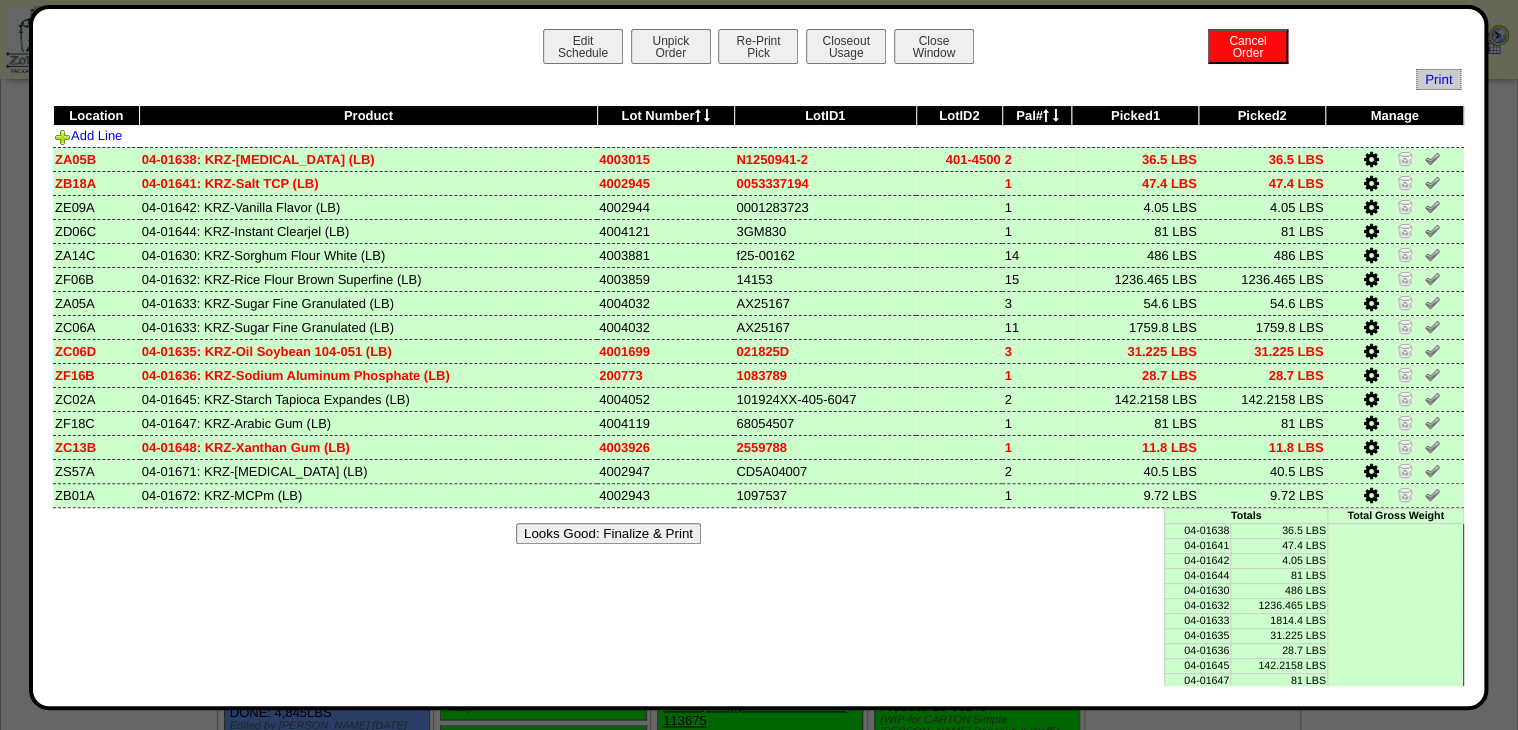 click on "Looks Good: Finalize & Print" at bounding box center (608, 533) 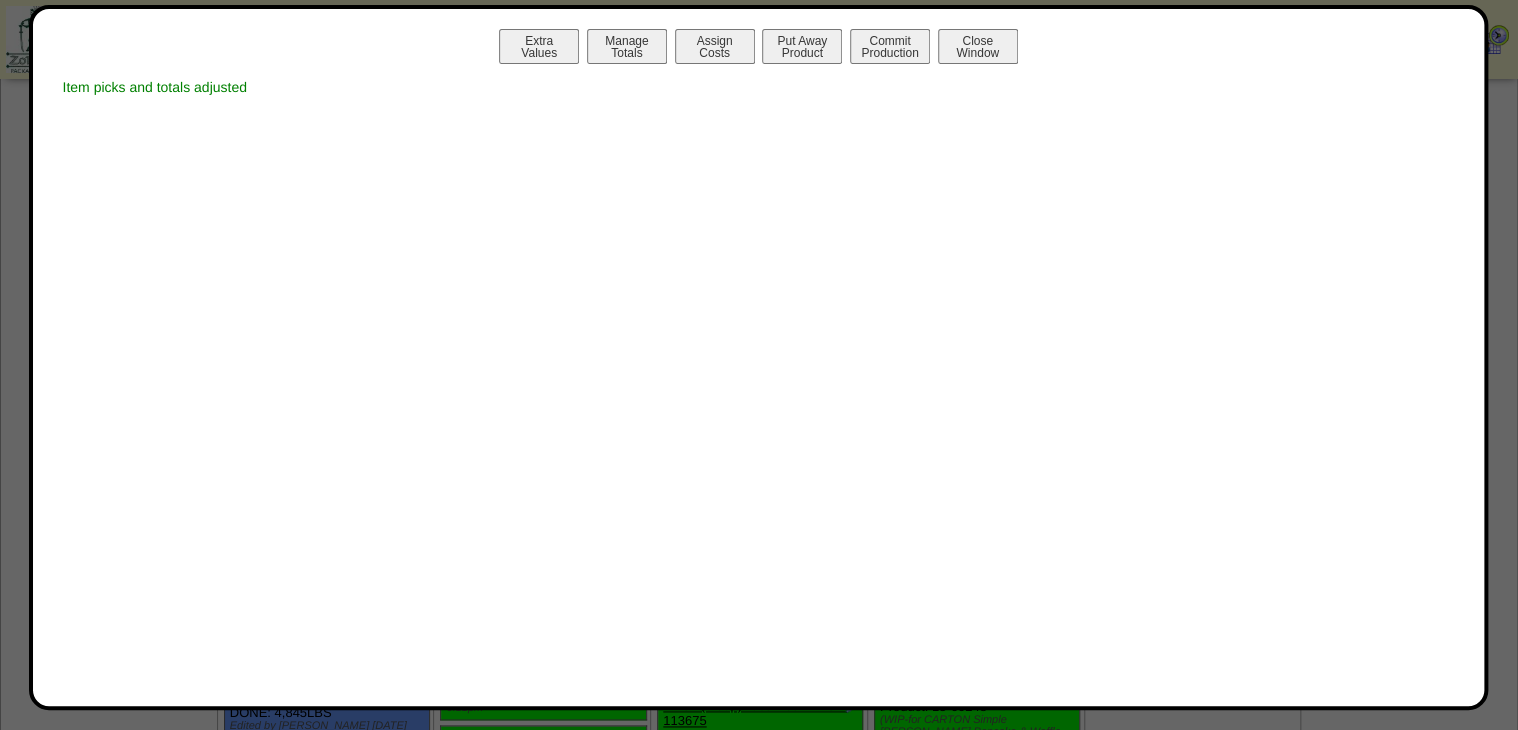 click on "Manage Totals" at bounding box center [627, 46] 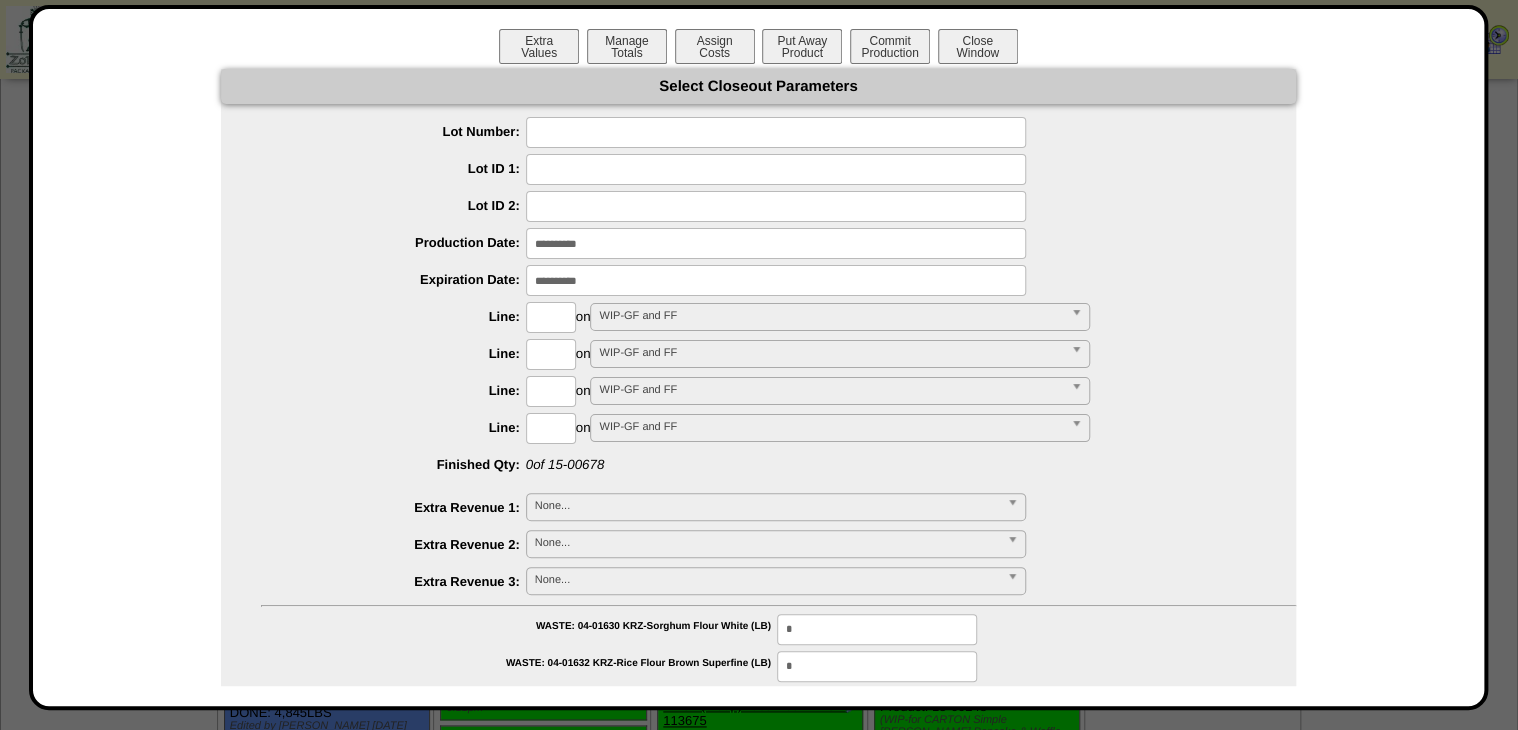 click at bounding box center [776, 132] 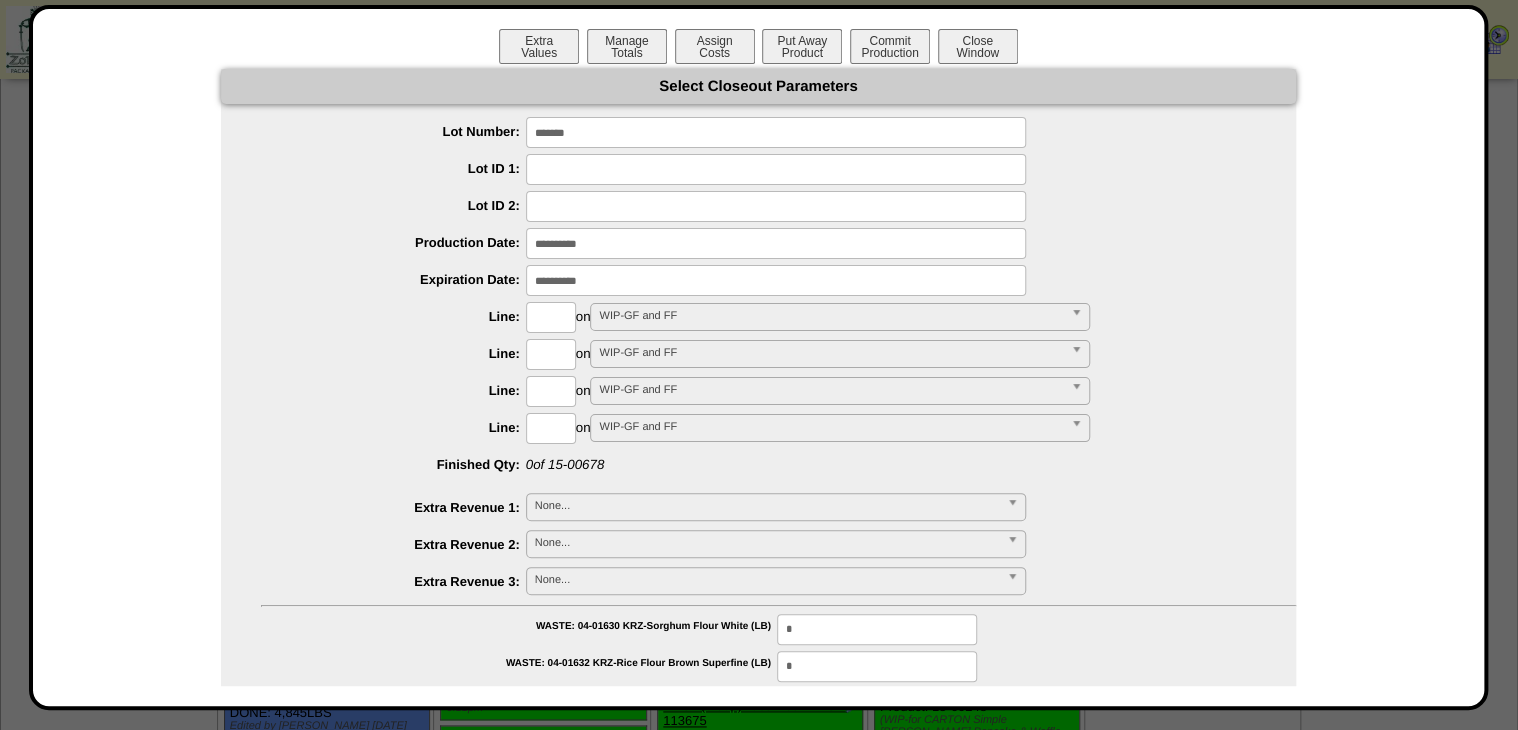 type on "*******" 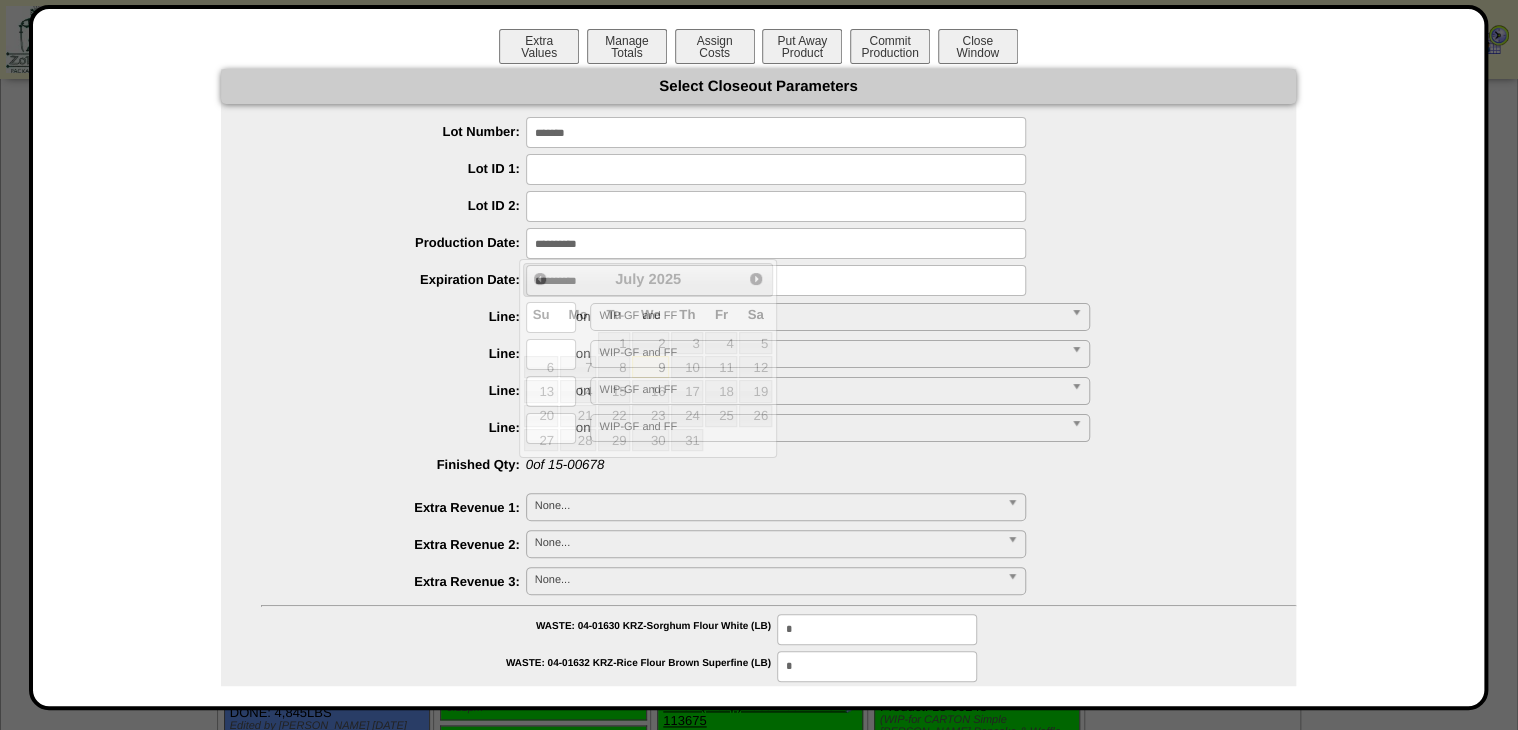 click at bounding box center (776, 243) 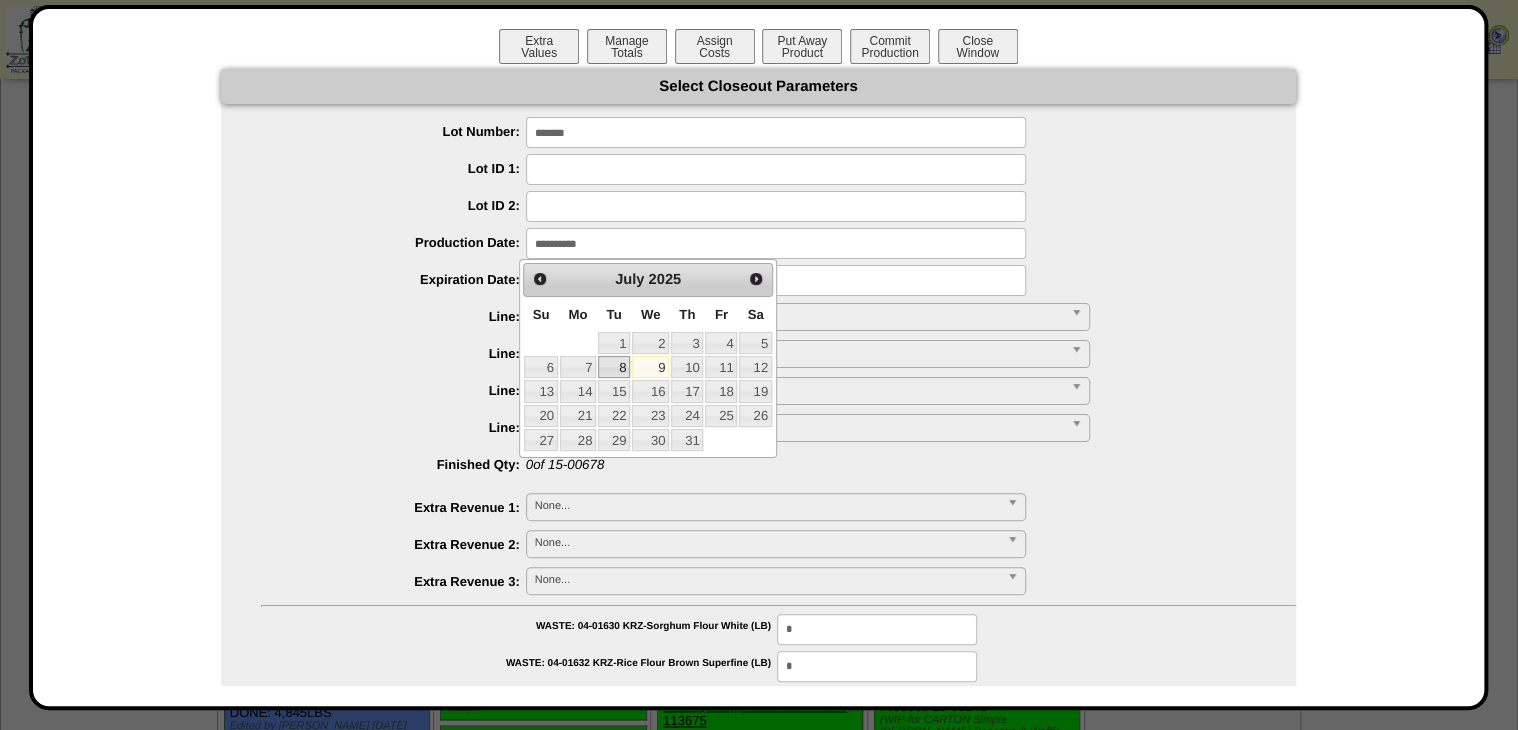 click on "8" at bounding box center [614, 367] 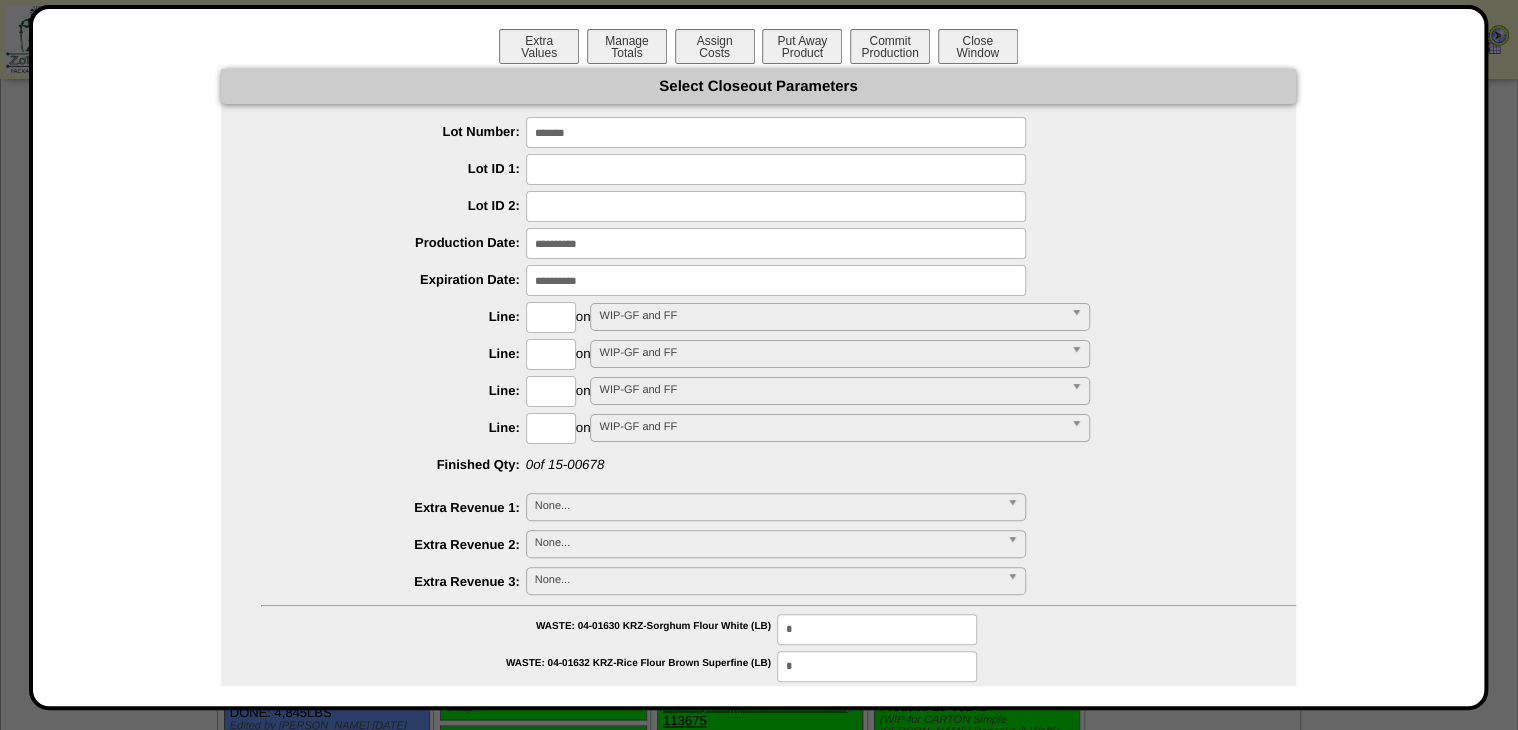 click at bounding box center (776, 280) 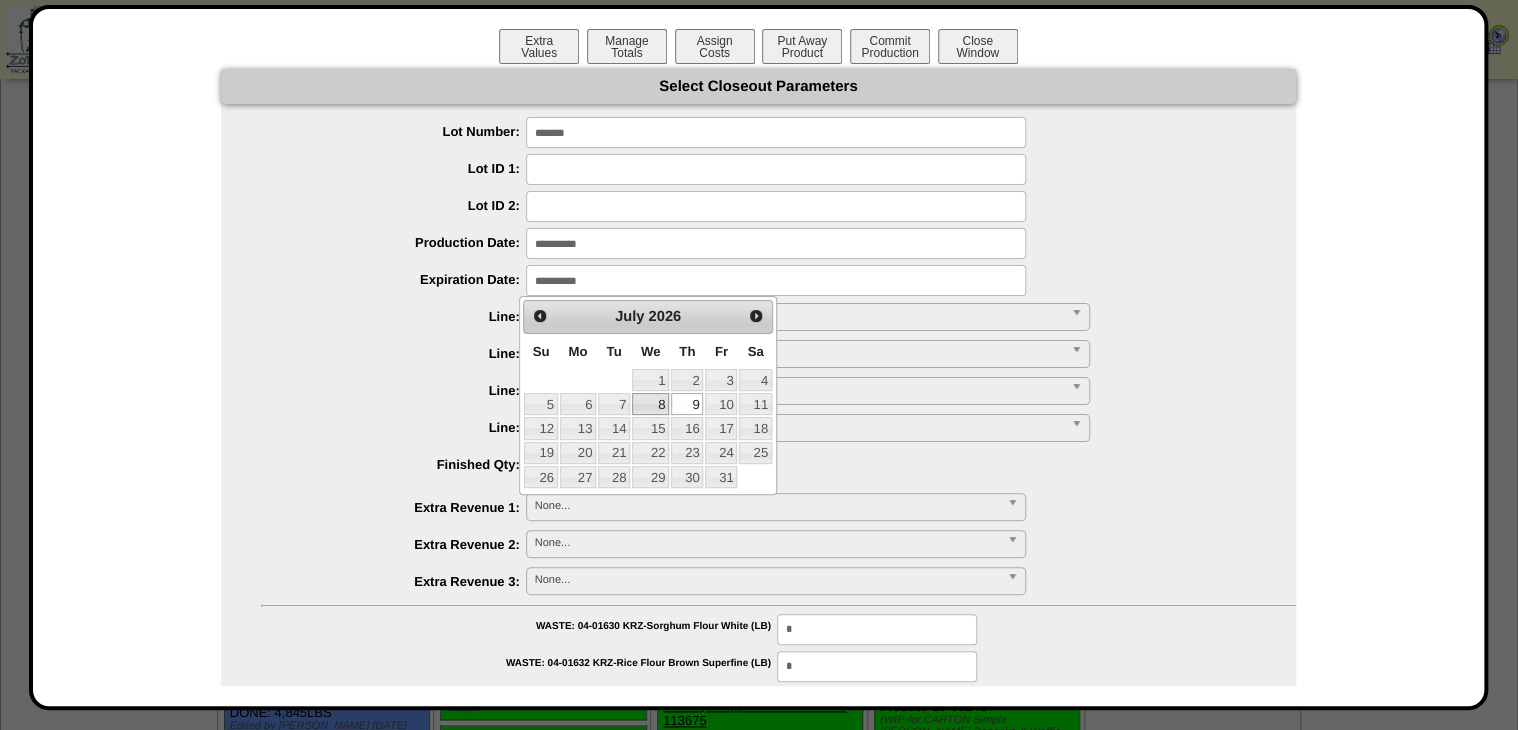 click on "8" at bounding box center (650, 404) 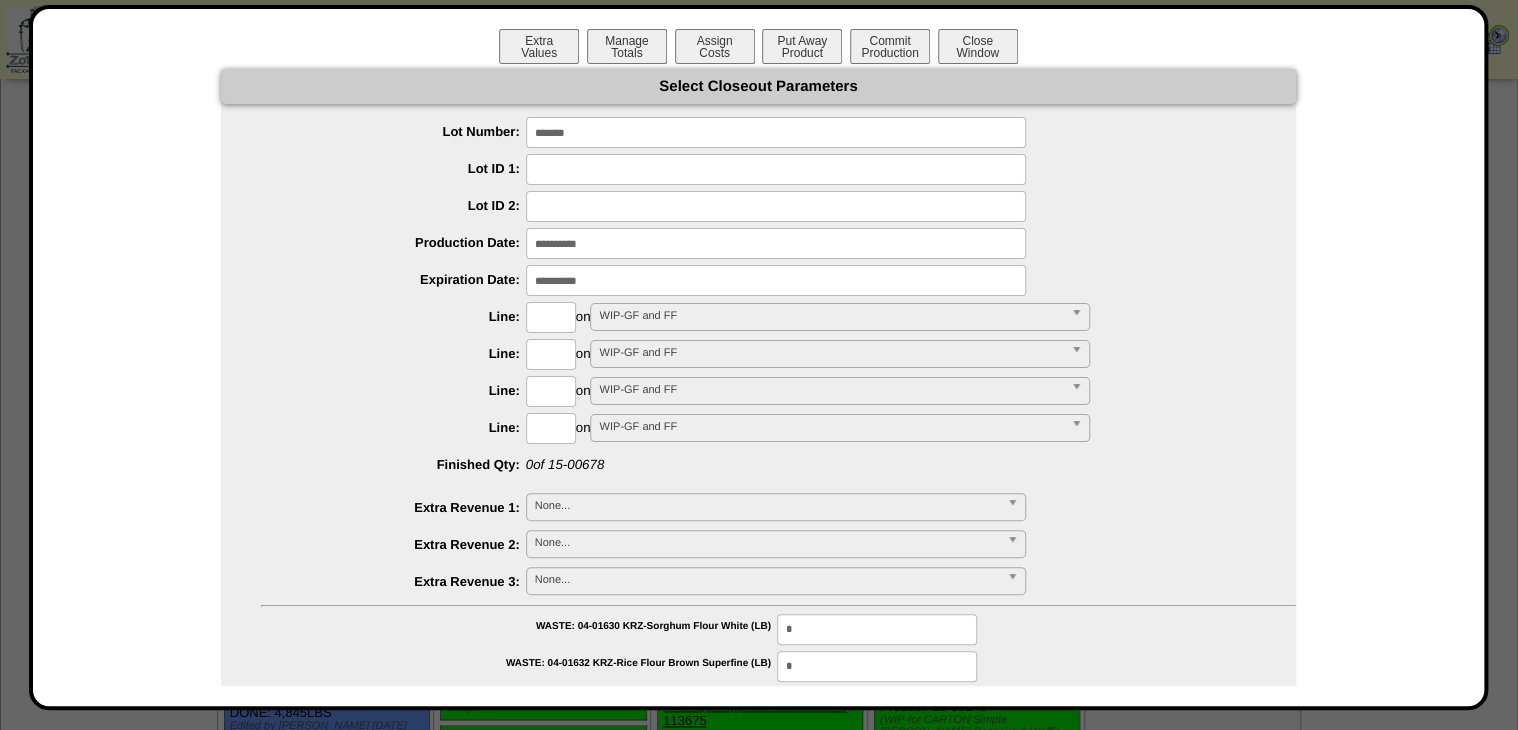 click at bounding box center [551, 317] 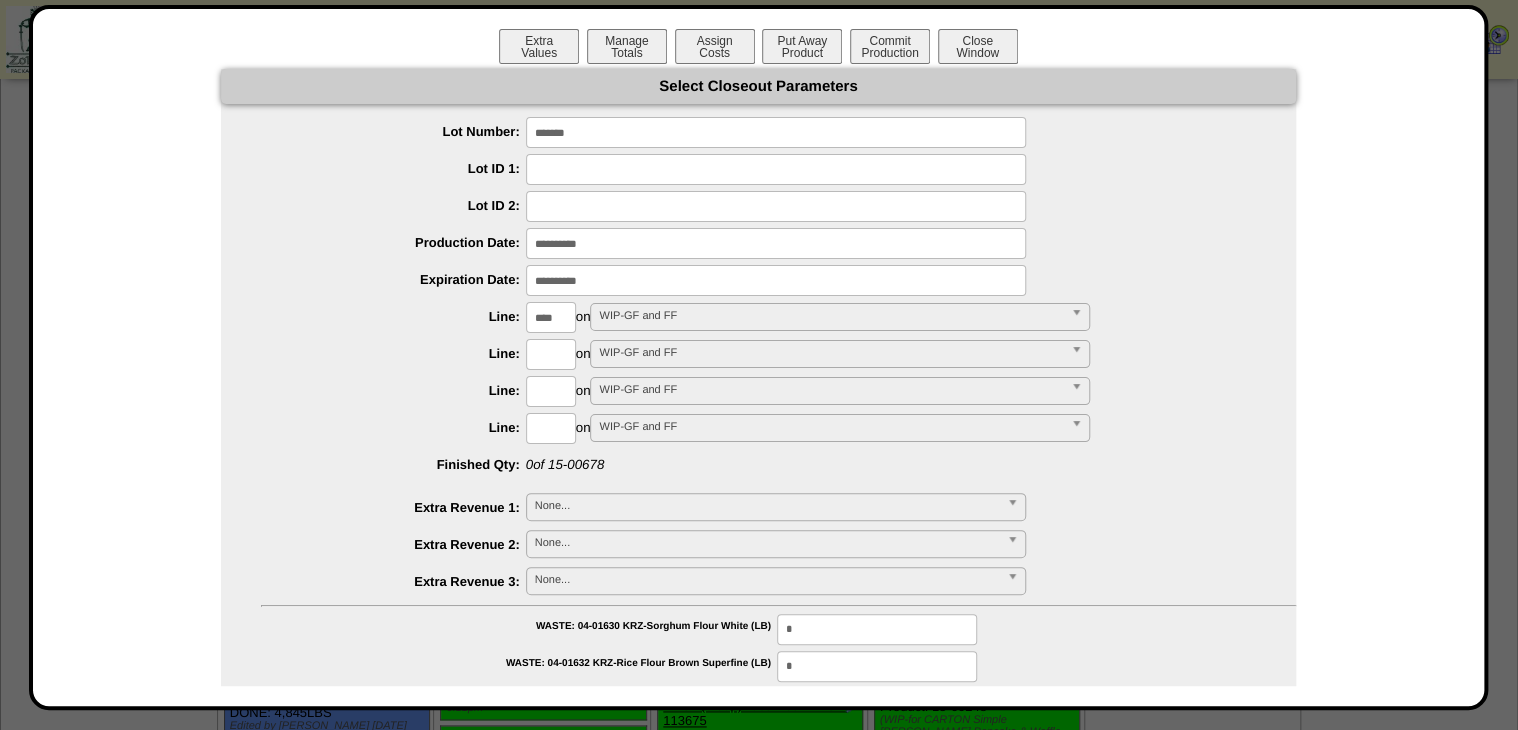 type on "****" 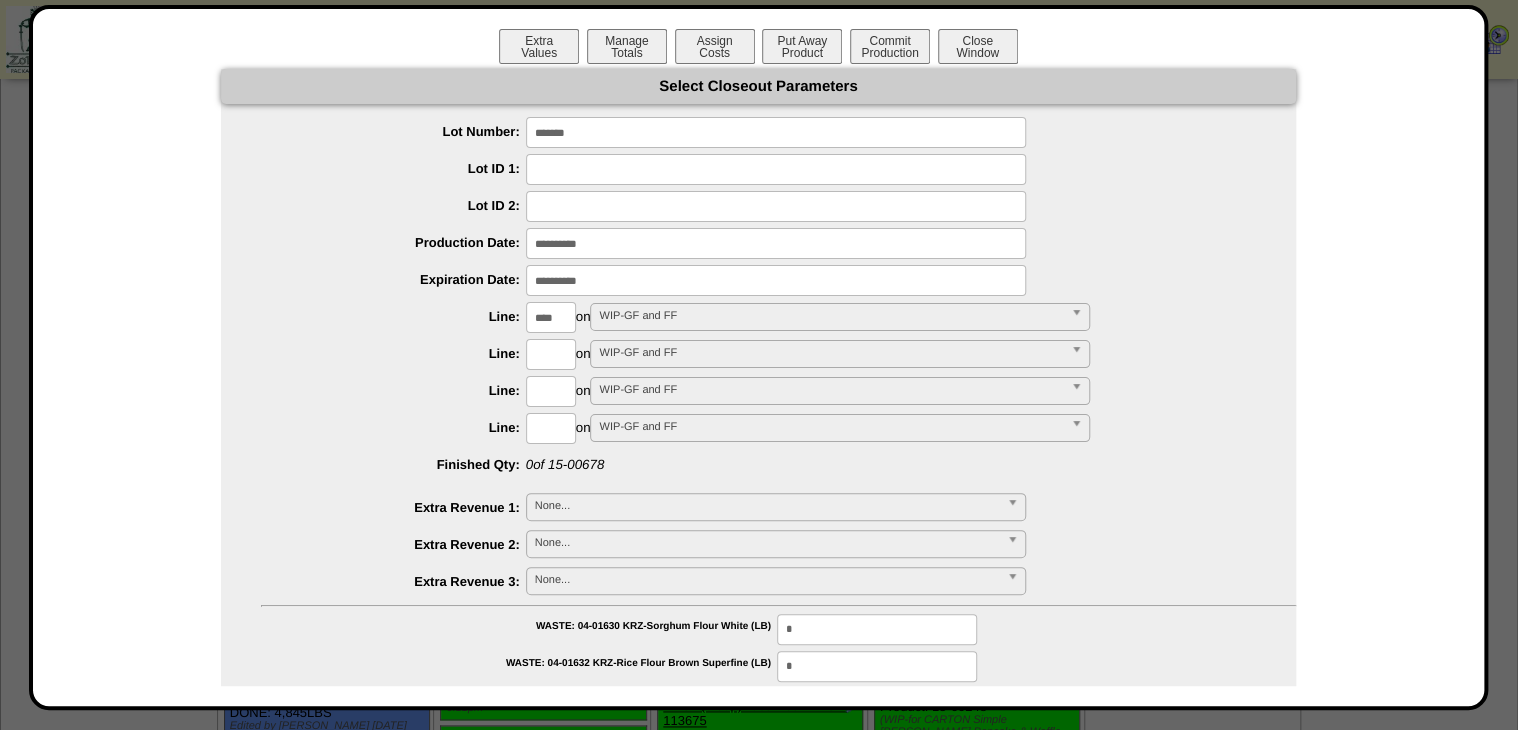 click on "**********" at bounding box center (758, 1158) 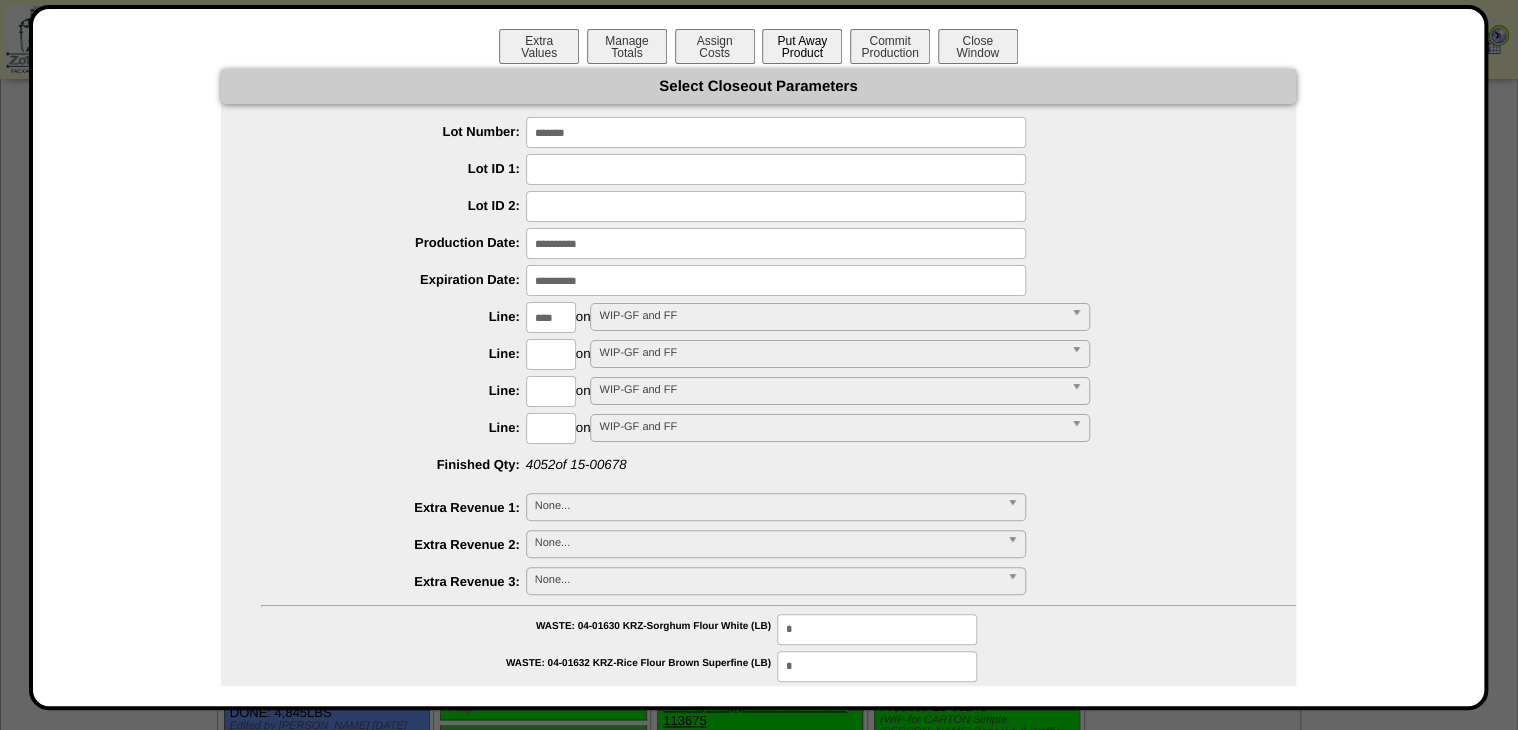 click on "Put Away Product" at bounding box center [802, 46] 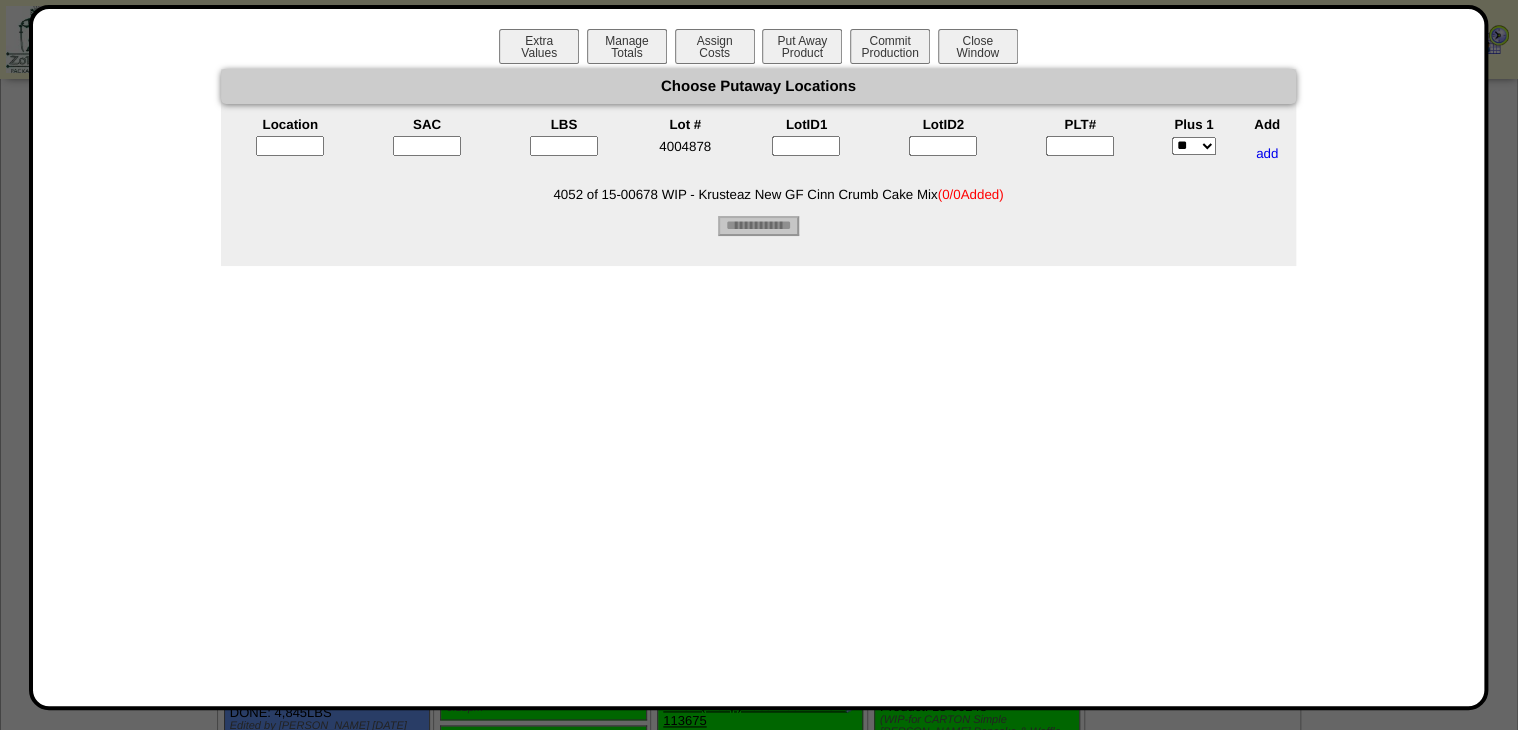 click at bounding box center (1080, 146) 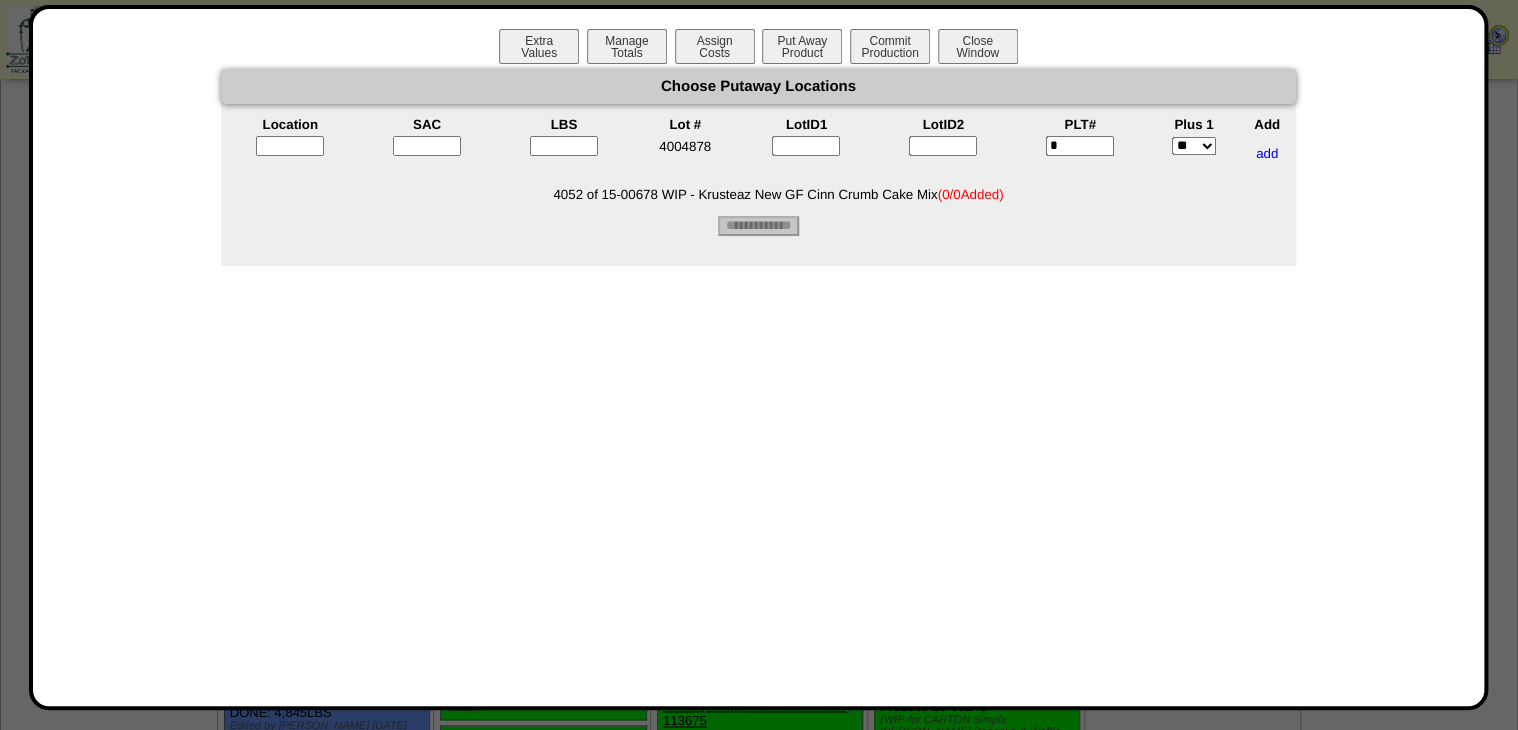 type on "*" 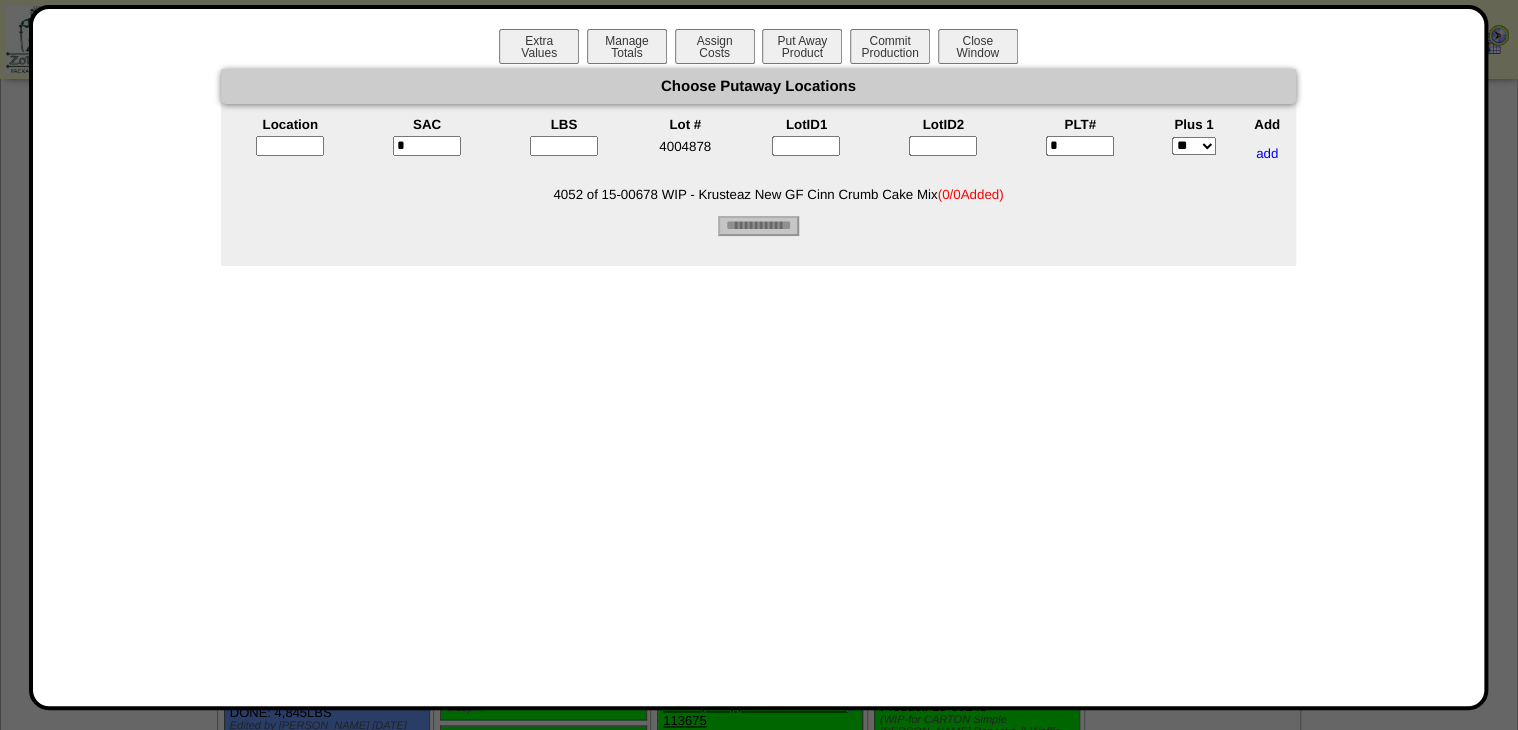 type on "*" 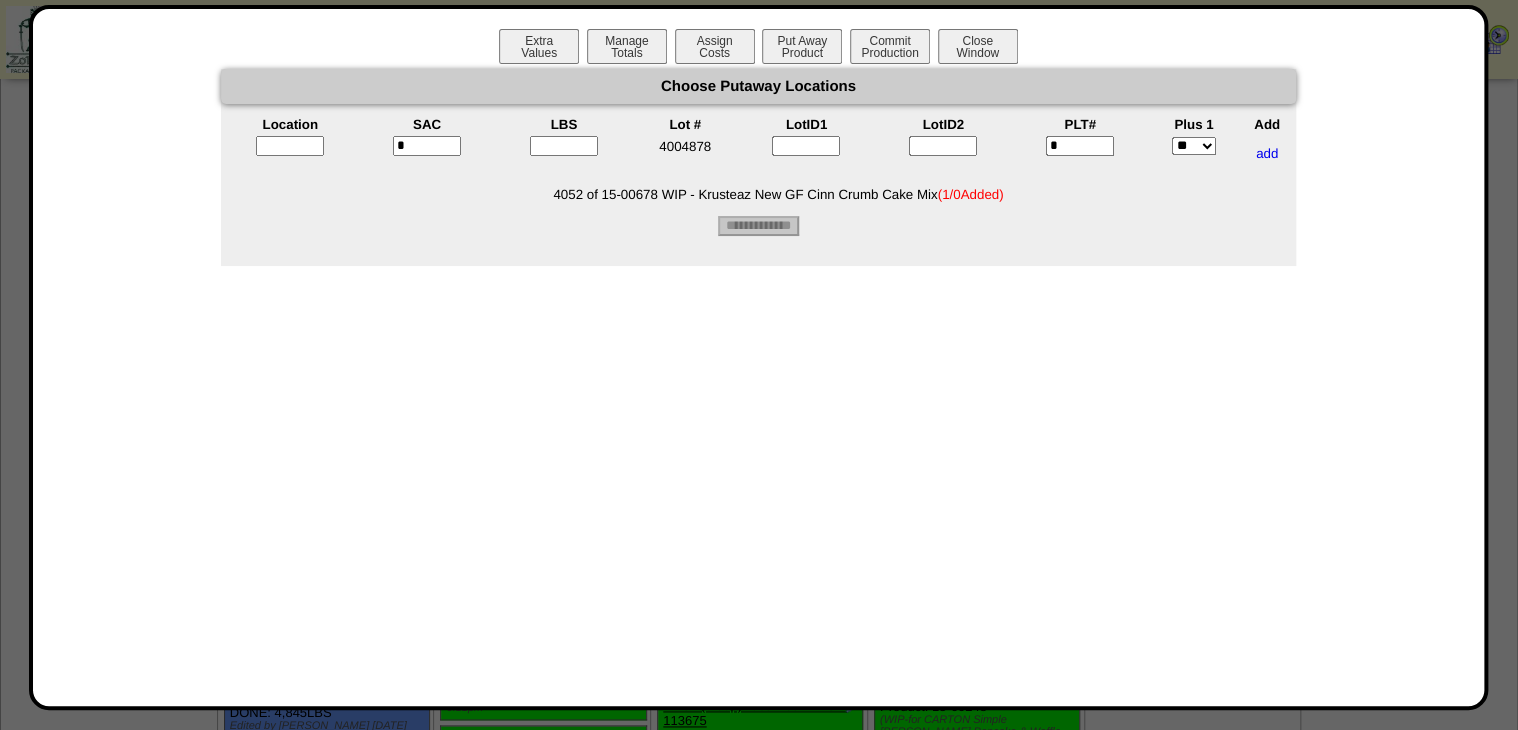 drag, startPoint x: 1066, startPoint y: 139, endPoint x: 1066, endPoint y: 151, distance: 12 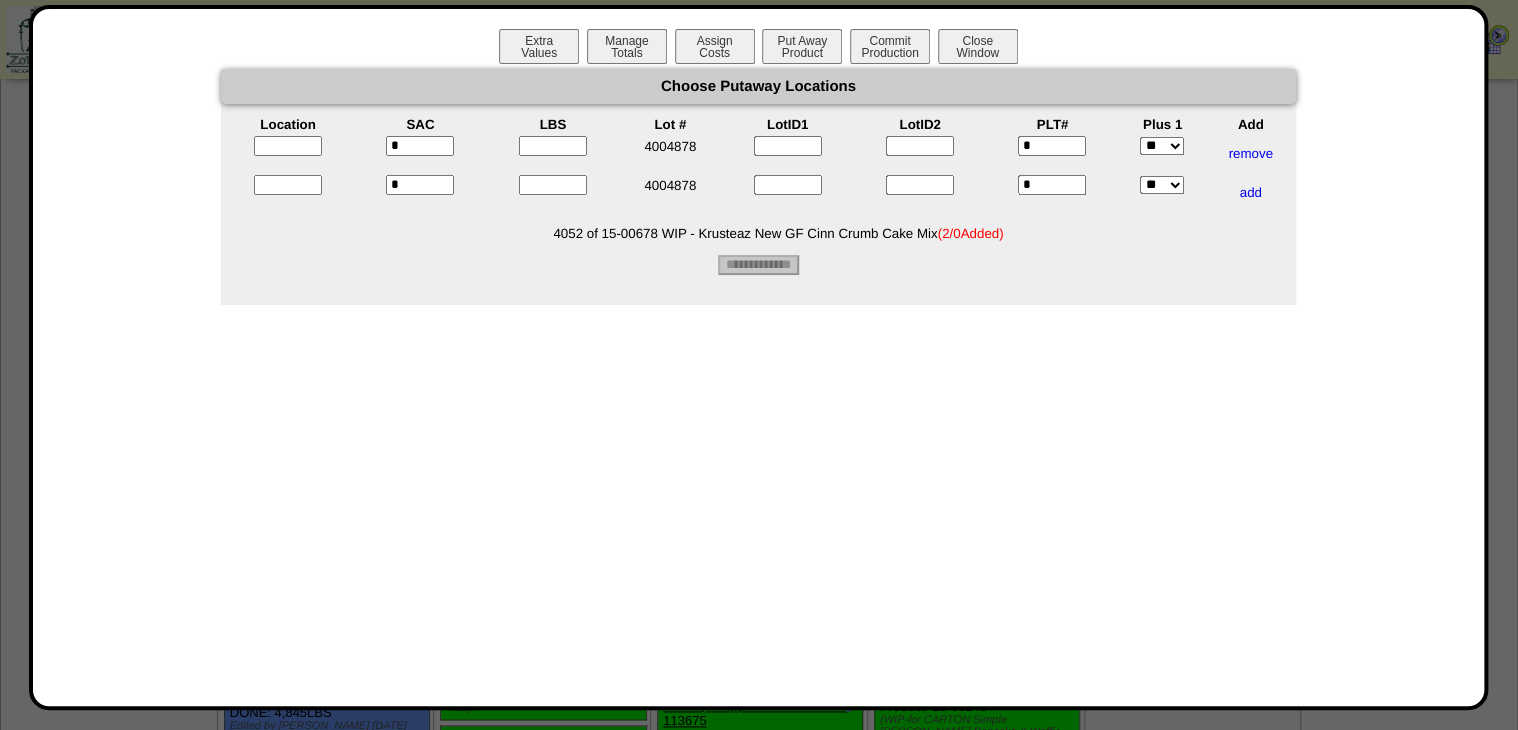 click at bounding box center (553, 146) 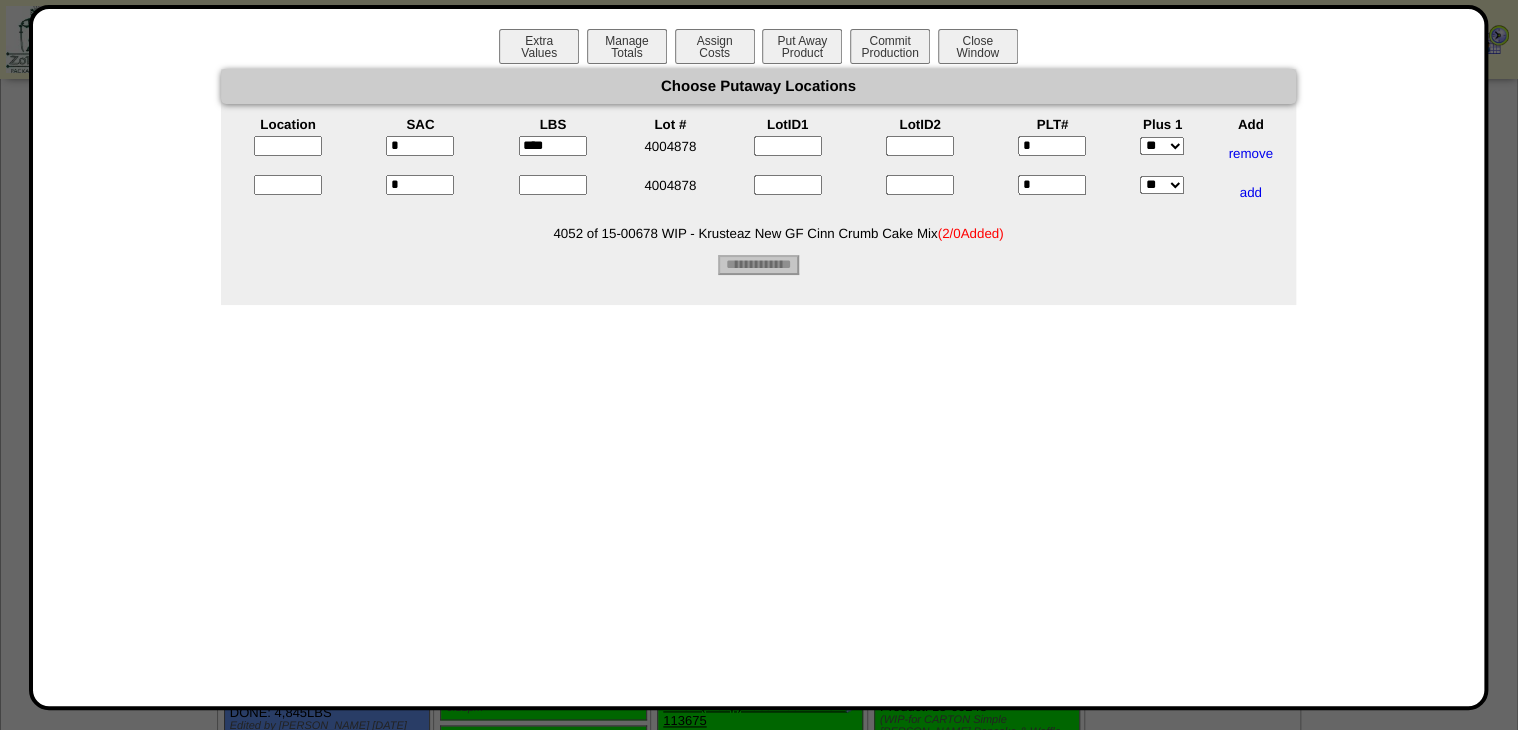 type on "****" 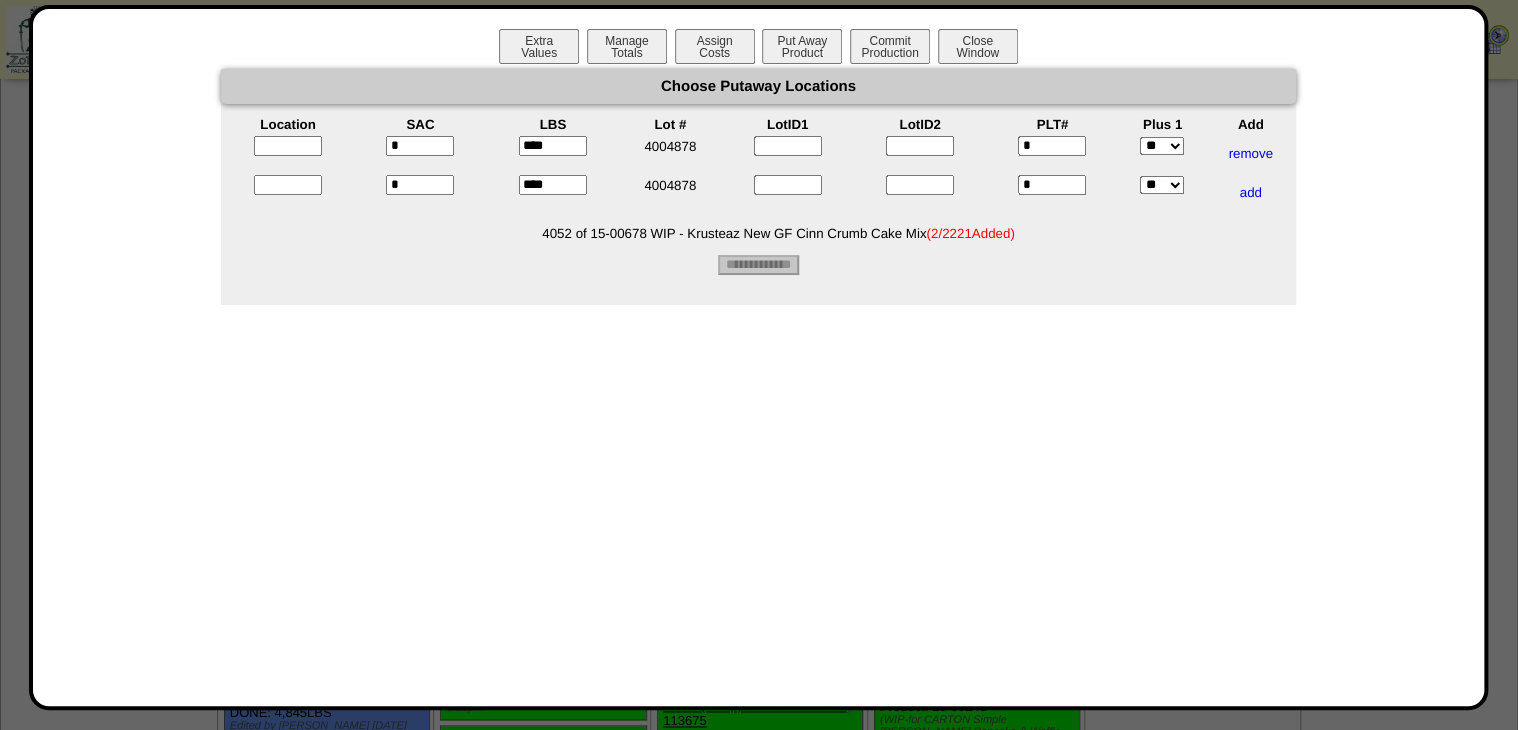 type on "****" 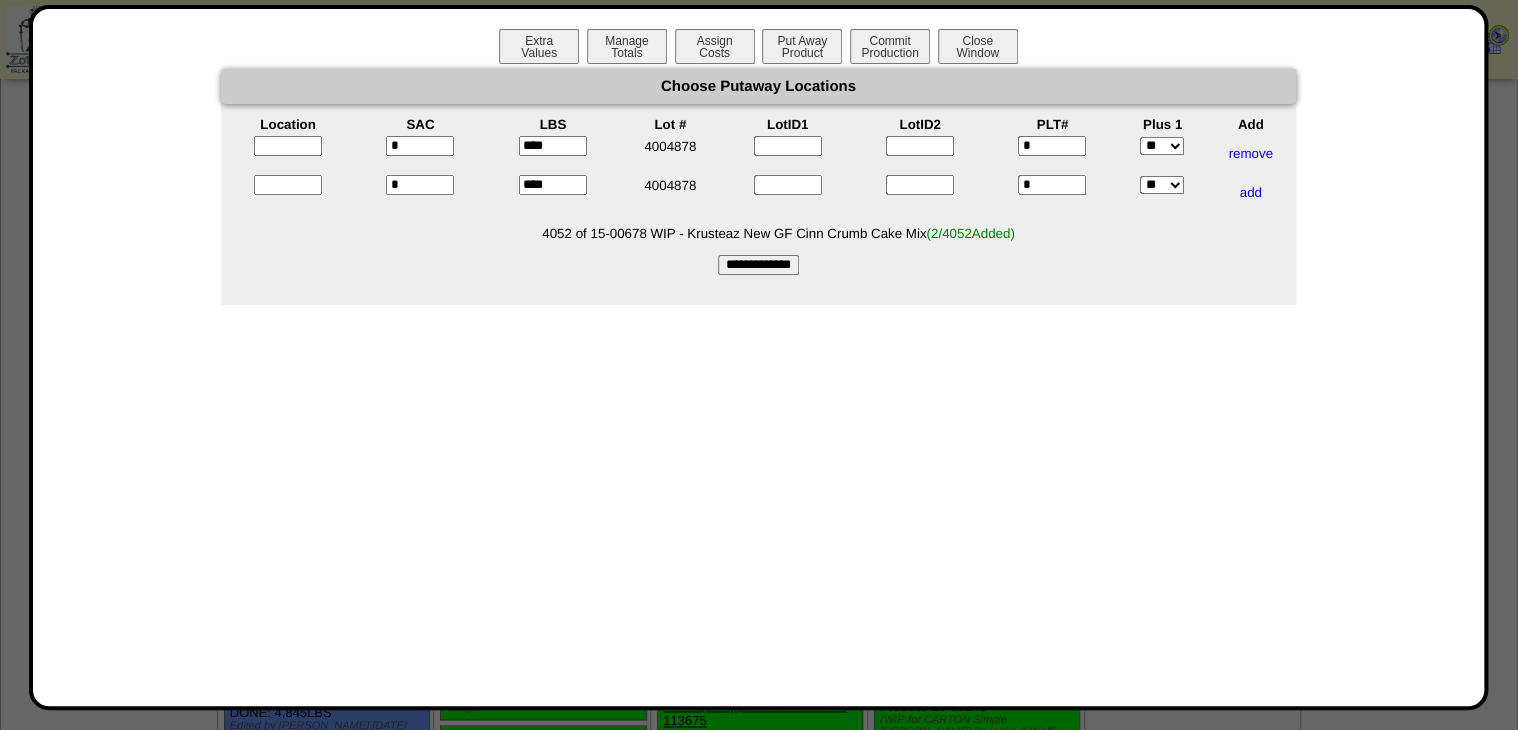 click at bounding box center (288, 146) 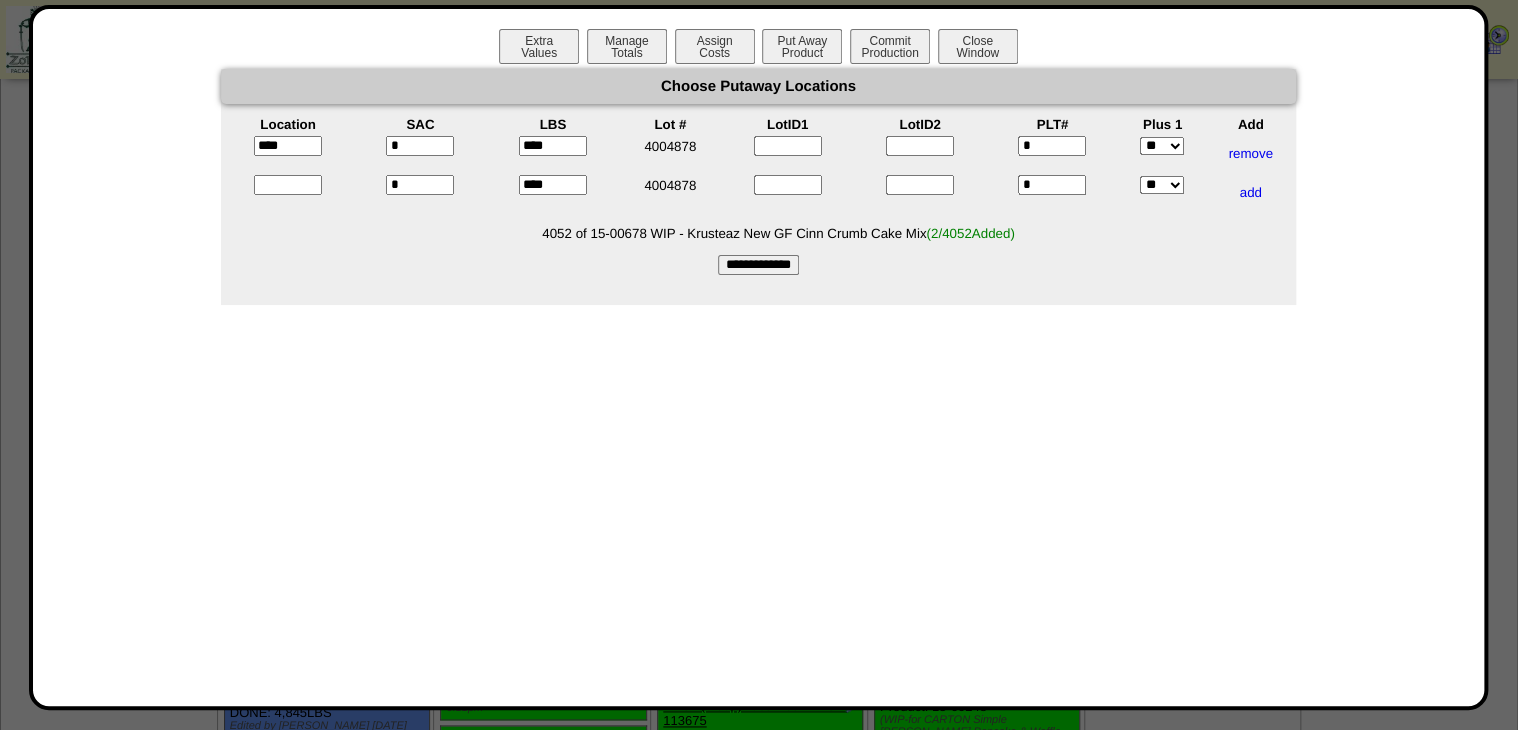 type on "*****" 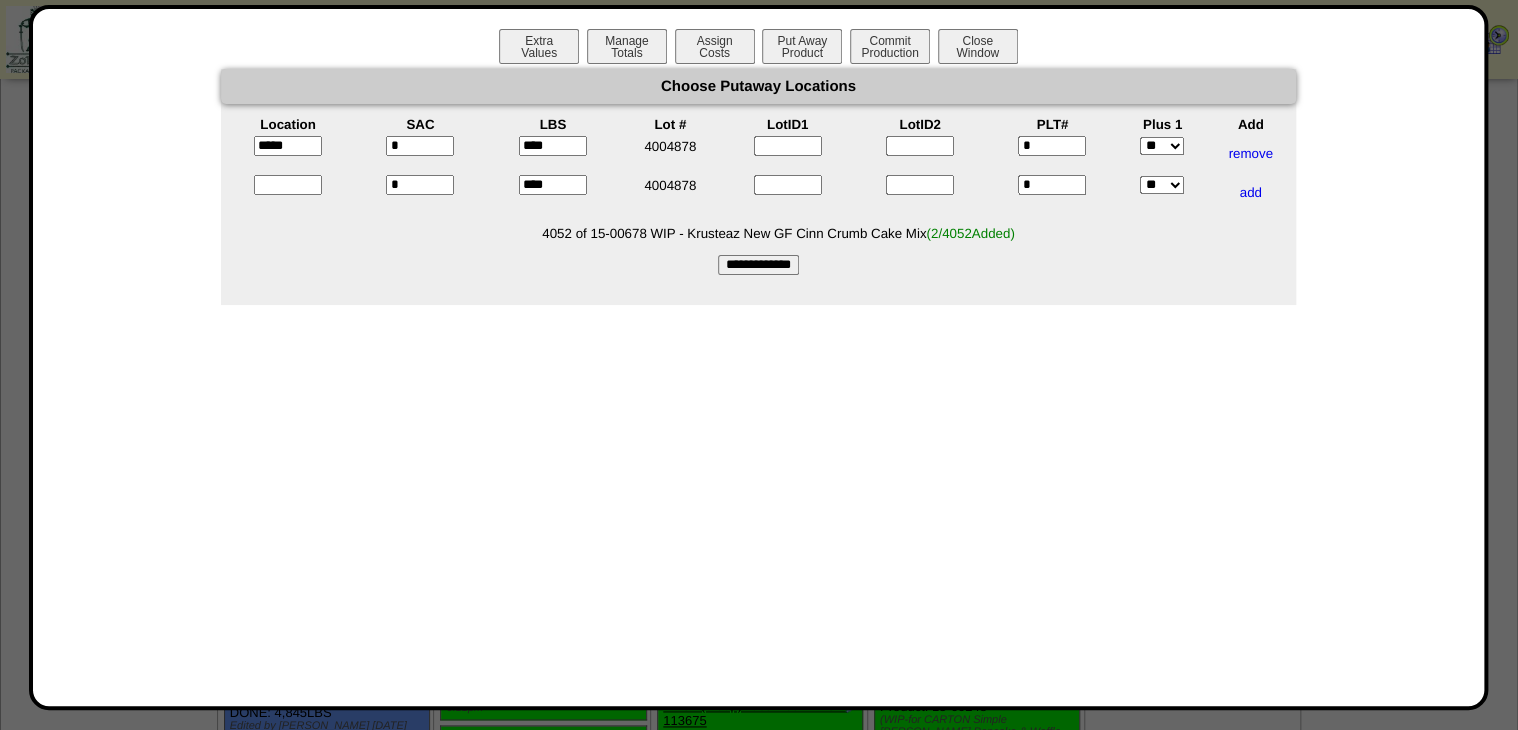 click at bounding box center [288, 192] 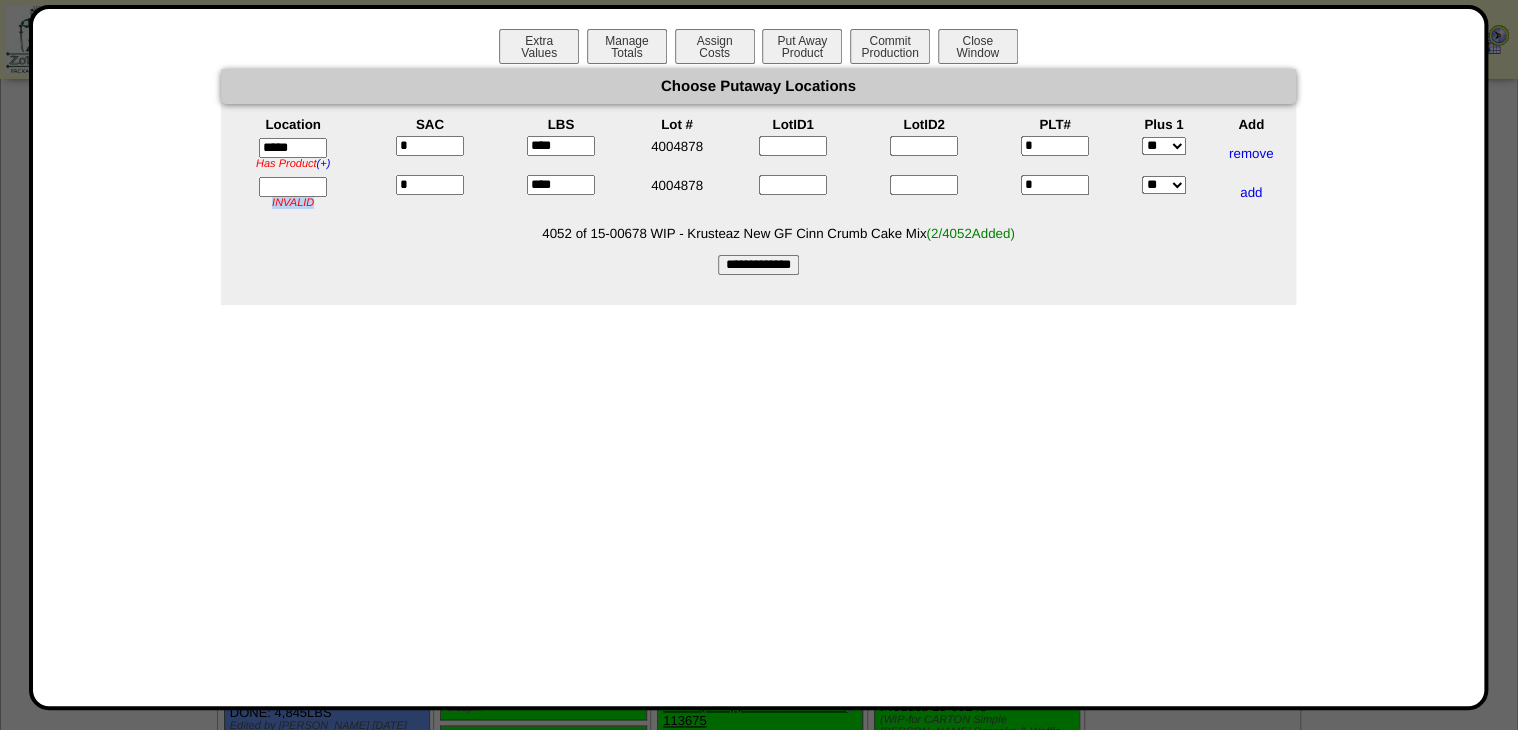 drag, startPoint x: 256, startPoint y: 185, endPoint x: 303, endPoint y: 191, distance: 47.38143 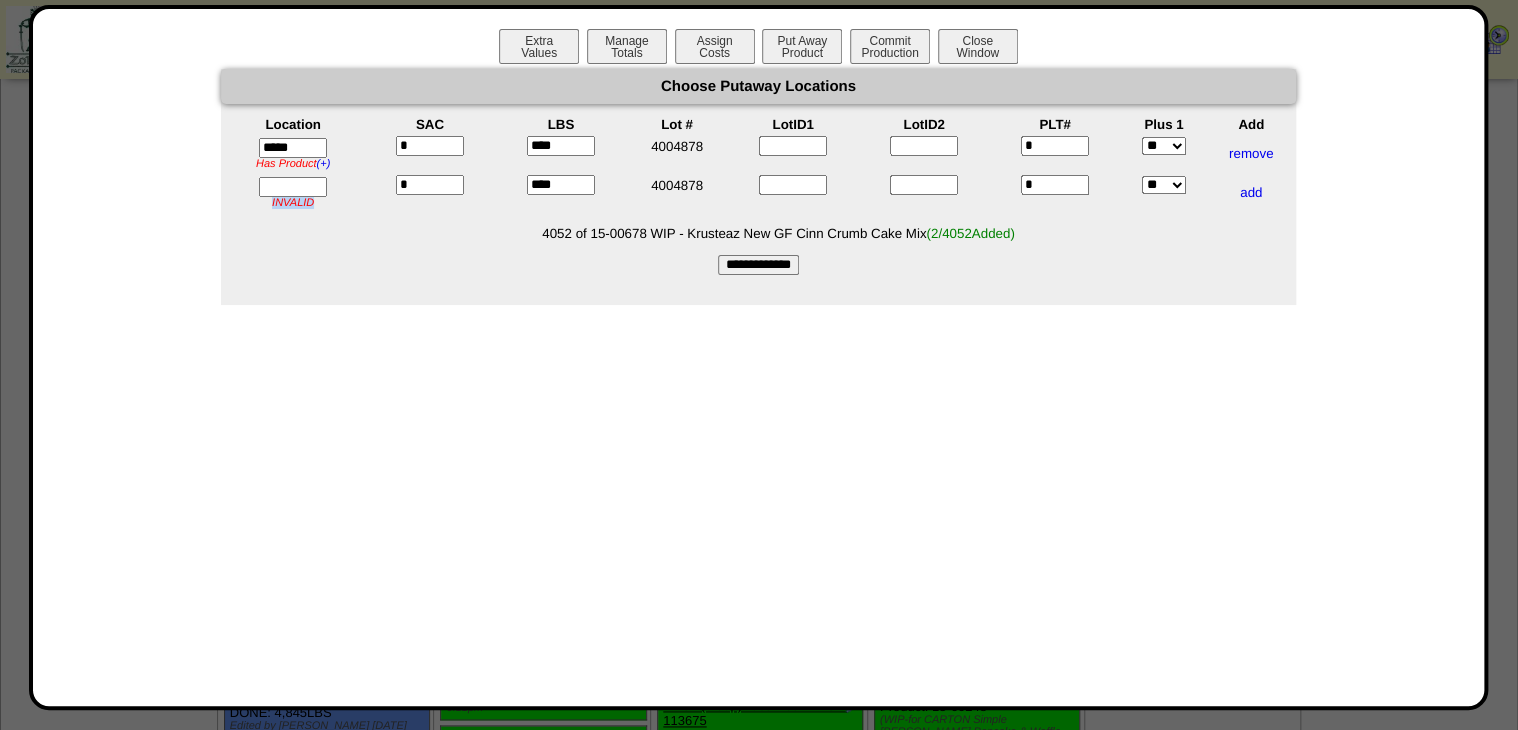 click at bounding box center (293, 187) 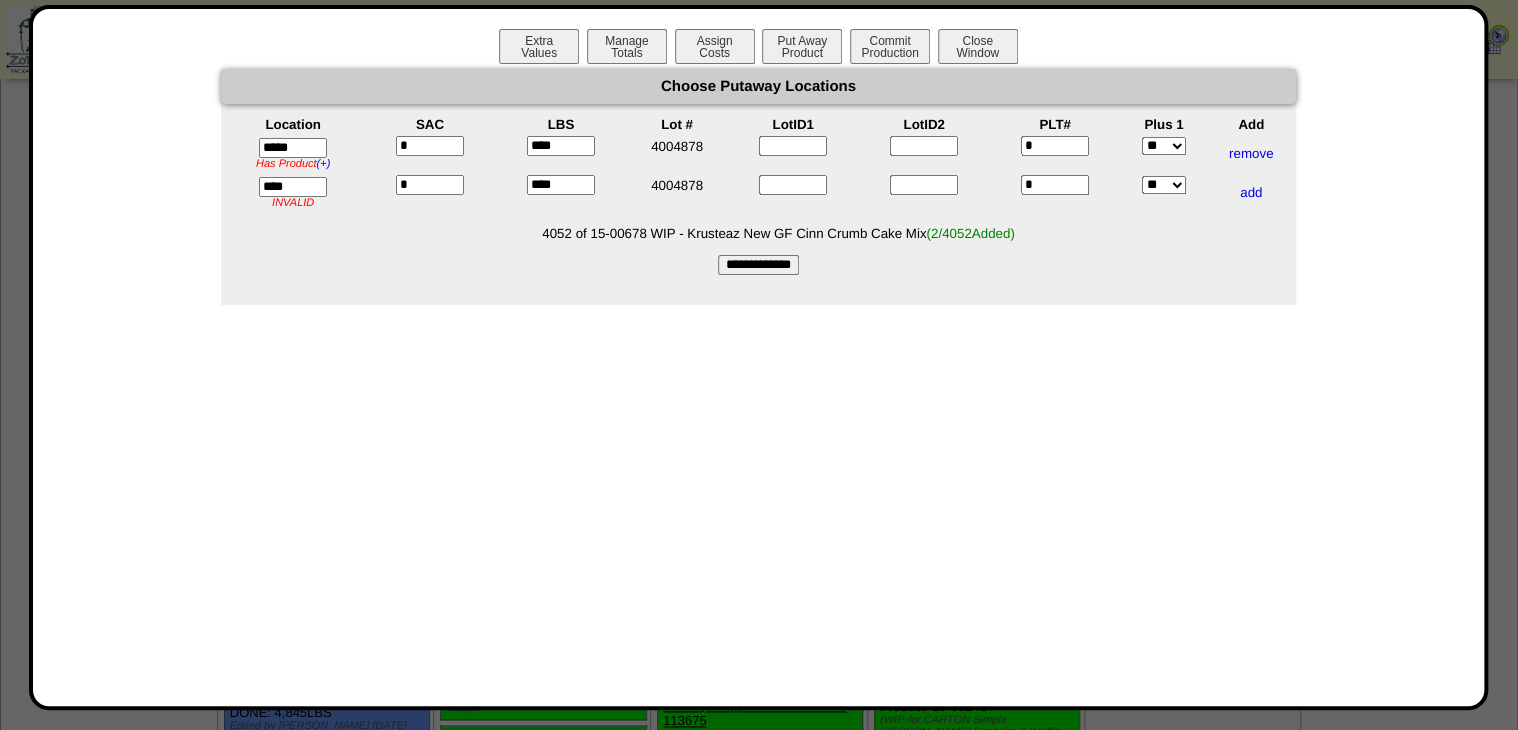 type on "*****" 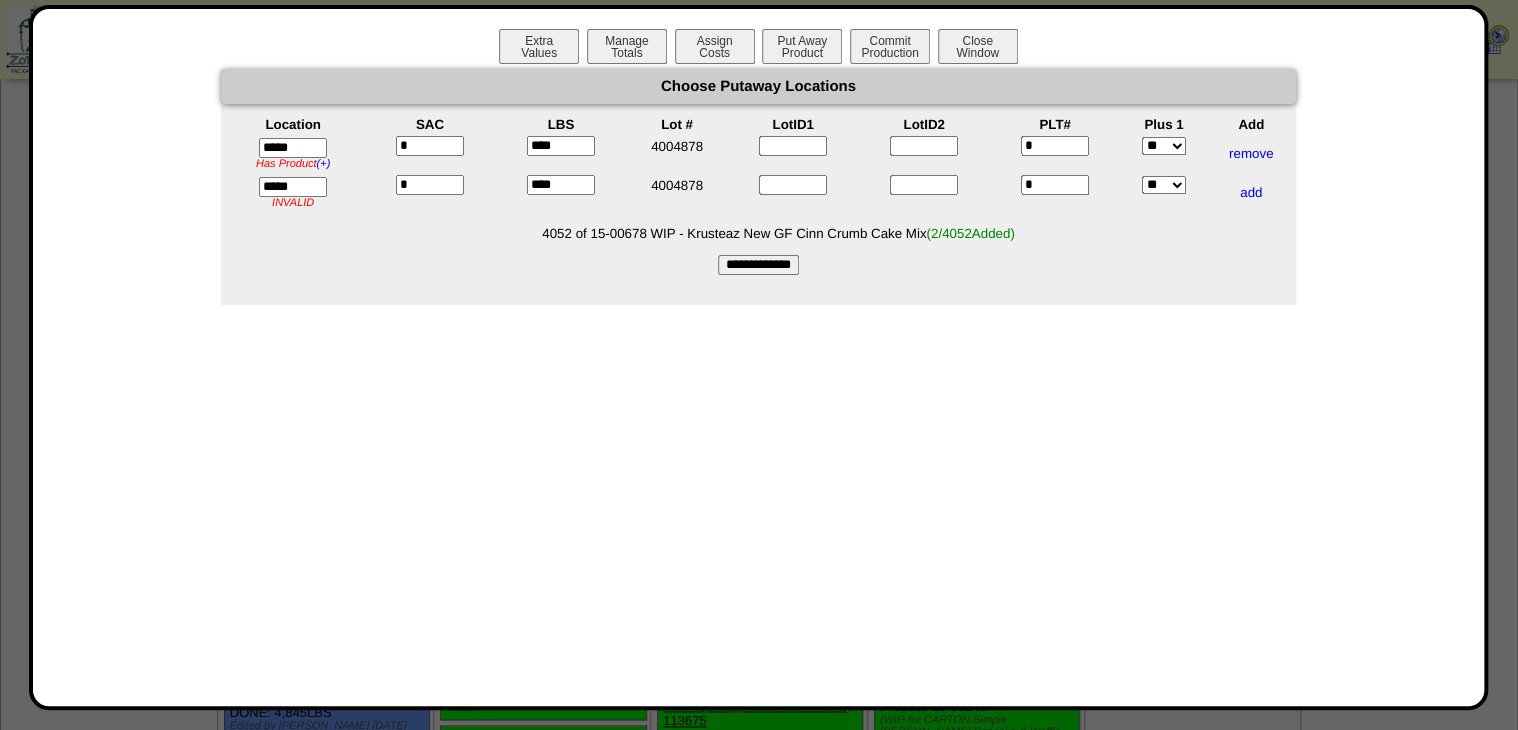 drag, startPoint x: 803, startPoint y: 271, endPoint x: 390, endPoint y: 1, distance: 493.42578 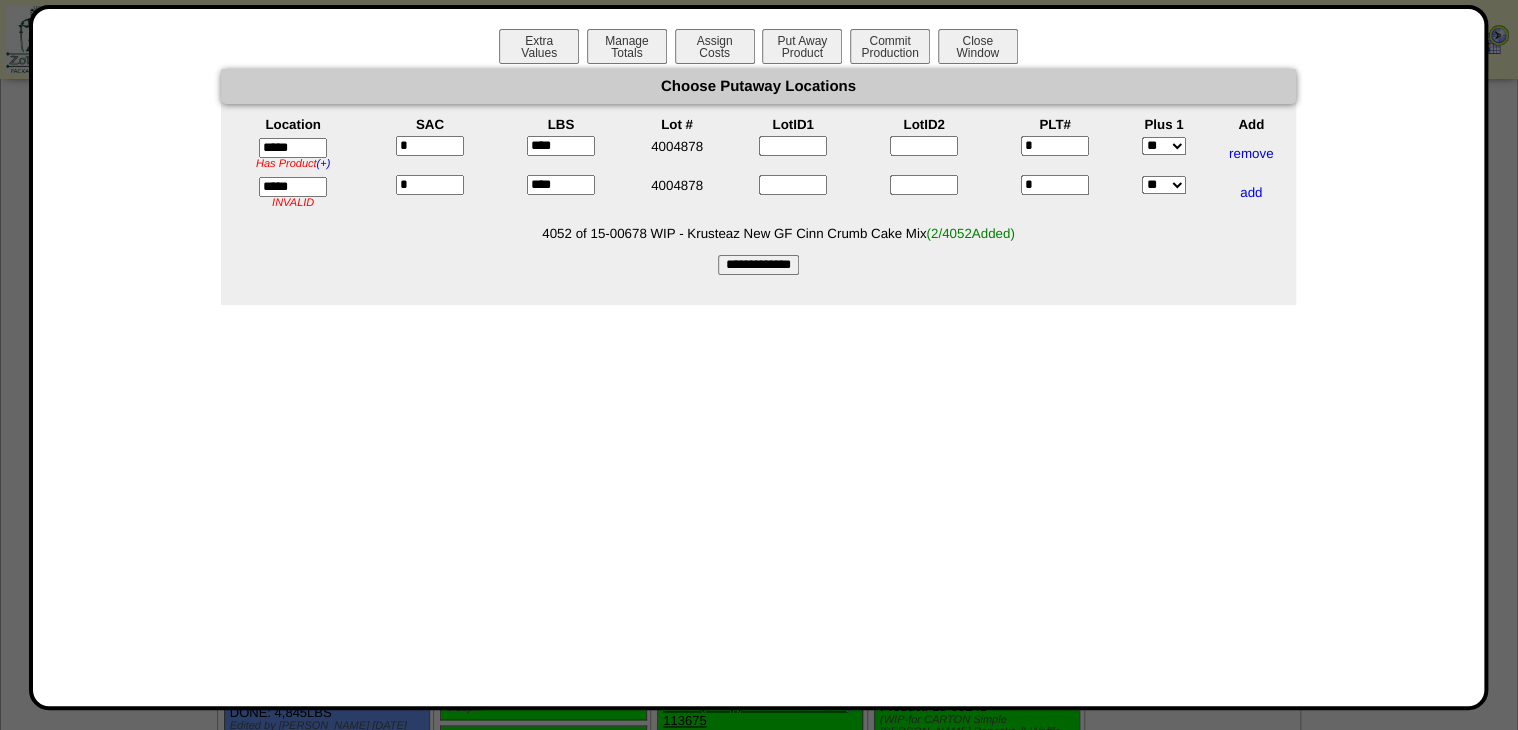 click on "**********" at bounding box center [758, 265] 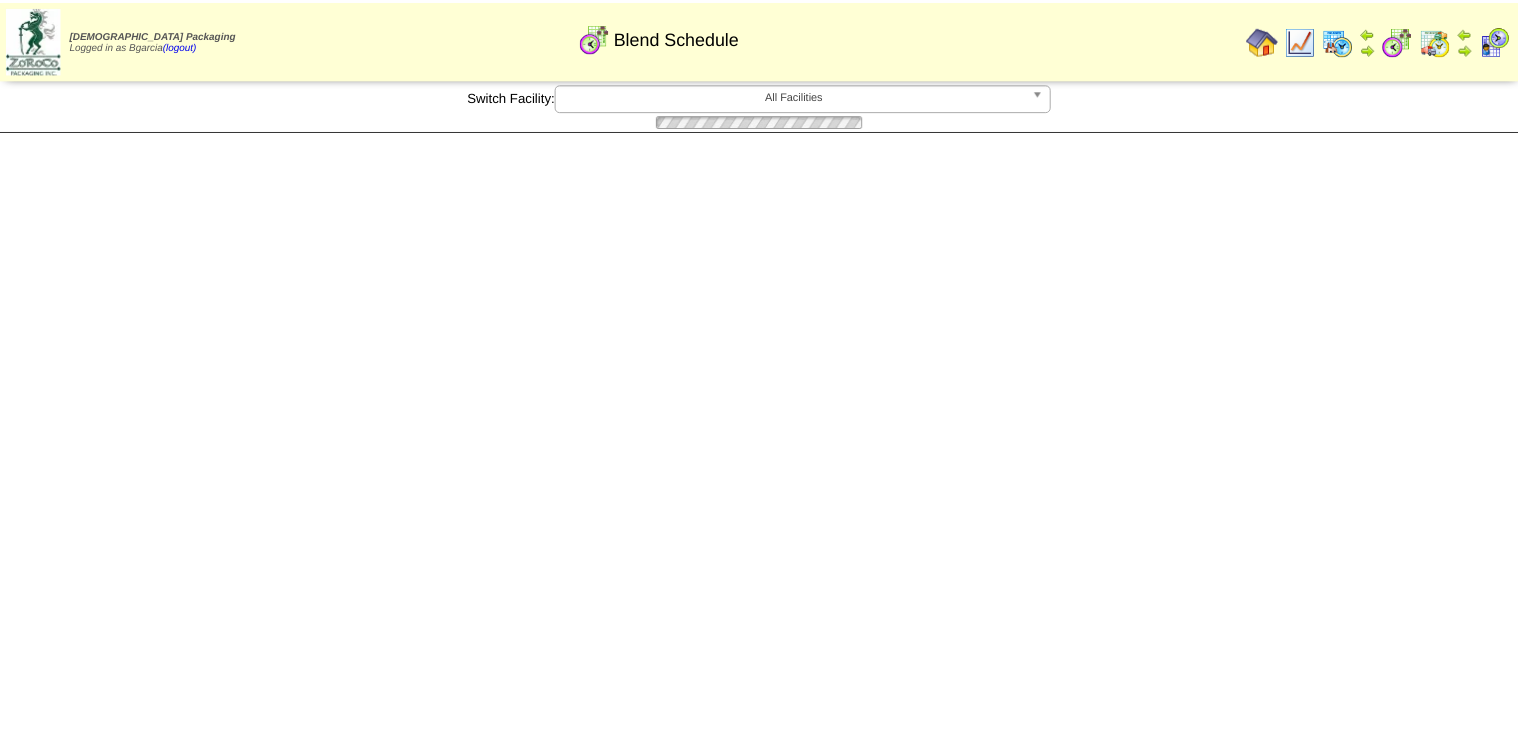 scroll, scrollTop: 0, scrollLeft: 0, axis: both 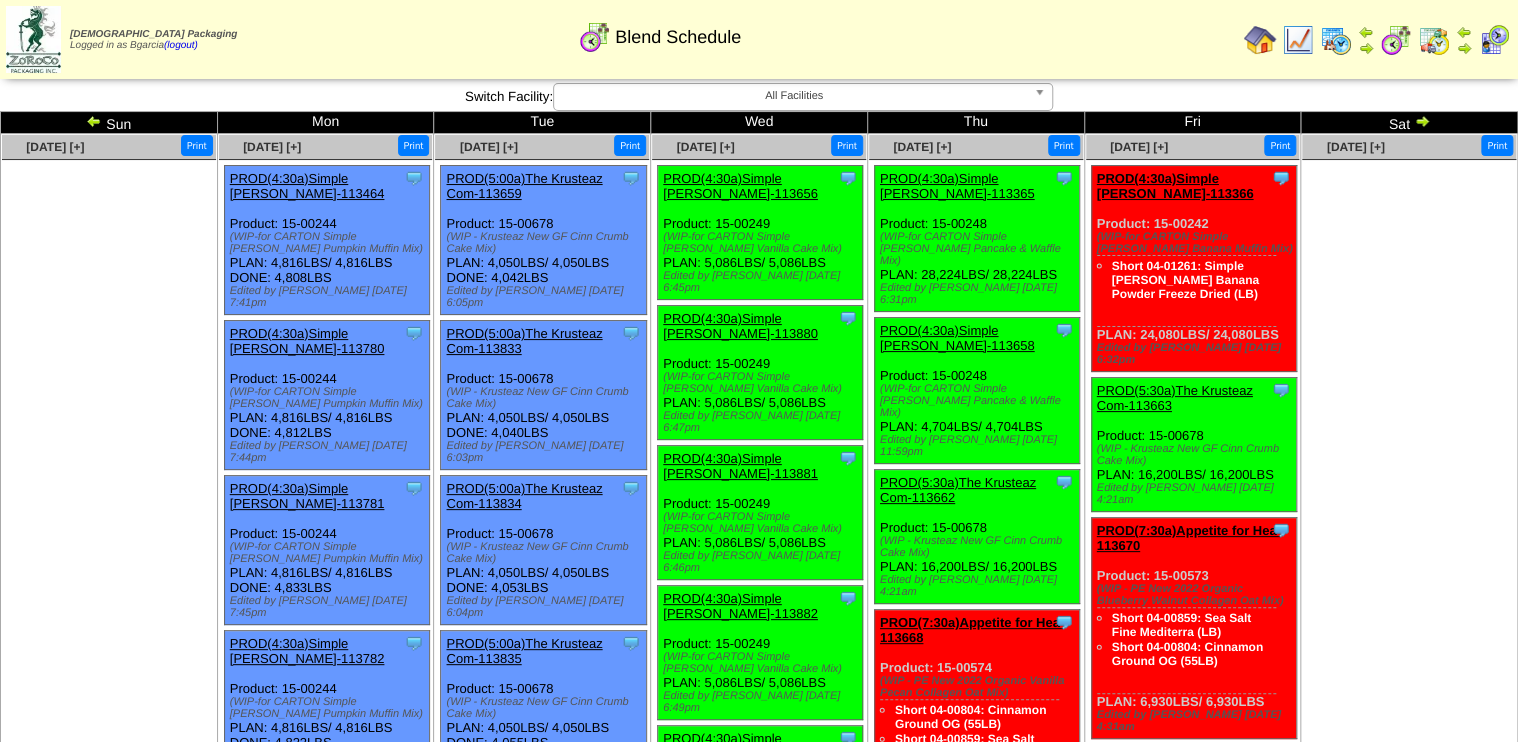 click at bounding box center (1434, 40) 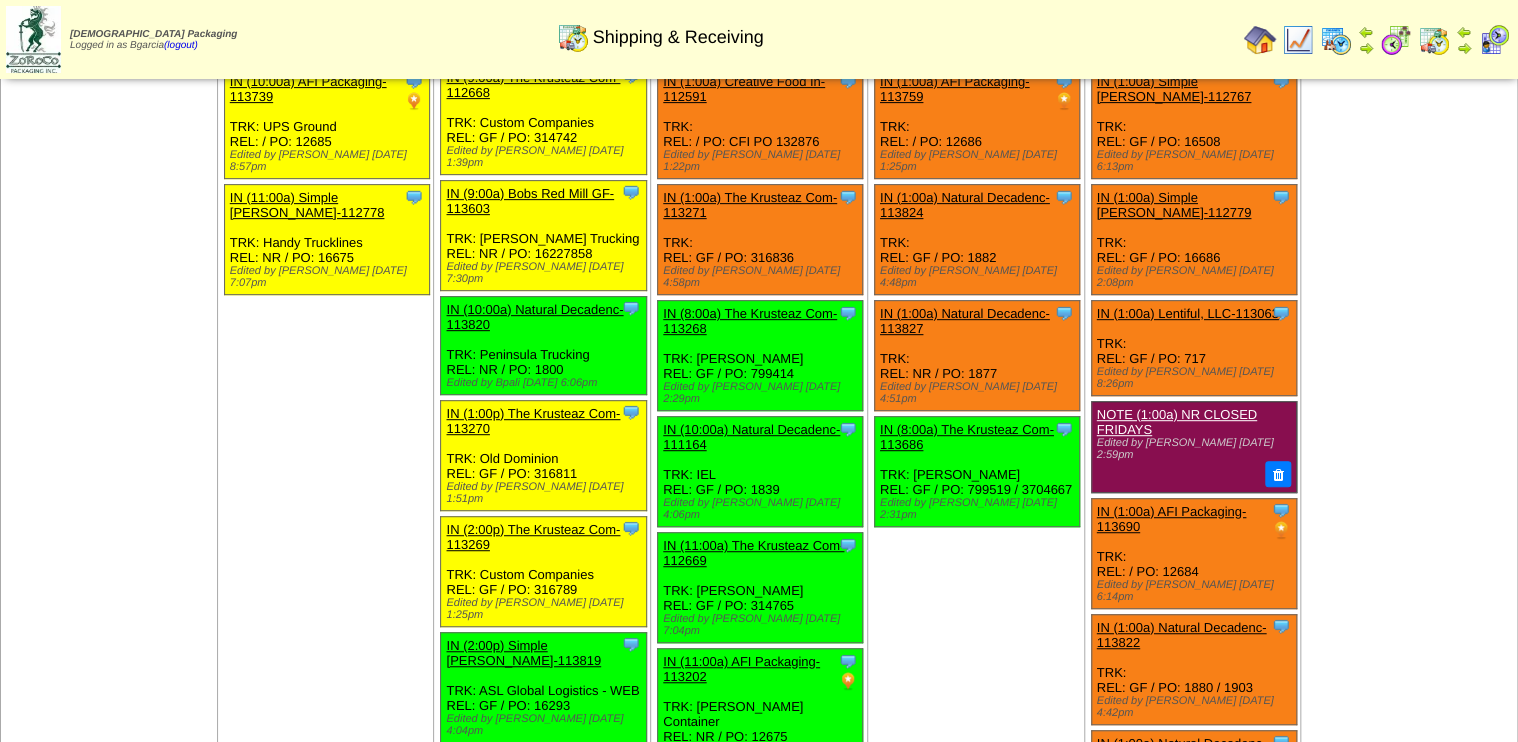 scroll, scrollTop: 320, scrollLeft: 0, axis: vertical 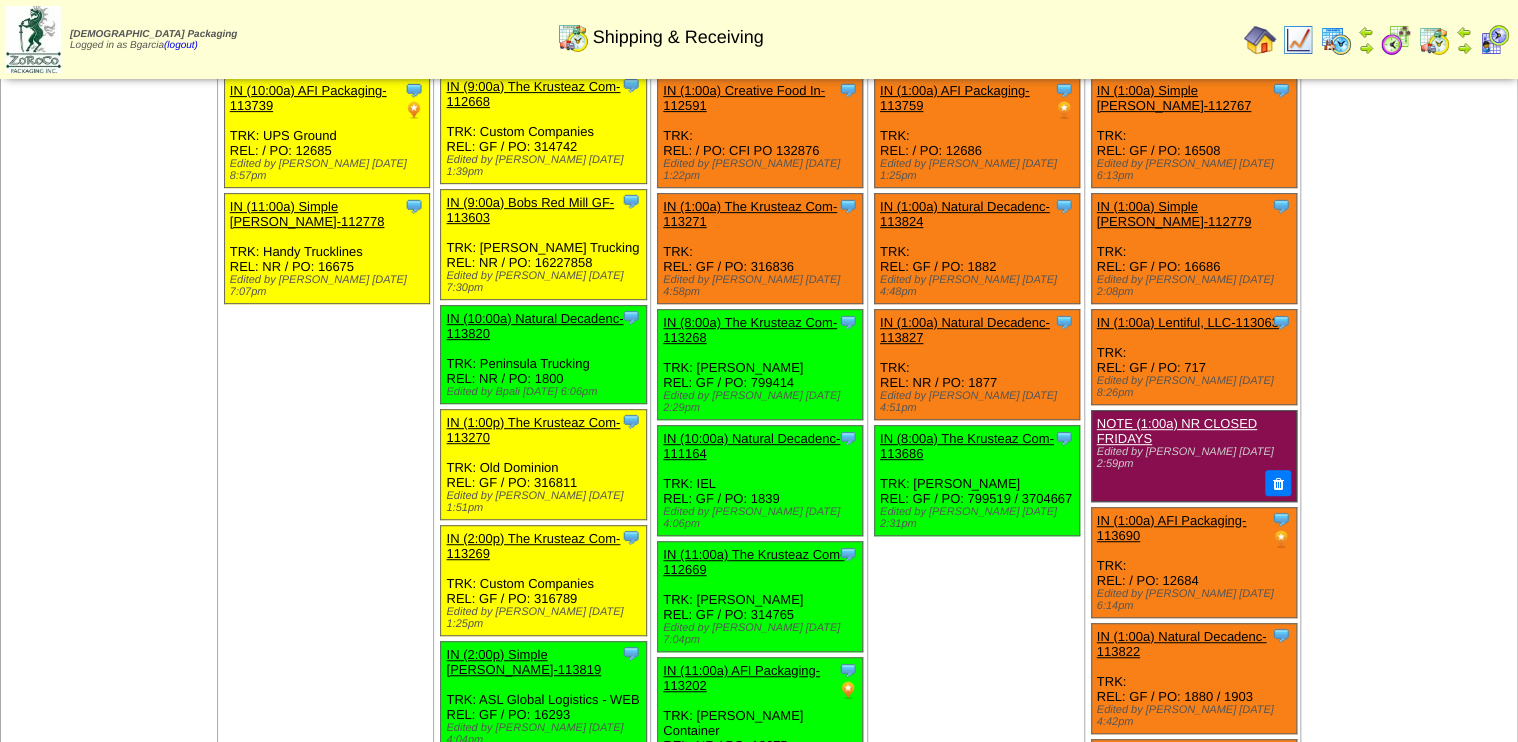 click at bounding box center (1298, 40) 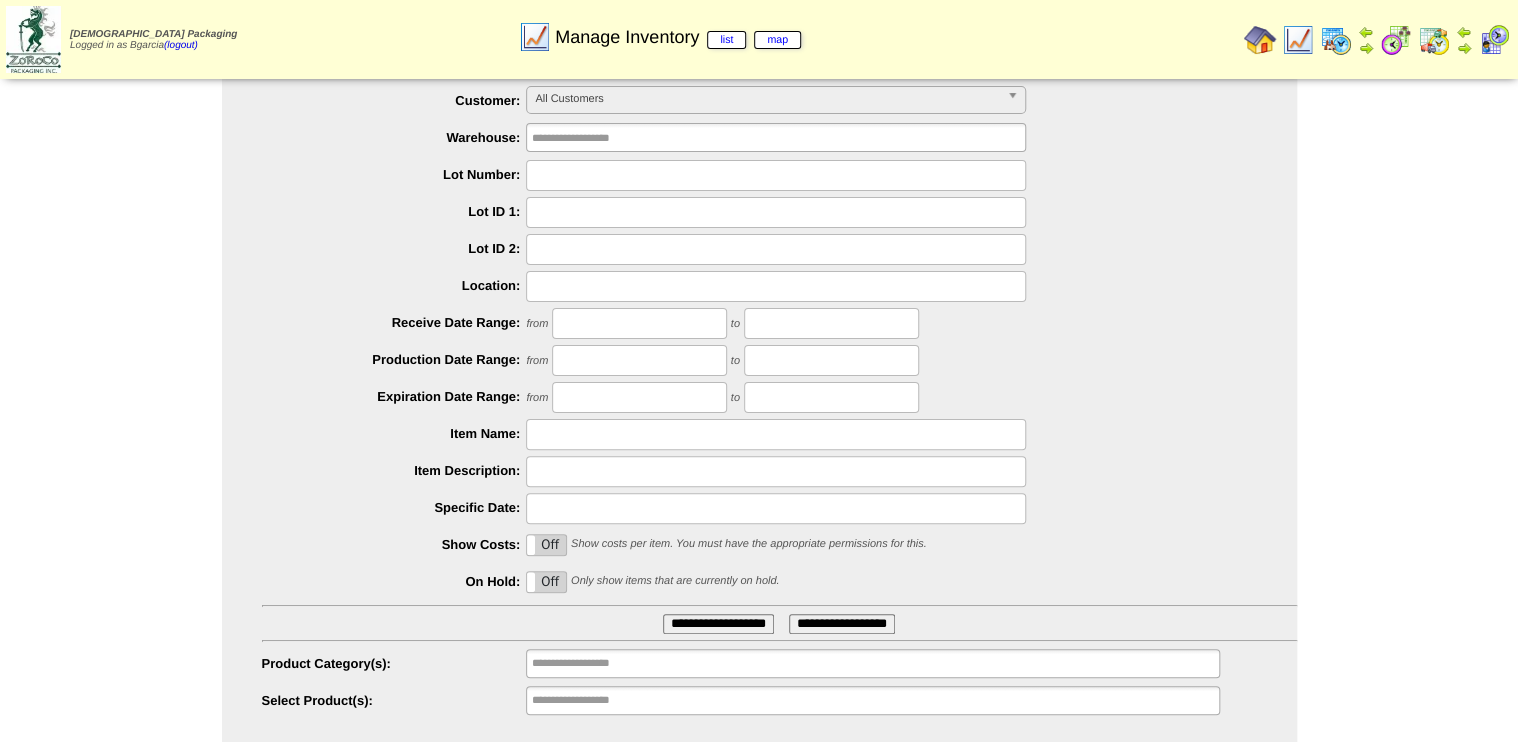 scroll, scrollTop: 91, scrollLeft: 0, axis: vertical 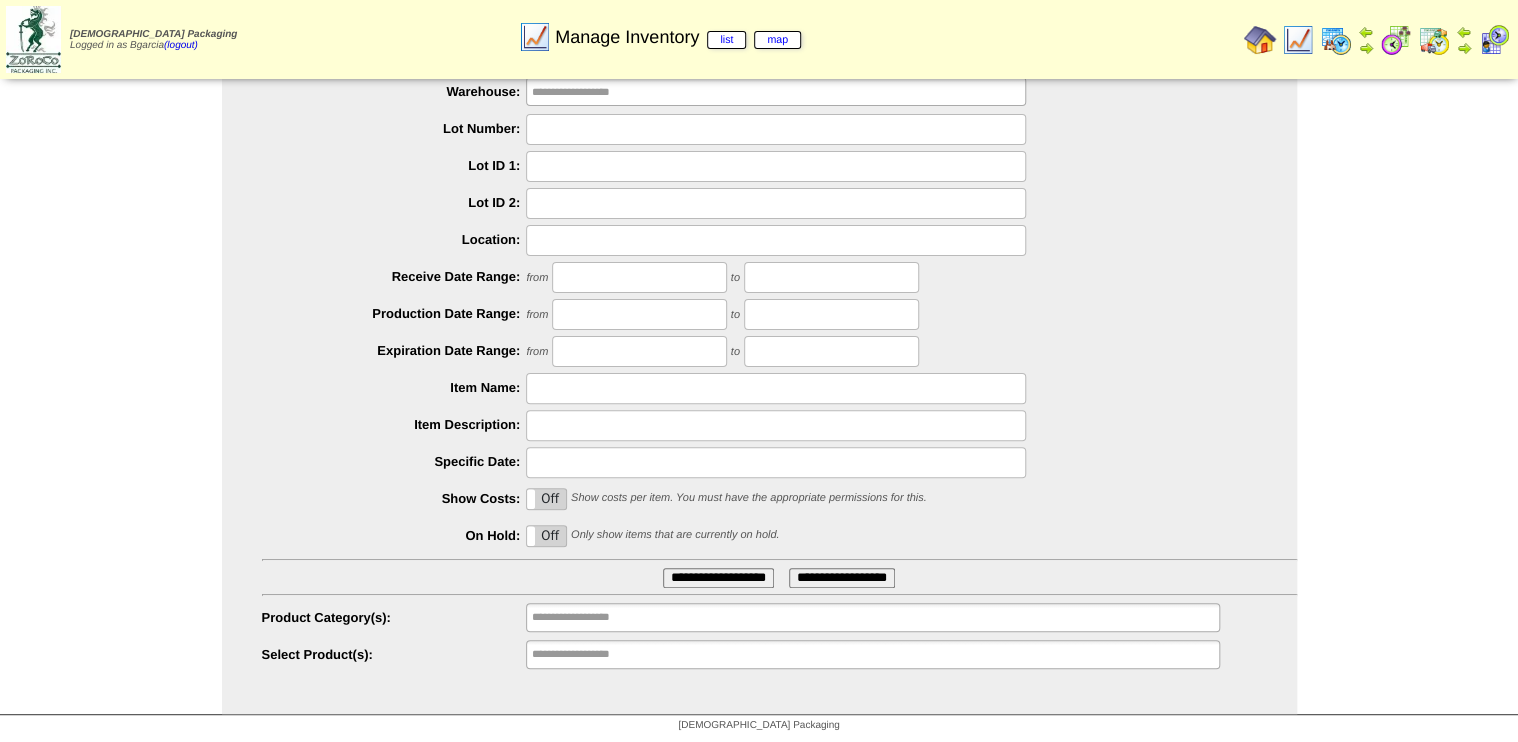 click on "**********" at bounding box center [872, 654] 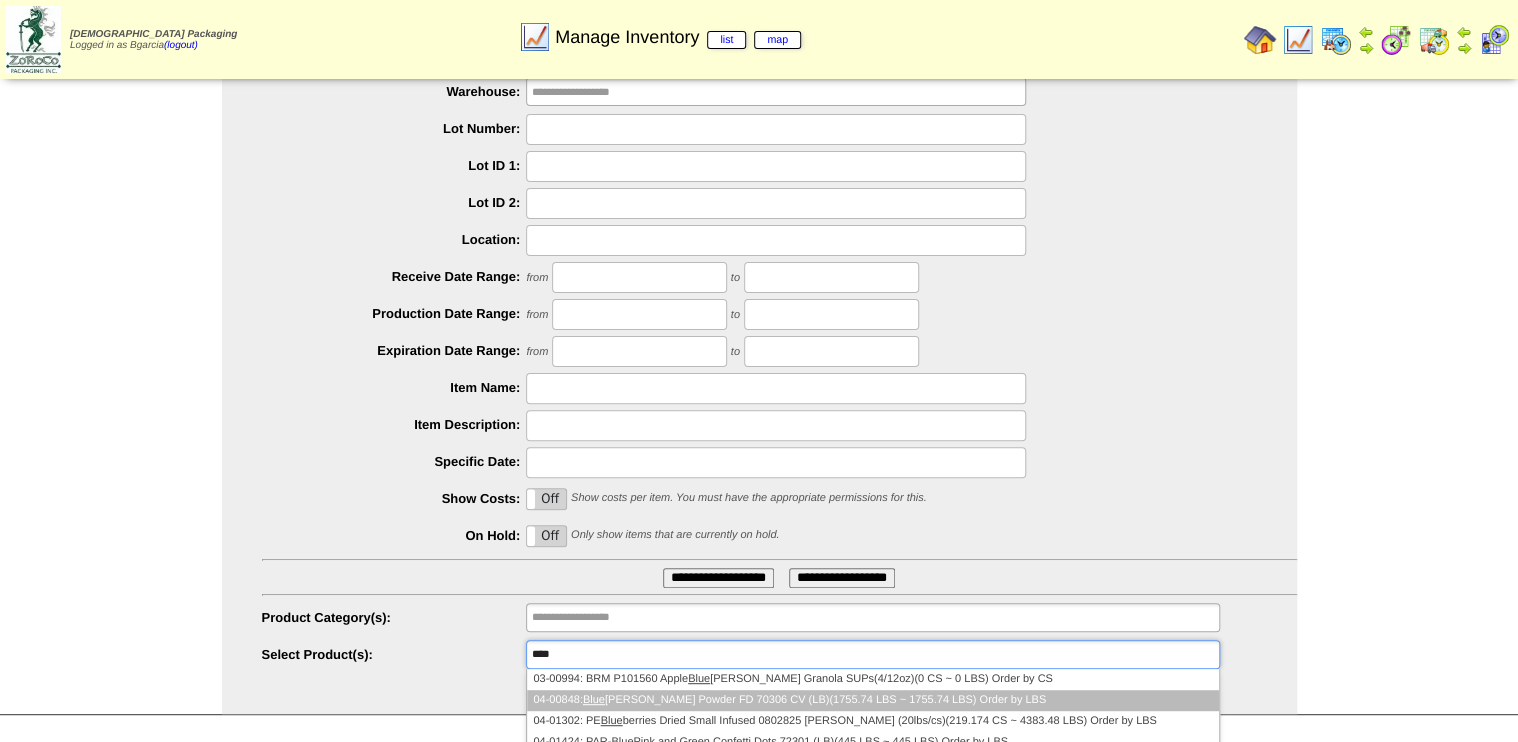 type on "****" 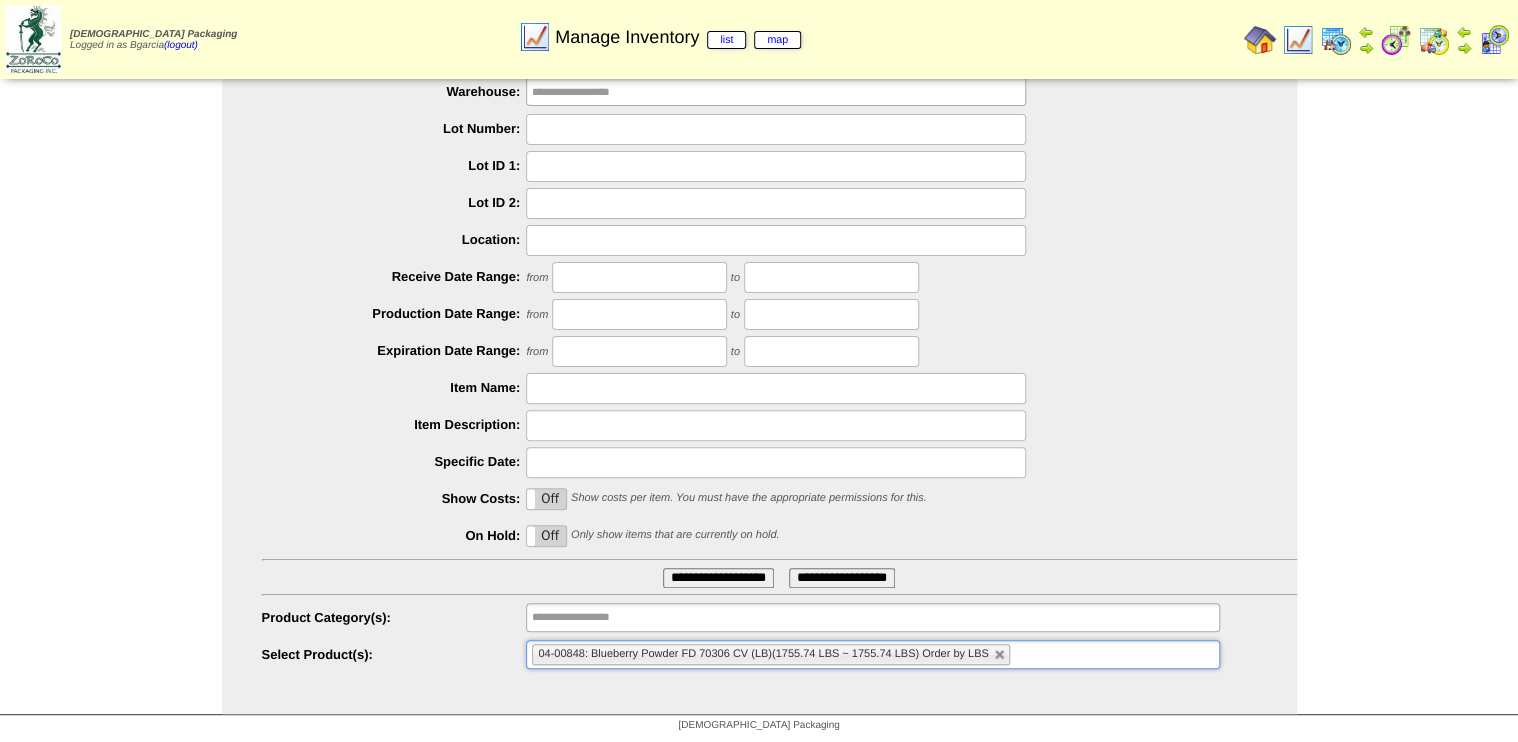 click on "**********" at bounding box center (718, 578) 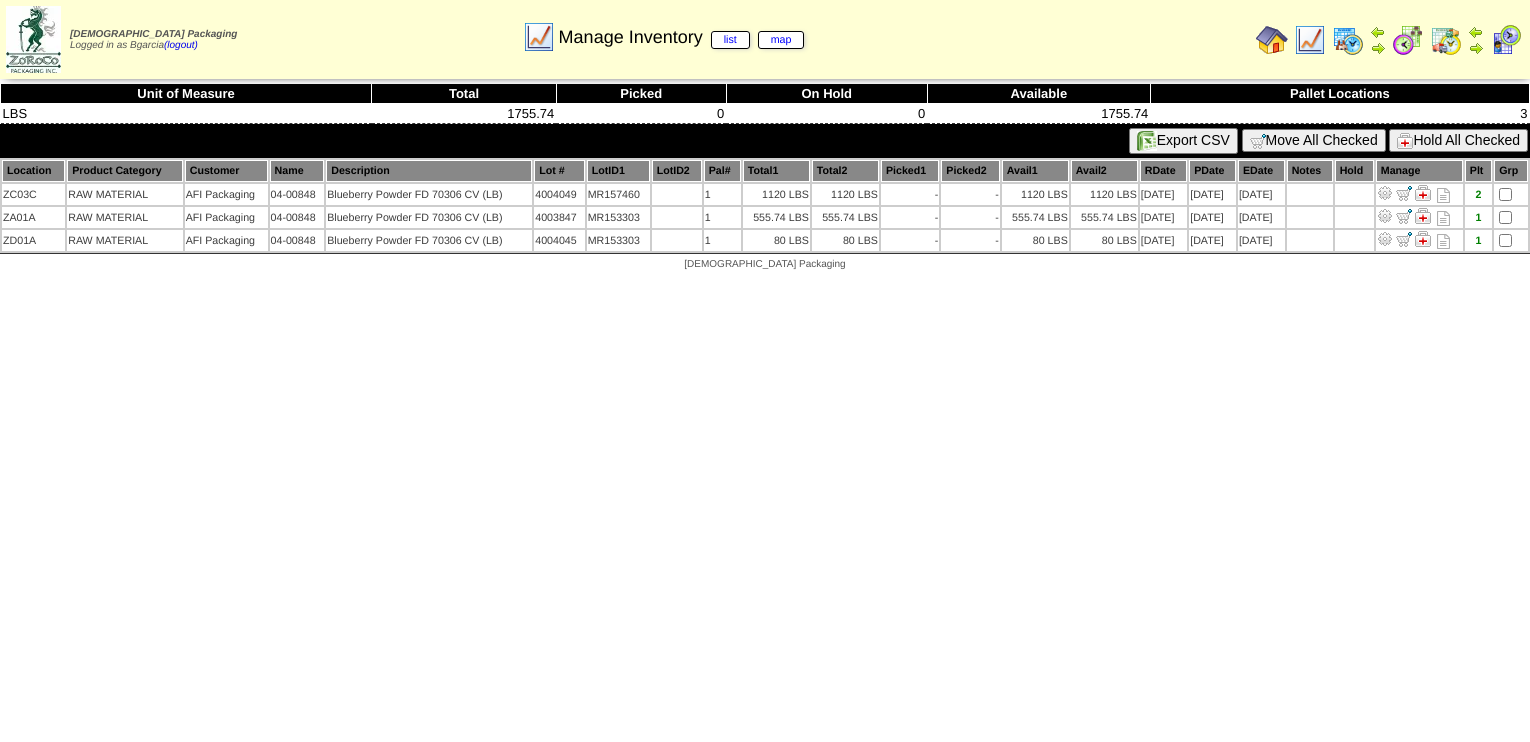 scroll, scrollTop: 0, scrollLeft: 0, axis: both 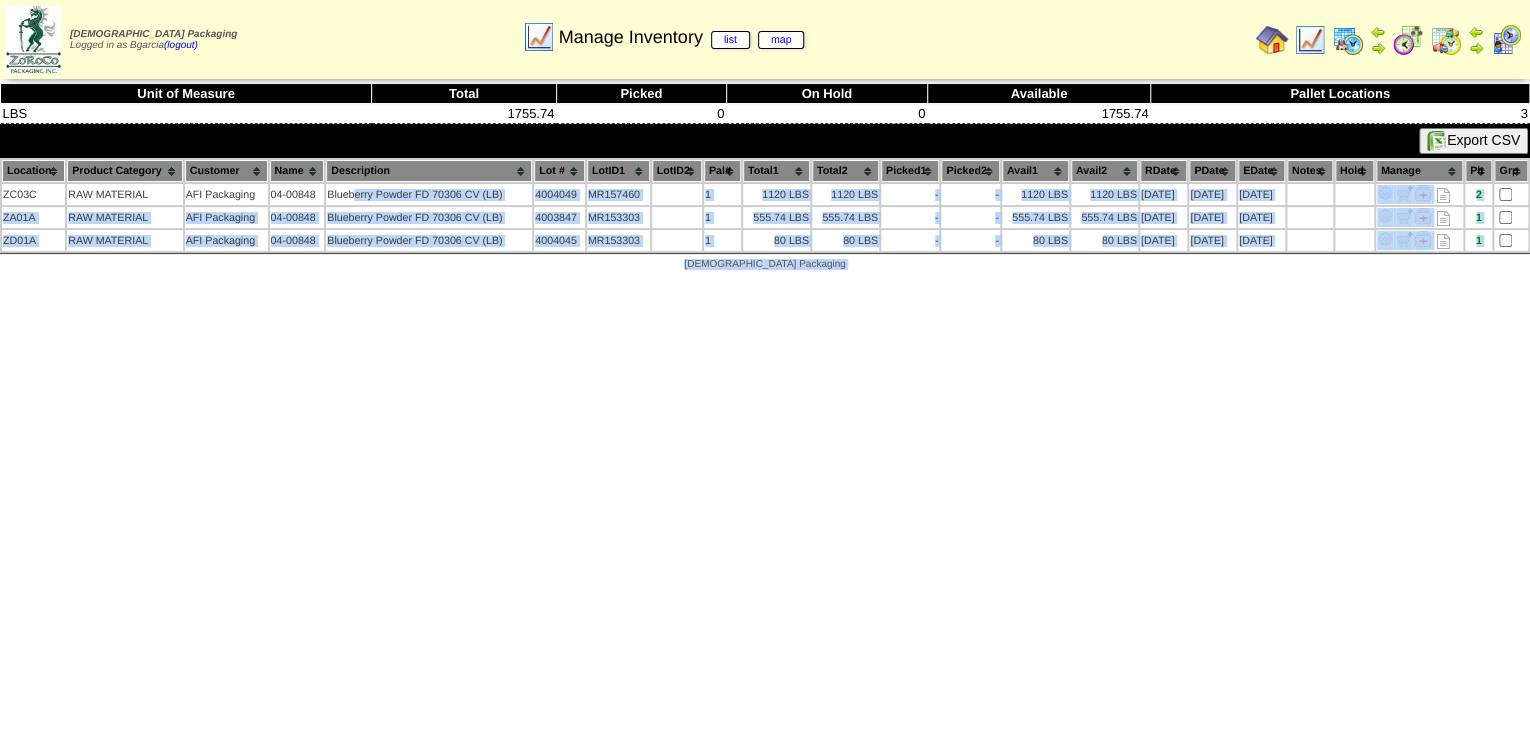 drag, startPoint x: 350, startPoint y: 201, endPoint x: 916, endPoint y: 405, distance: 601.6411 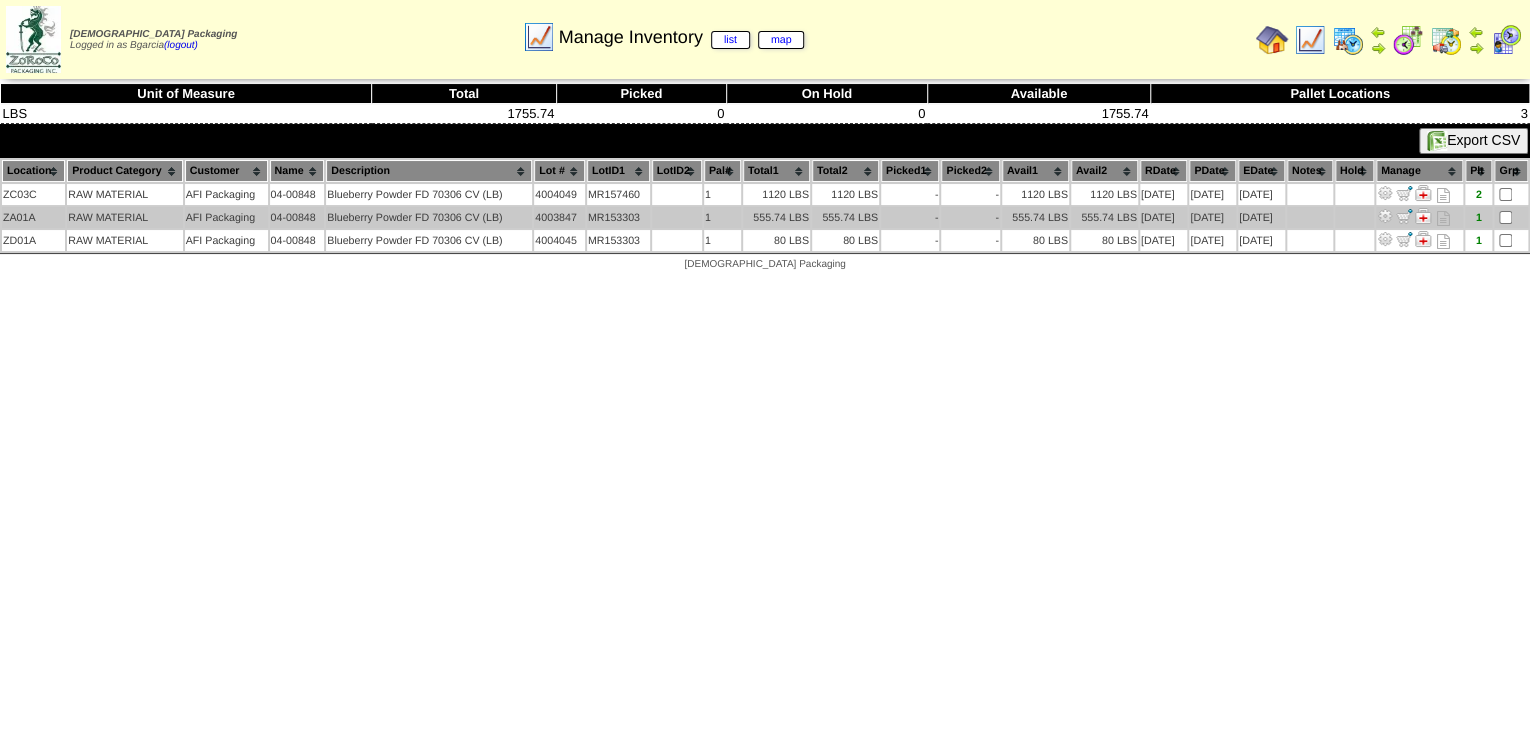 drag, startPoint x: 532, startPoint y: 189, endPoint x: 656, endPoint y: 224, distance: 128.84486 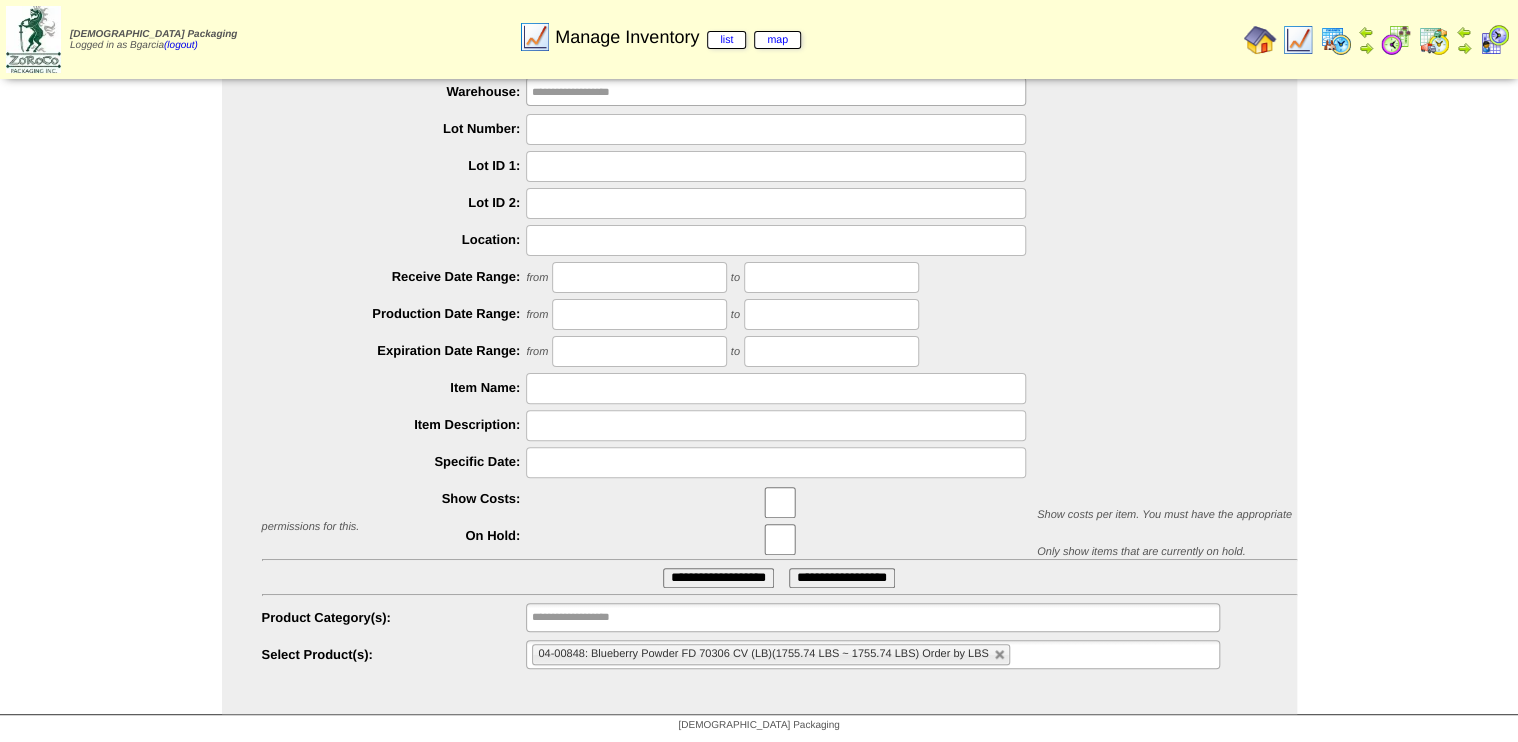 scroll, scrollTop: 91, scrollLeft: 0, axis: vertical 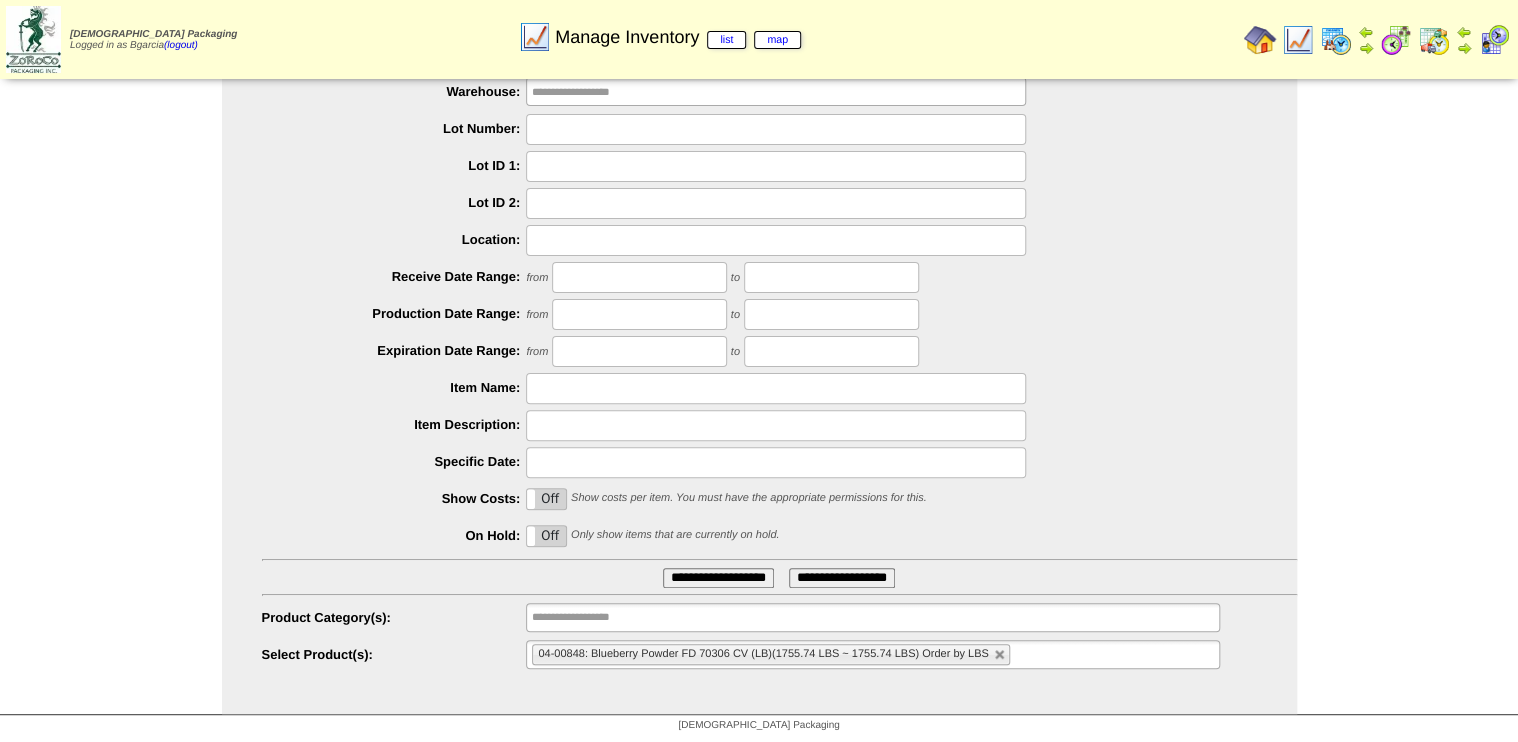 click at bounding box center [1000, 655] 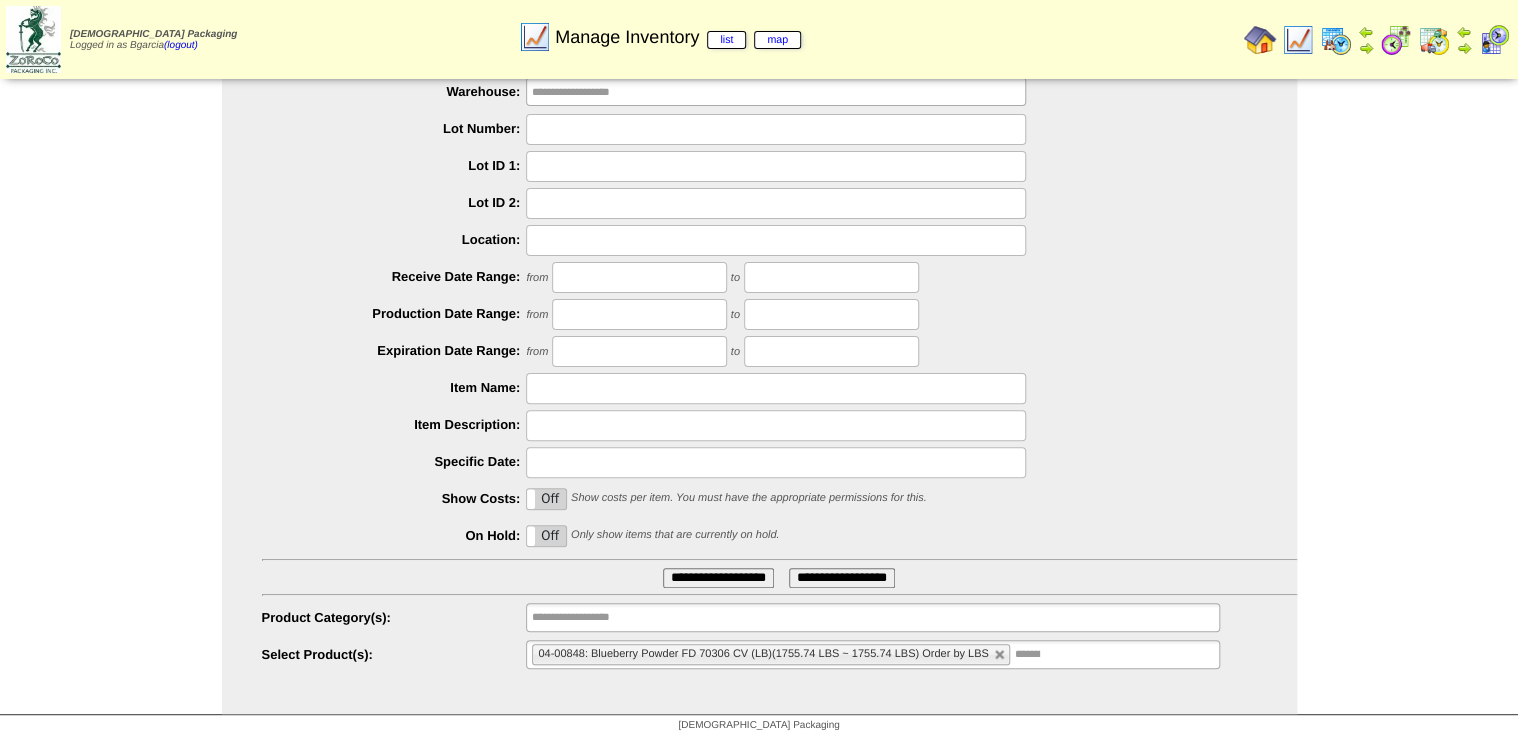 click on "**********" at bounding box center (872, 654) 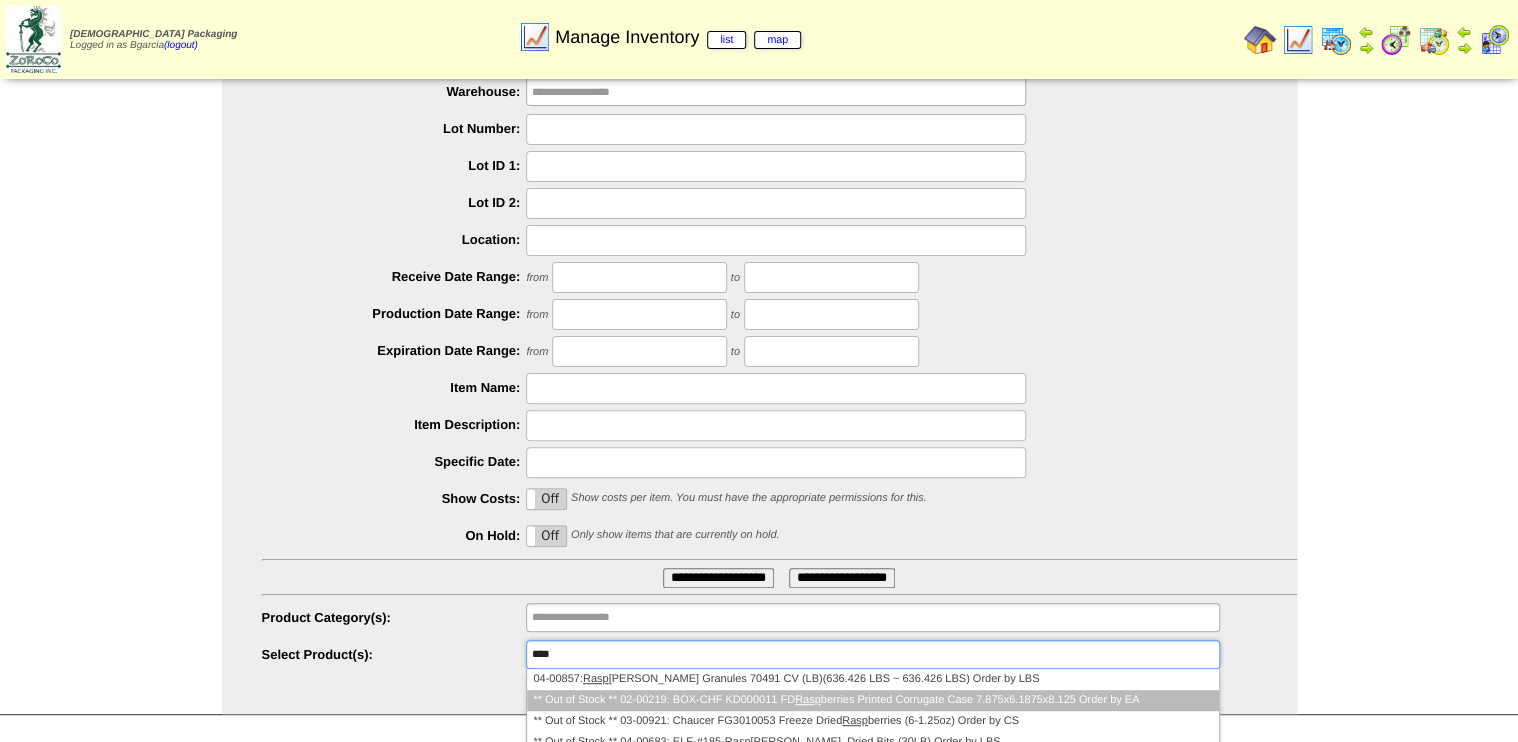 type on "****" 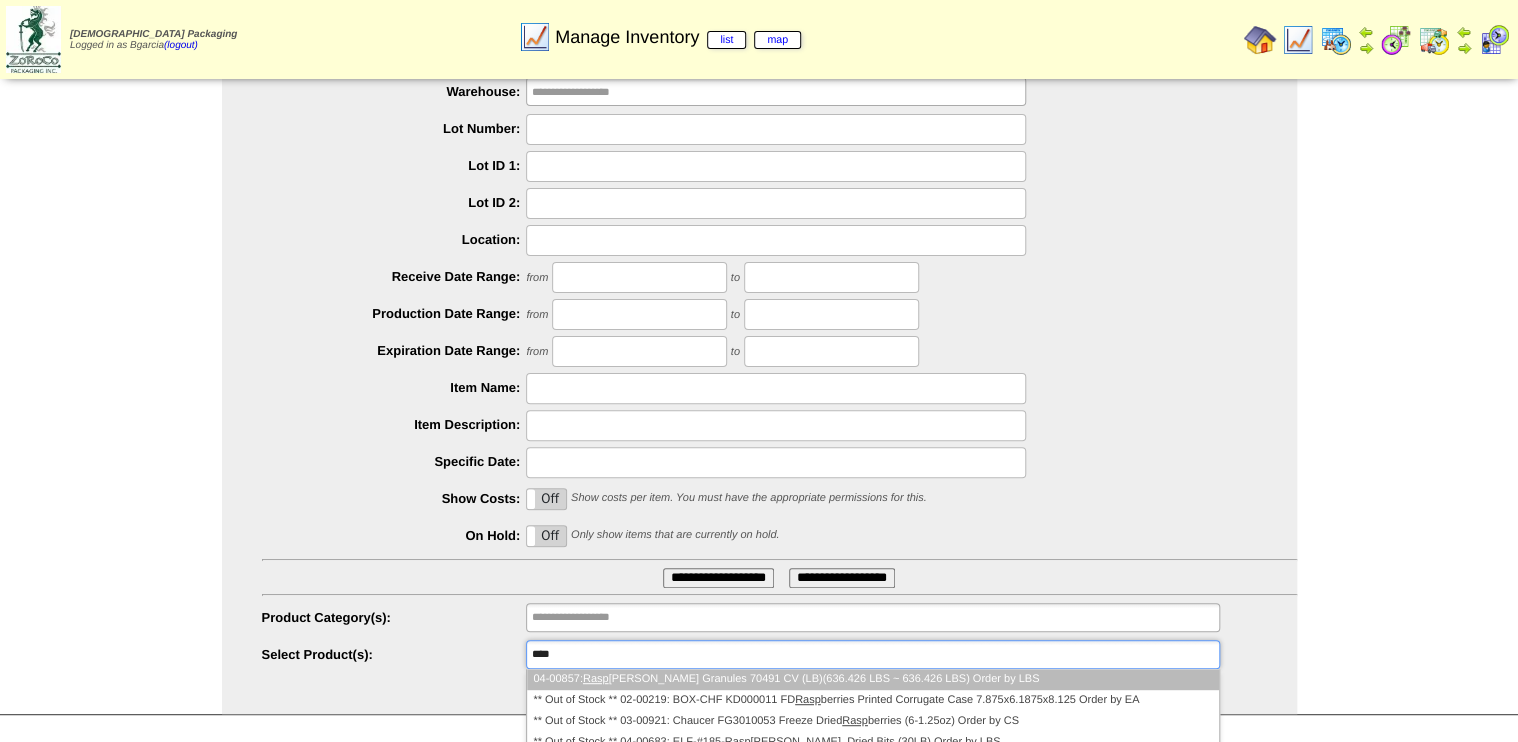 click on "04-00857:  Rasp [PERSON_NAME] Granules 70491 CV (LB)(636.426 LBS ~ 636.426 LBS) Order by LBS" at bounding box center [872, 679] 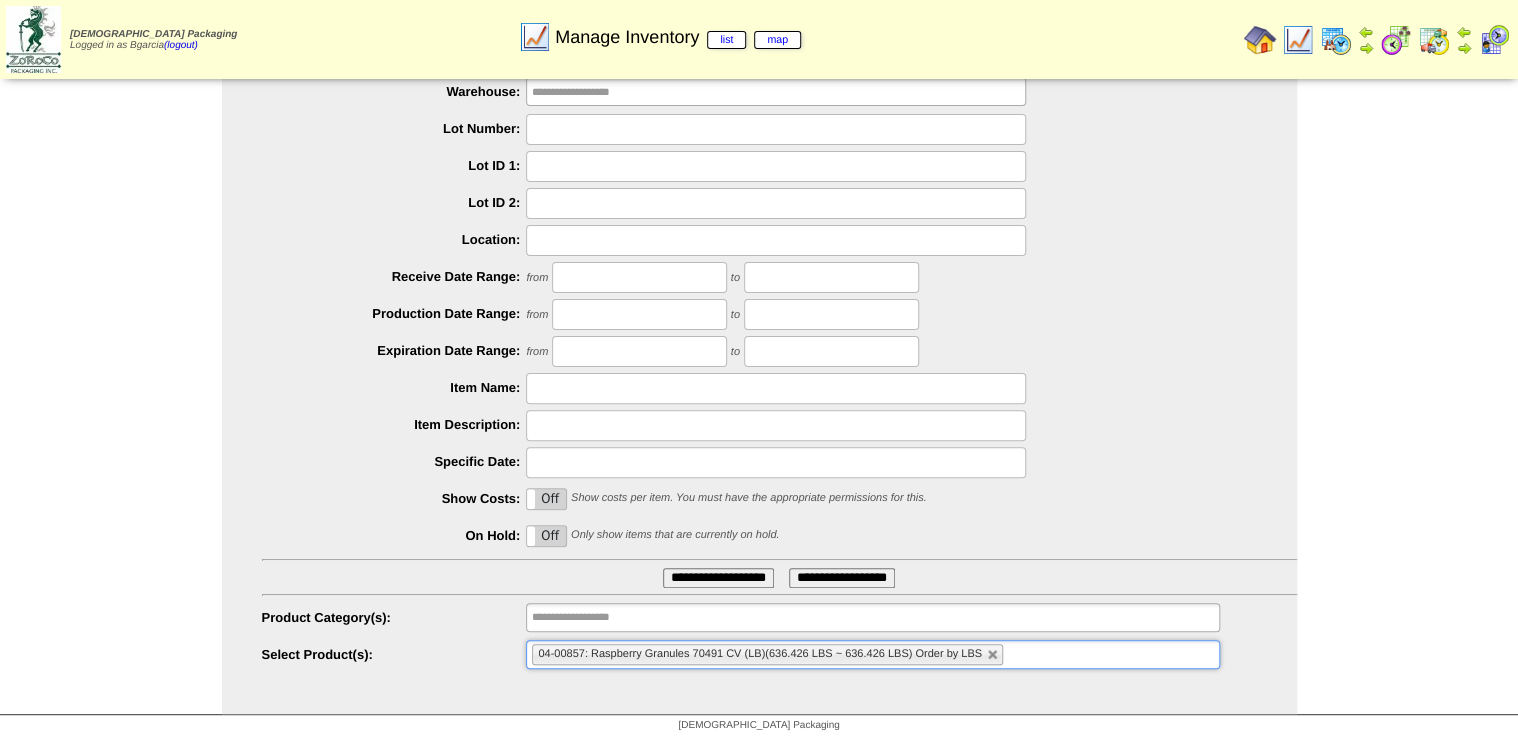 click on "**********" at bounding box center [718, 578] 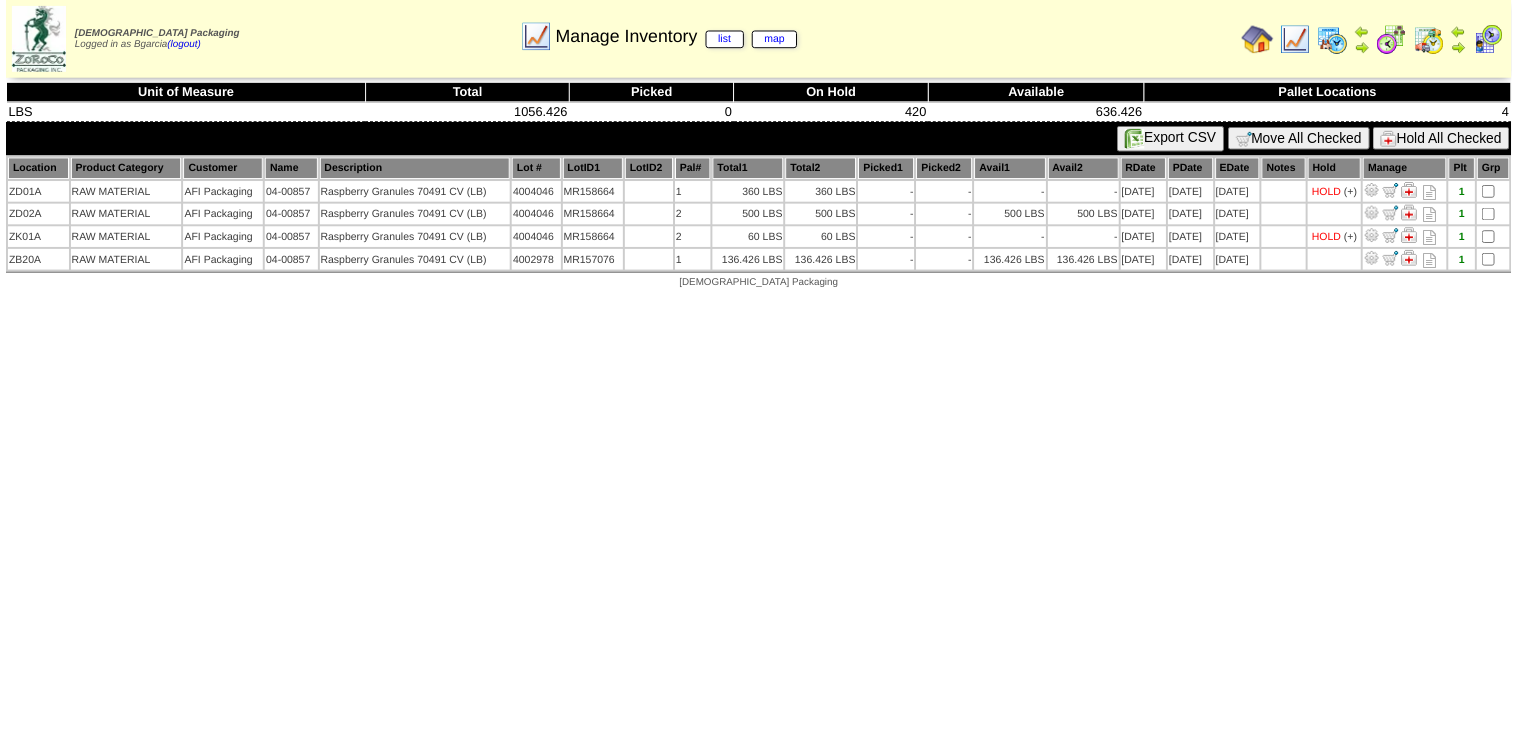 scroll, scrollTop: 0, scrollLeft: 0, axis: both 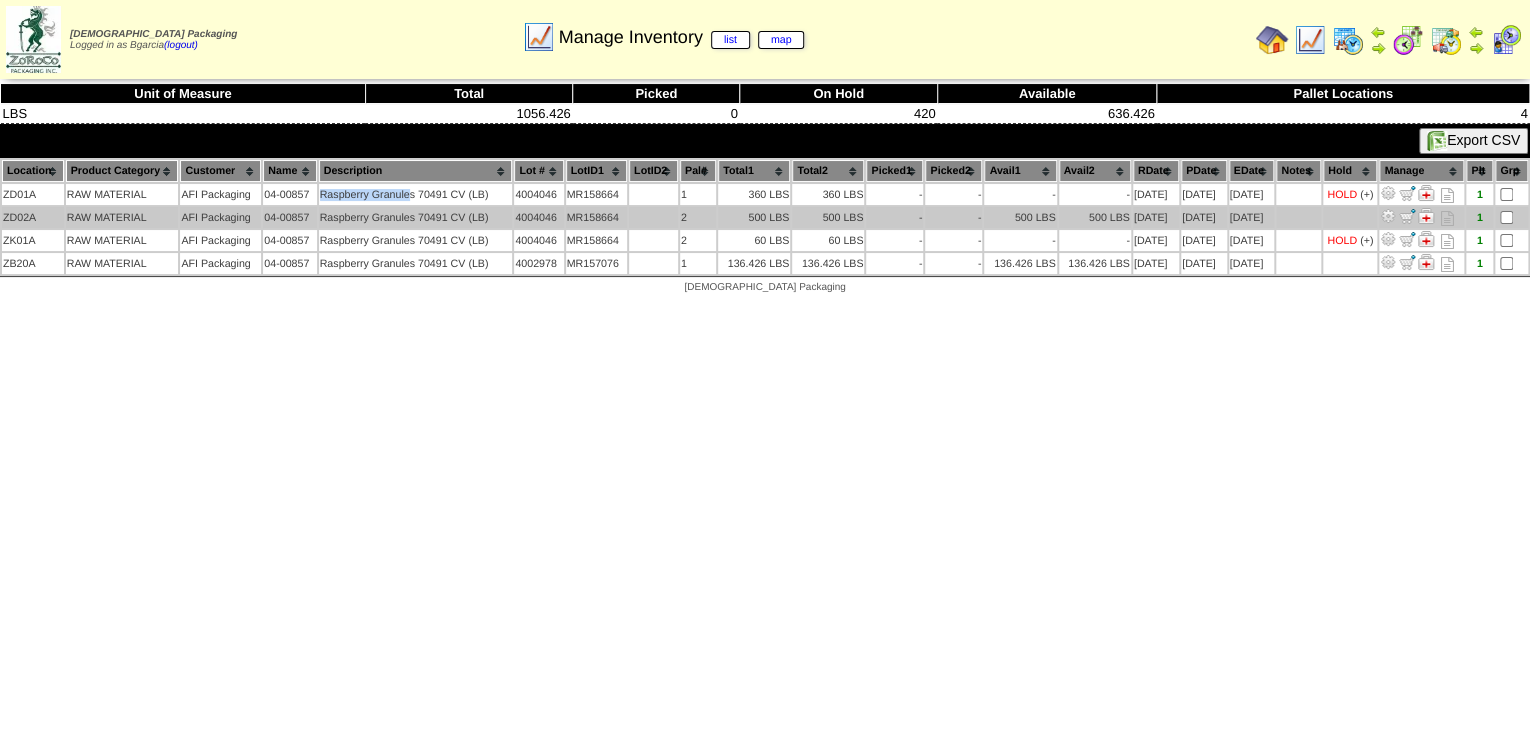 drag, startPoint x: 319, startPoint y: 193, endPoint x: 438, endPoint y: 221, distance: 122.24974 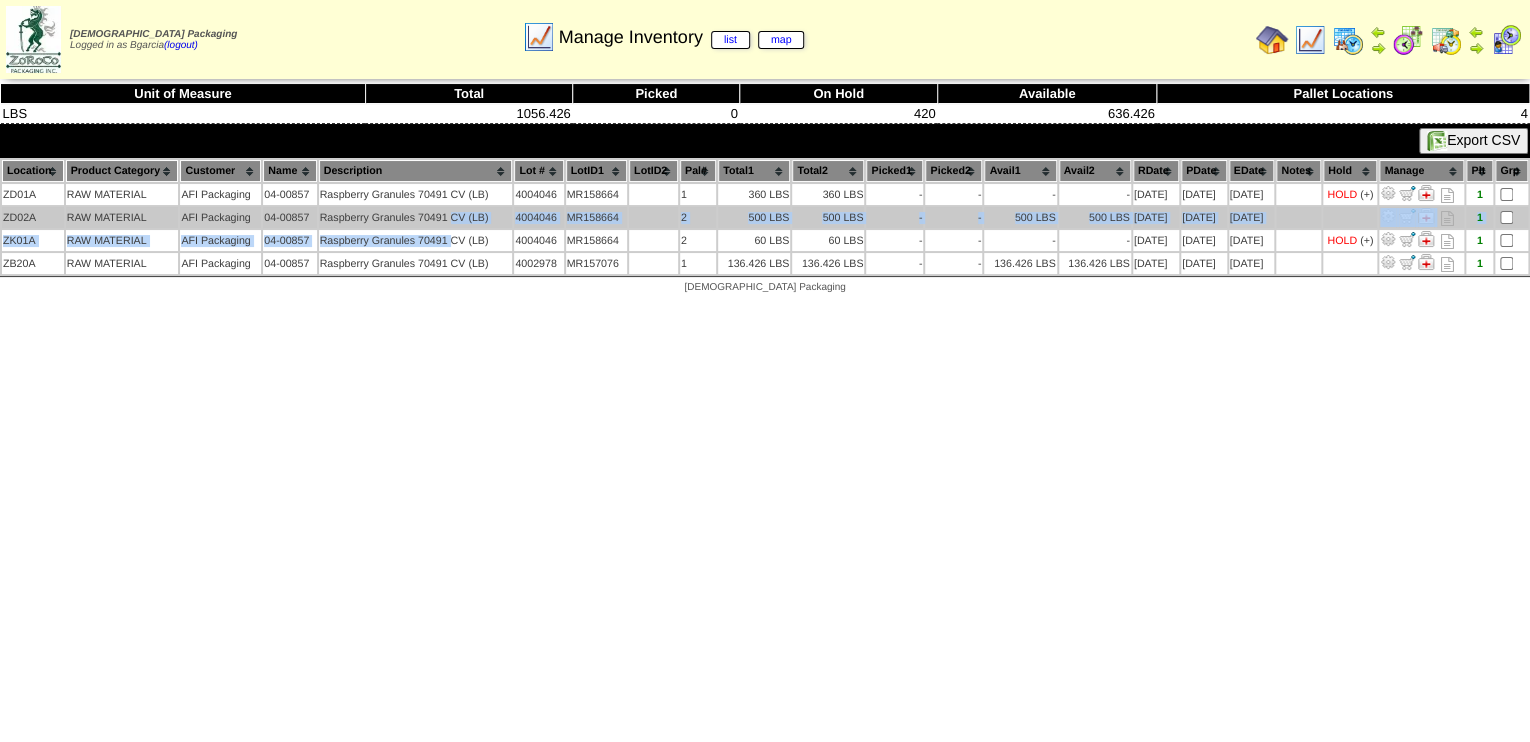 drag, startPoint x: 438, startPoint y: 221, endPoint x: 452, endPoint y: 212, distance: 16.643316 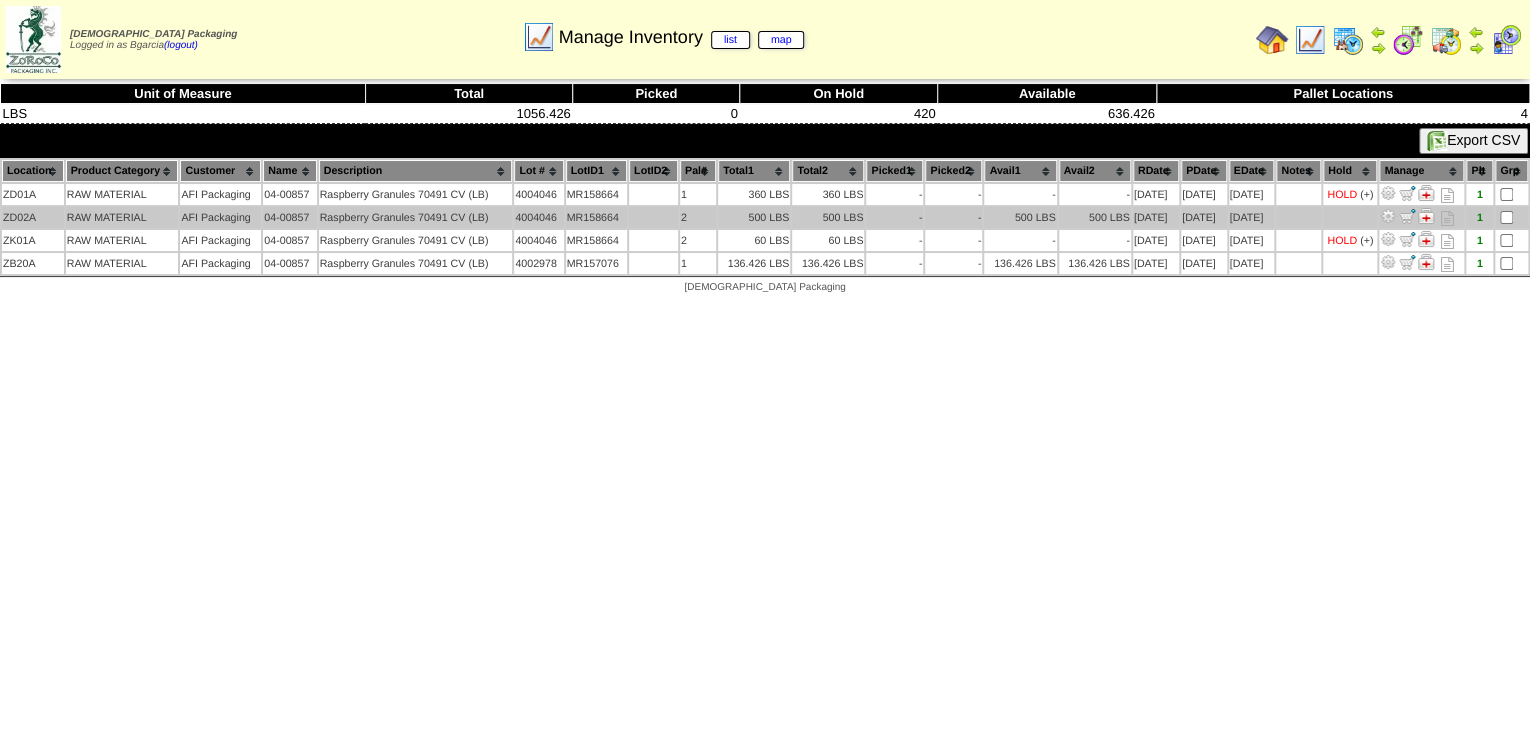 drag, startPoint x: 452, startPoint y: 212, endPoint x: 424, endPoint y: 224, distance: 30.463093 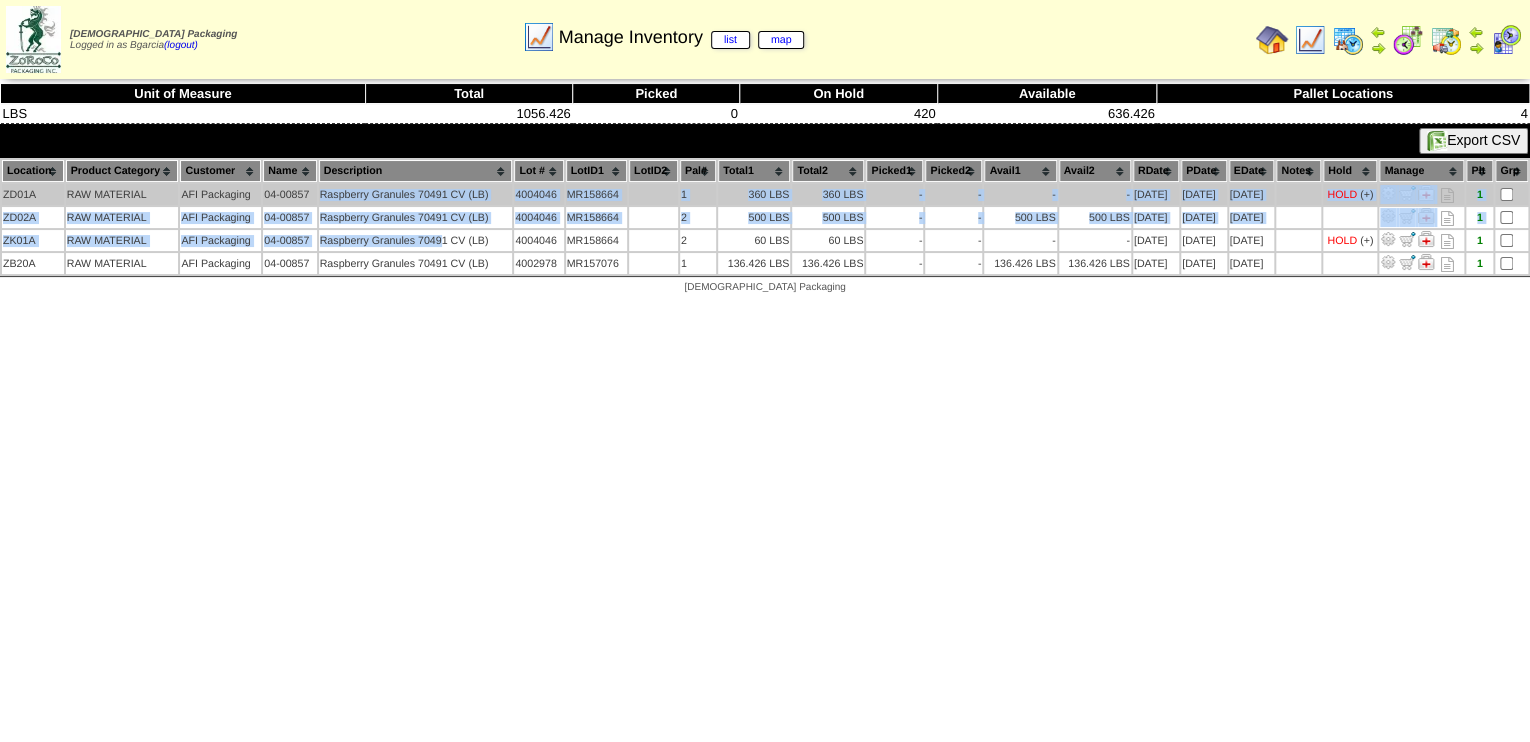drag, startPoint x: 436, startPoint y: 242, endPoint x: 305, endPoint y: 188, distance: 141.69333 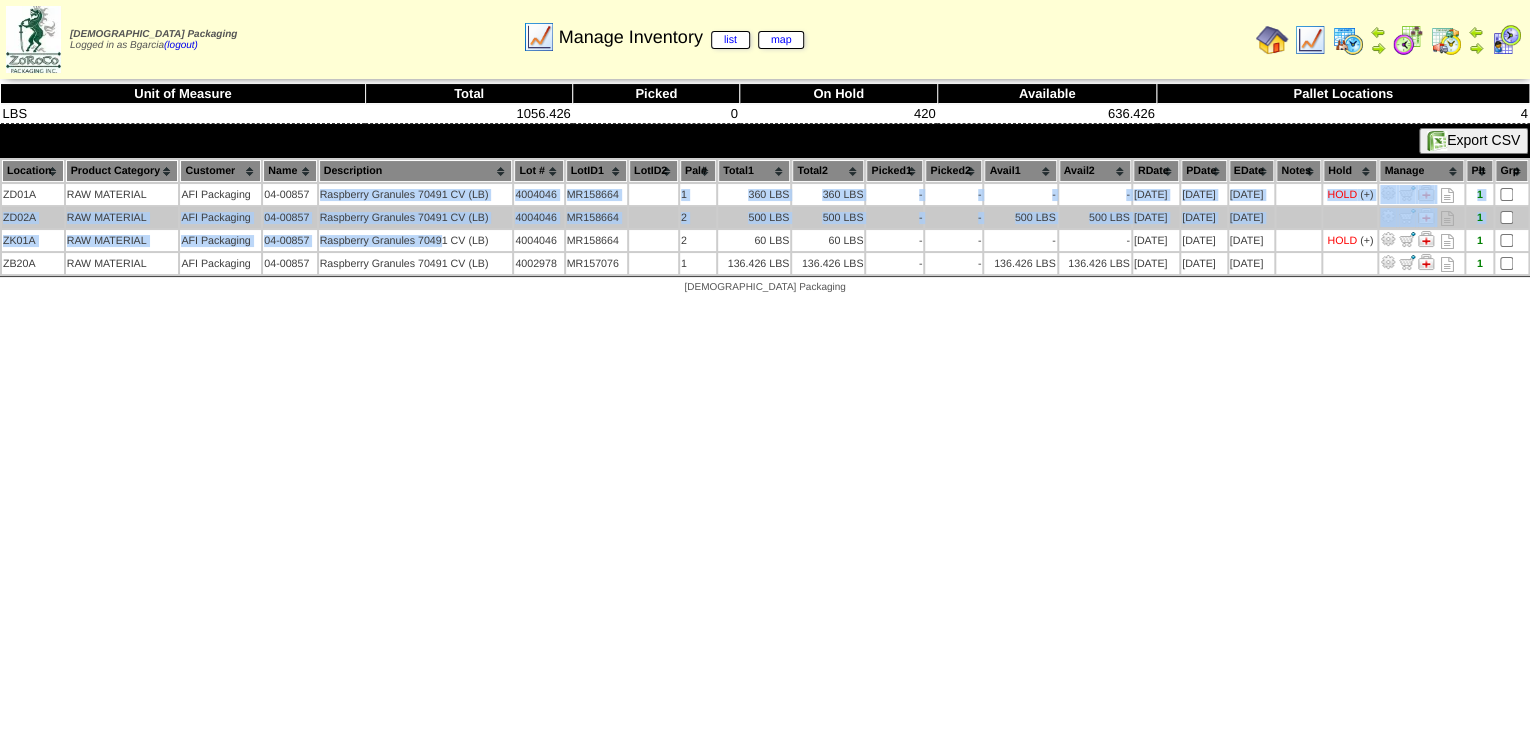 drag, startPoint x: 305, startPoint y: 188, endPoint x: 667, endPoint y: 206, distance: 362.44724 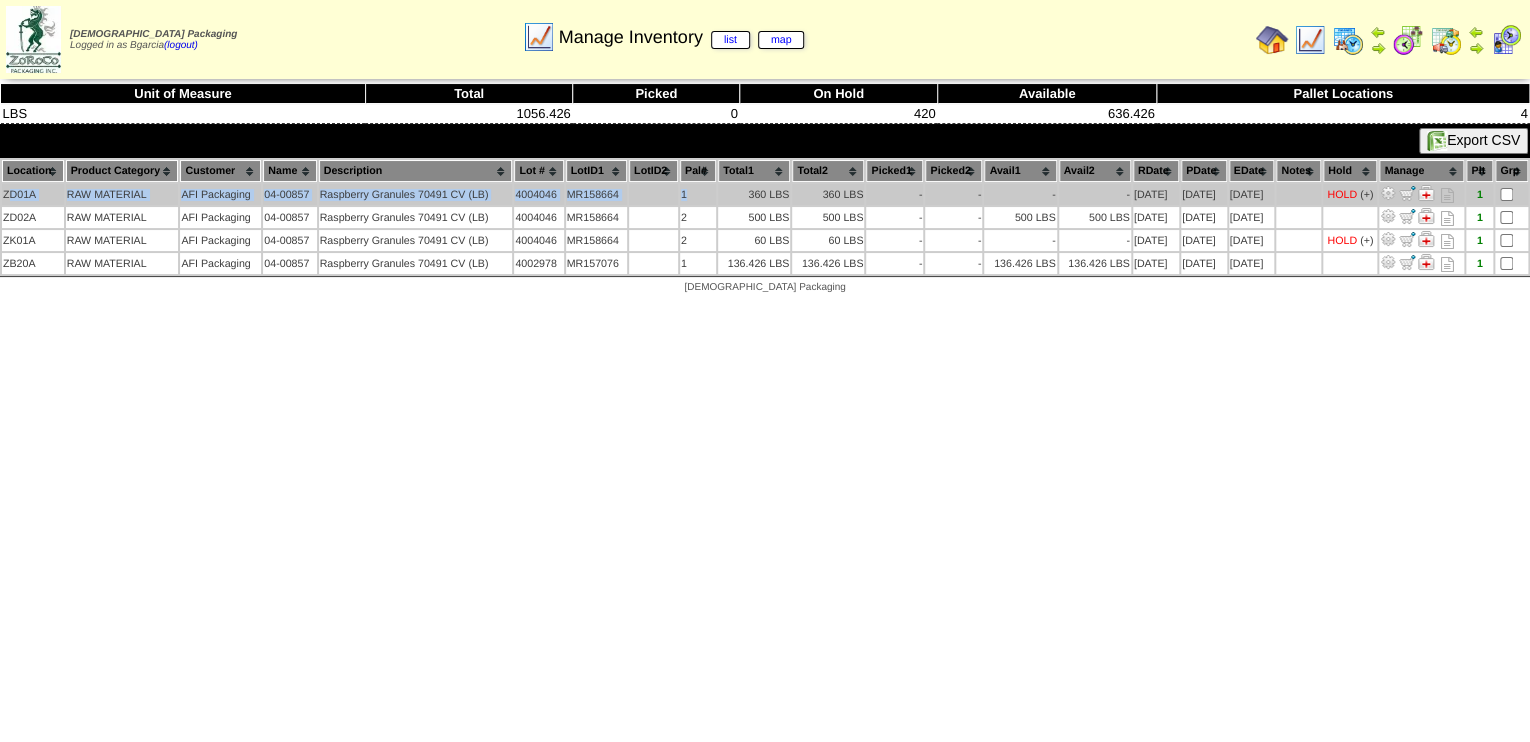 drag, startPoint x: 8, startPoint y: 188, endPoint x: 709, endPoint y: 190, distance: 701.00287 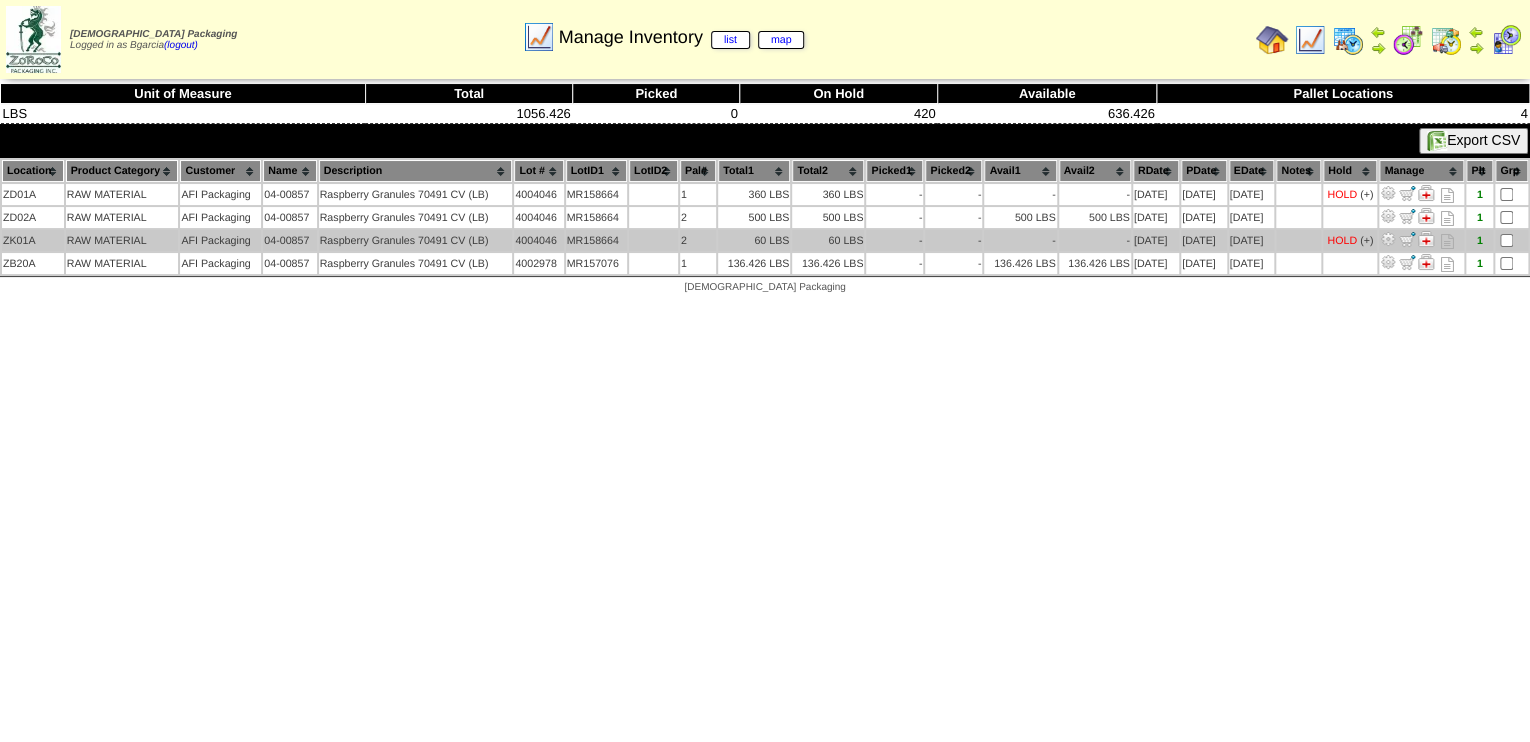 drag, startPoint x: 709, startPoint y: 190, endPoint x: 668, endPoint y: 244, distance: 67.80118 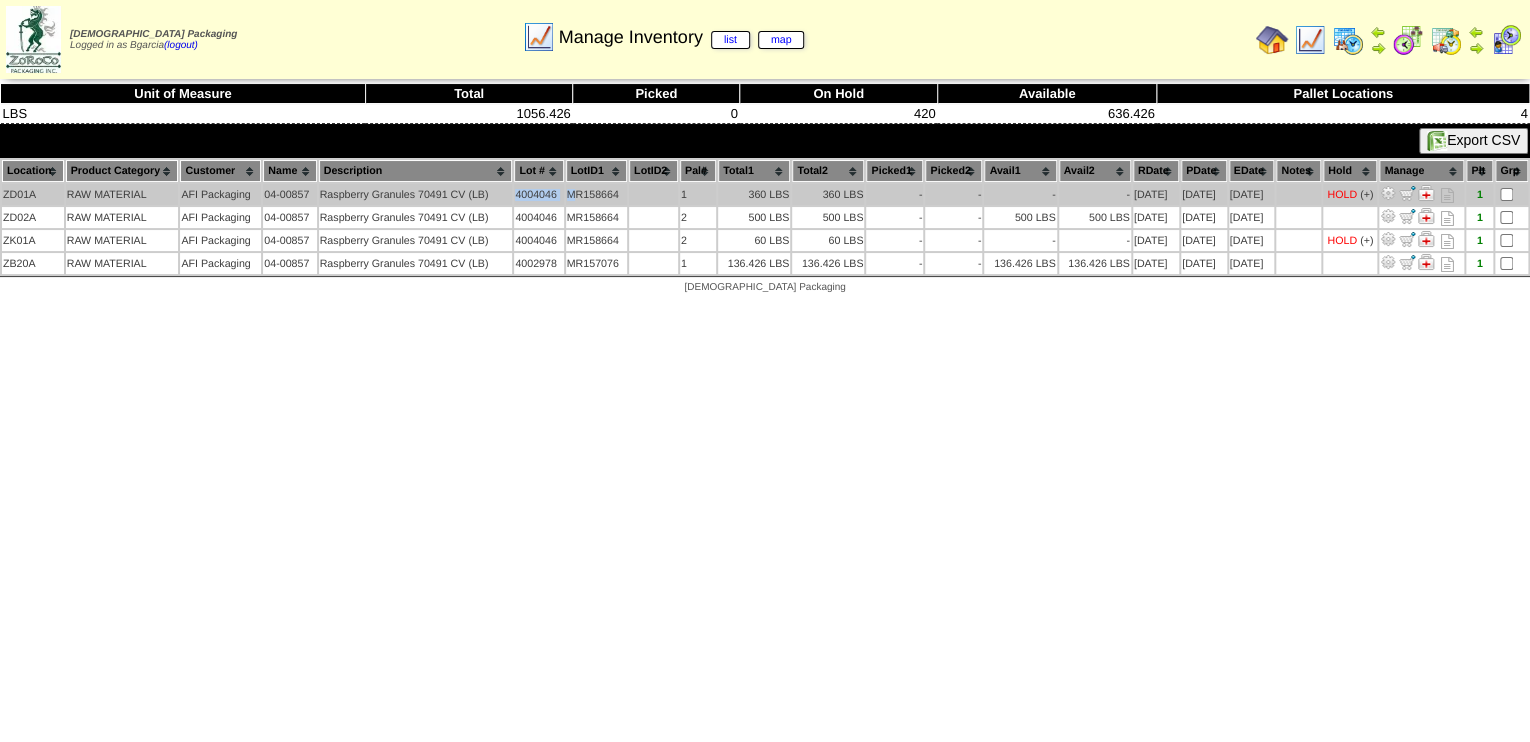 drag, startPoint x: 511, startPoint y: 197, endPoint x: 569, endPoint y: 194, distance: 58.077534 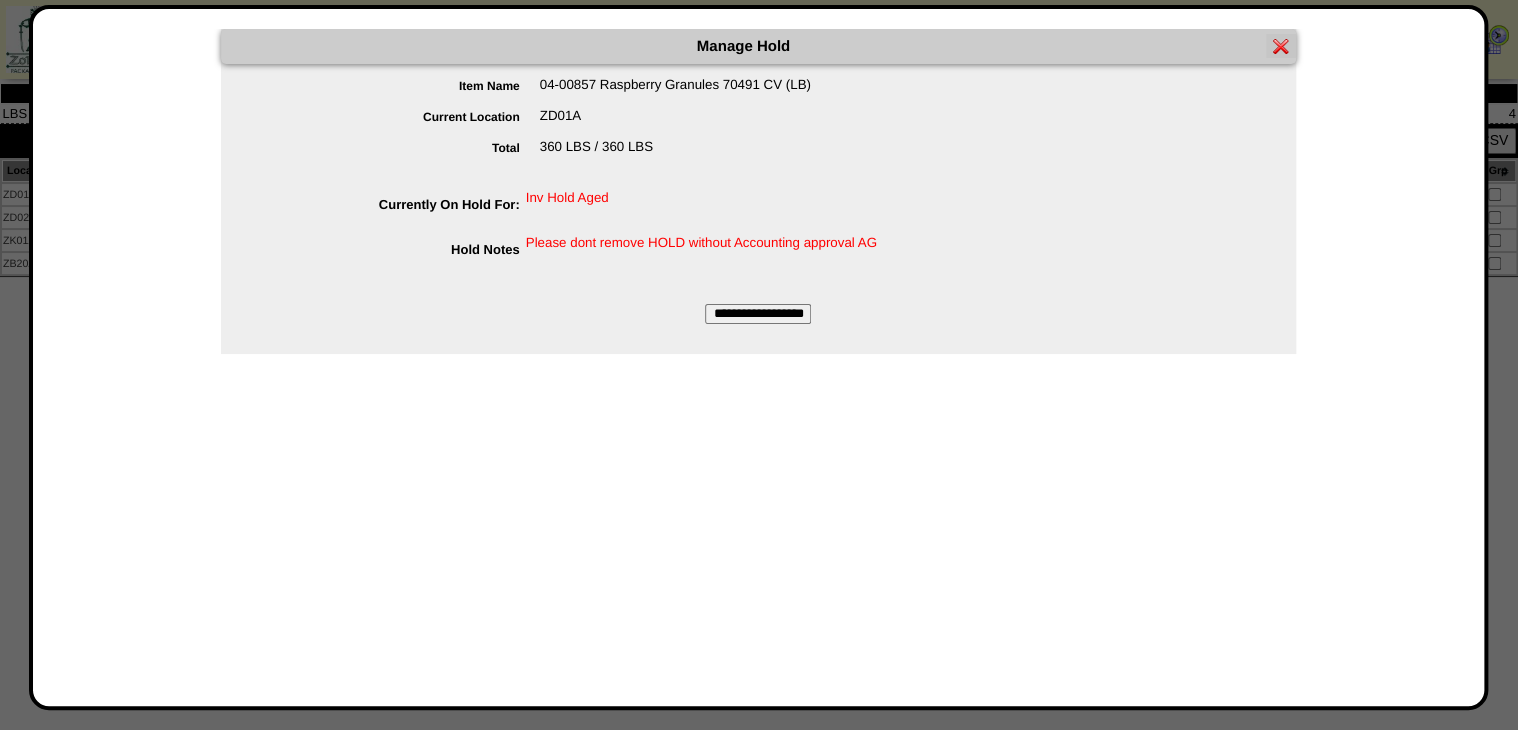 click on "**********" at bounding box center [758, 314] 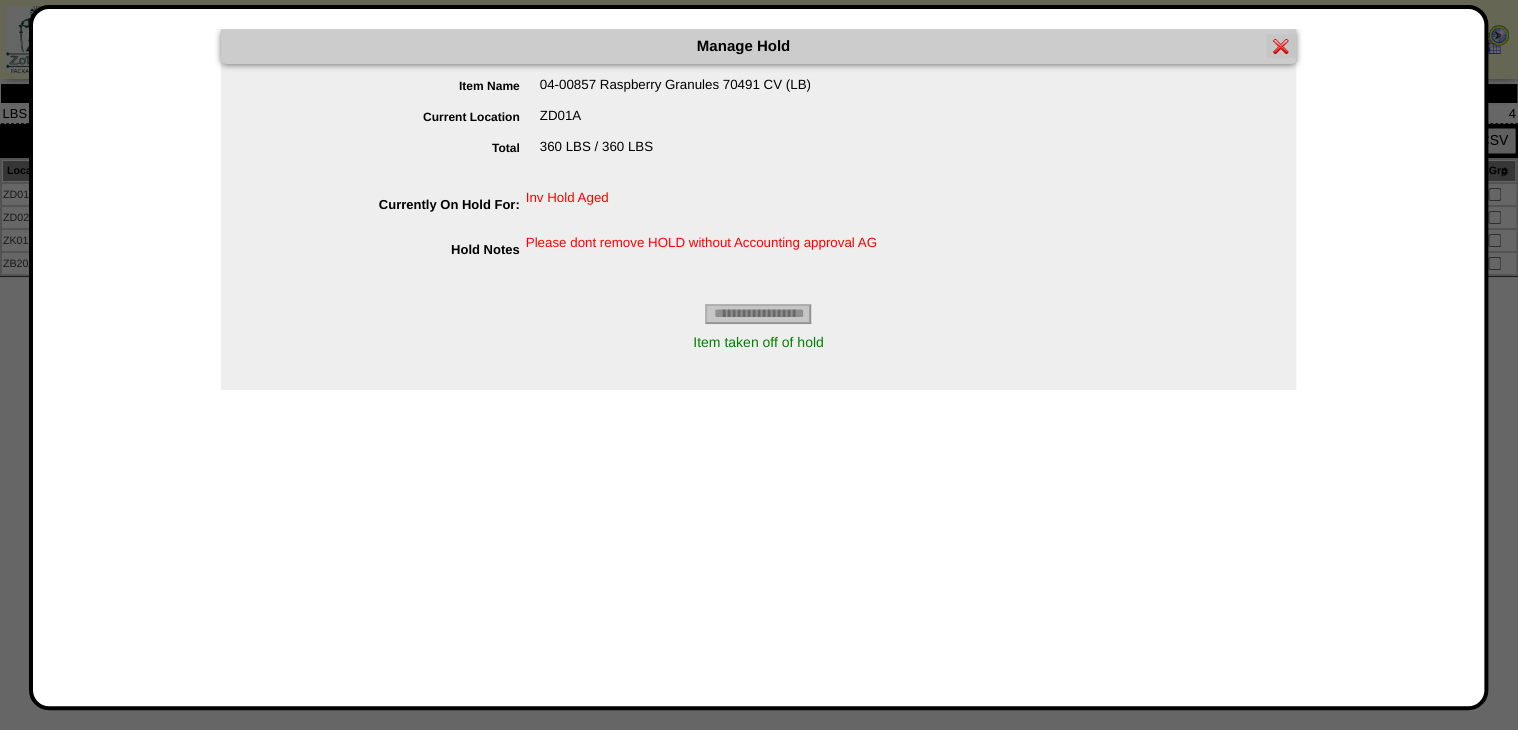 click at bounding box center [1281, 46] 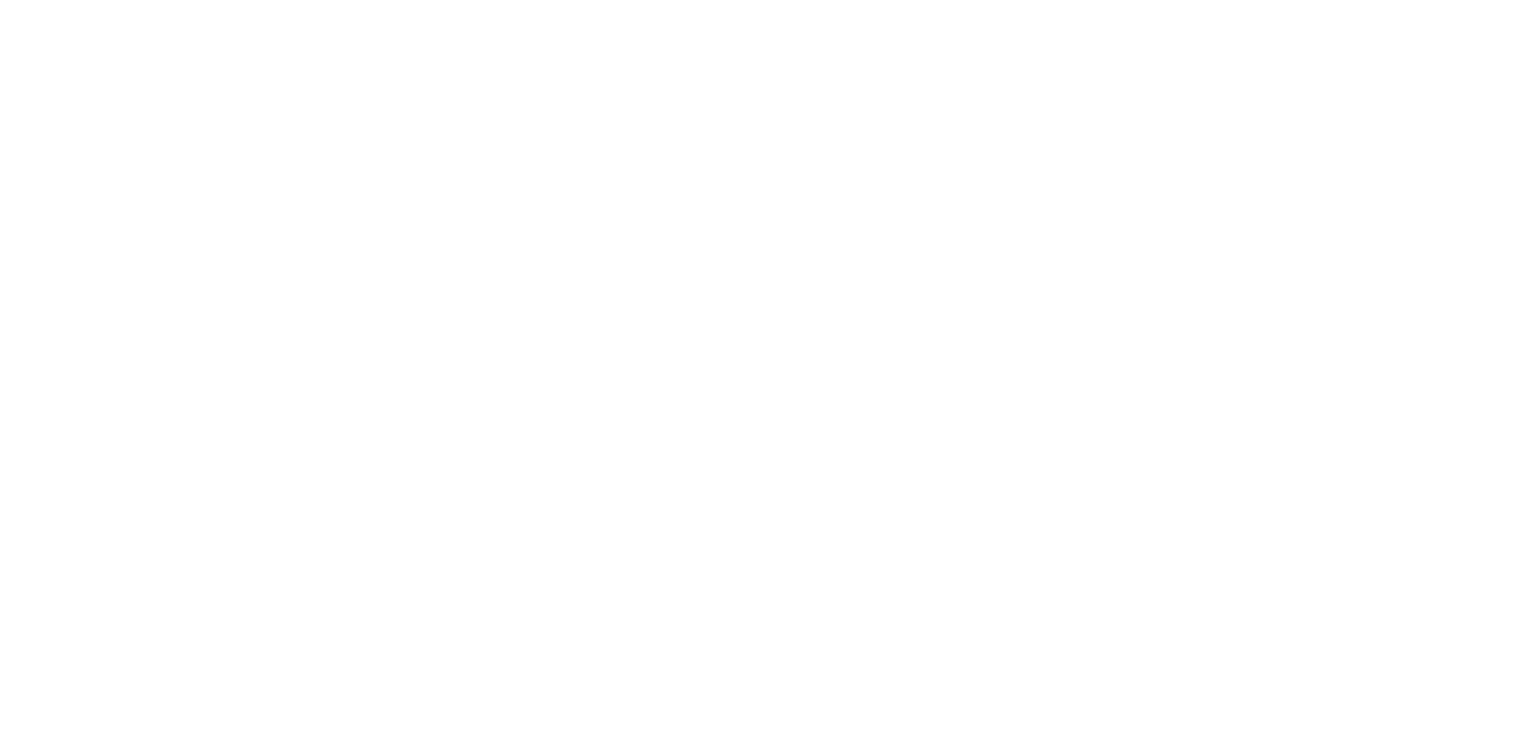 scroll, scrollTop: 0, scrollLeft: 0, axis: both 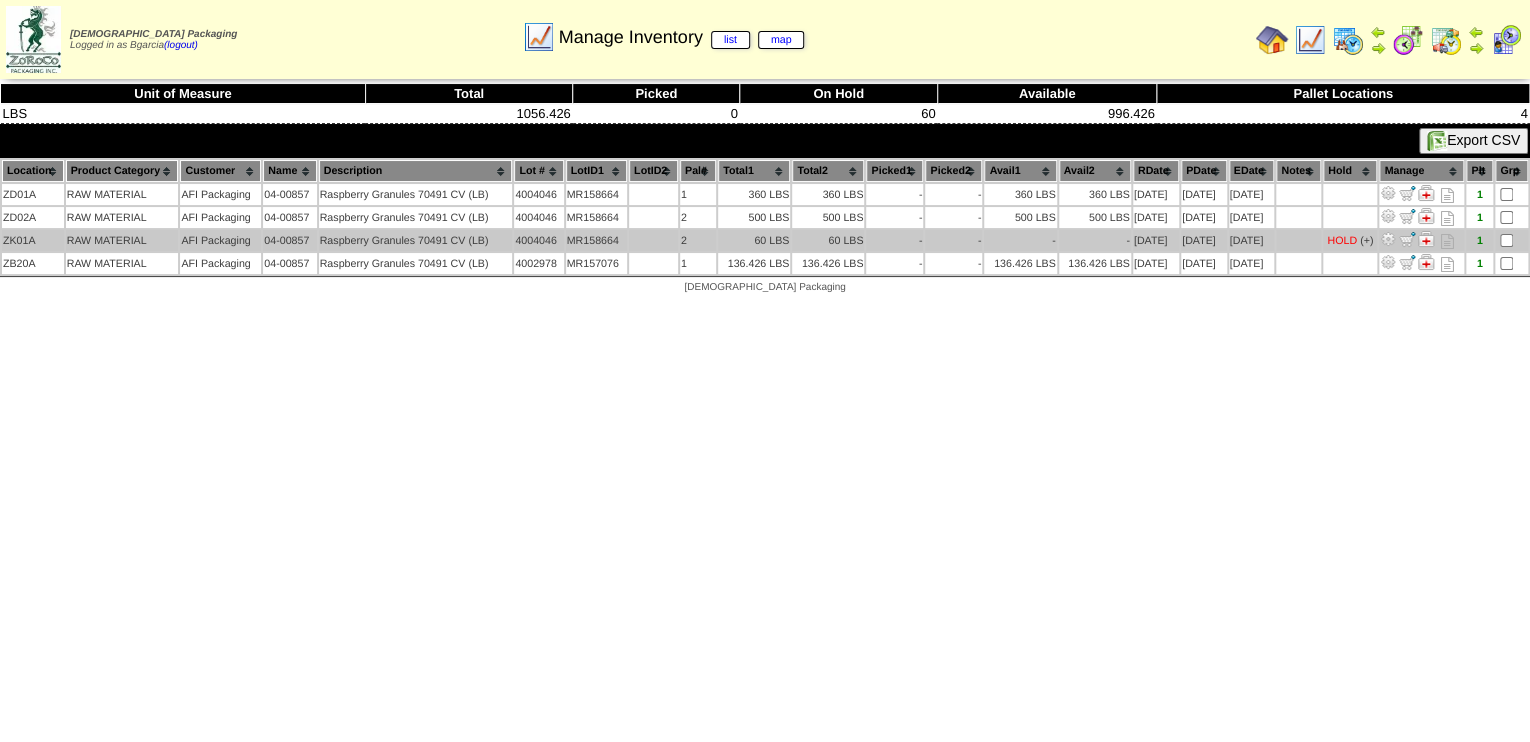 click at bounding box center (1388, 239) 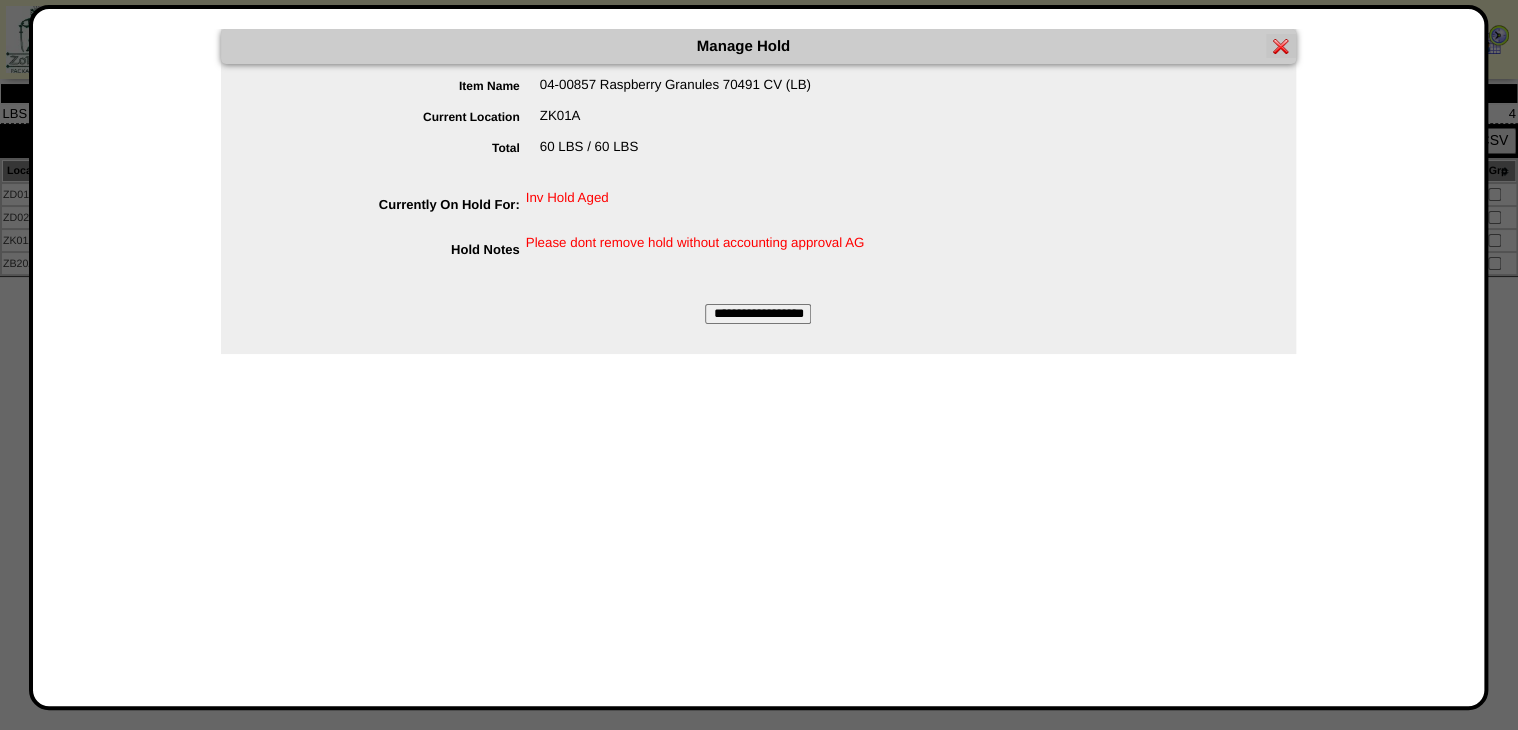 drag, startPoint x: 524, startPoint y: 244, endPoint x: 891, endPoint y: 248, distance: 367.0218 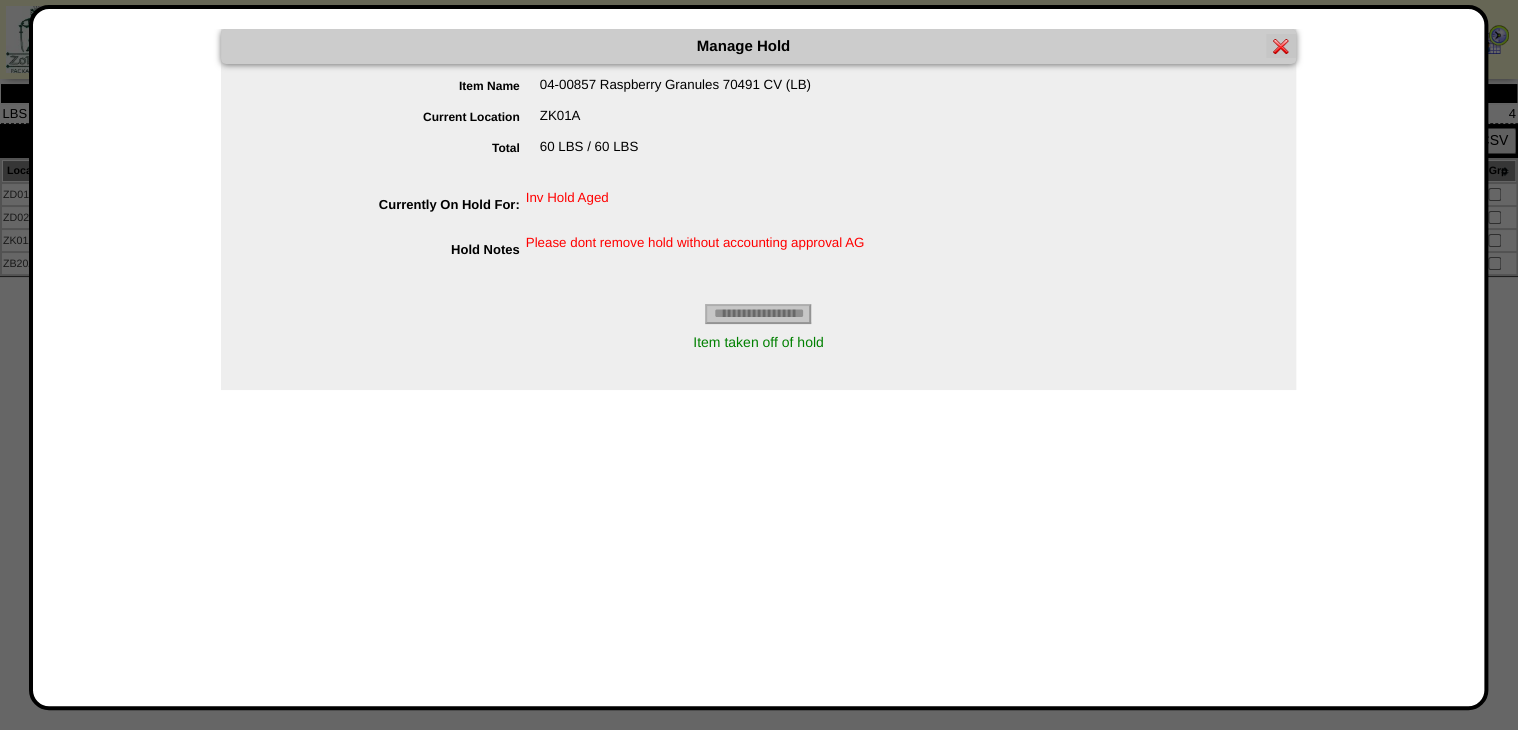click at bounding box center [1281, 46] 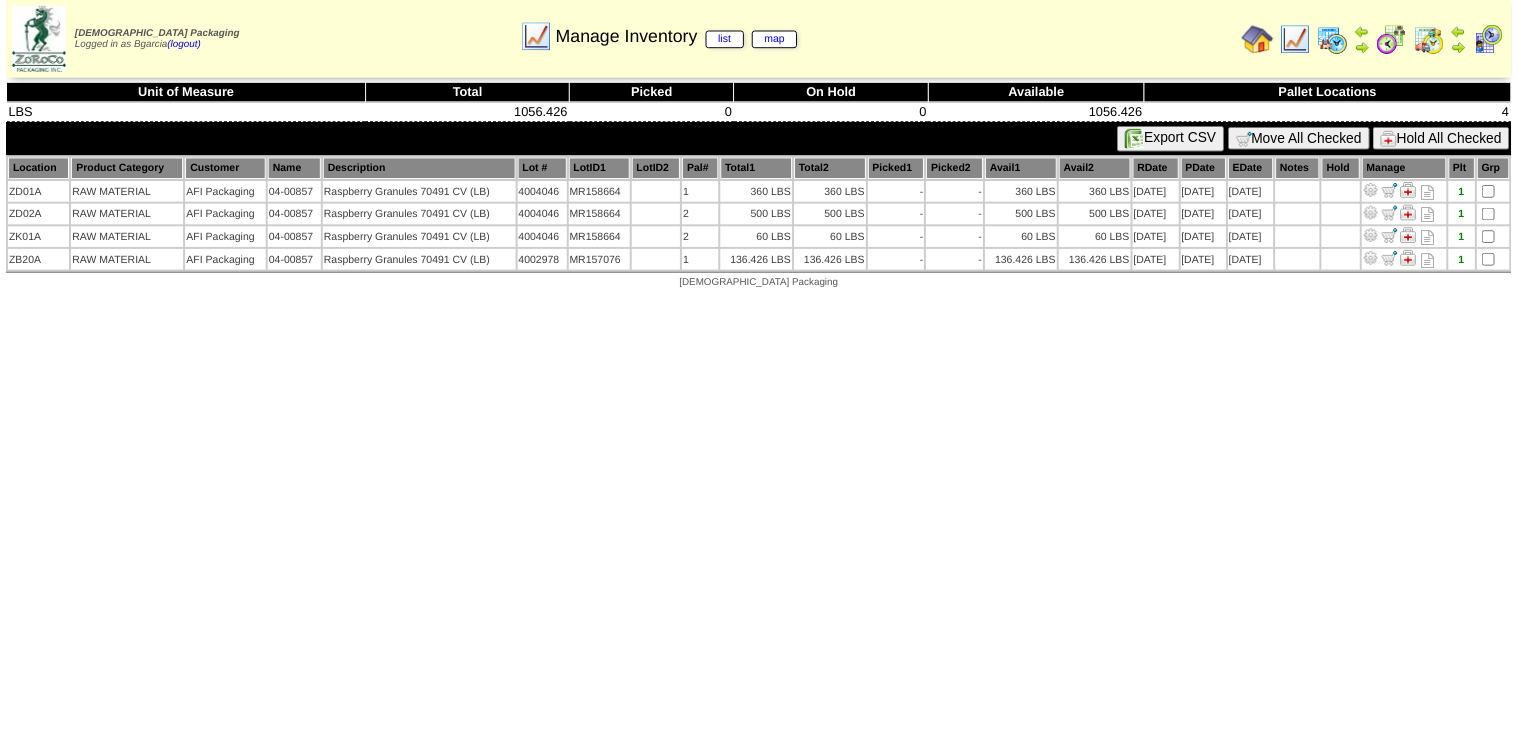 scroll, scrollTop: 0, scrollLeft: 0, axis: both 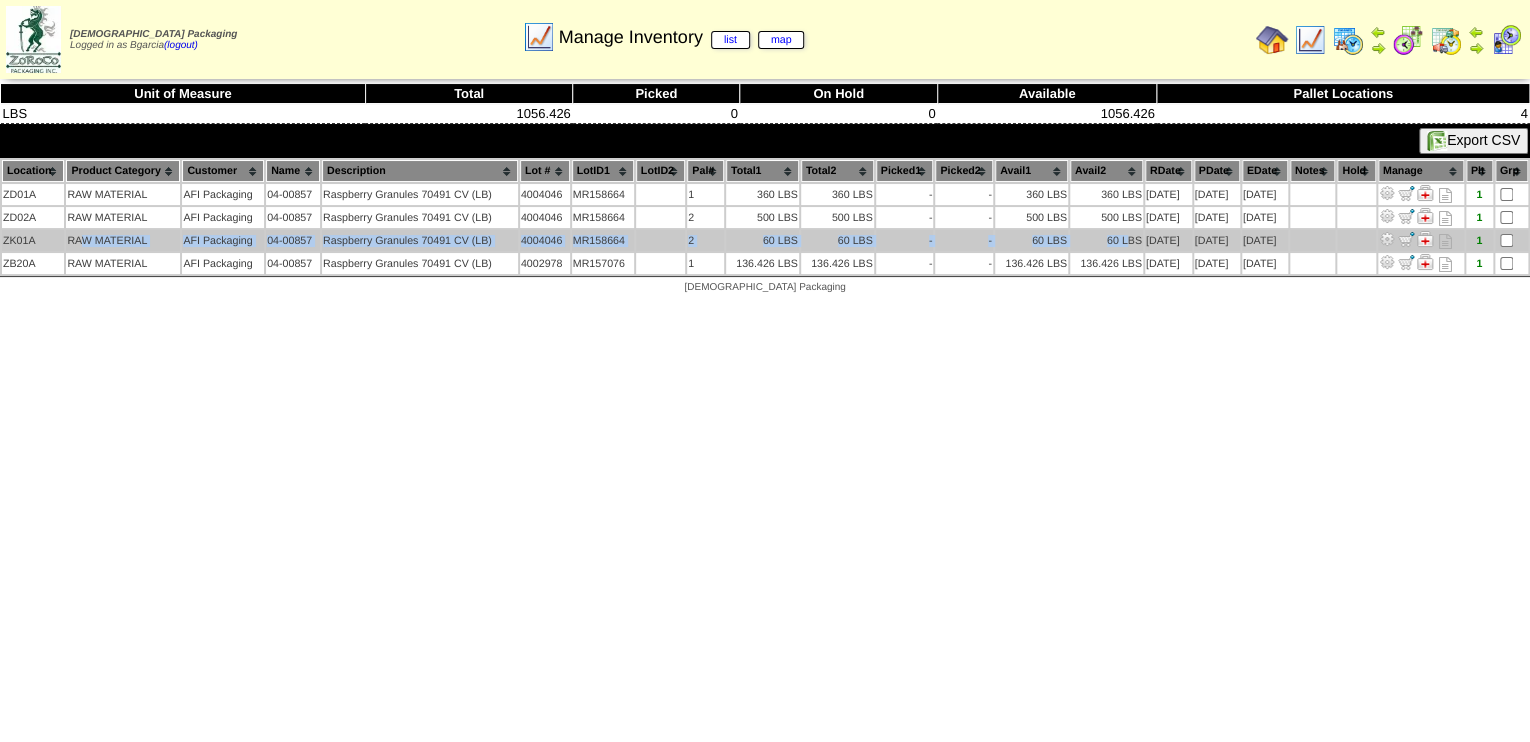 drag, startPoint x: 1124, startPoint y: 234, endPoint x: 82, endPoint y: 226, distance: 1042.0308 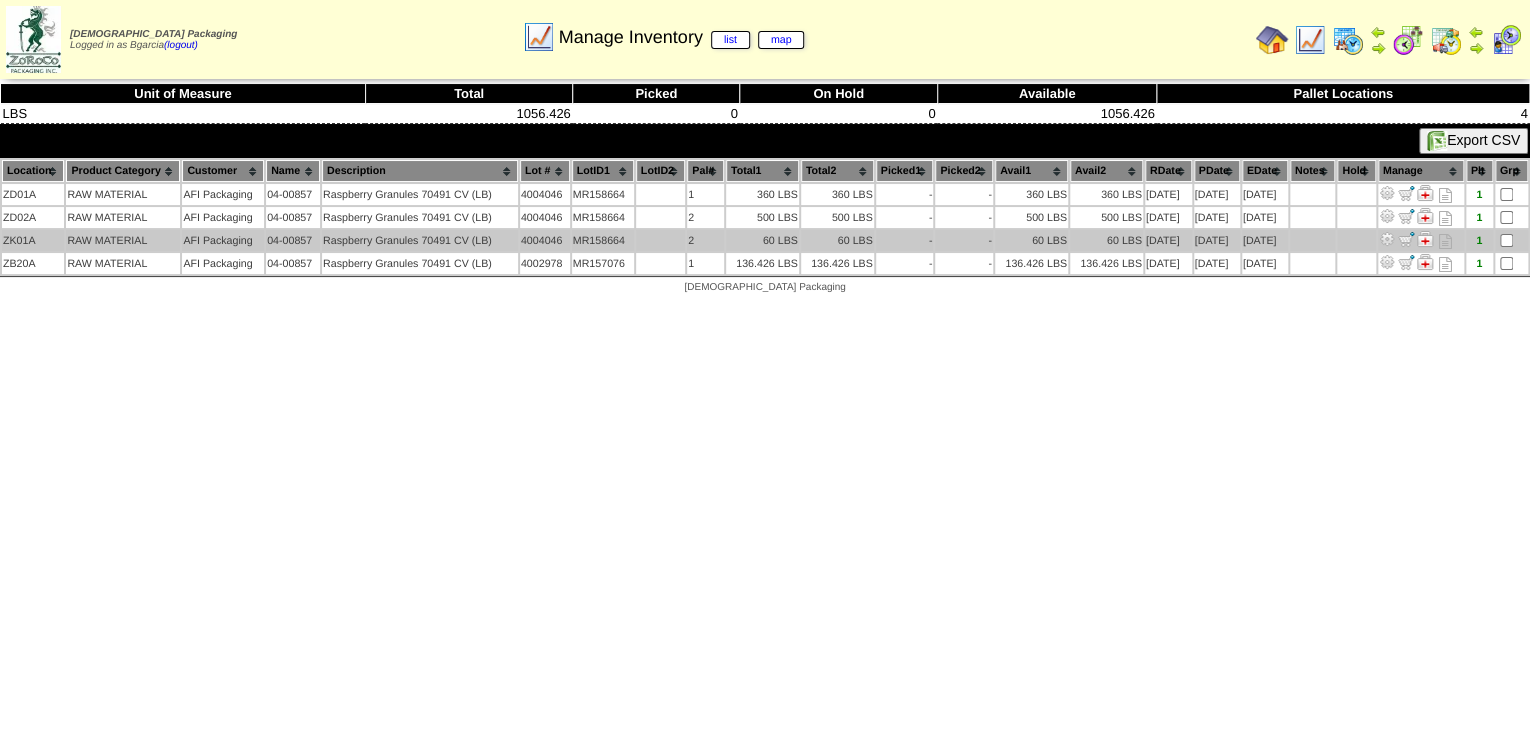 click on "ZK01A" at bounding box center [33, 240] 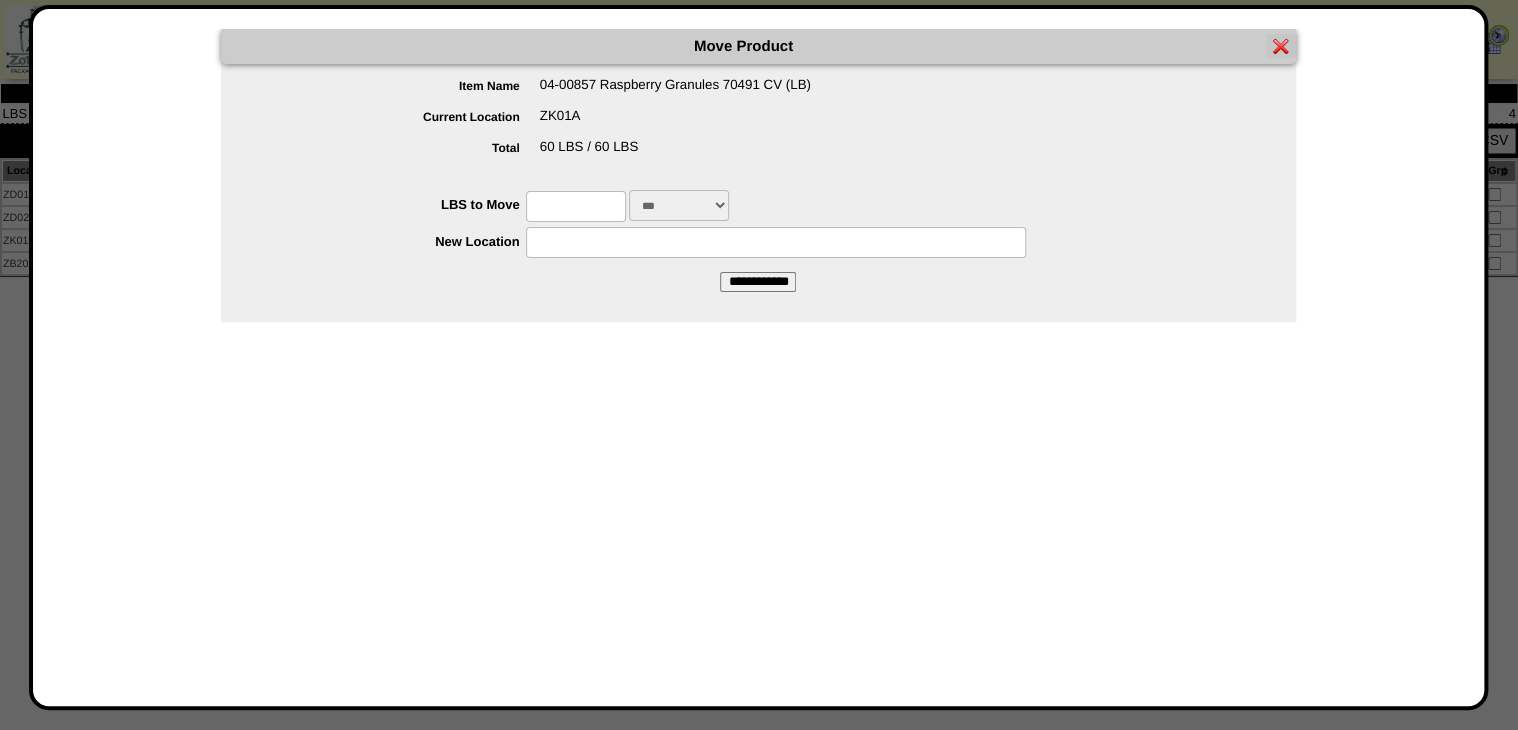 click at bounding box center [576, 206] 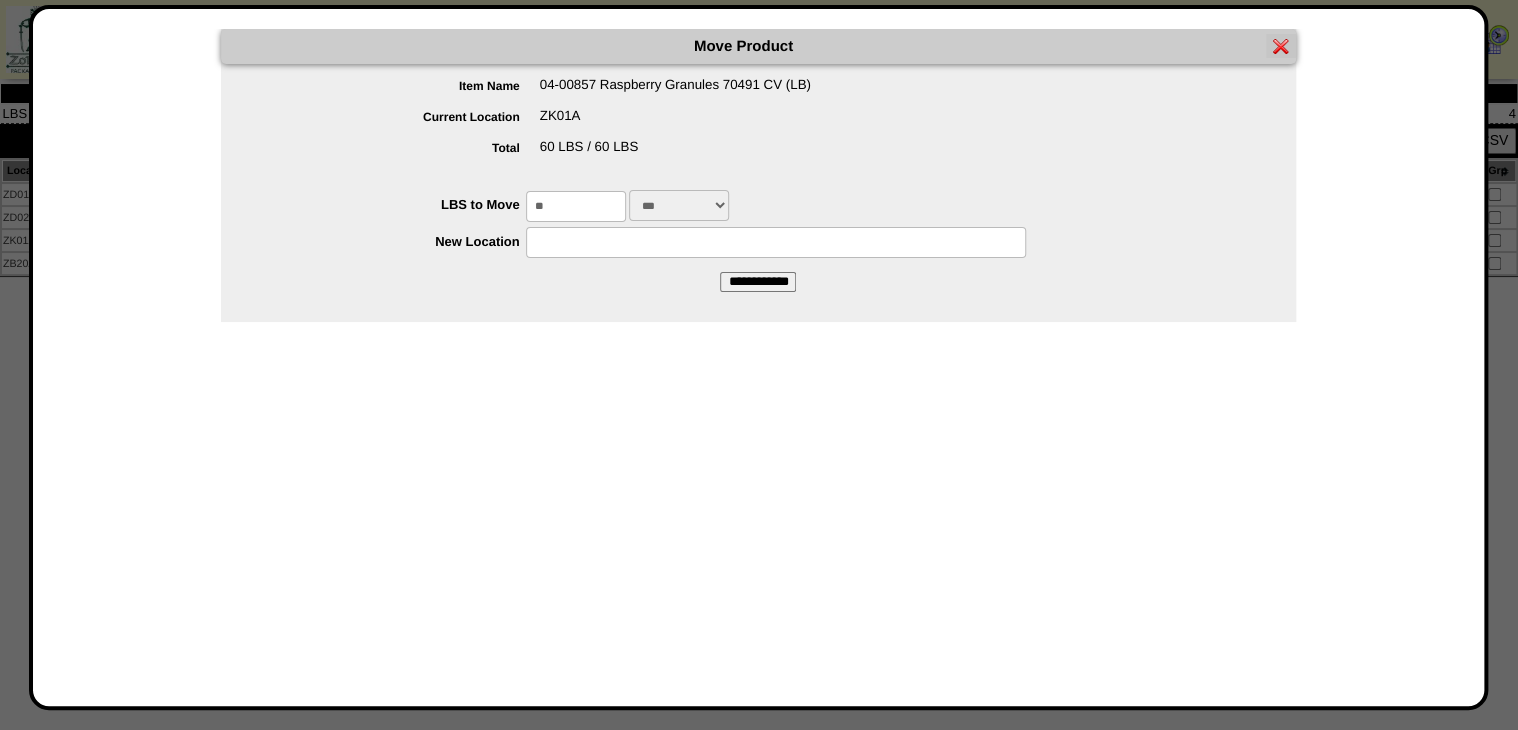 type on "**" 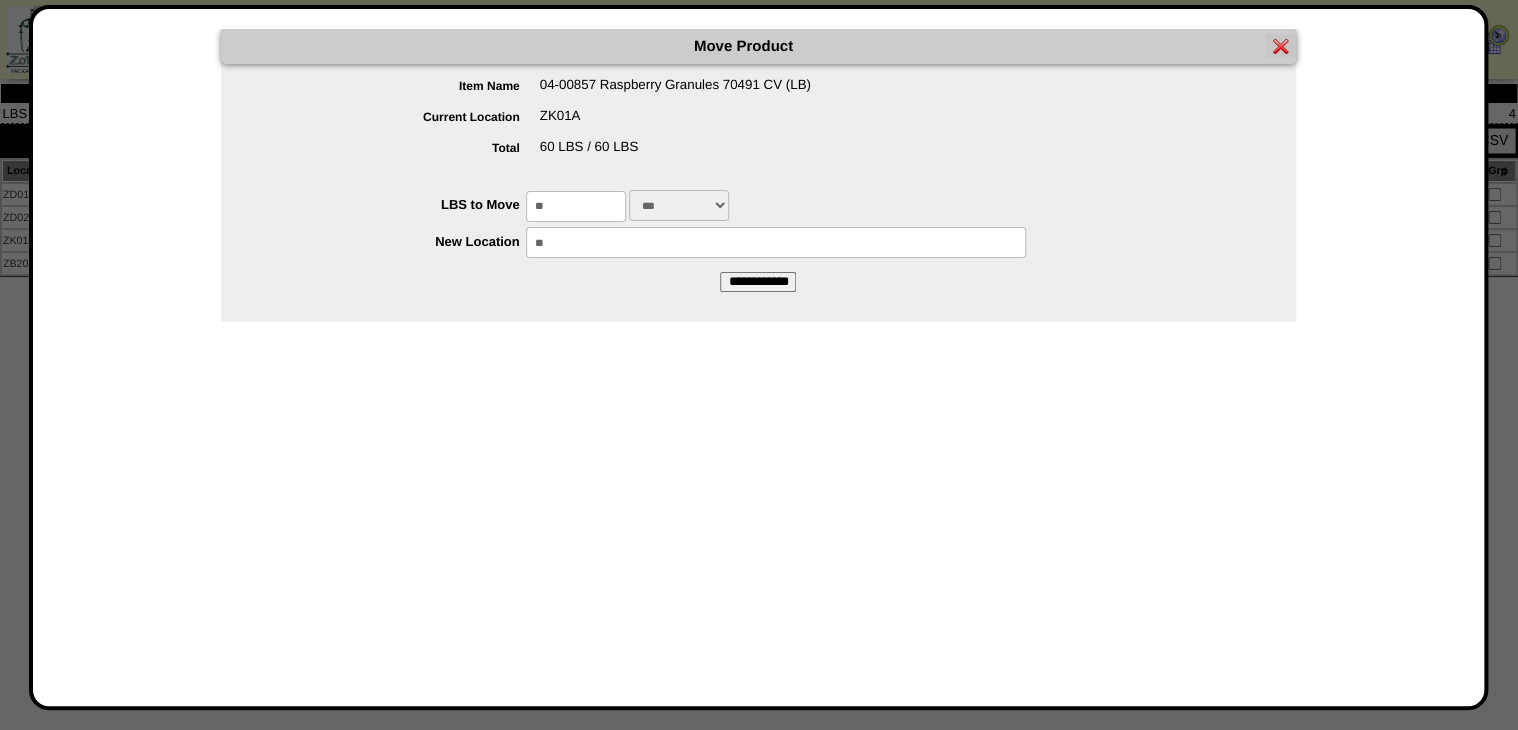 type on "*****" 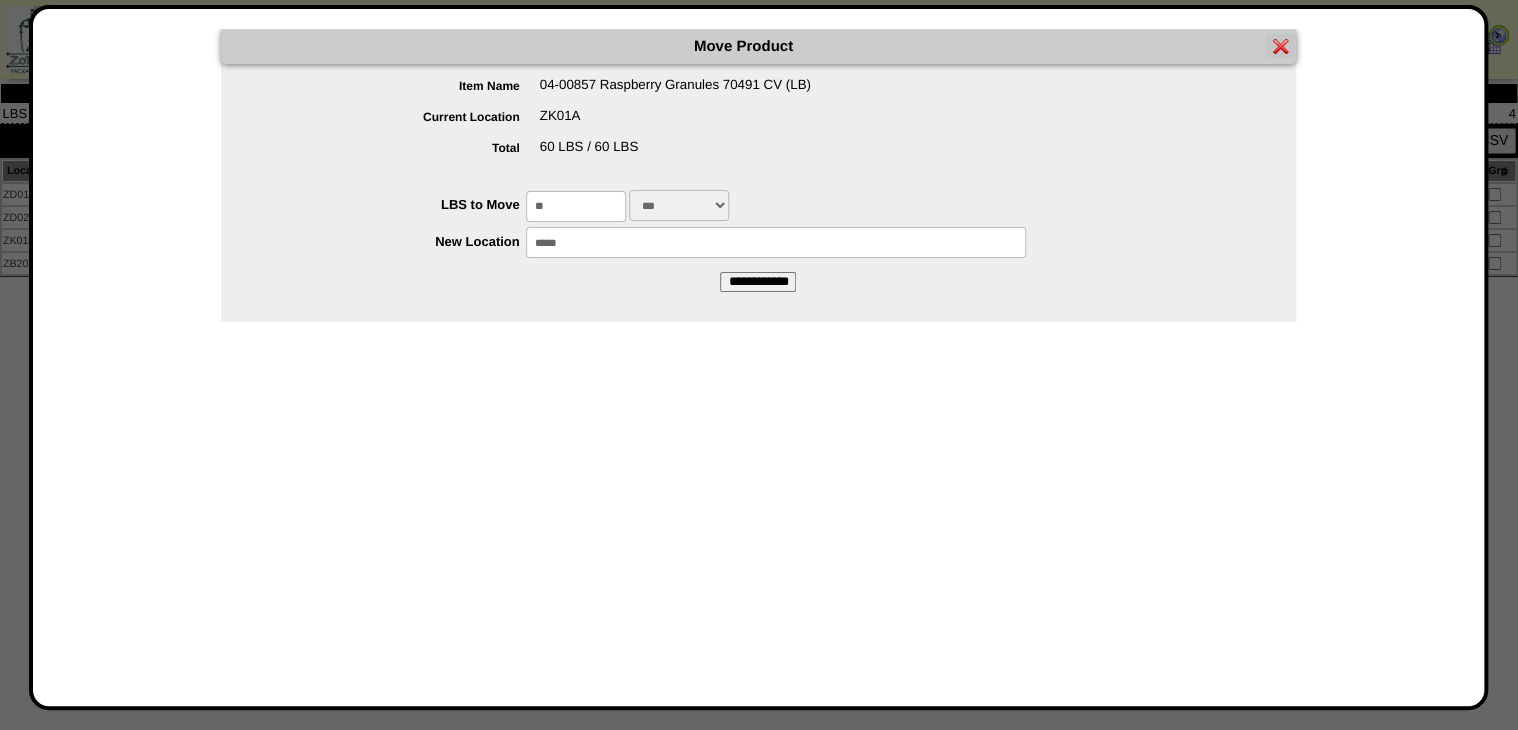 click on "**********" at bounding box center (758, 282) 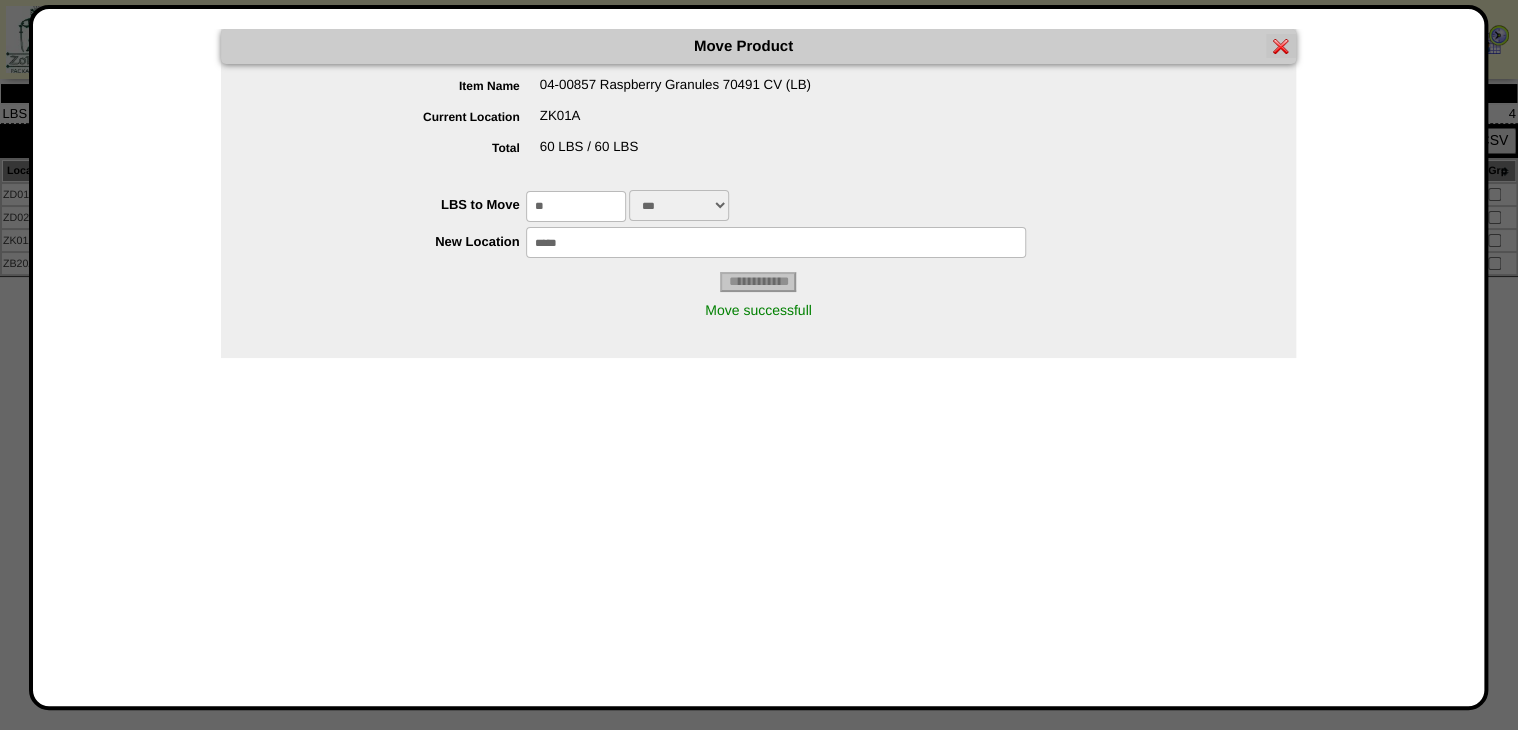 click on "Move Product
Item Name
04-00857 Raspberry Granules 70491 CV (LB)
Current Location
ZK01A
Total
60 LBS                                                    /
60 LBS
LBS to Move
**
***
***
*****" at bounding box center [759, 357] 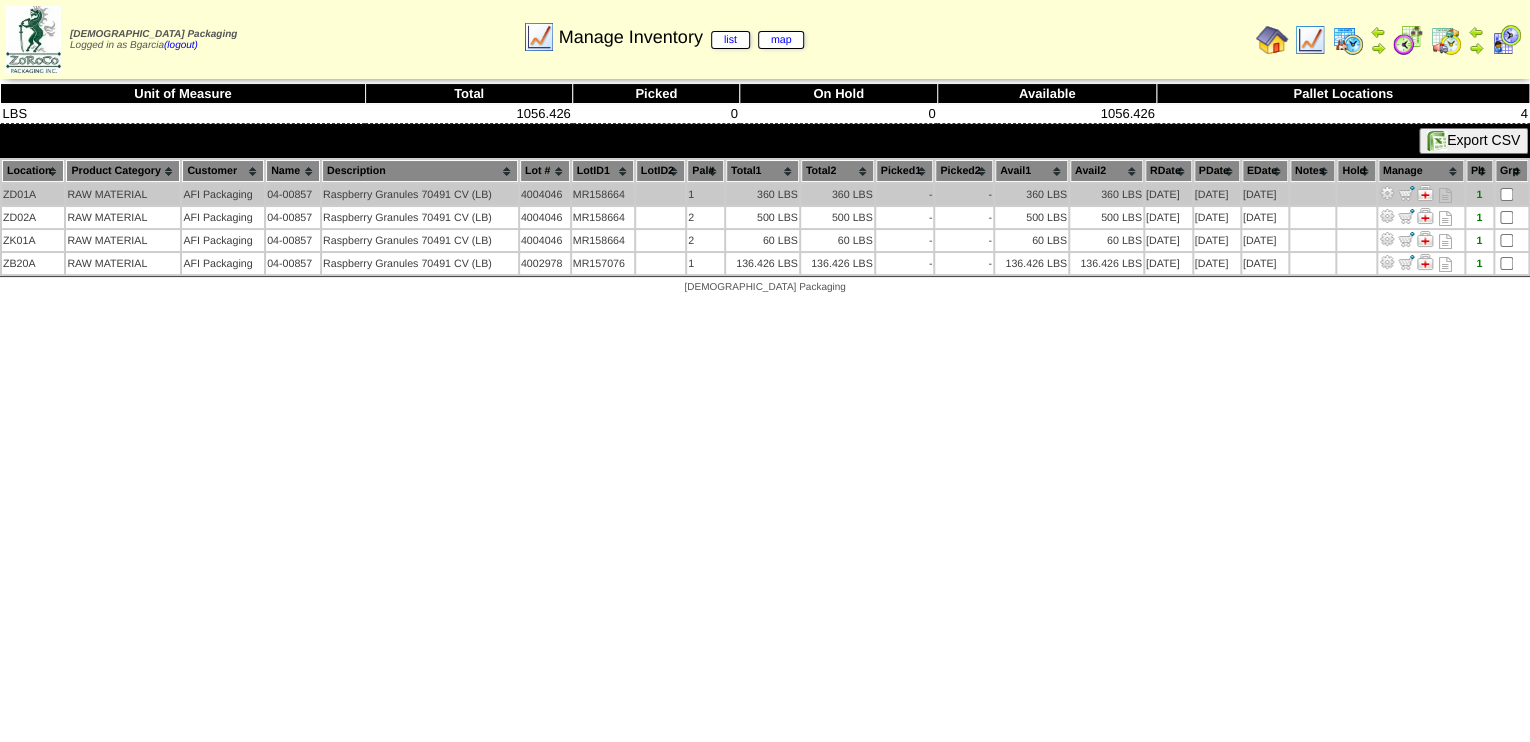 click at bounding box center (1387, 193) 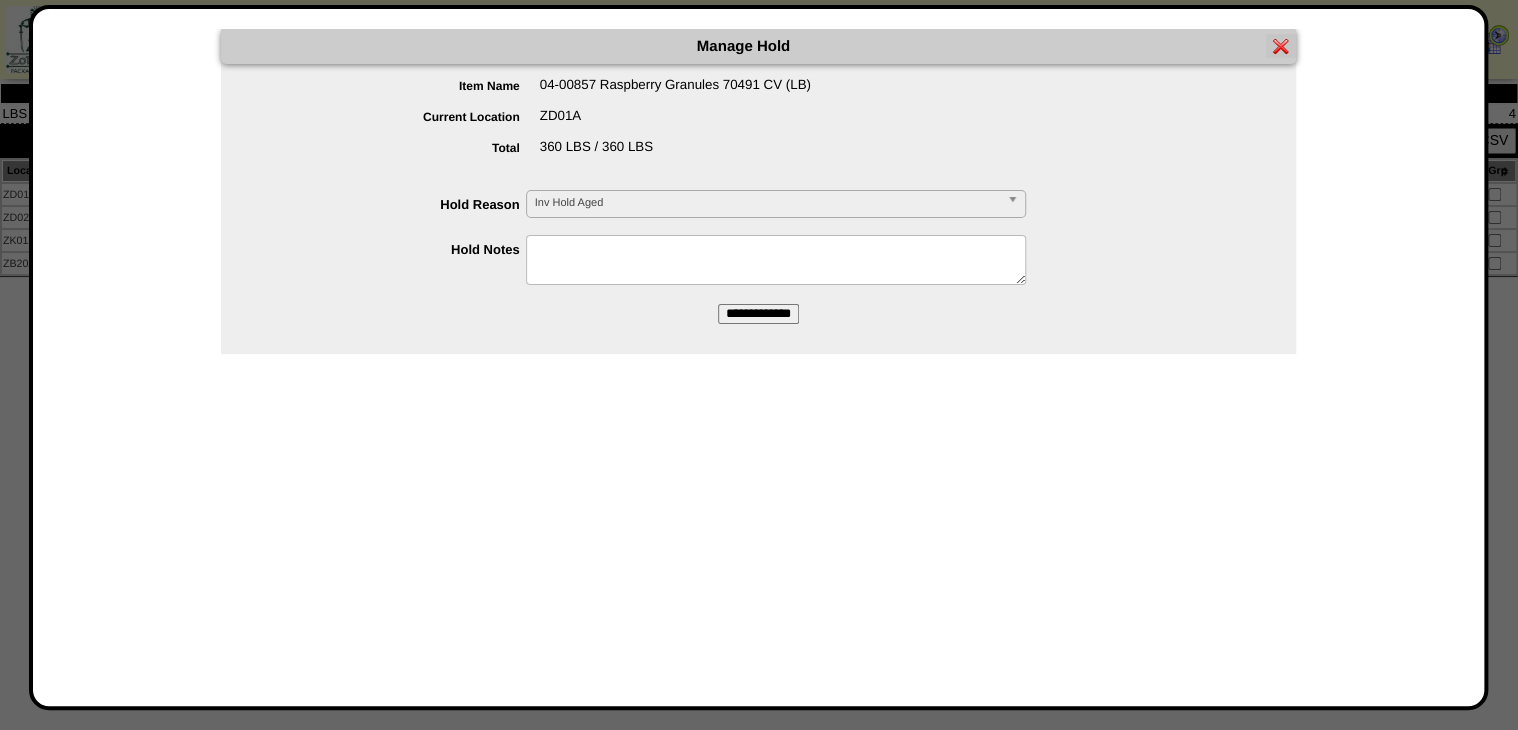 click at bounding box center (765, 371) 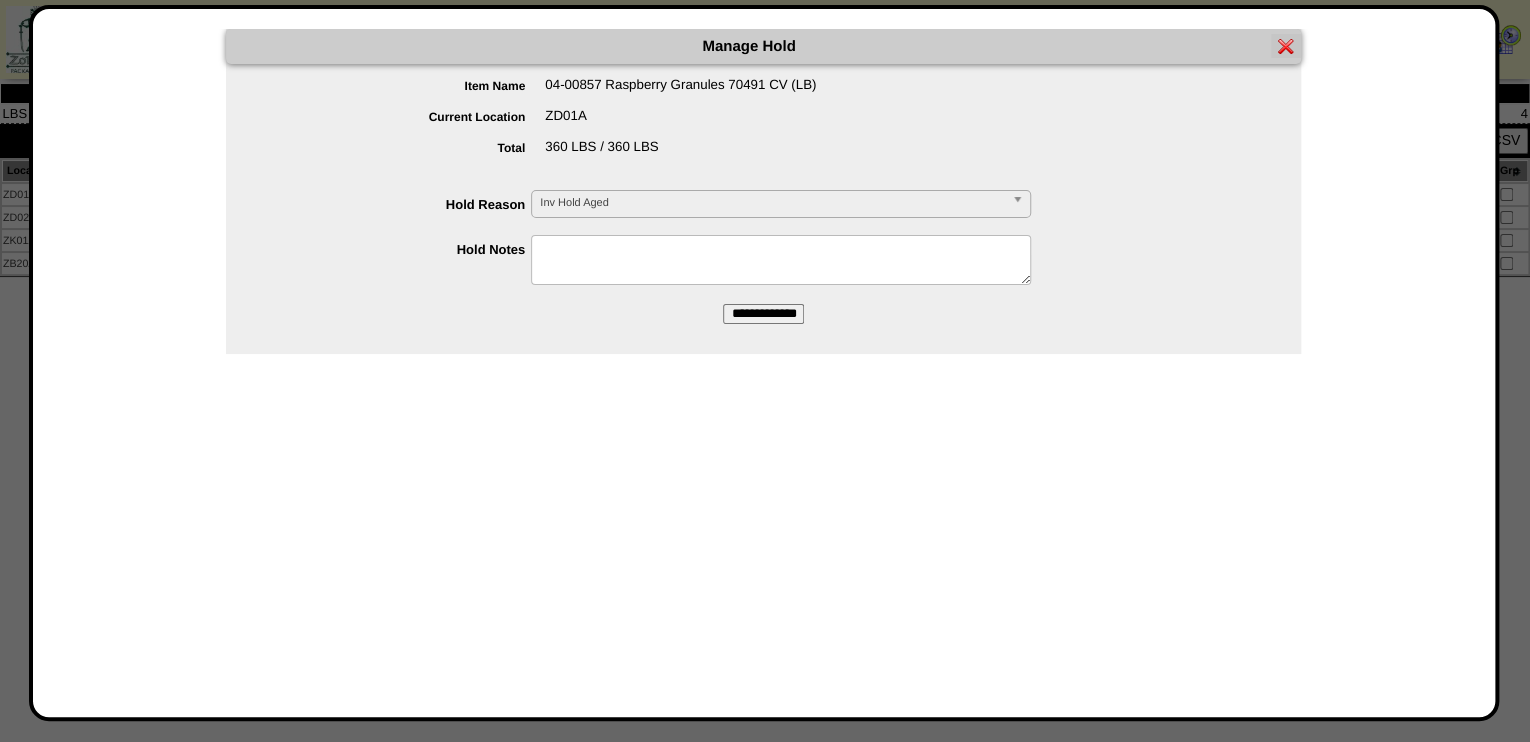 click at bounding box center (1511, 194) 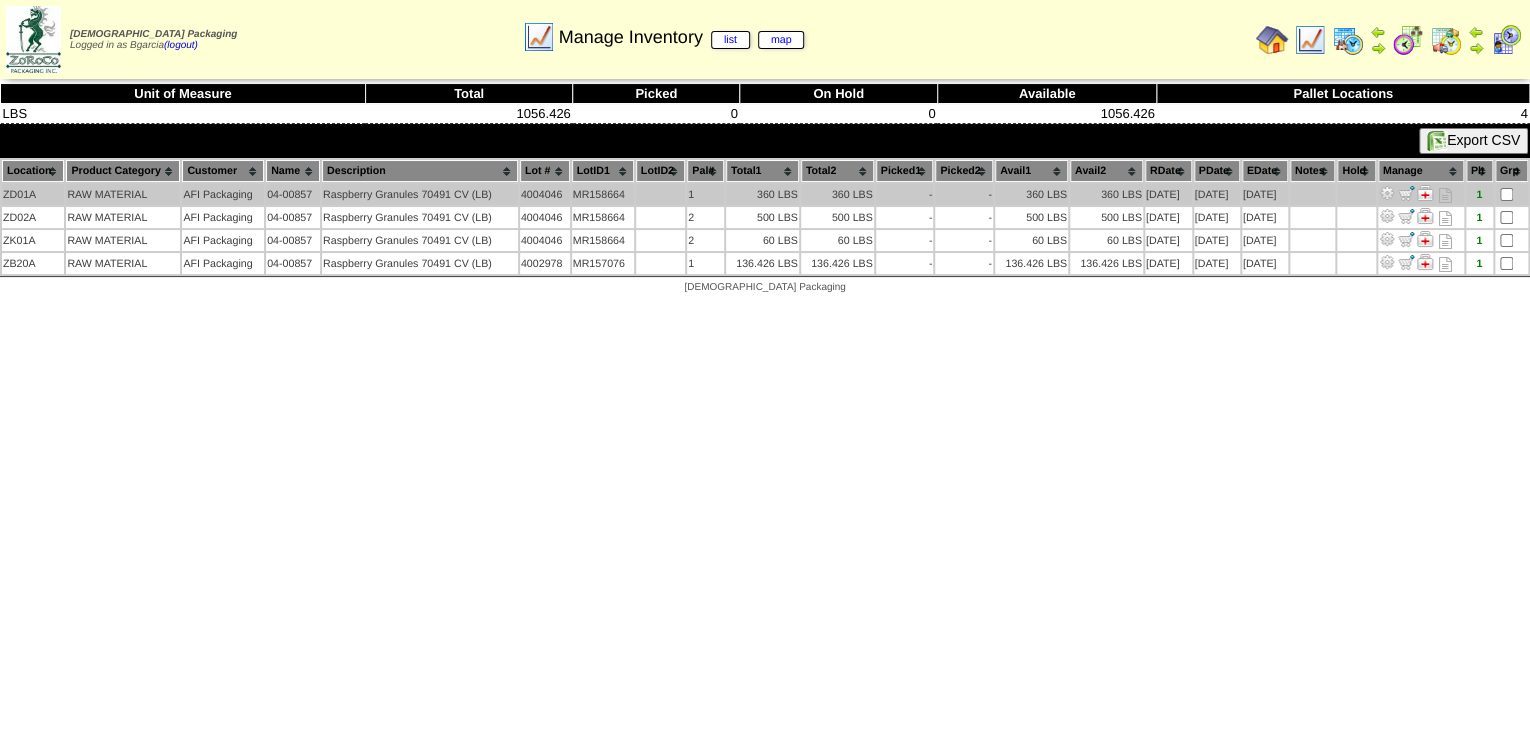 drag, startPoint x: 1499, startPoint y: 184, endPoint x: 1402, endPoint y: 191, distance: 97.25225 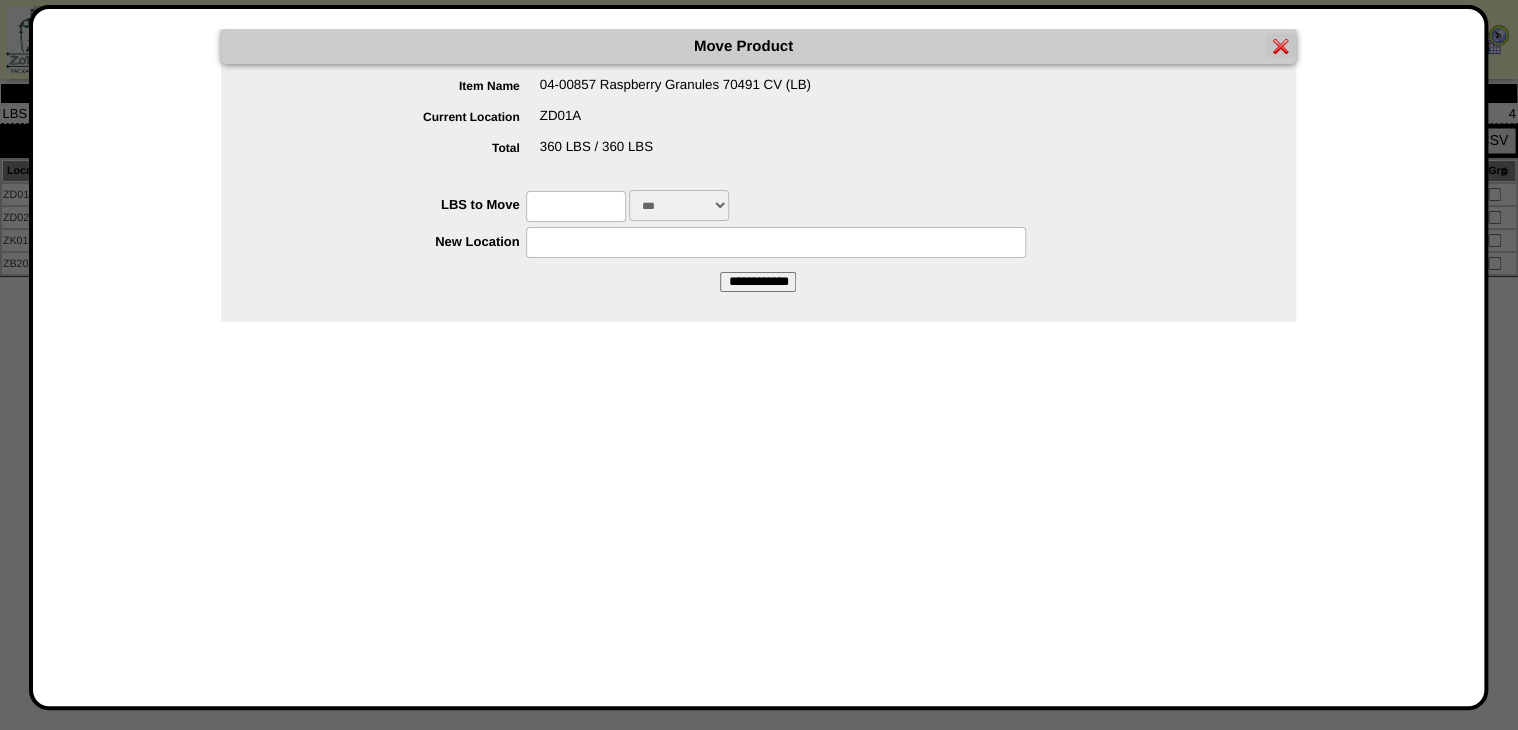 click at bounding box center [576, 206] 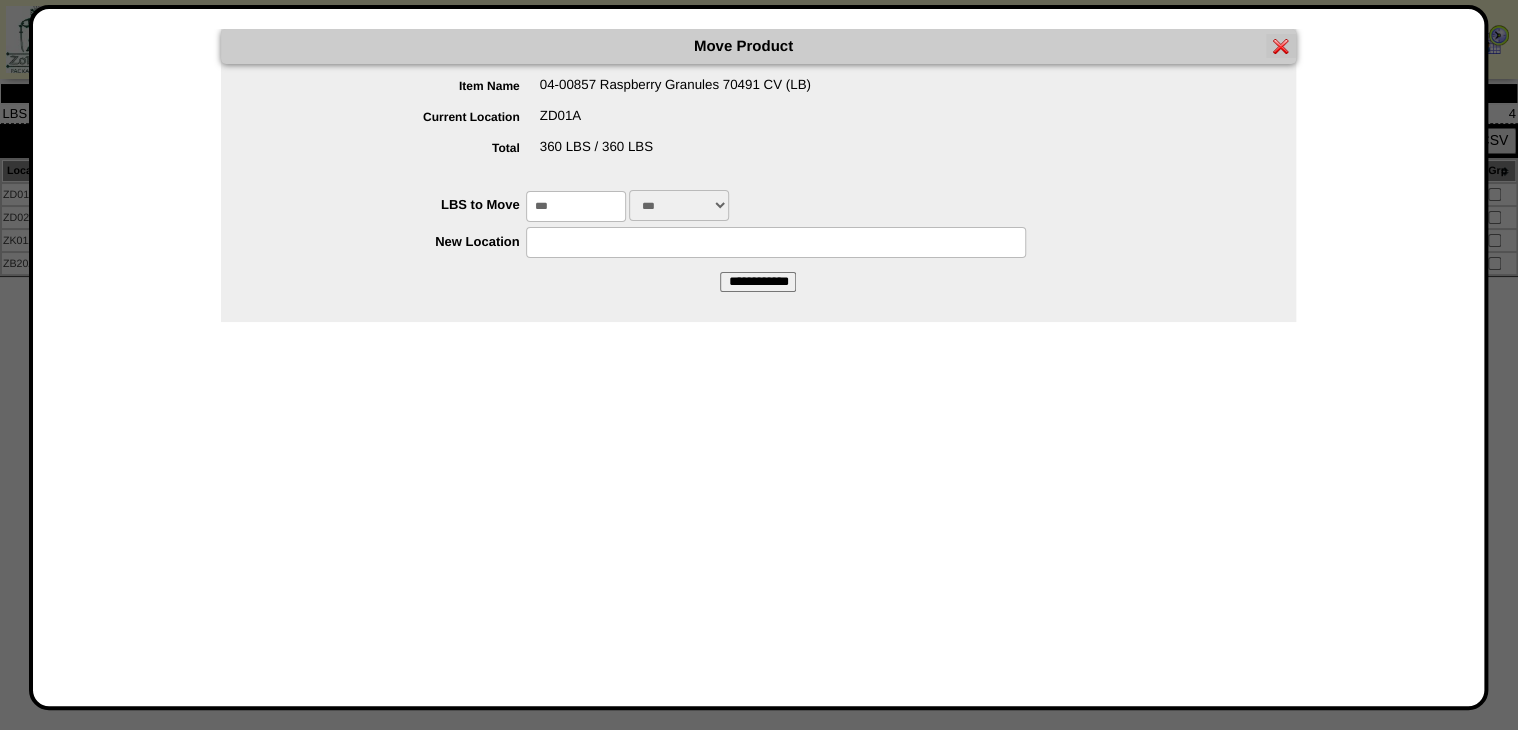 type on "***" 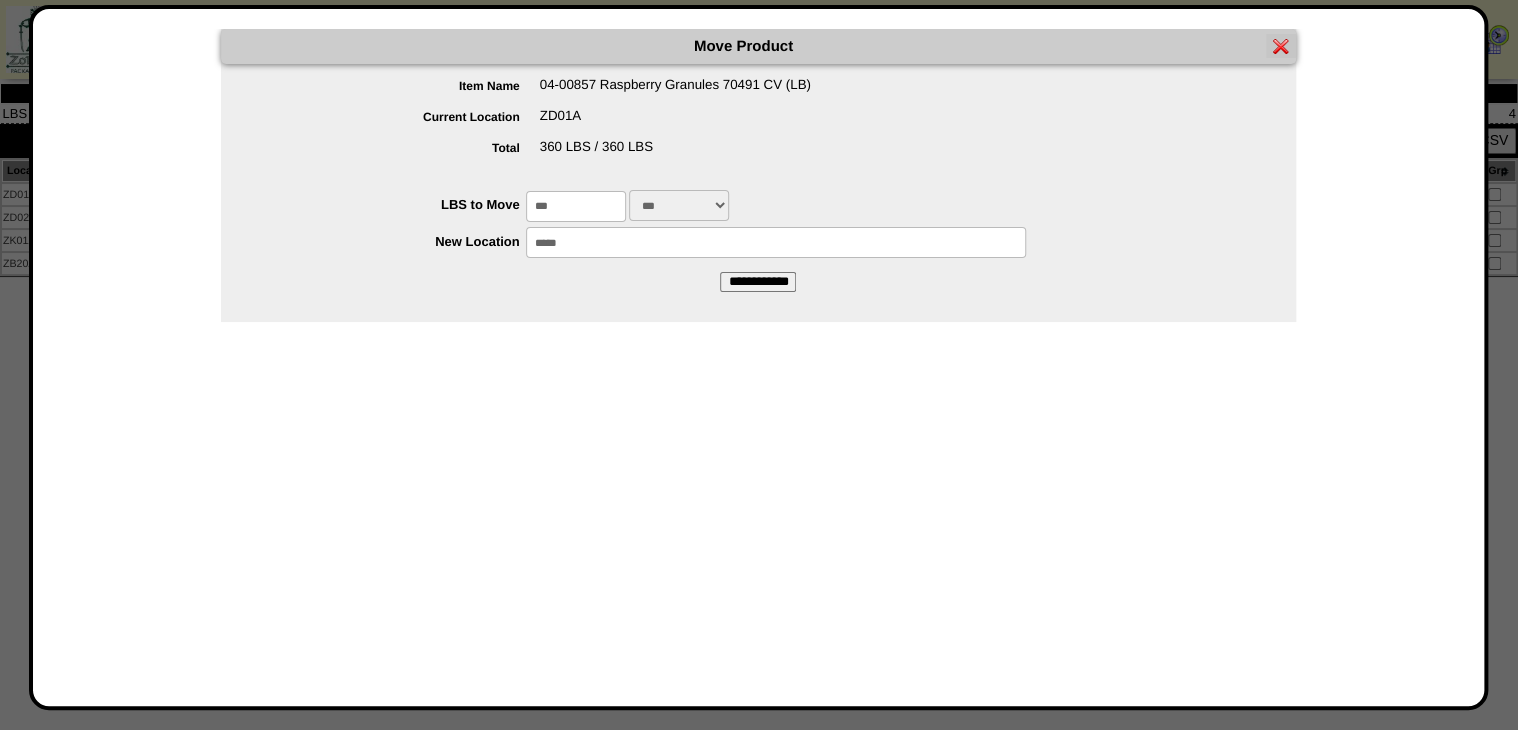 click on "Move Product
Item Name
04-00857 Raspberry Granules 70491 CV (LB)
Current Location
ZD01A
Total
360 LBS                                                    /
360 LBS
LBS to Move
***
***
***" at bounding box center [758, 160] 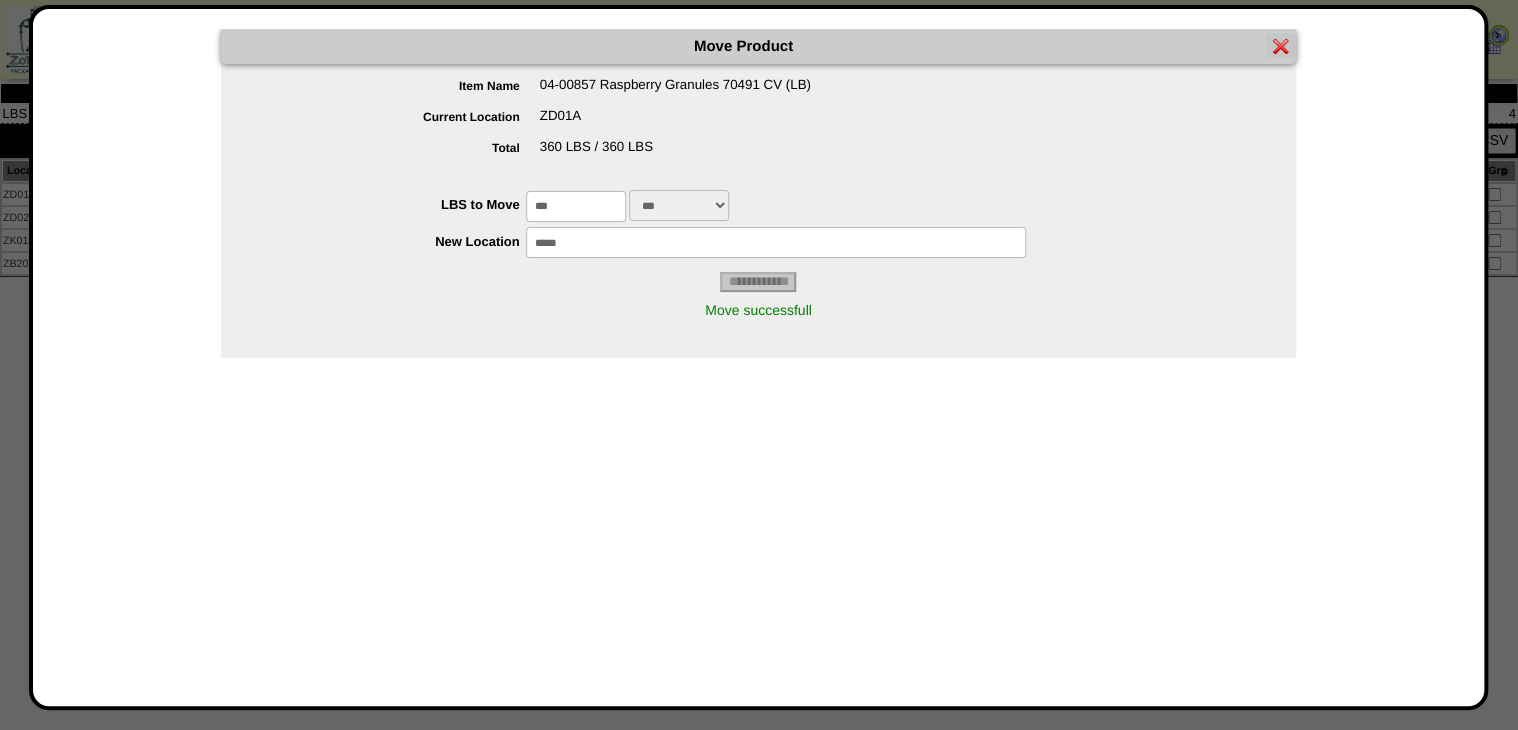 click at bounding box center [1281, 46] 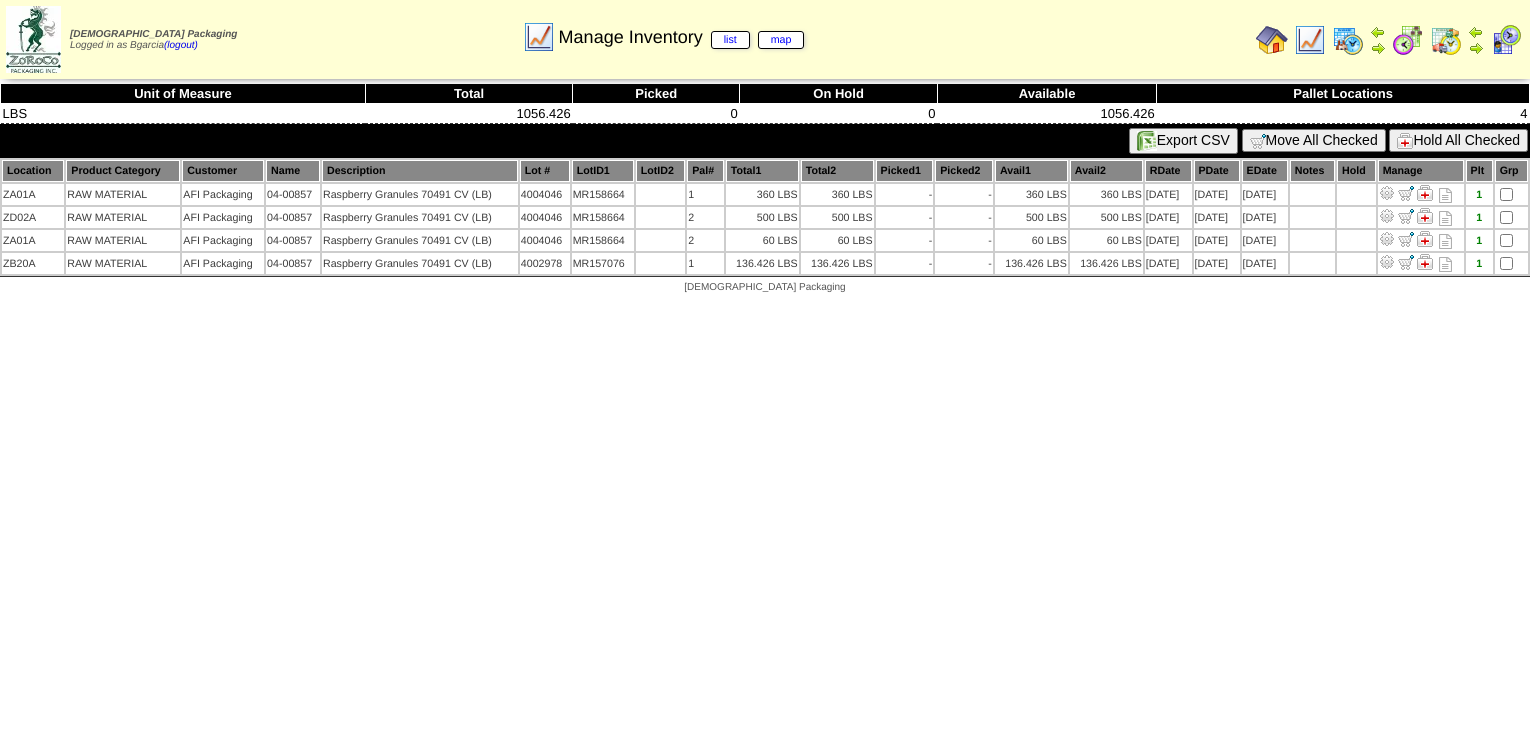 scroll, scrollTop: 0, scrollLeft: 0, axis: both 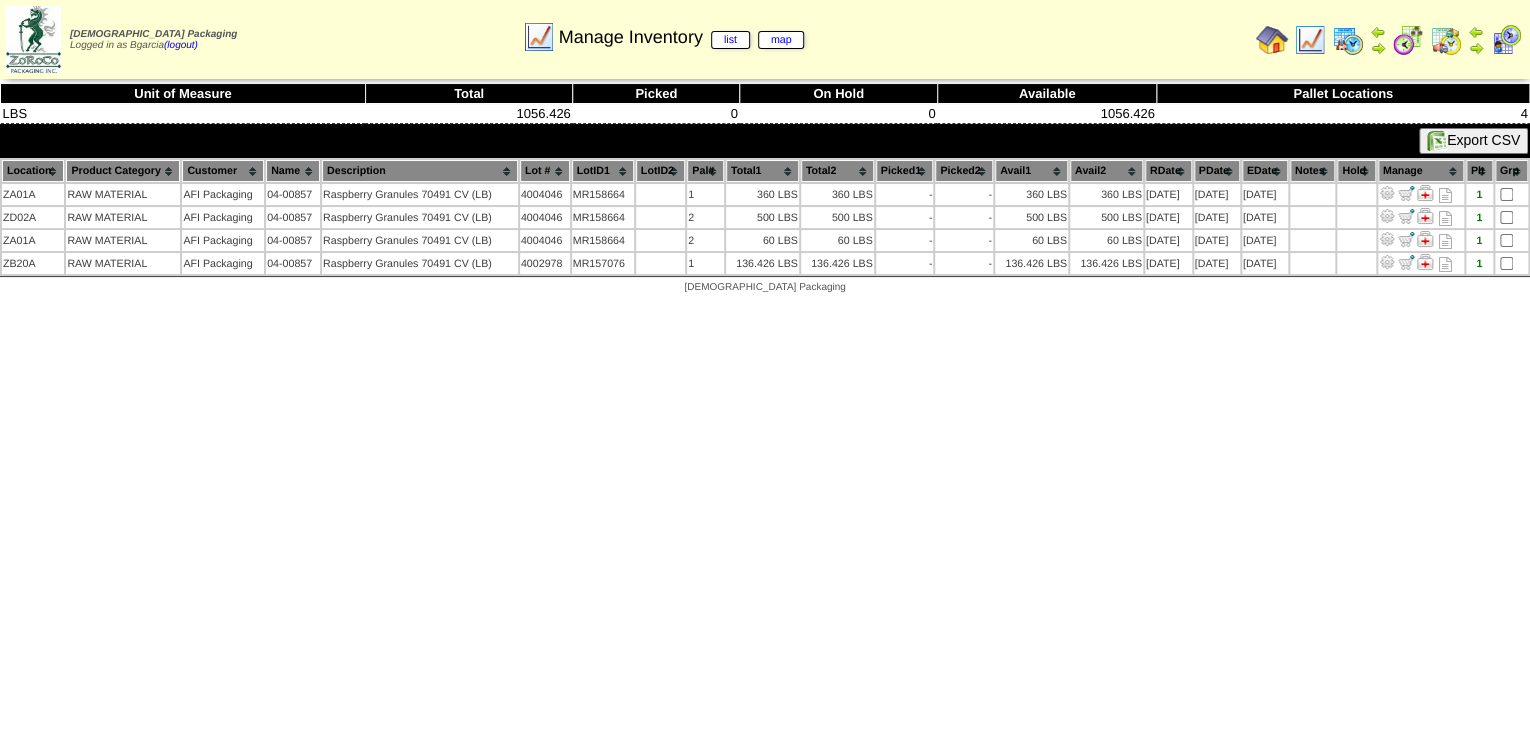 drag, startPoint x: 0, startPoint y: 0, endPoint x: 57, endPoint y: 311, distance: 316.18033 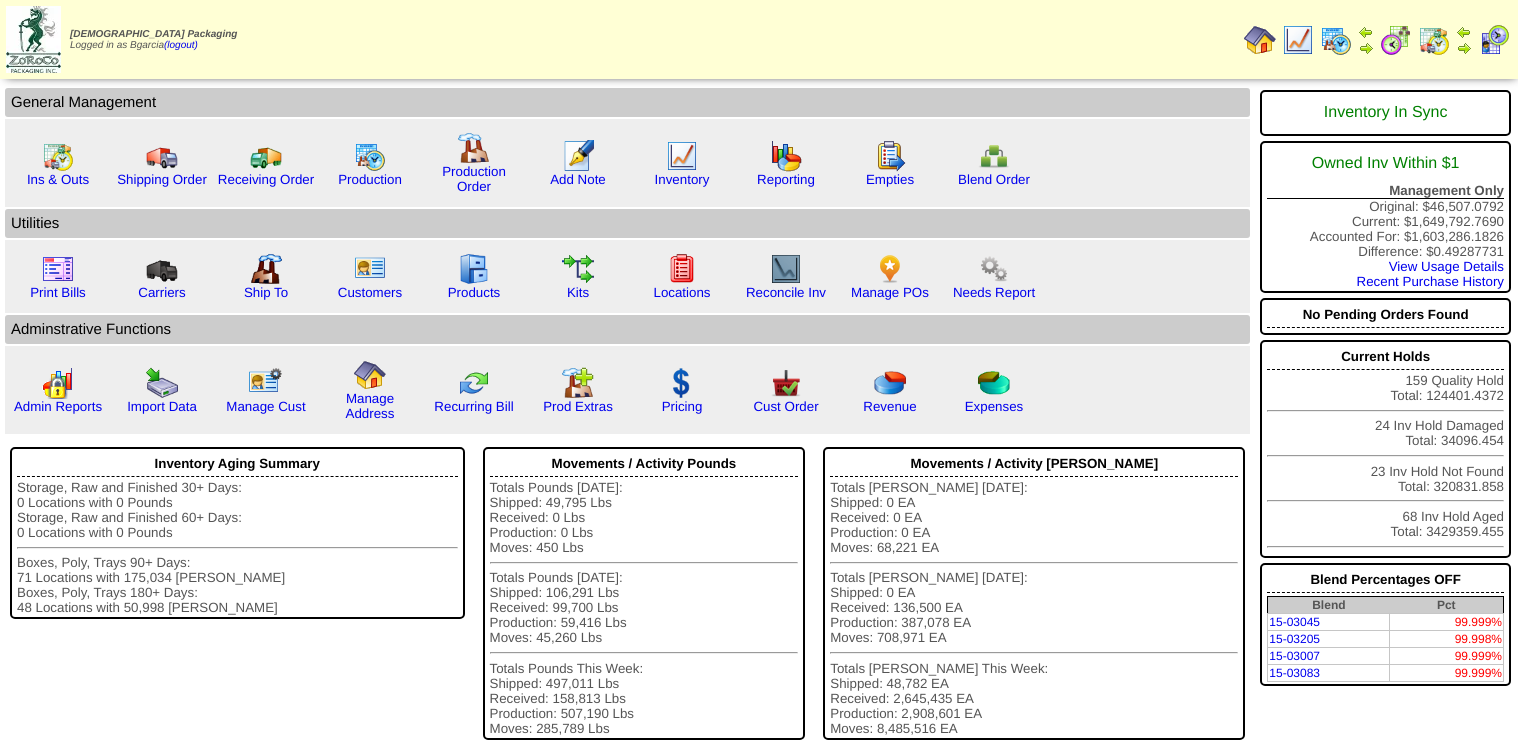 scroll, scrollTop: 0, scrollLeft: 0, axis: both 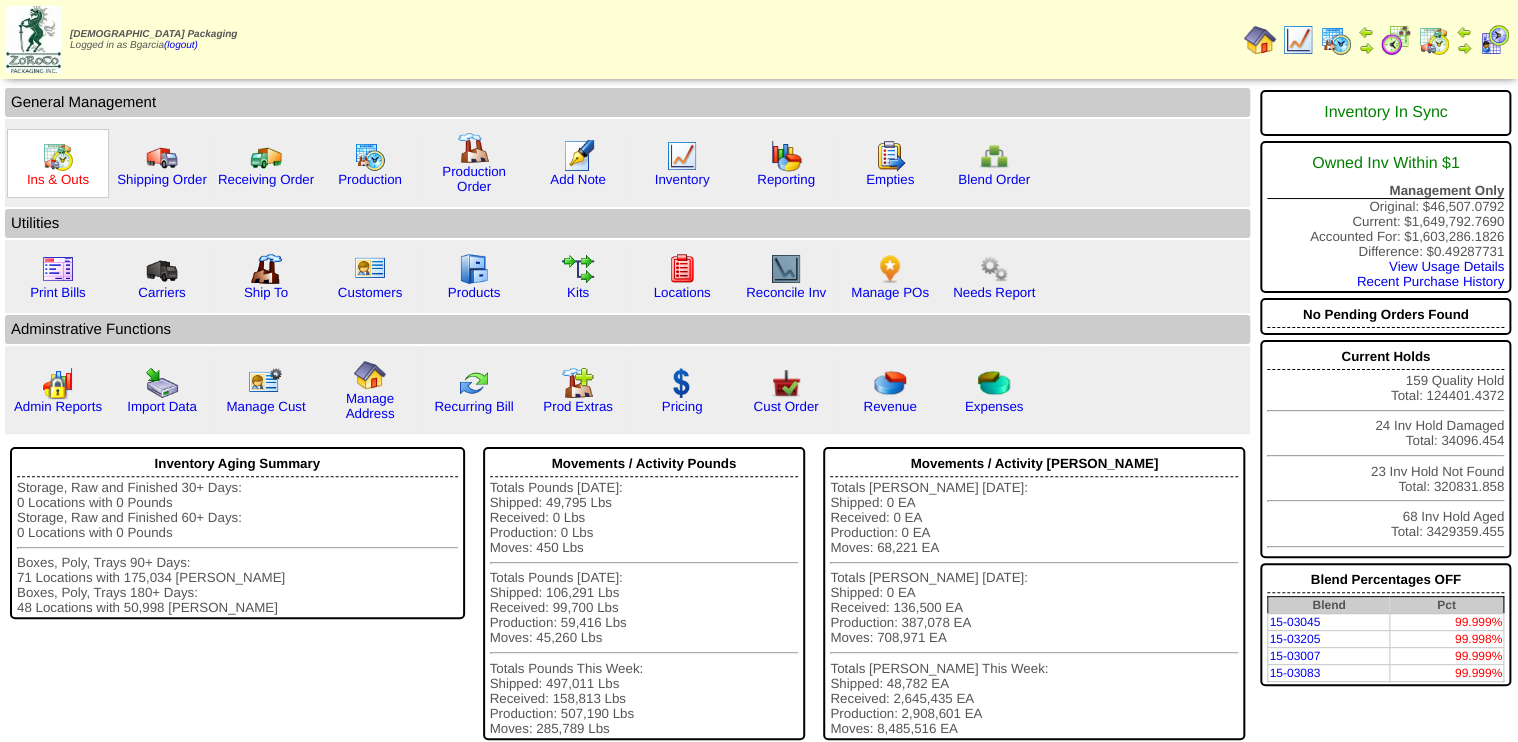 click on "Ins & Outs" at bounding box center (58, 179) 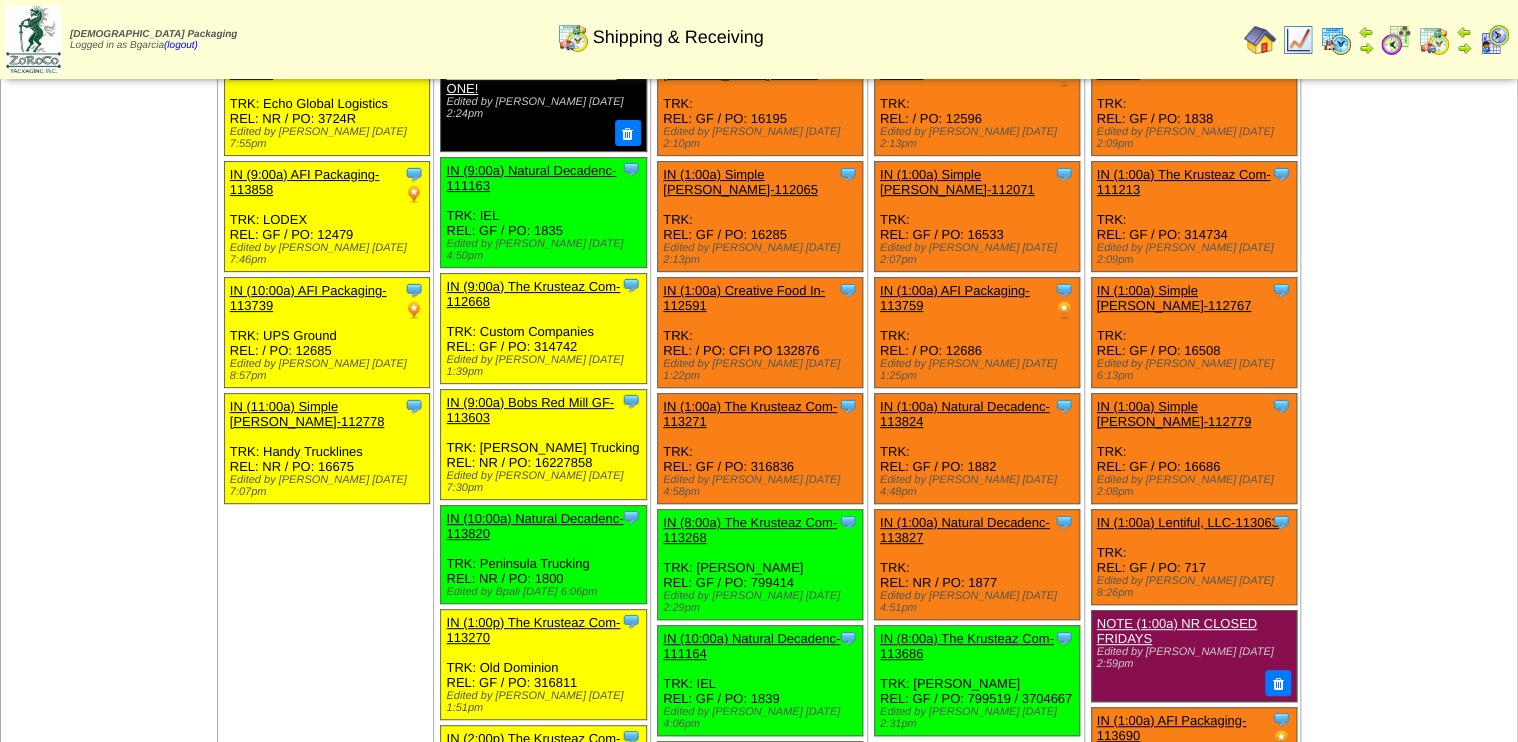 scroll, scrollTop: 0, scrollLeft: 0, axis: both 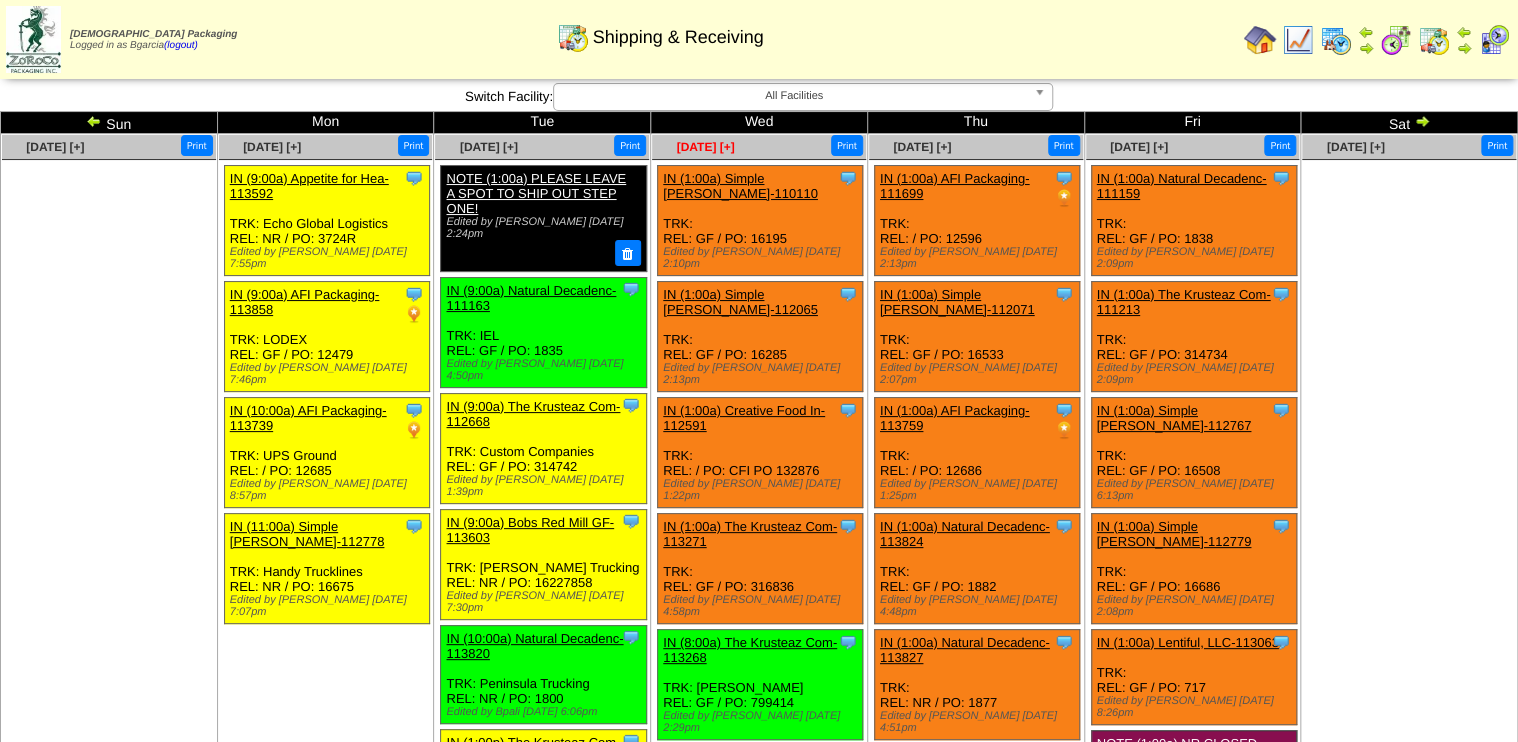 click on "Jul 09                        [+]" at bounding box center (705, 147) 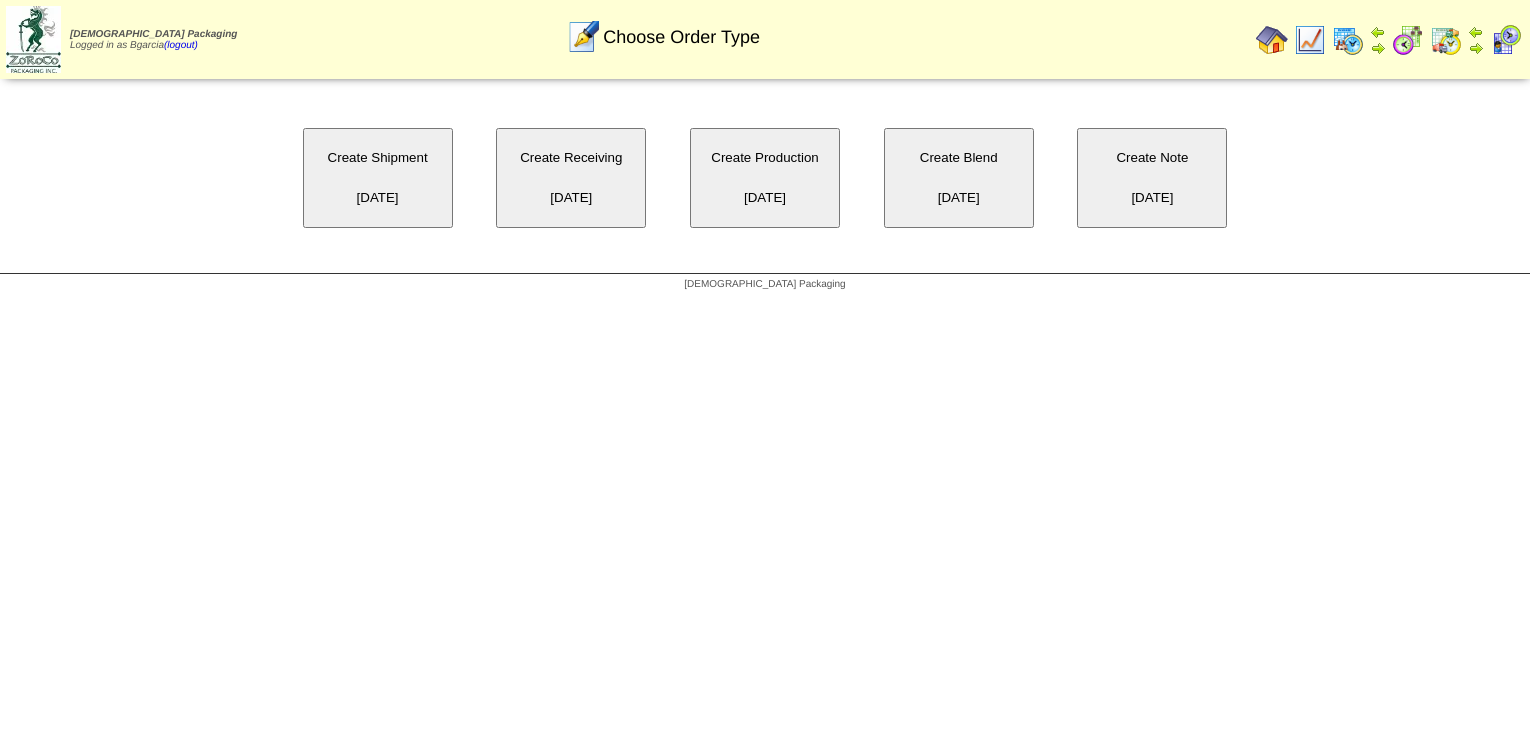 scroll, scrollTop: 0, scrollLeft: 0, axis: both 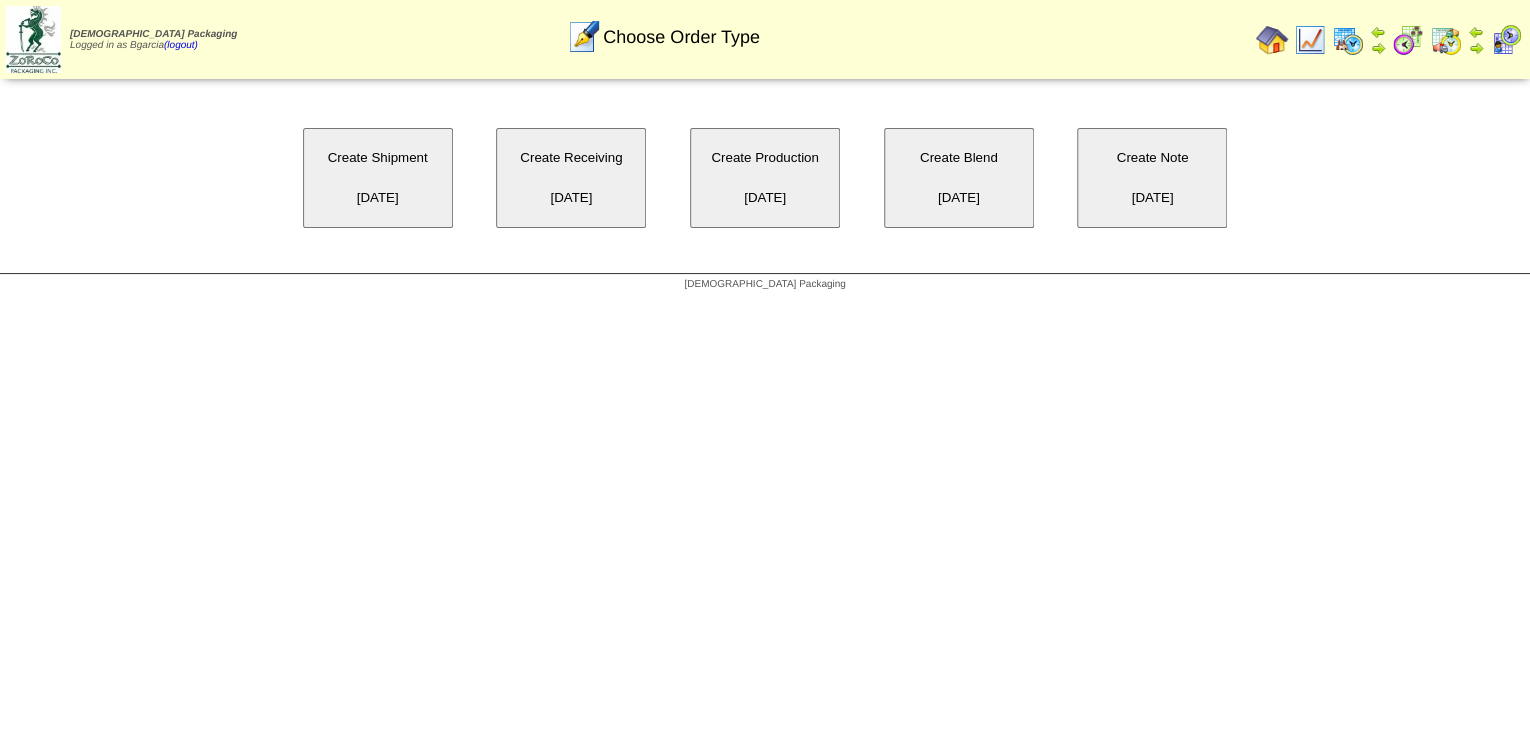 click on "Create Shipment
[DATE]" at bounding box center [378, 178] 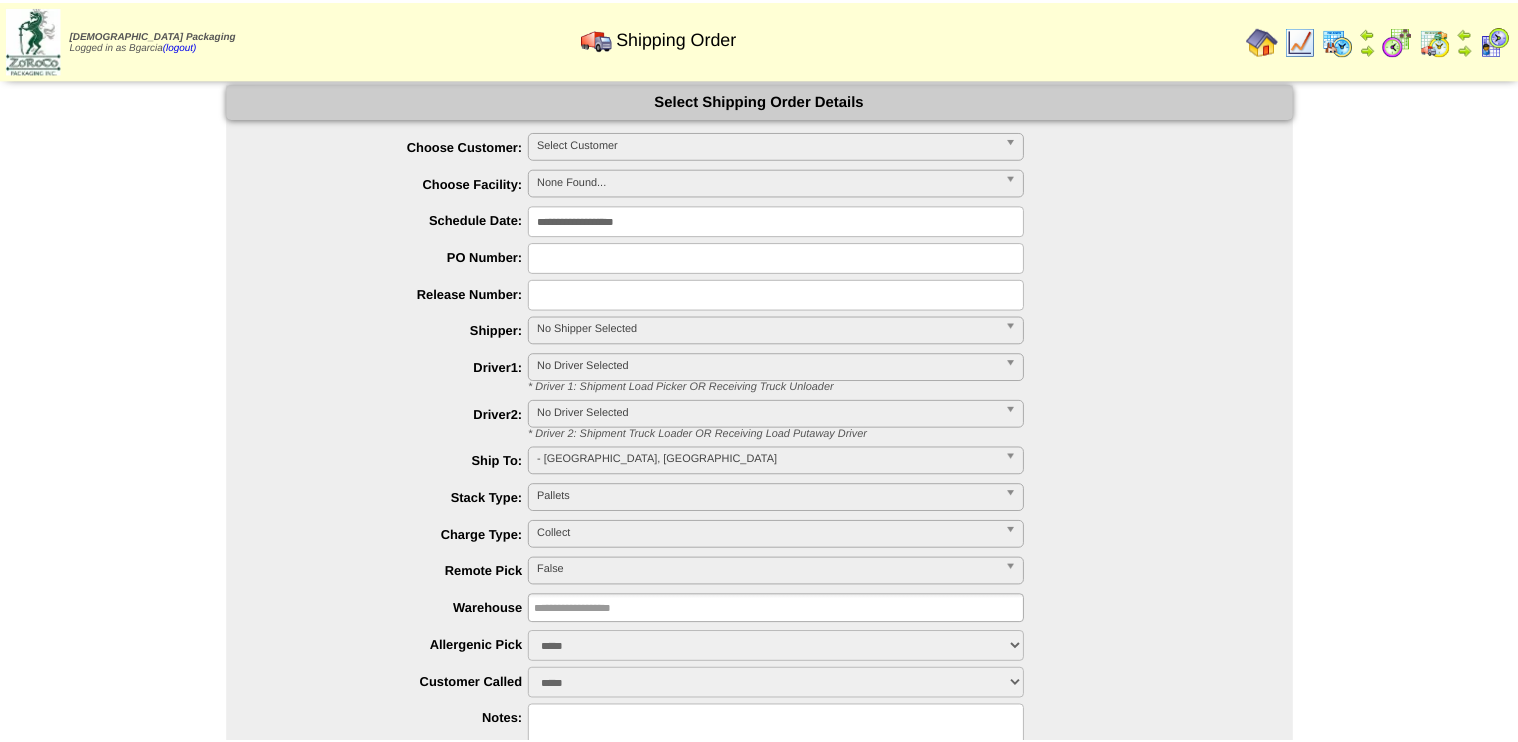 scroll, scrollTop: 0, scrollLeft: 0, axis: both 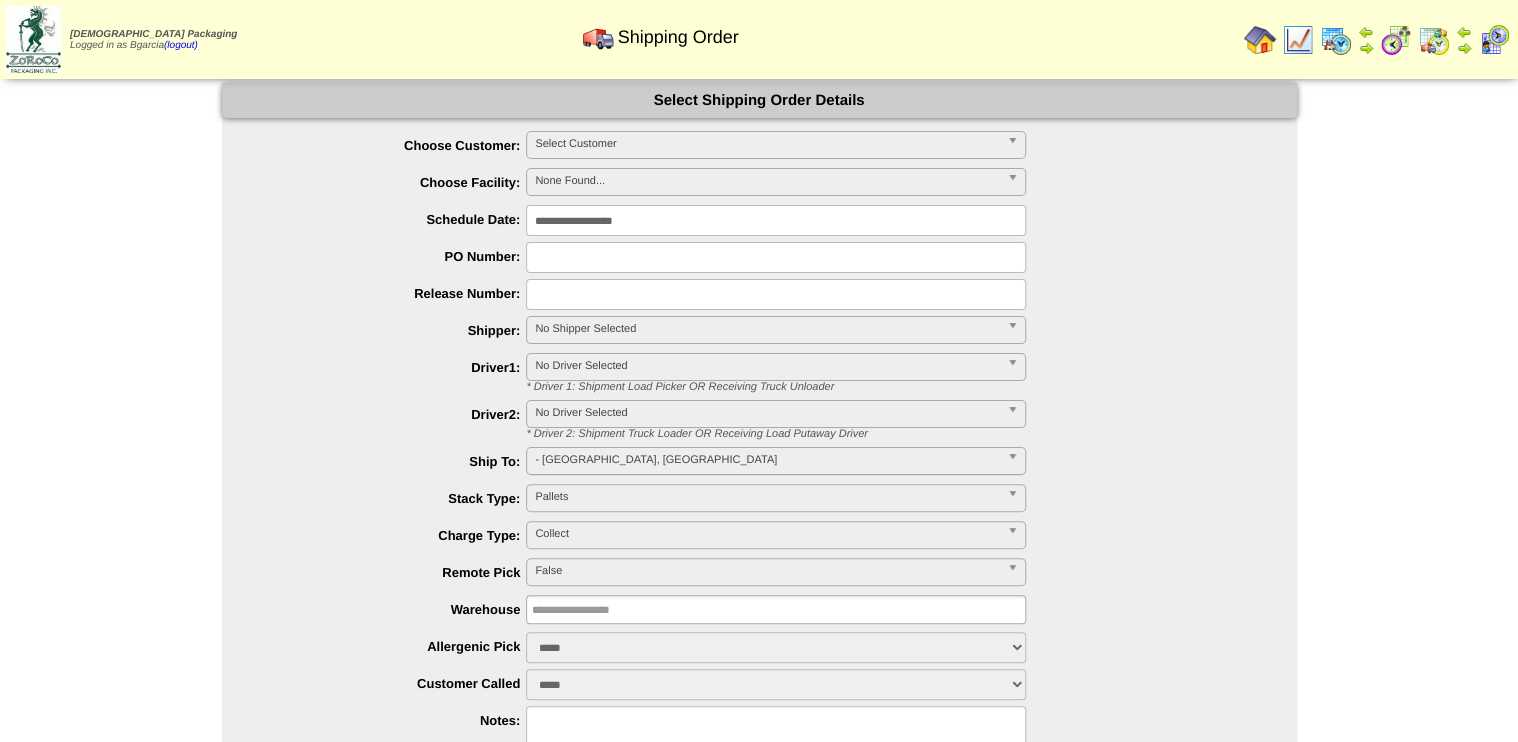 click on "Select Customer" at bounding box center (767, 144) 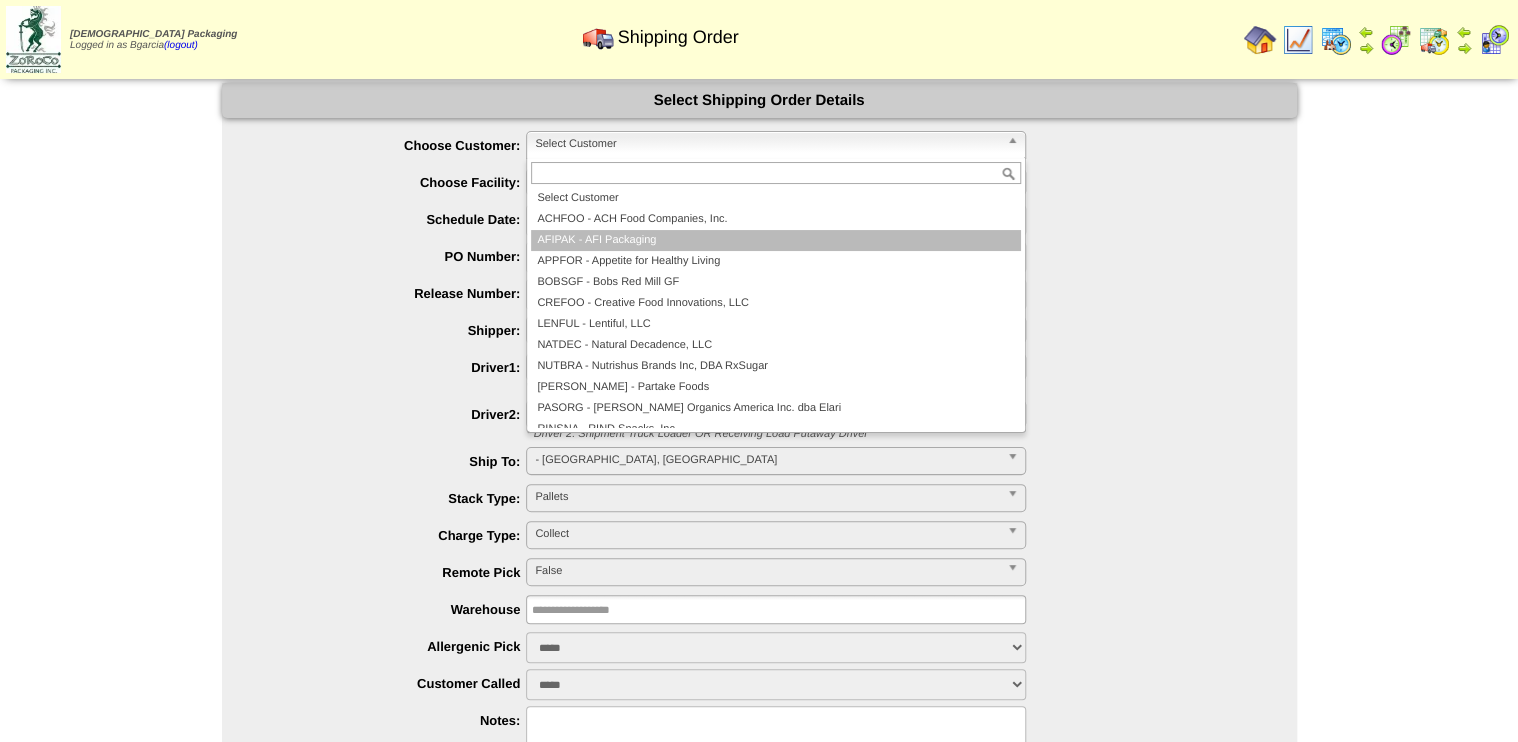 click on "AFIPAK - AFI Packaging" at bounding box center [776, 240] 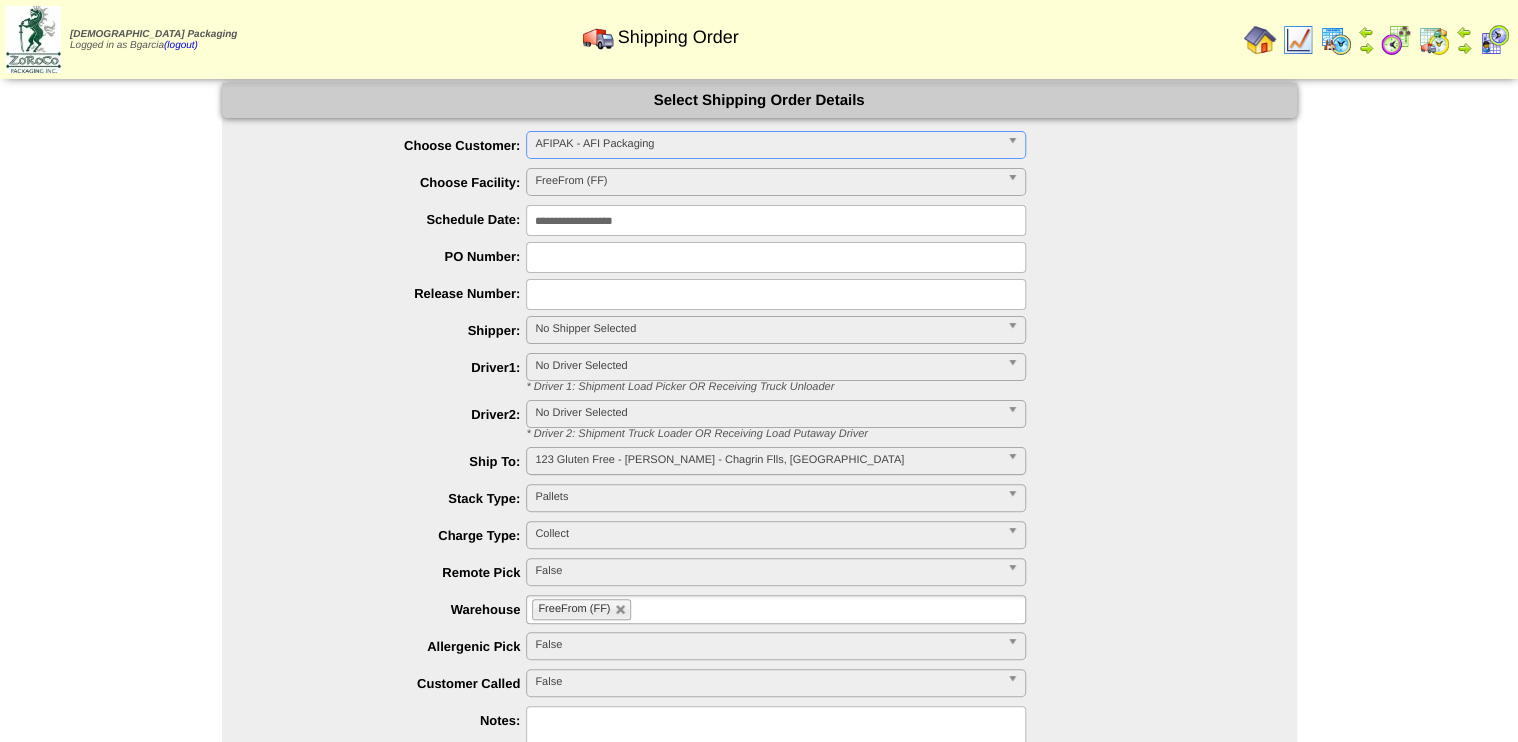 click on "FreeFrom (FF)" at bounding box center [767, 181] 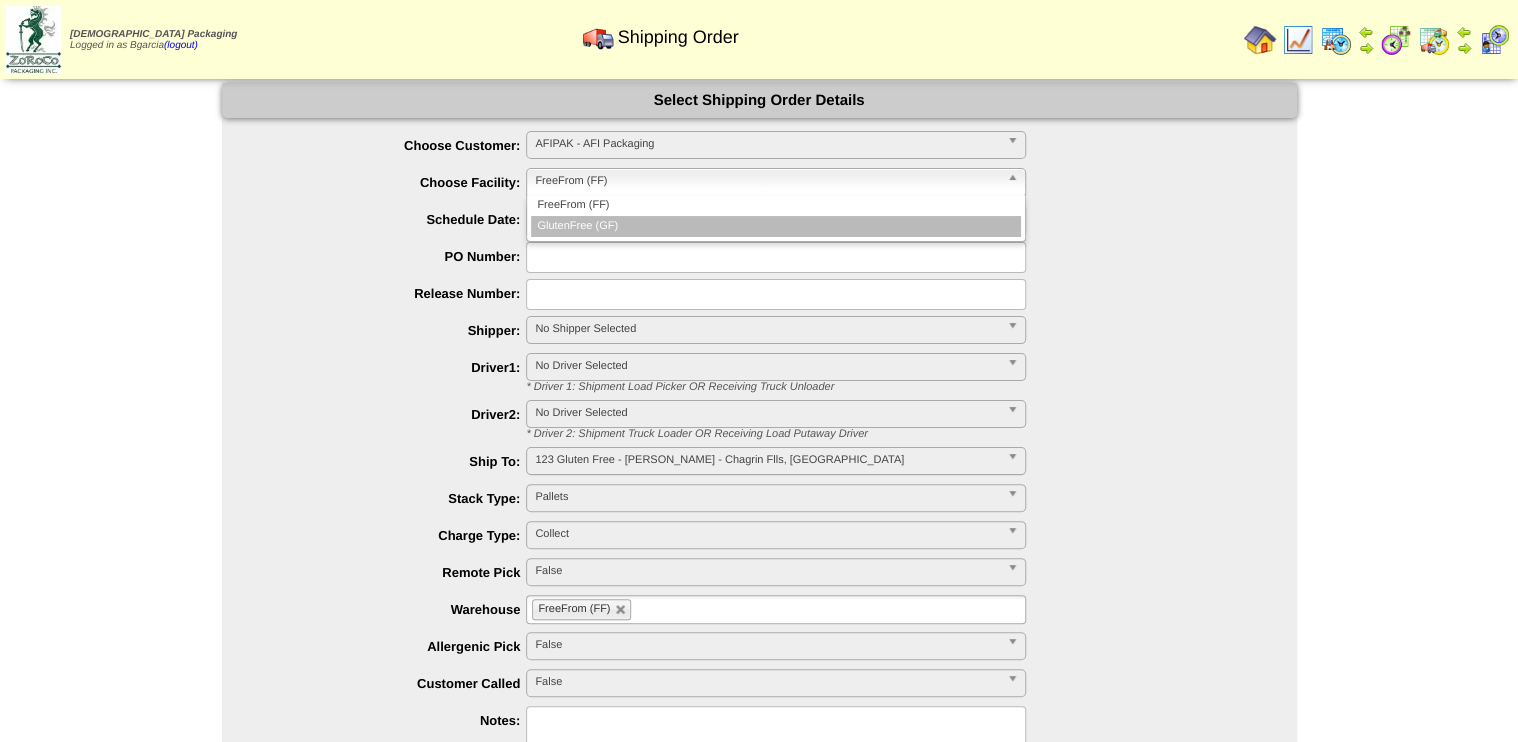 click on "GlutenFree (GF)" at bounding box center [776, 226] 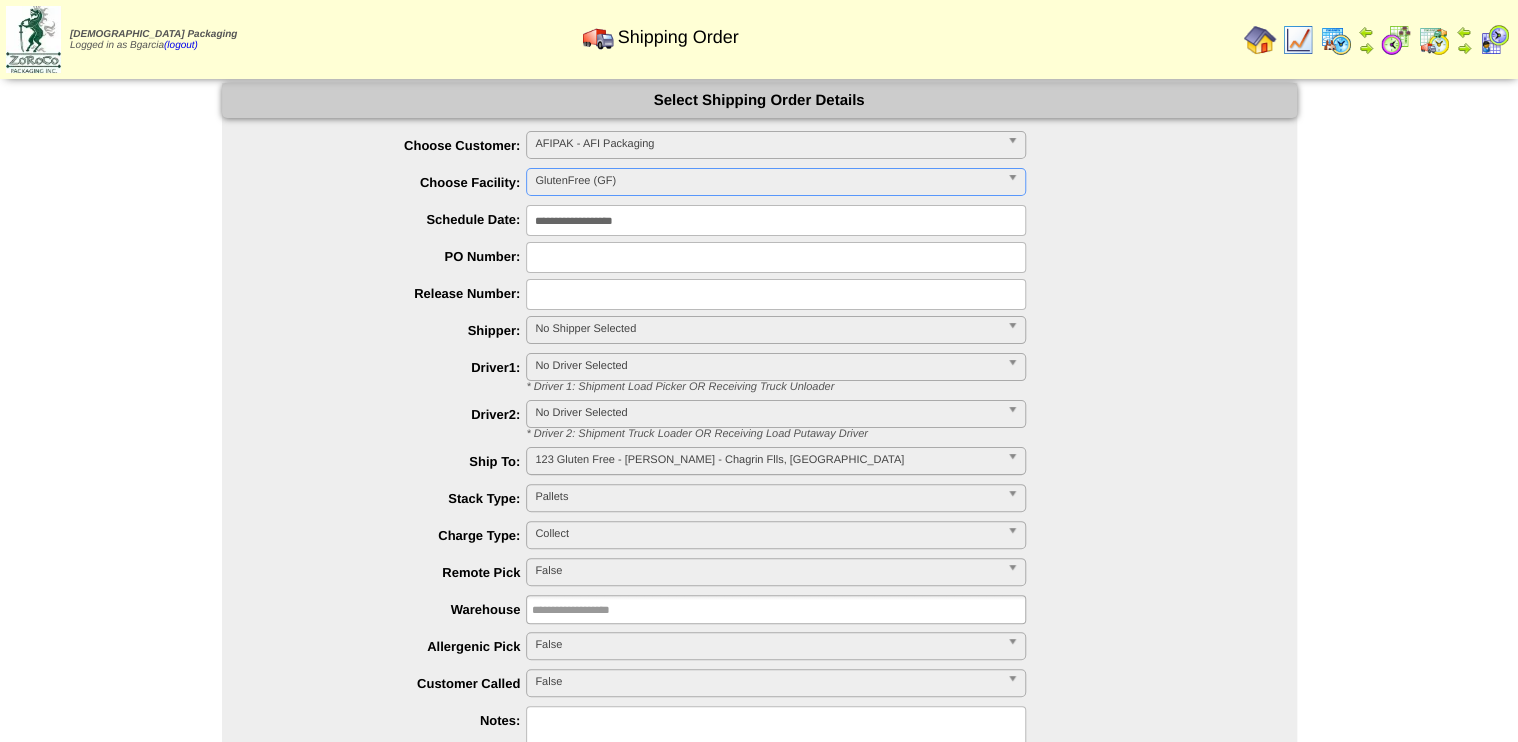type 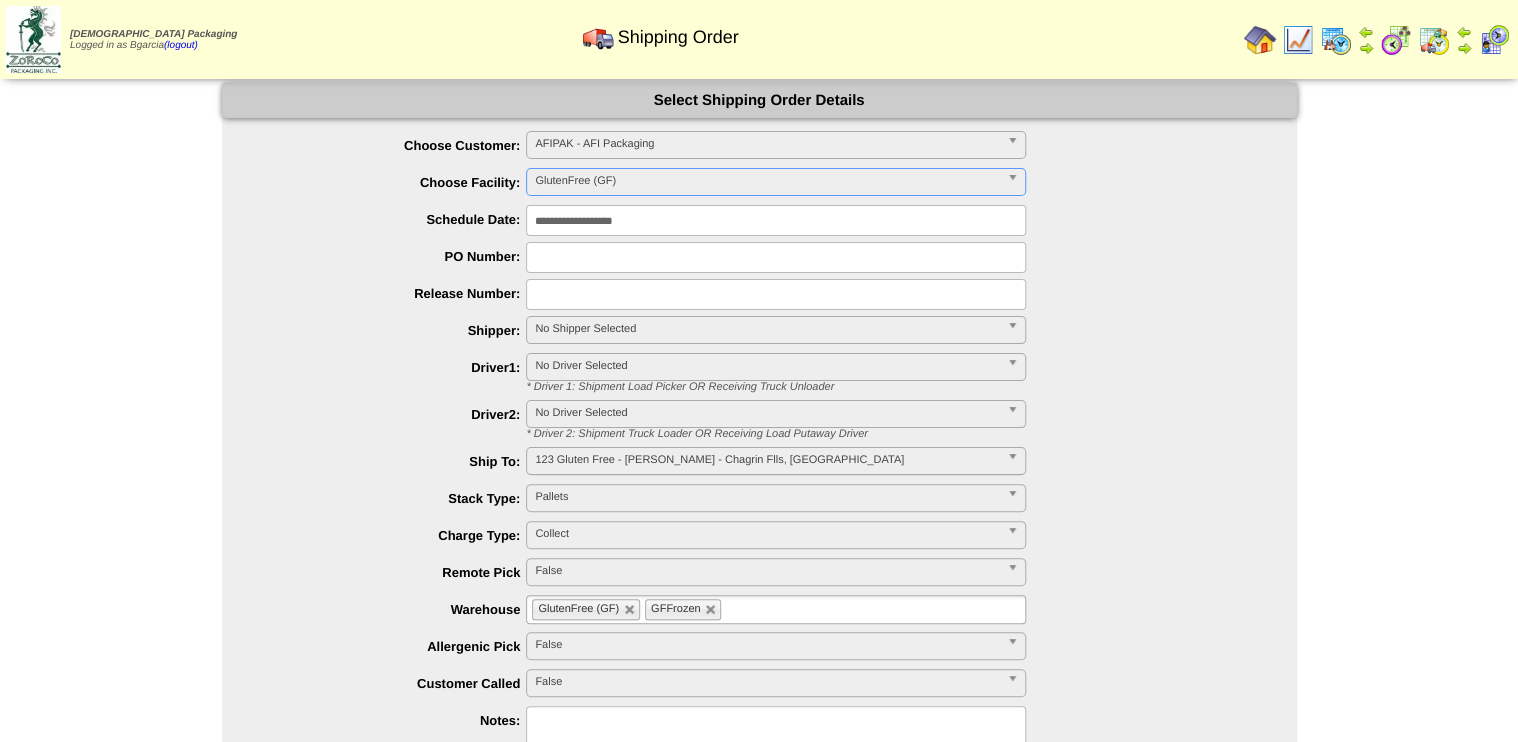 click on "**********" at bounding box center (776, 220) 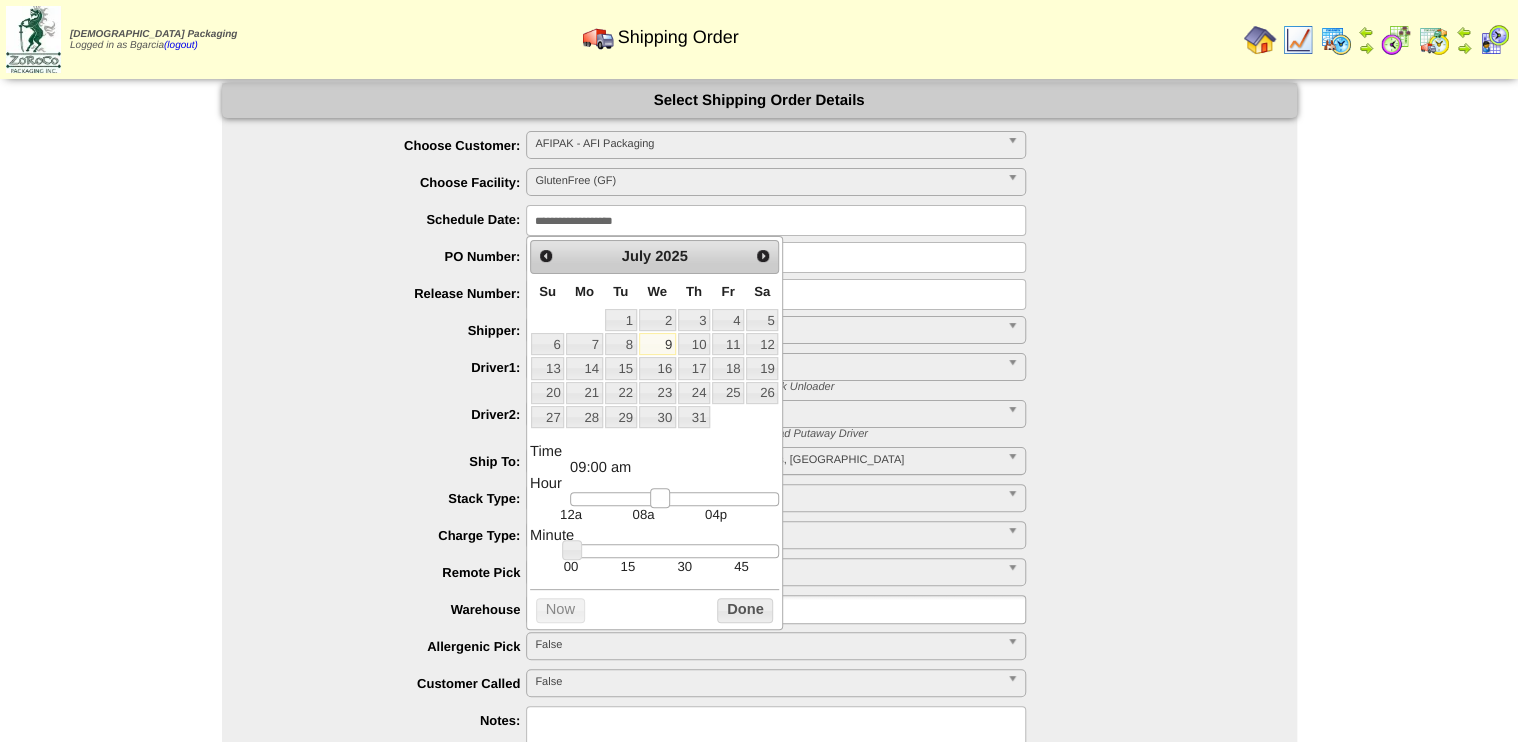 type on "**********" 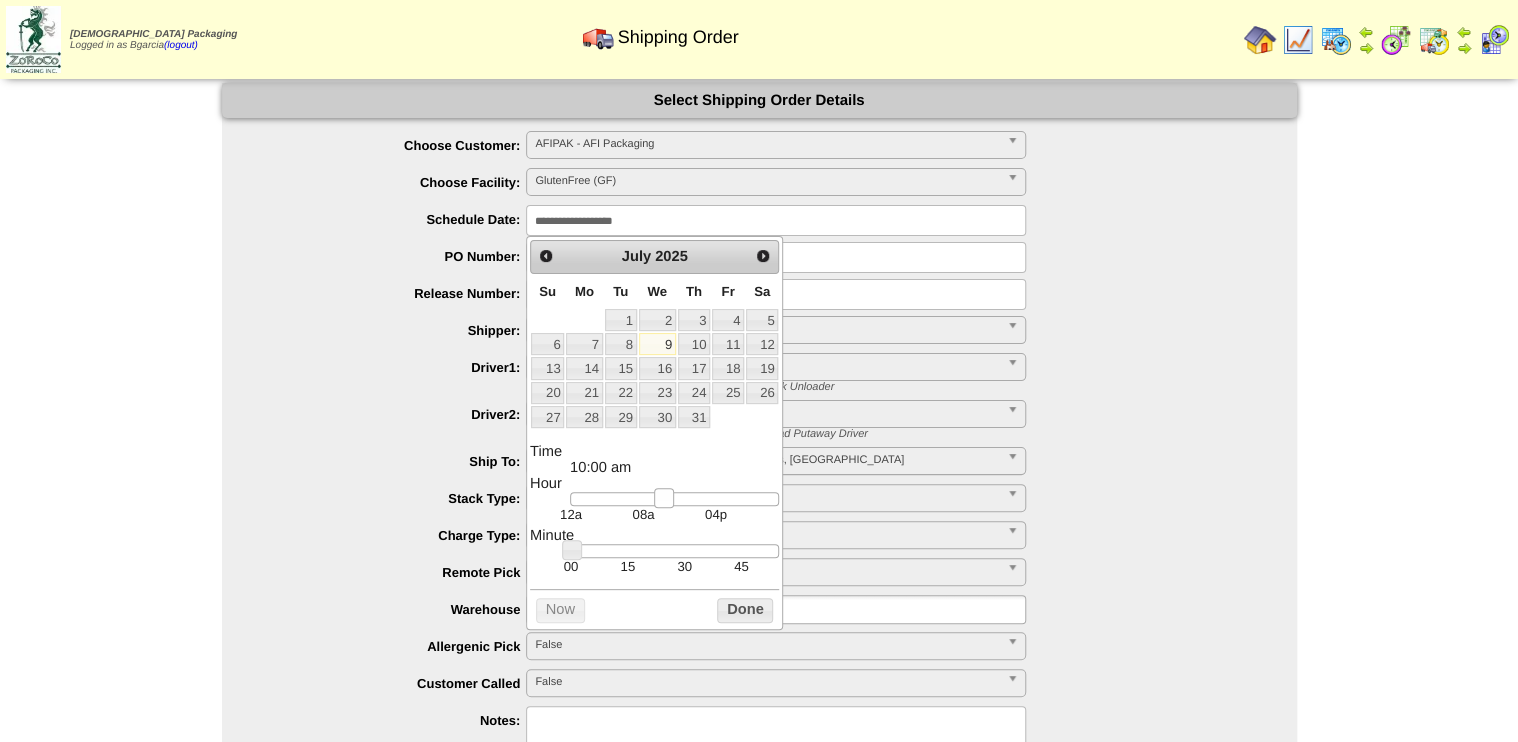 drag, startPoint x: 588, startPoint y: 493, endPoint x: 671, endPoint y: 503, distance: 83.60024 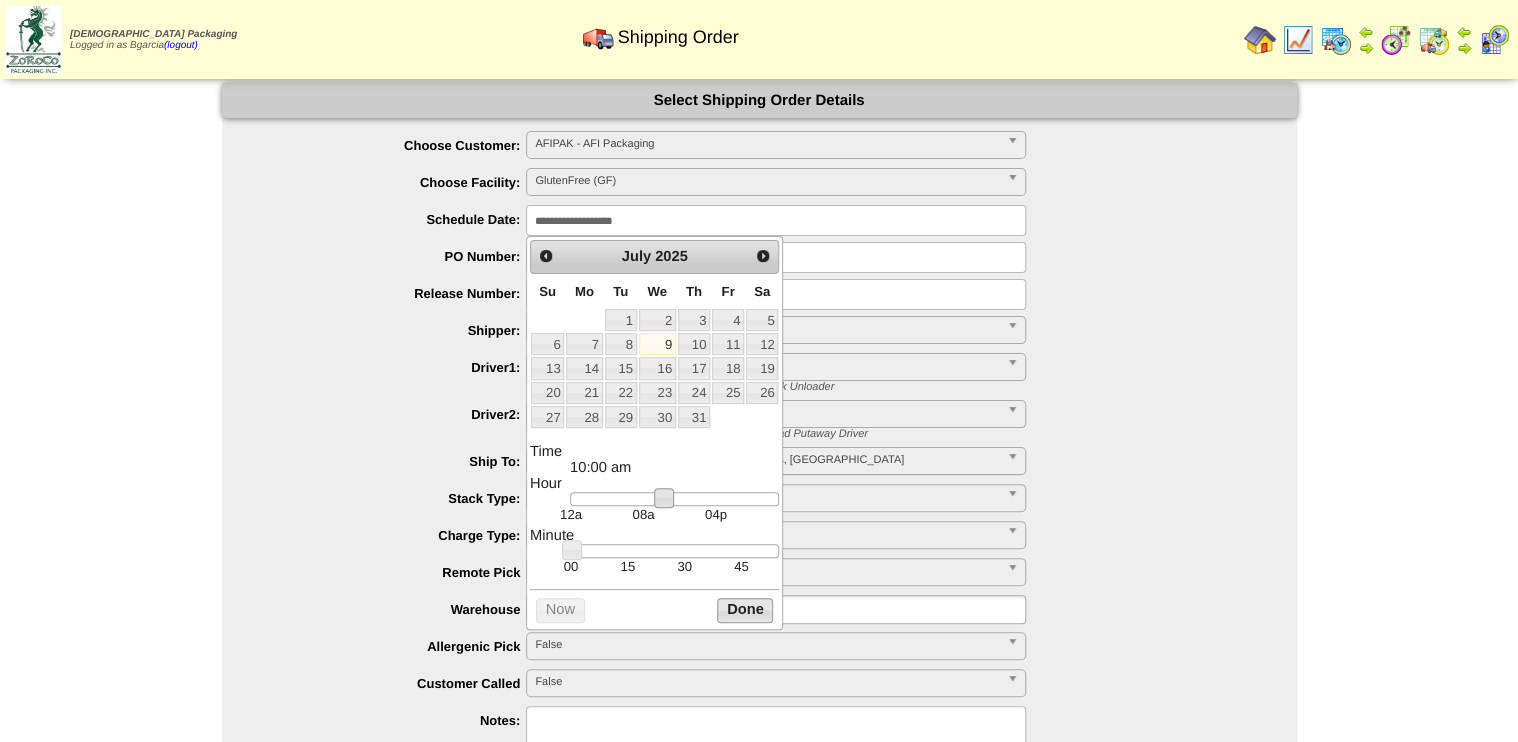 click on "Done" at bounding box center (745, 610) 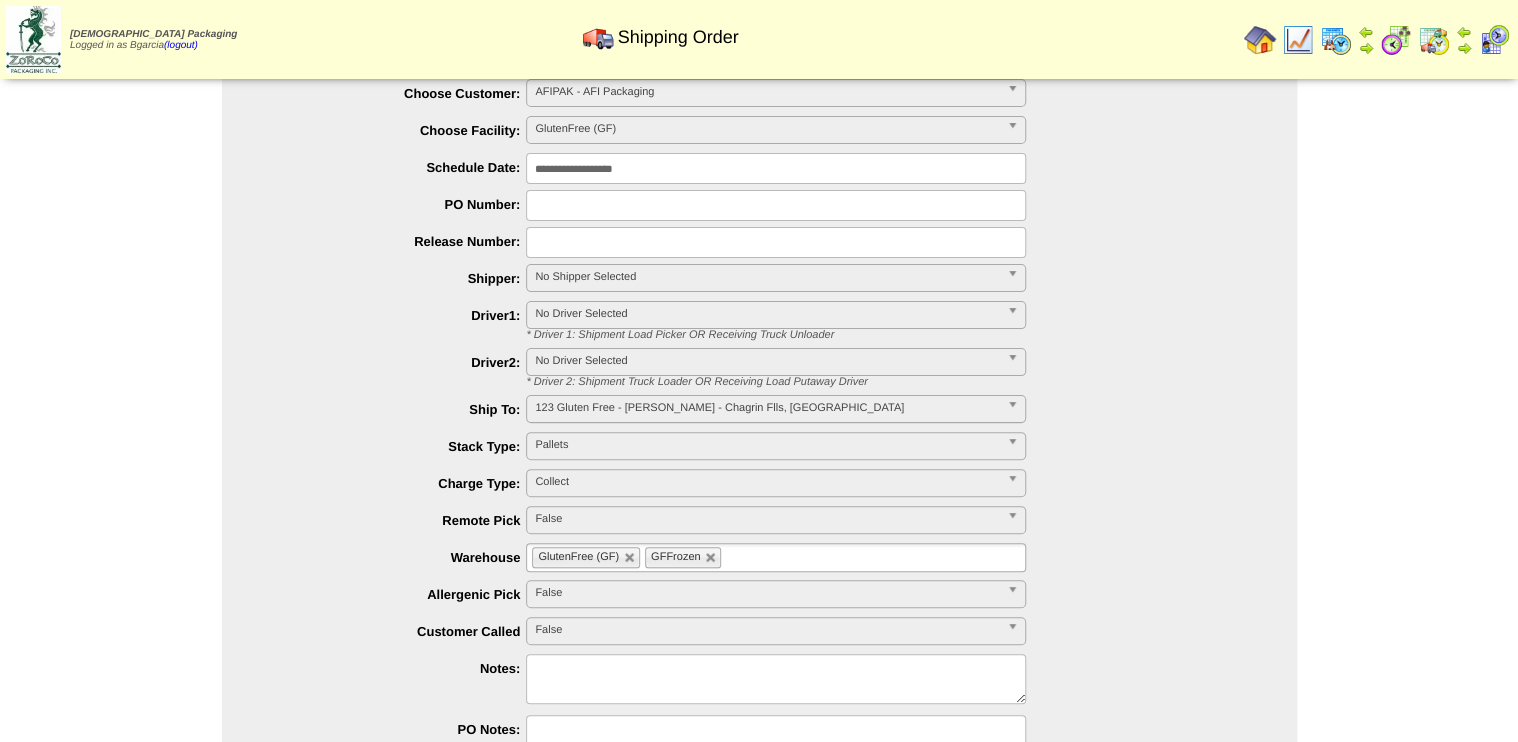 scroll, scrollTop: 80, scrollLeft: 0, axis: vertical 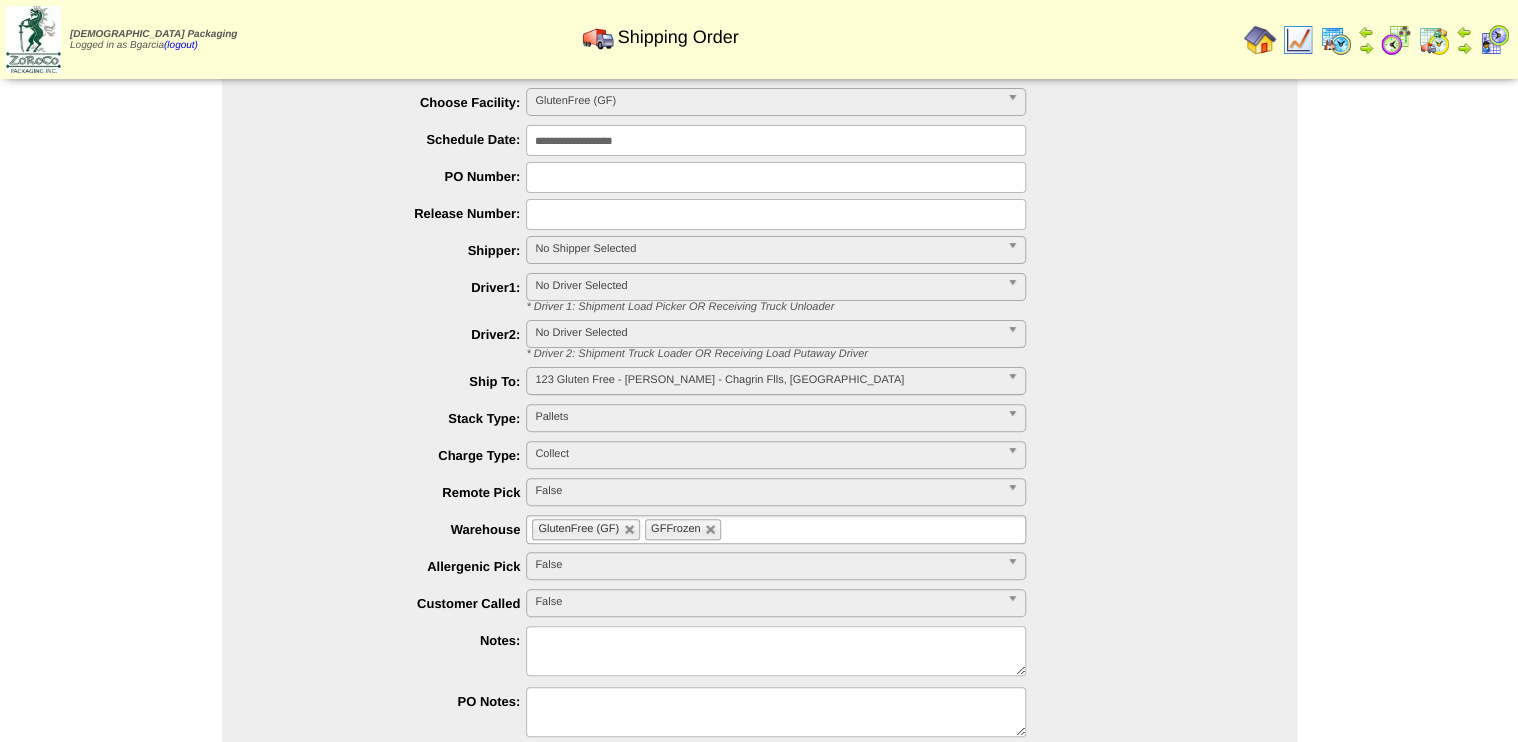 click on "No Shipper Selected" at bounding box center [767, 249] 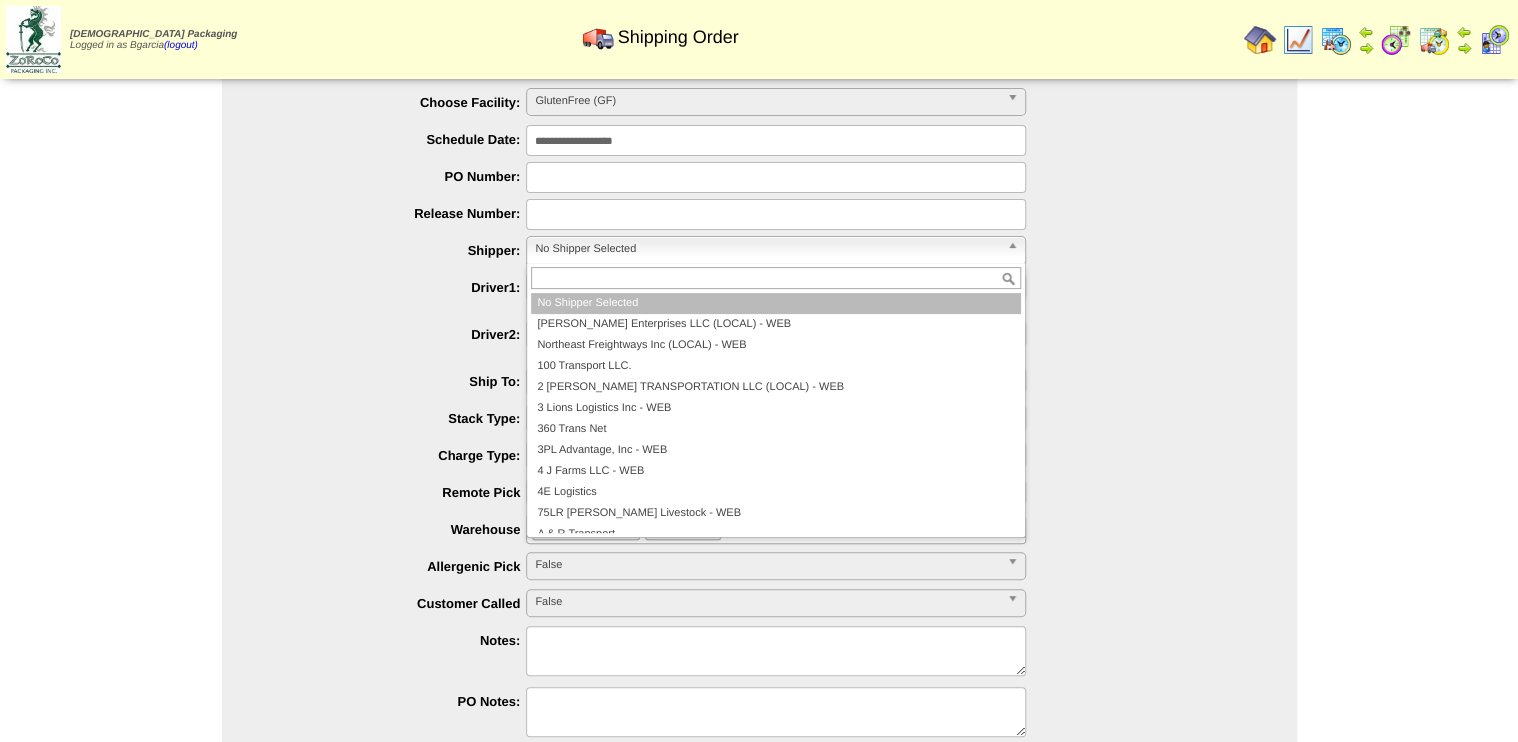 type on "*" 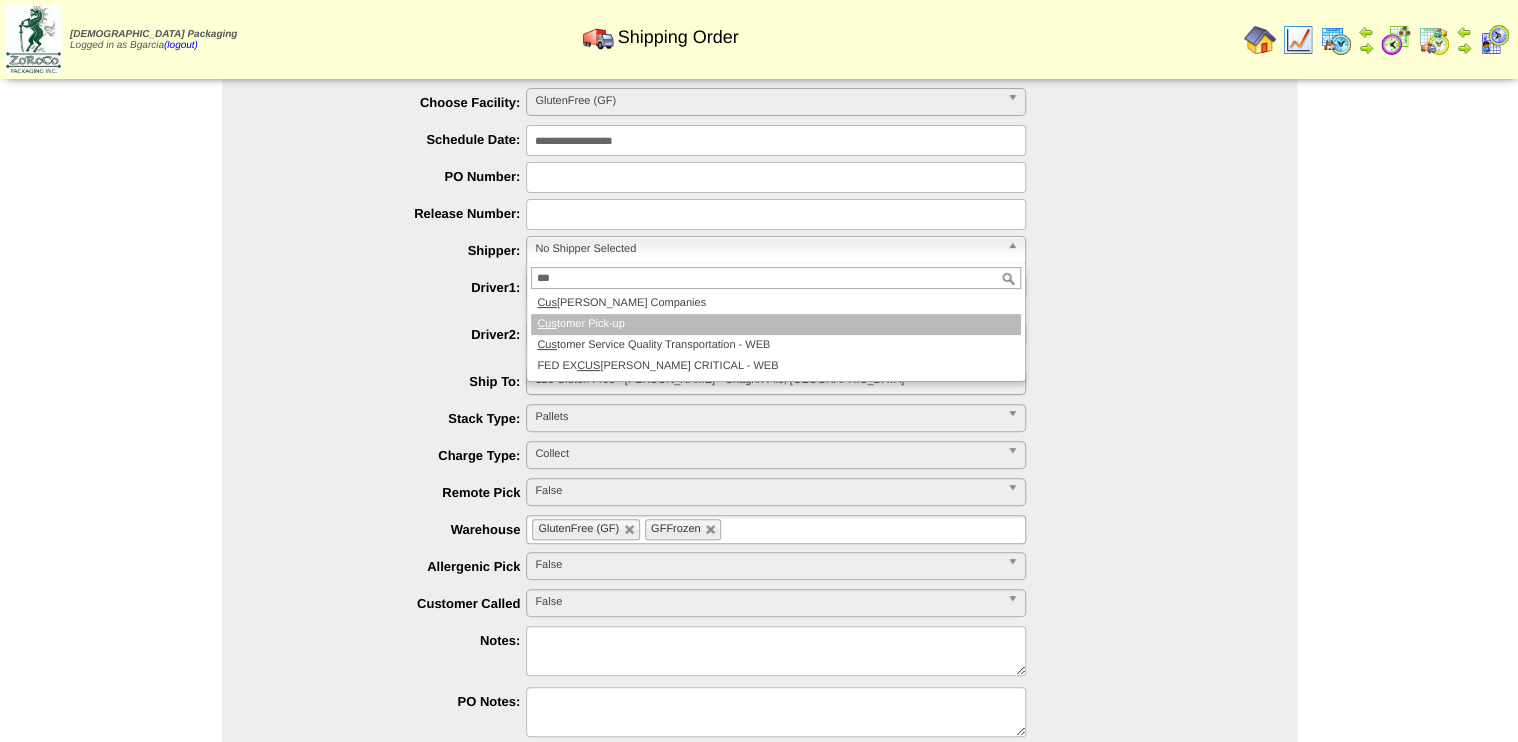 type on "***" 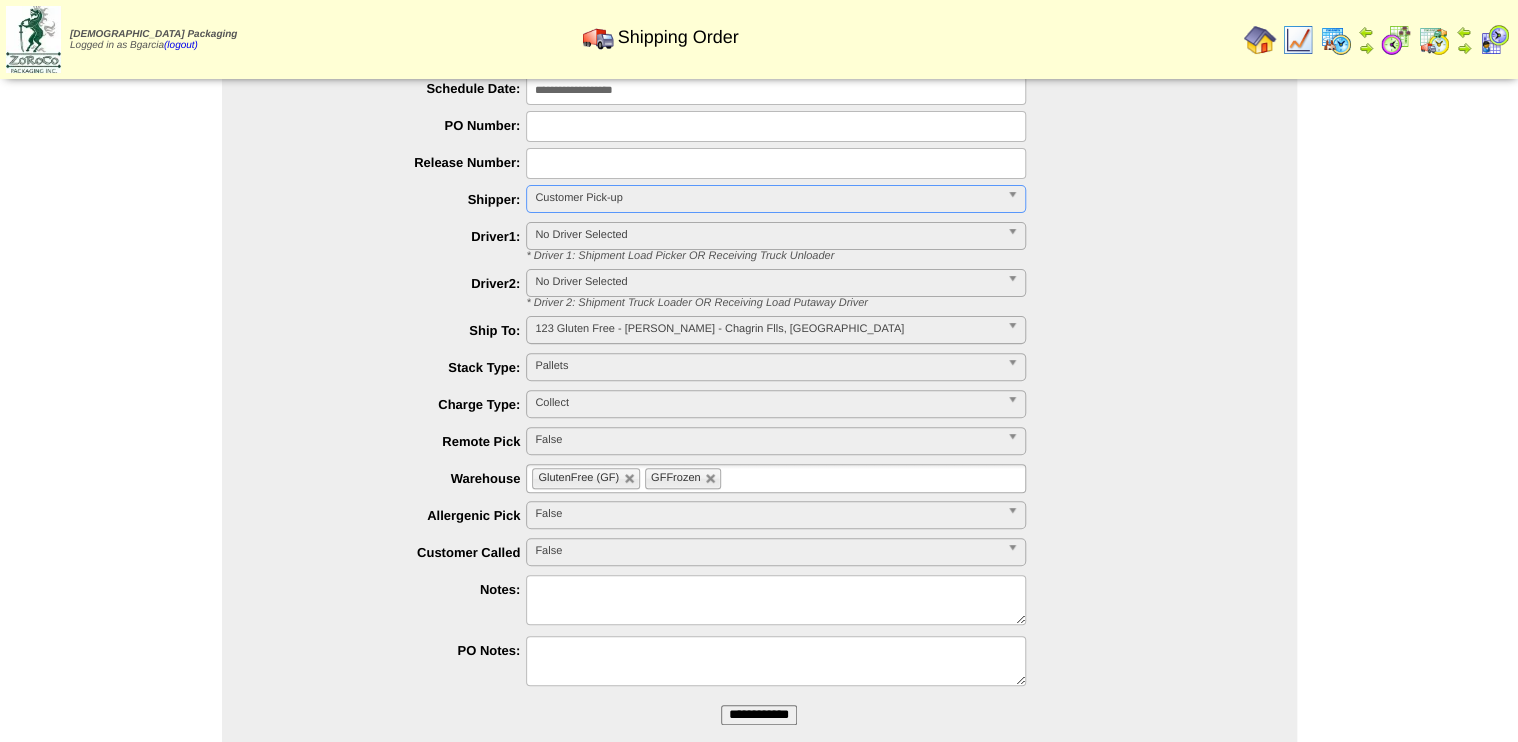 scroll, scrollTop: 160, scrollLeft: 0, axis: vertical 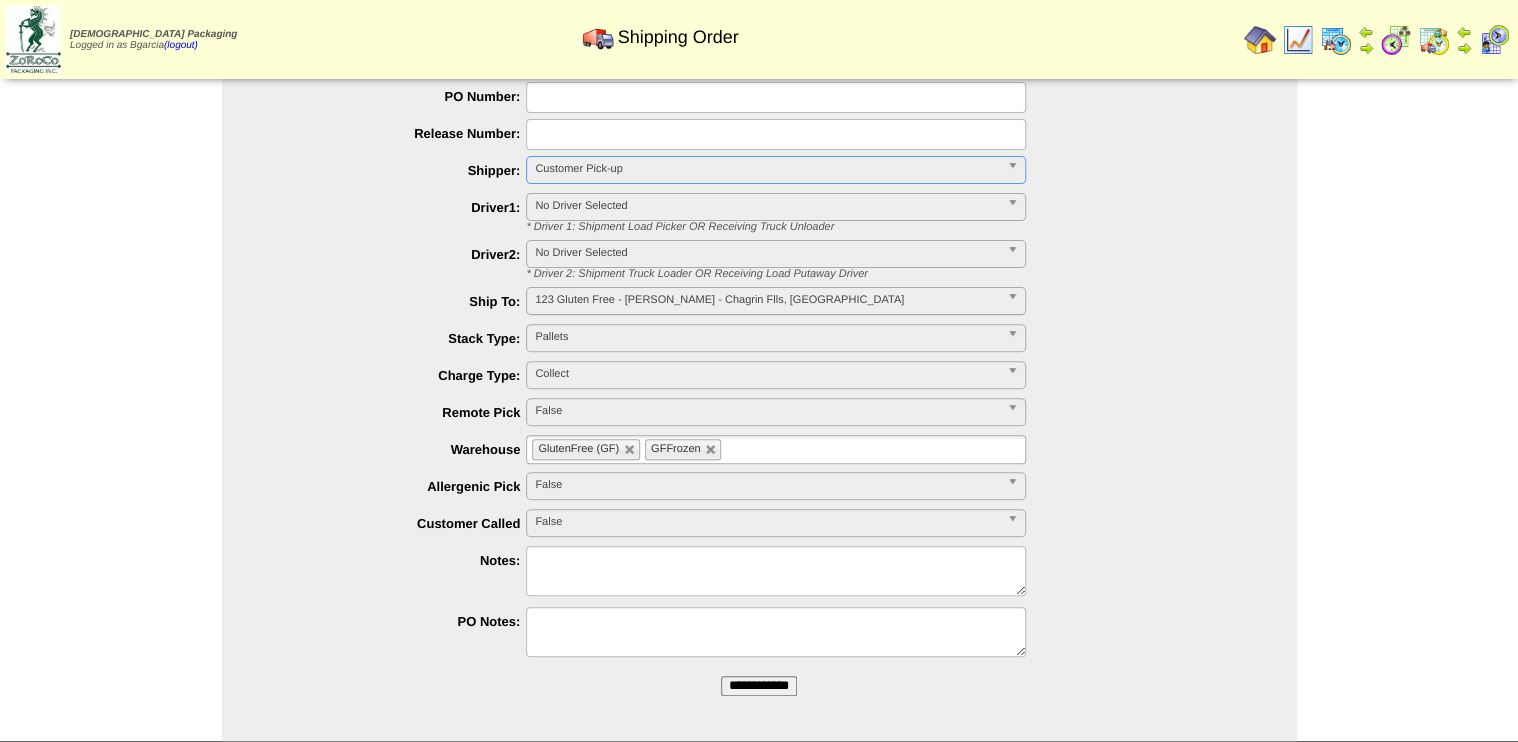 click on "**********" at bounding box center (759, 686) 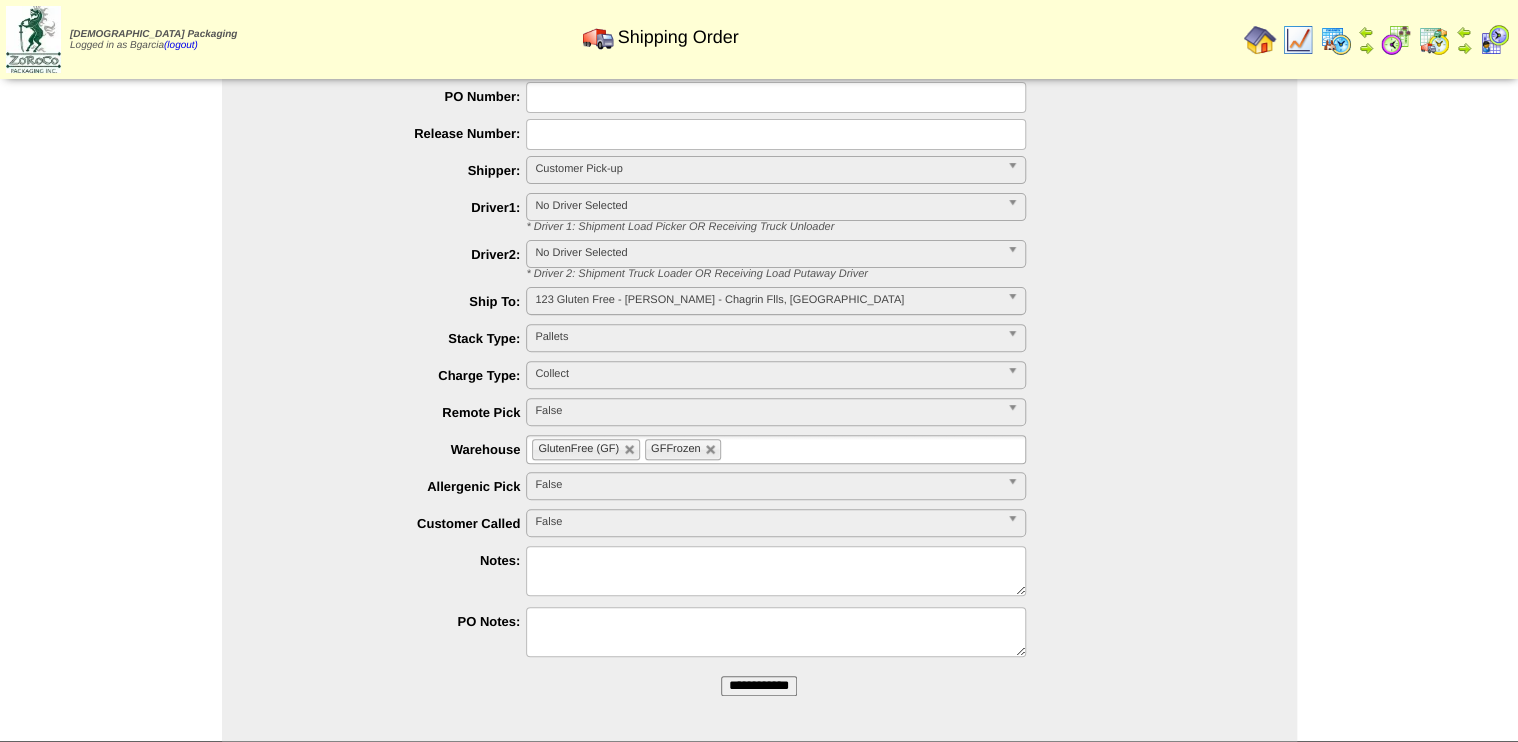 scroll, scrollTop: 80, scrollLeft: 0, axis: vertical 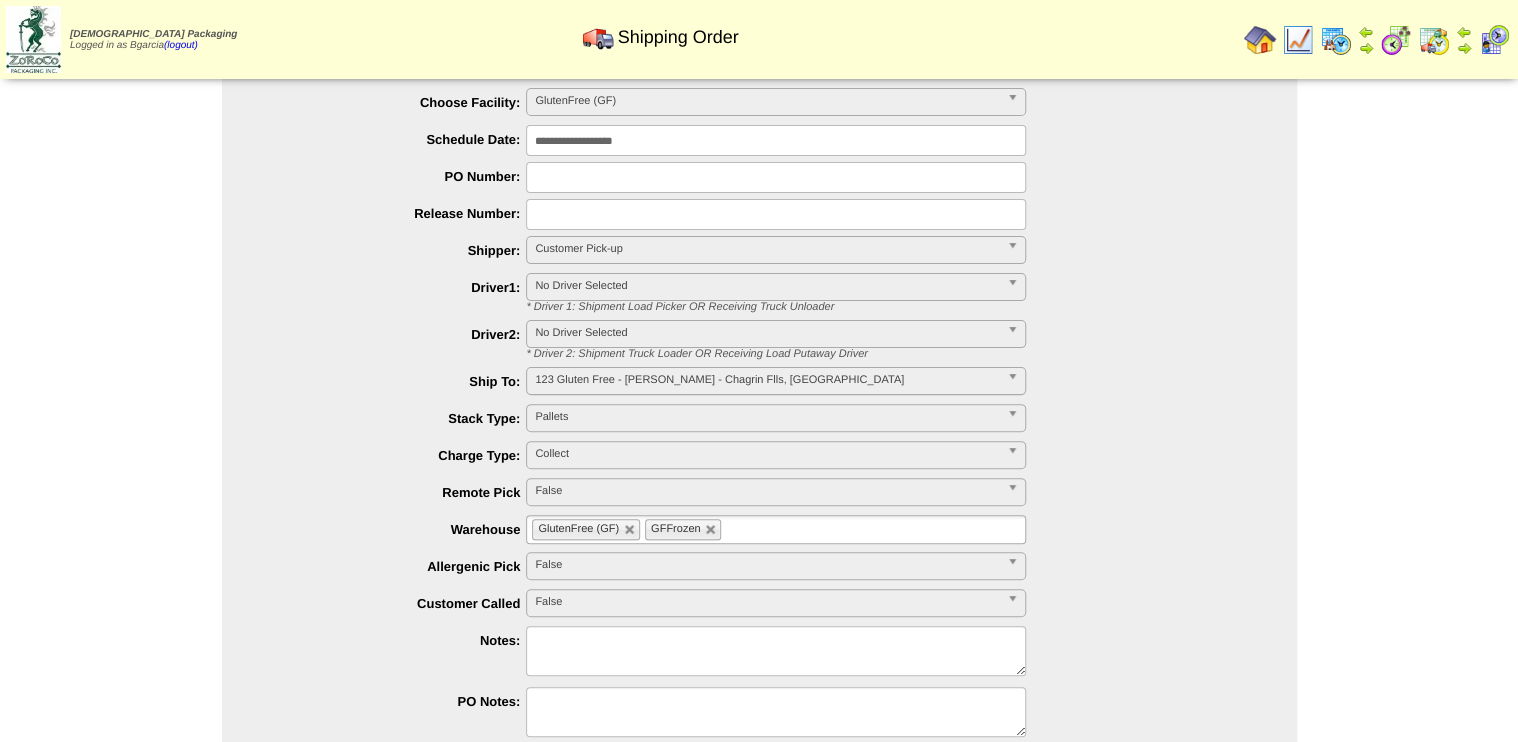 click at bounding box center (776, 177) 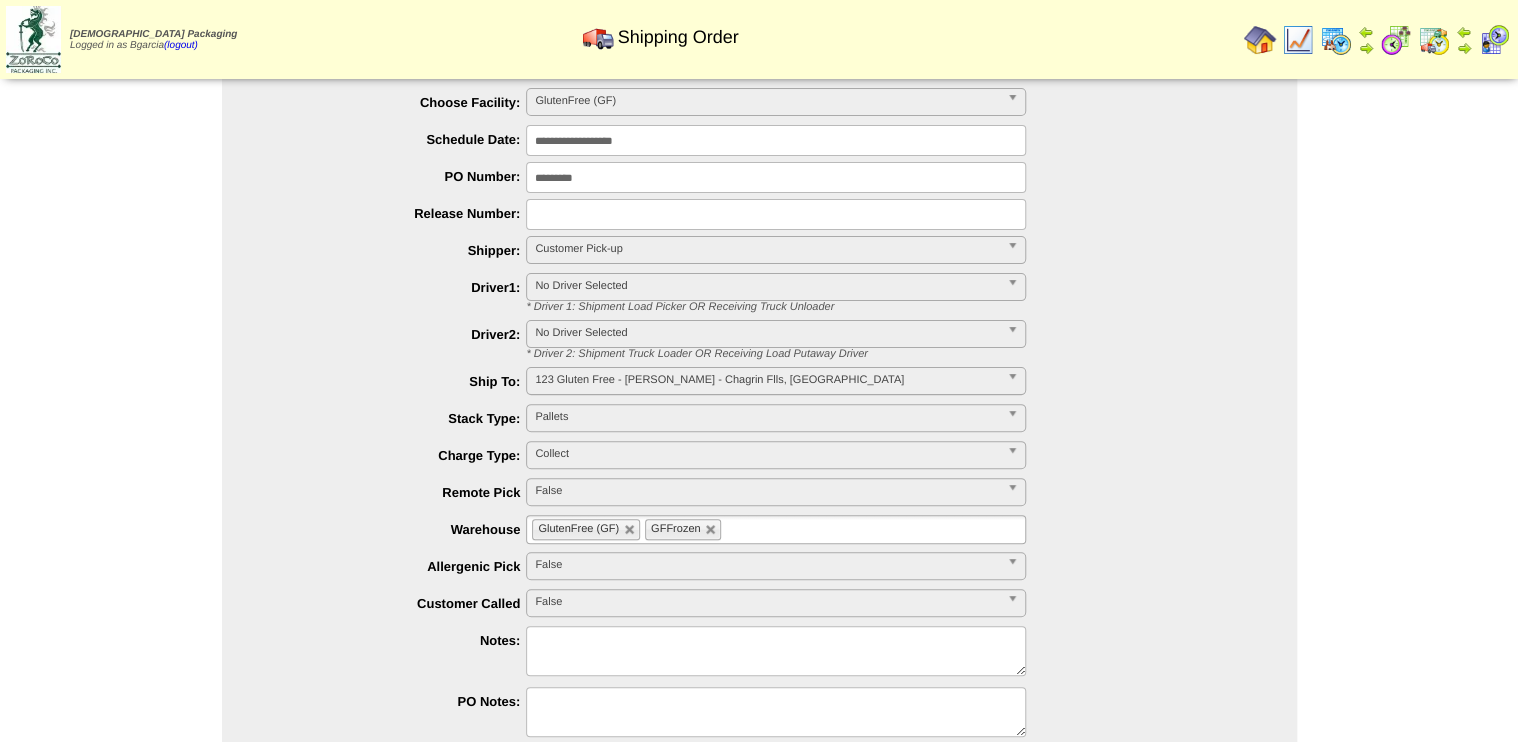 drag, startPoint x: 540, startPoint y: 177, endPoint x: 517, endPoint y: 186, distance: 24.698177 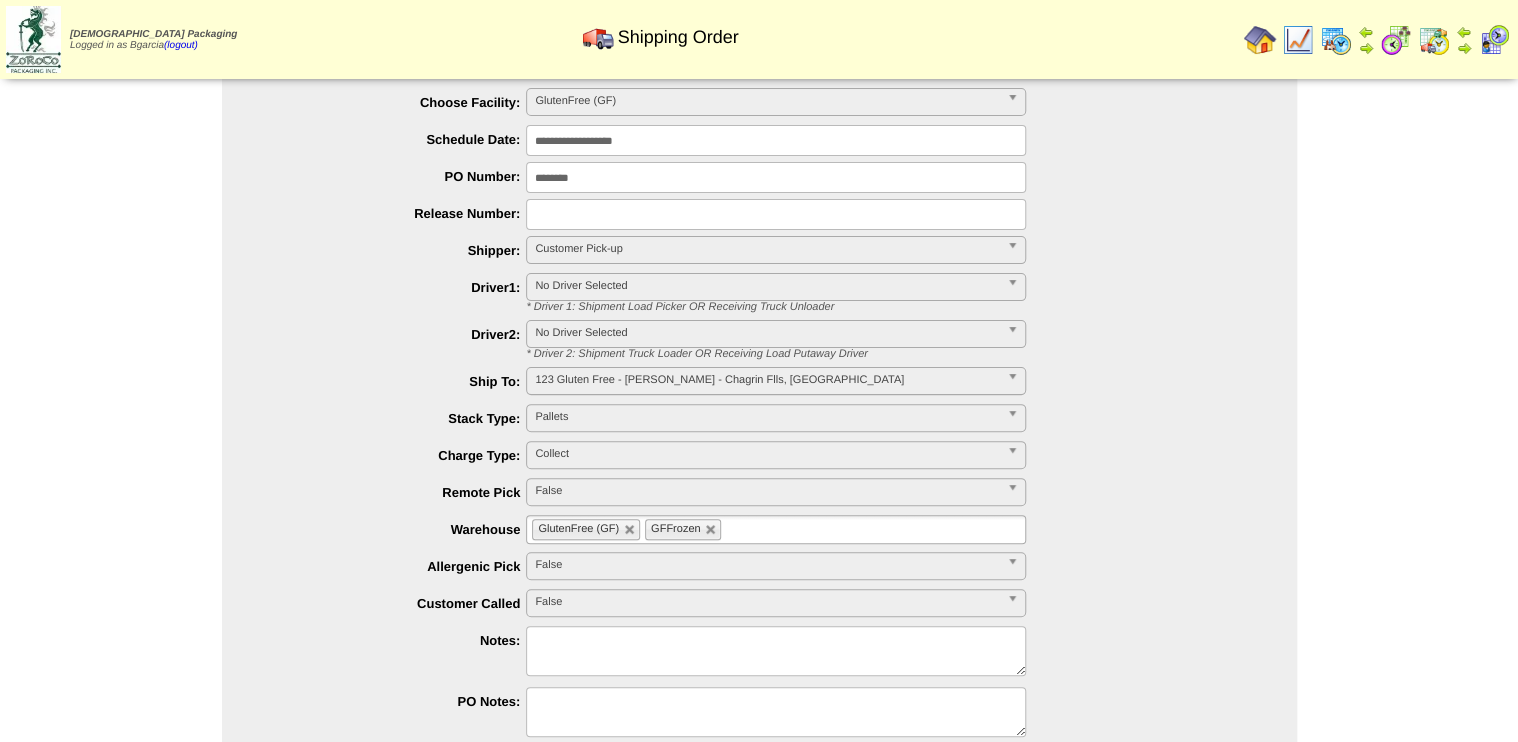 type on "********" 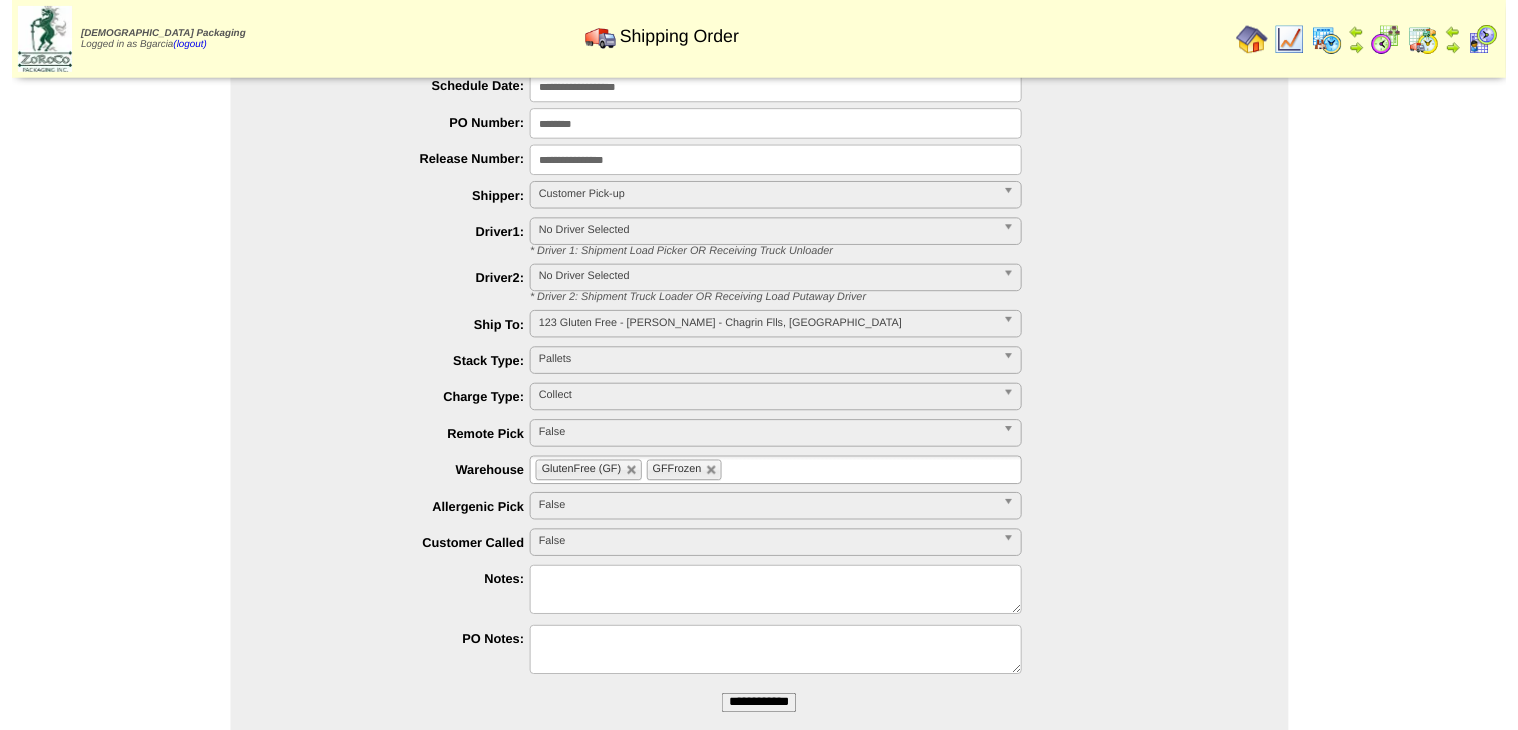 scroll, scrollTop: 188, scrollLeft: 0, axis: vertical 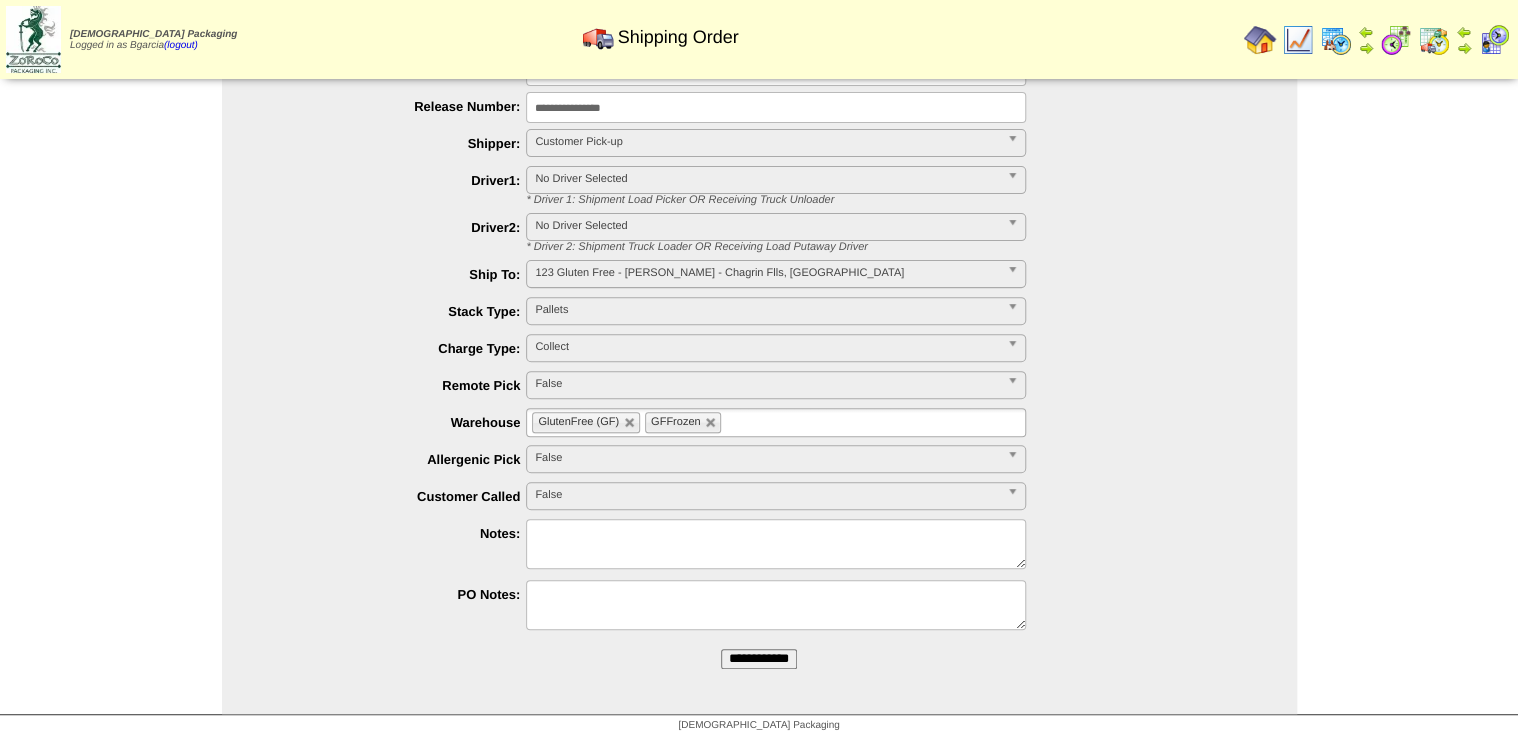 type on "**********" 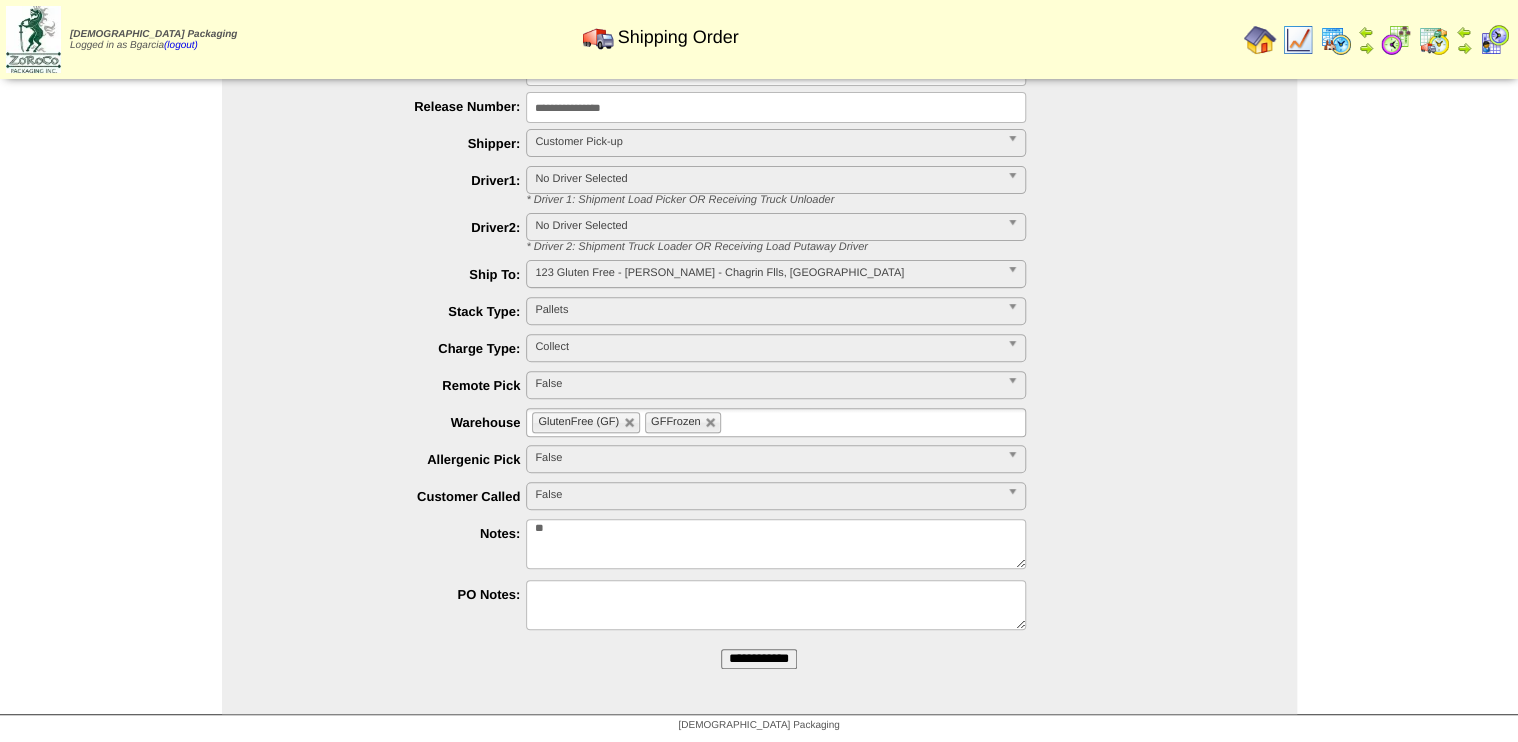 type on "*" 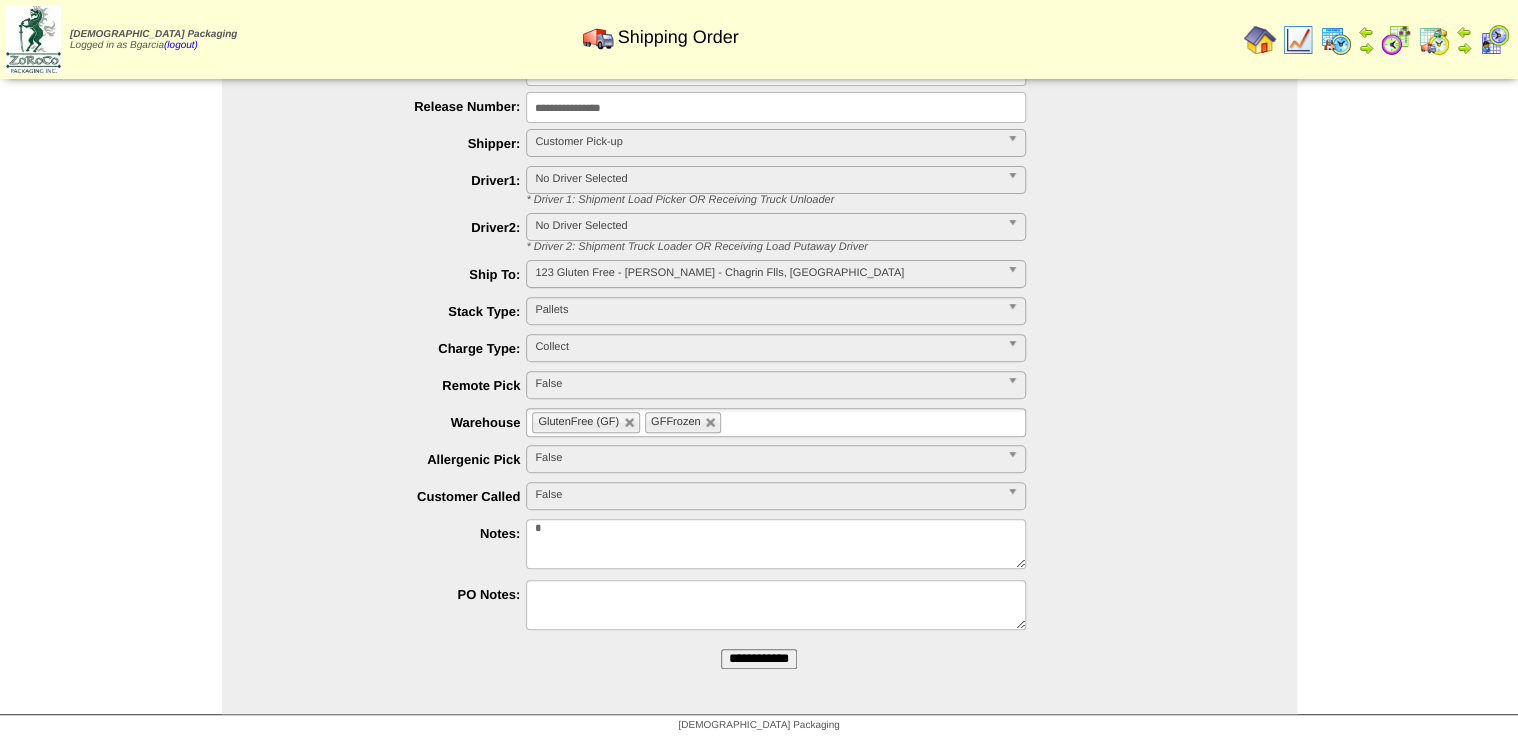 type 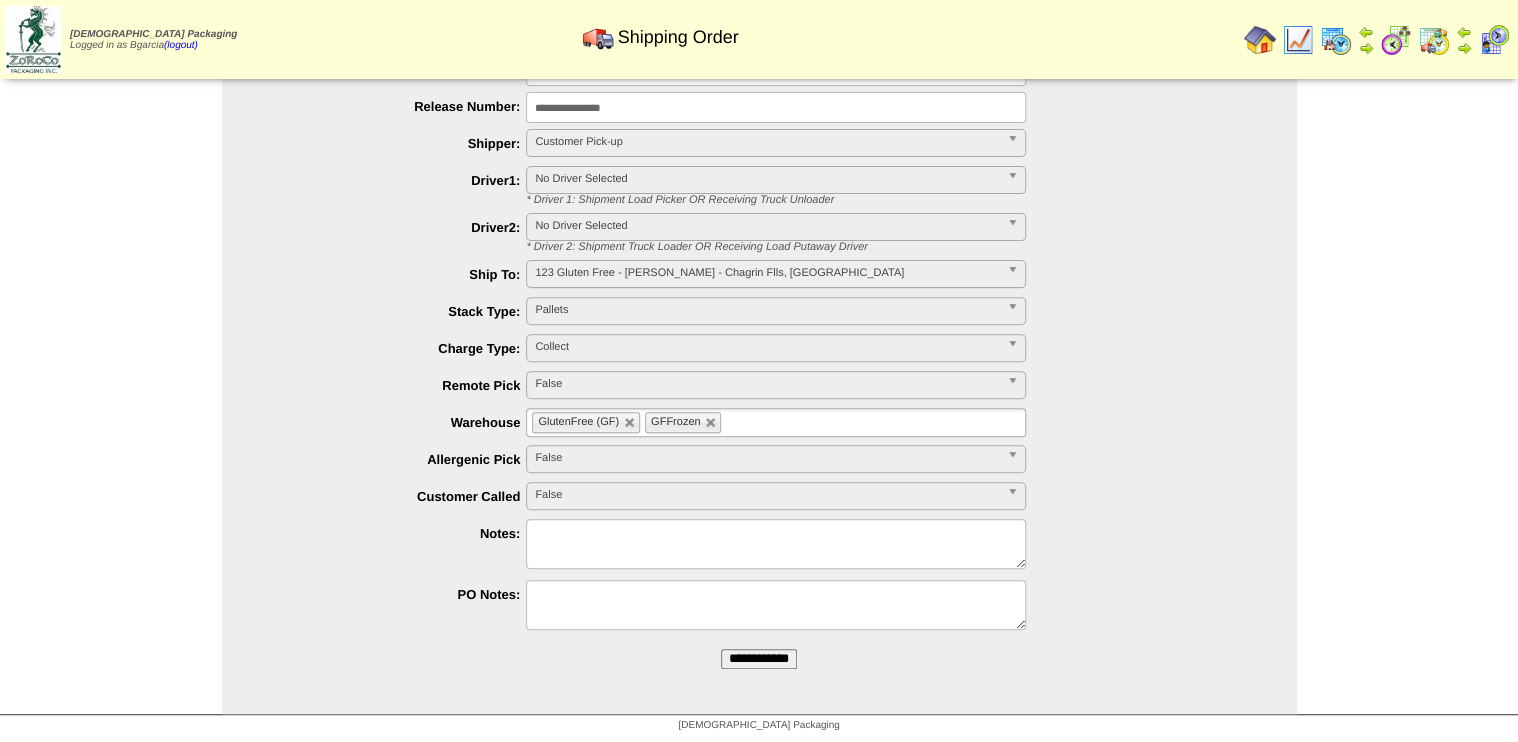 click on "**********" at bounding box center [759, 659] 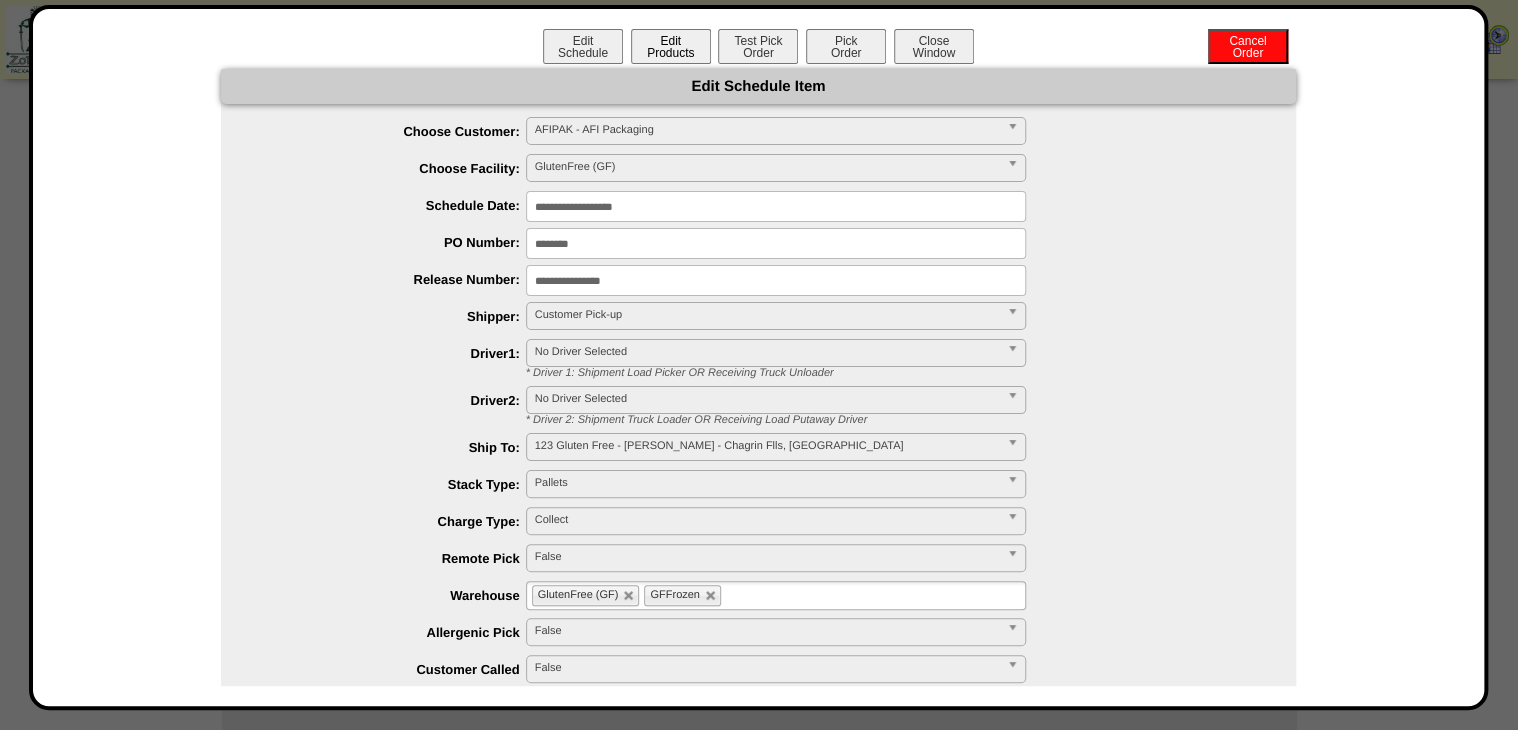 click on "Edit Products" at bounding box center [671, 46] 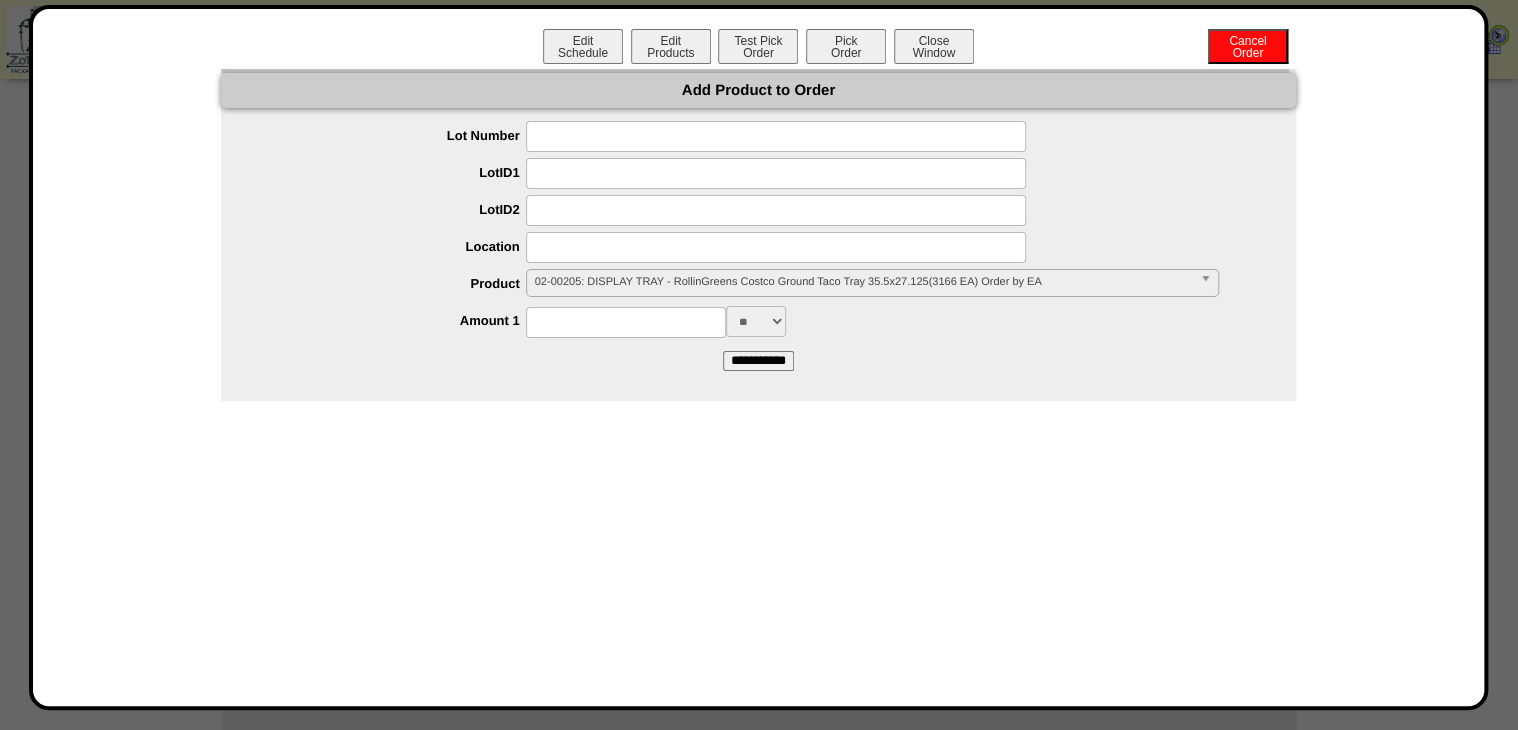 click at bounding box center [776, 136] 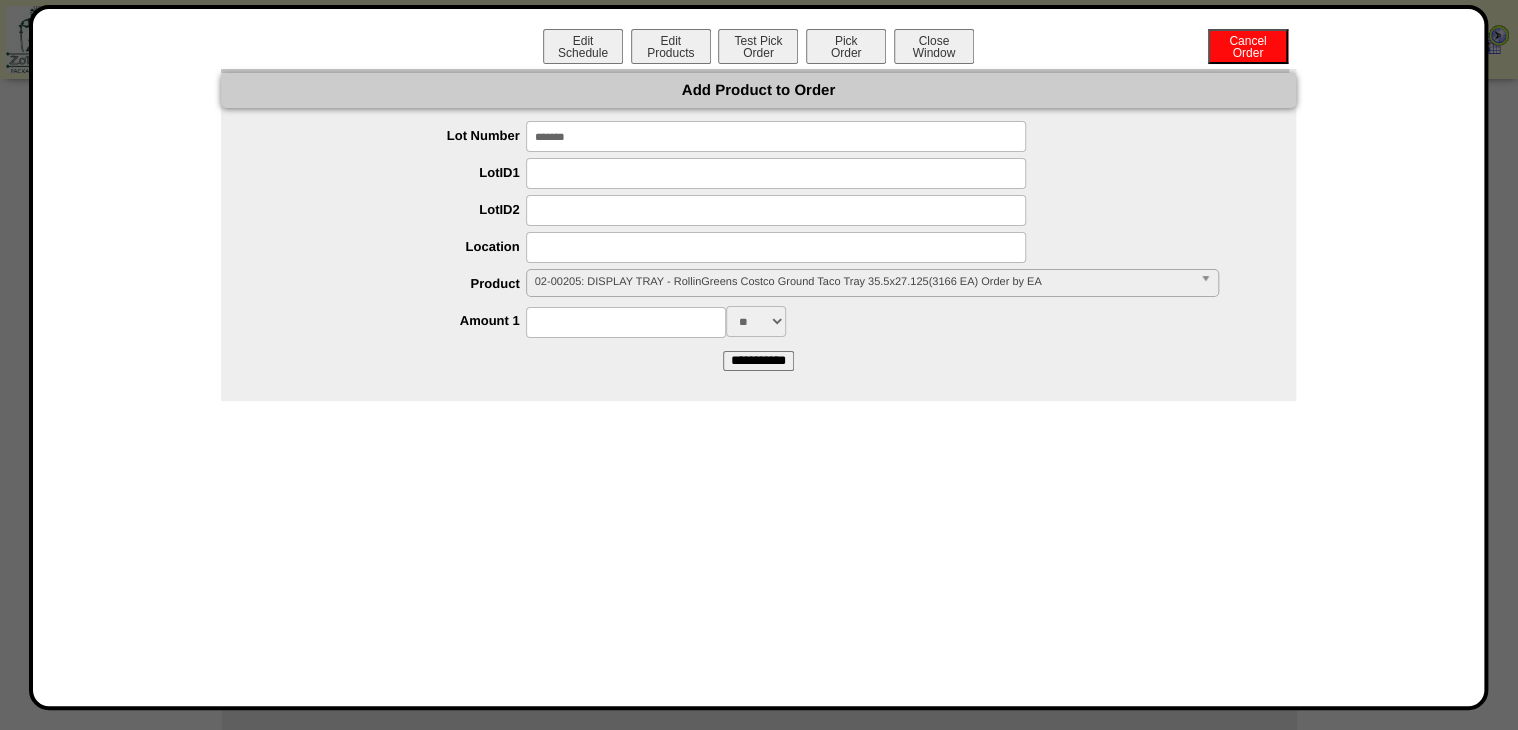 type on "*******" 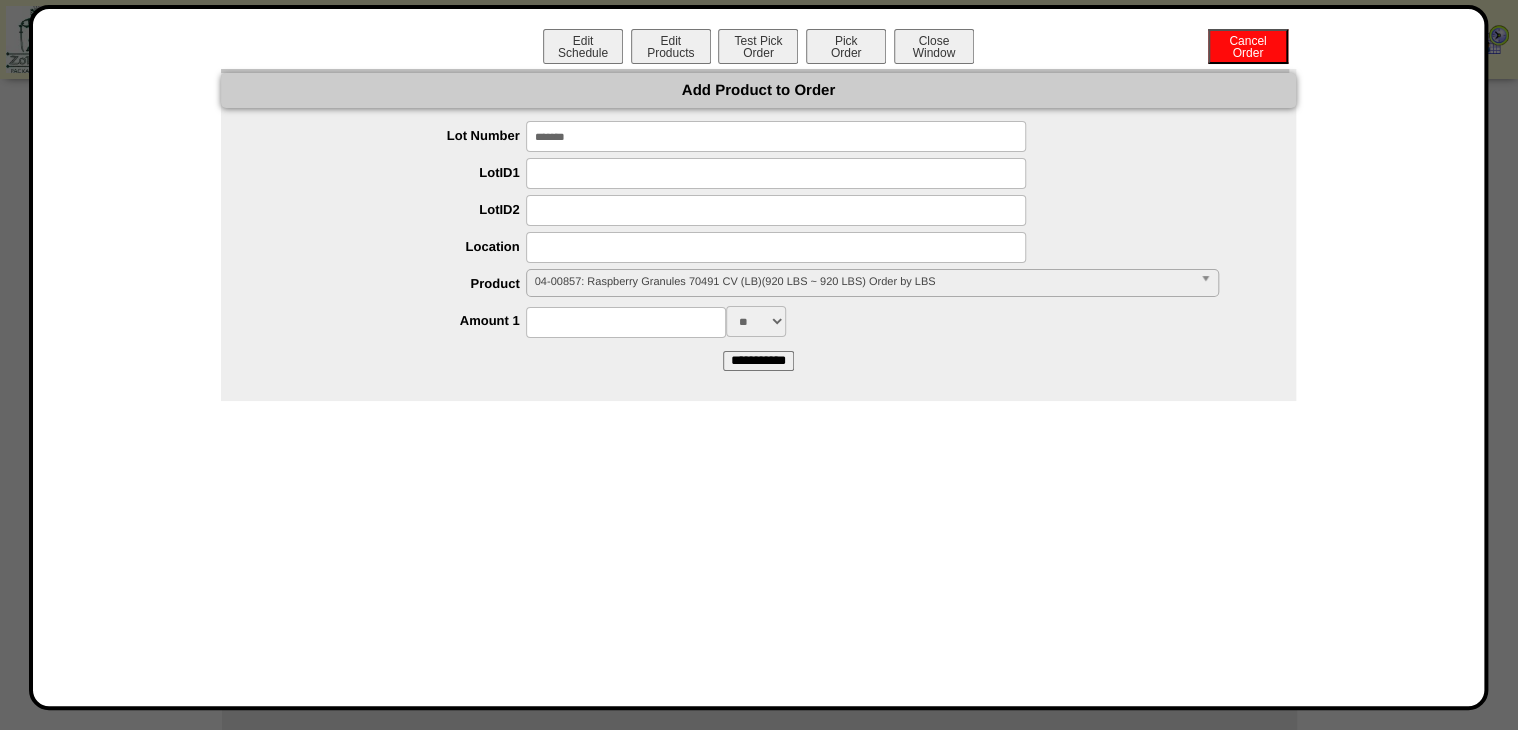 click on "04-00857: Raspberry Granules 70491 CV (LB)(920 LBS ~ 920 LBS) Order by LBS" at bounding box center (863, 282) 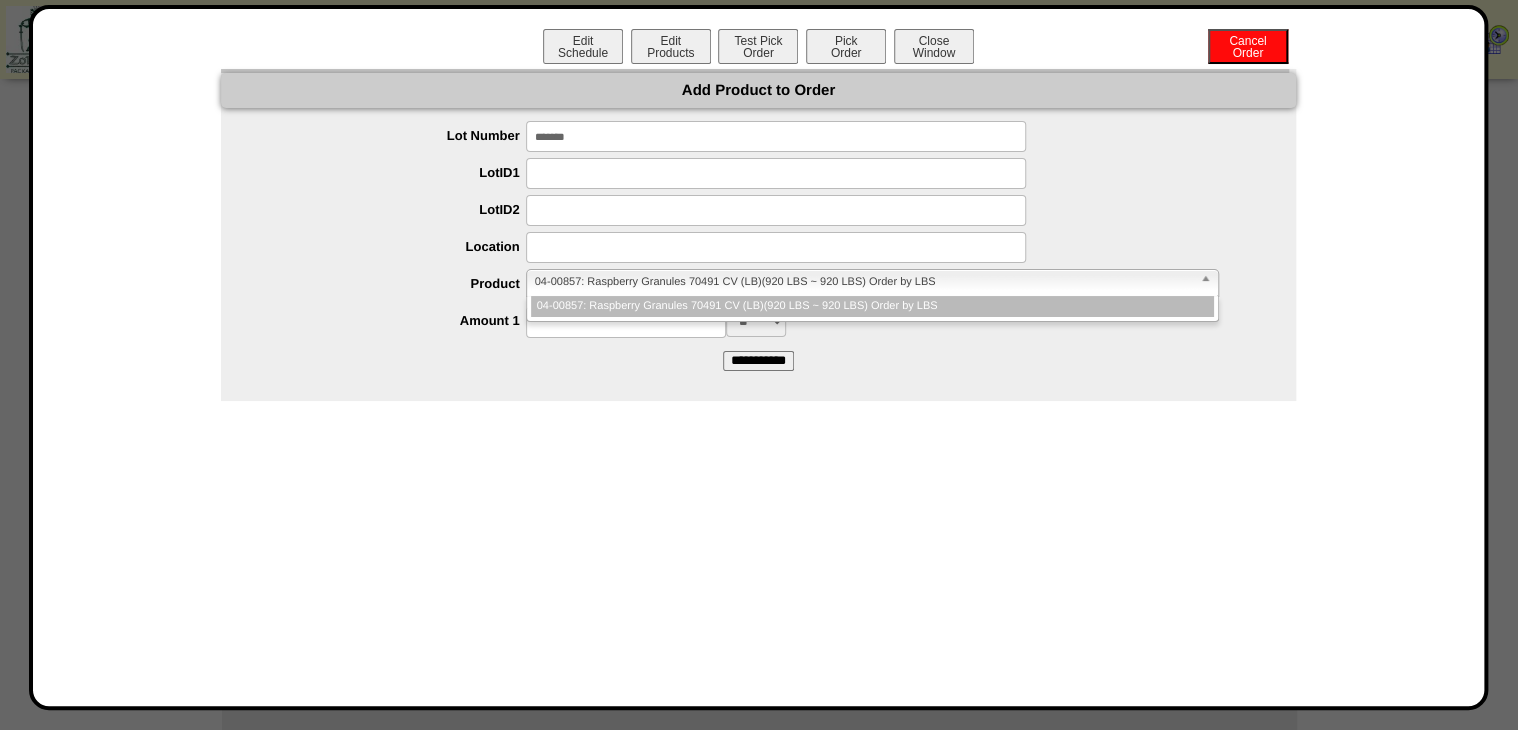 click on "04-00857: Raspberry Granules 70491 CV (LB)(920 LBS ~ 920 LBS) Order by LBS" at bounding box center [863, 282] 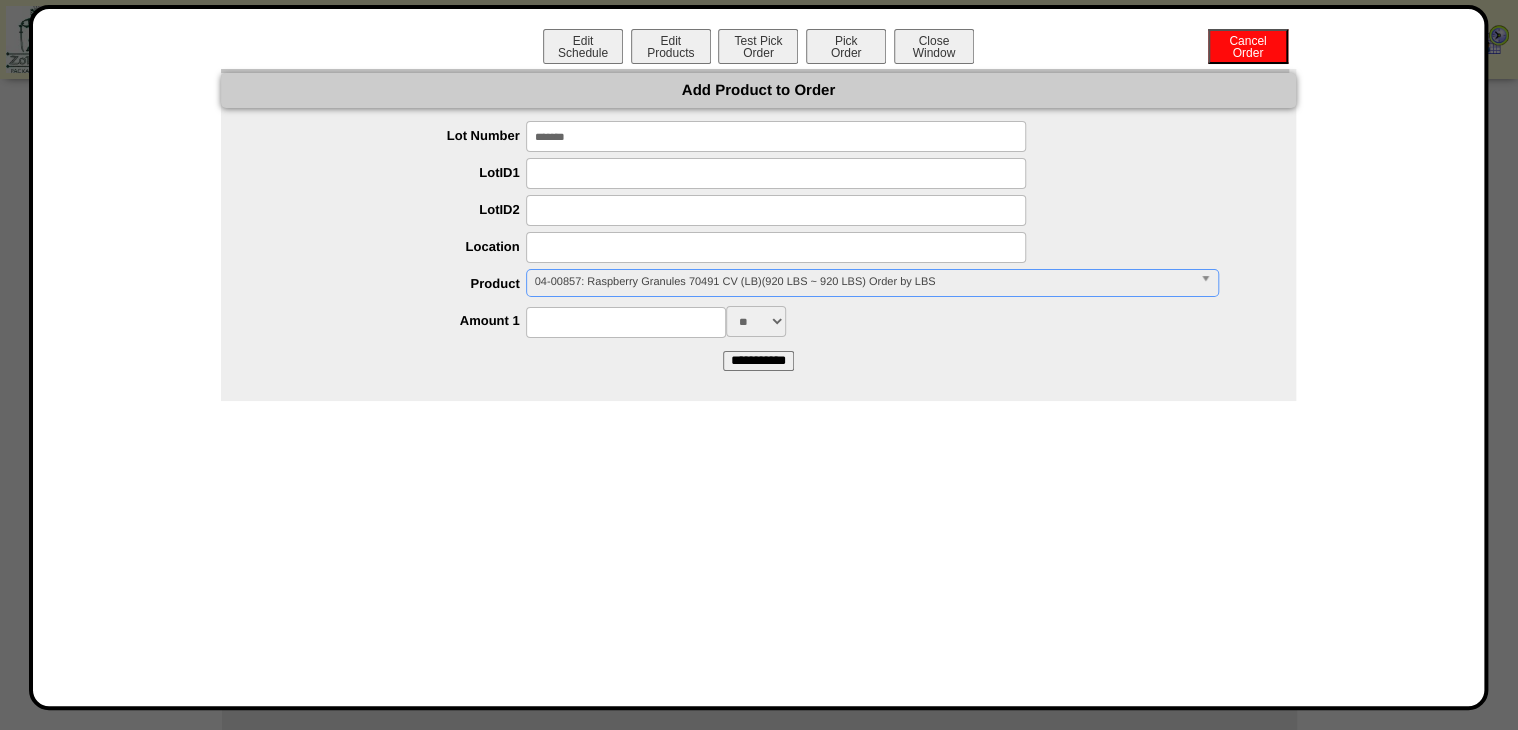 click on "** ***" at bounding box center [756, 321] 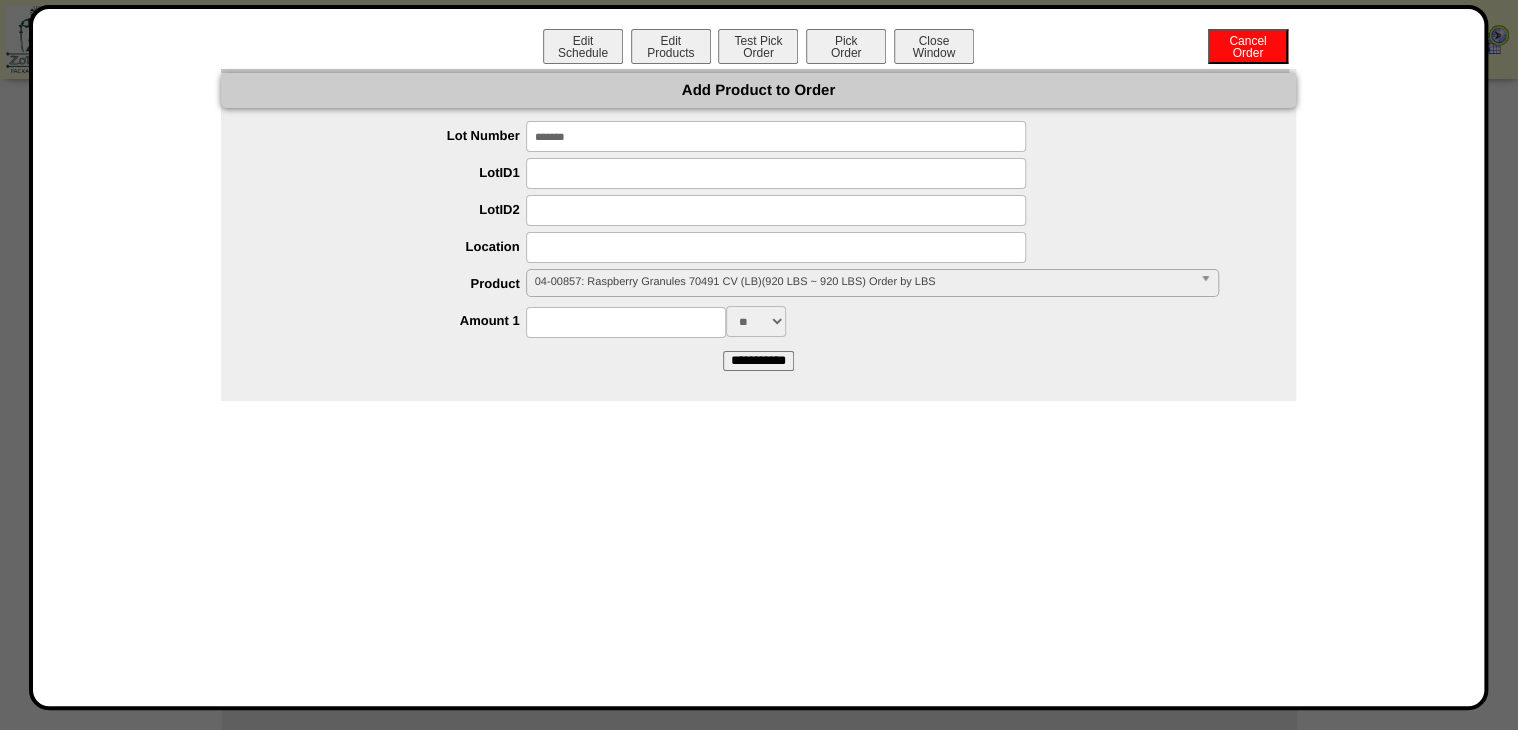 click on "04-00857: Raspberry Granules 70491 CV (LB)(920 LBS ~ 920 LBS) Order by LBS" at bounding box center (863, 282) 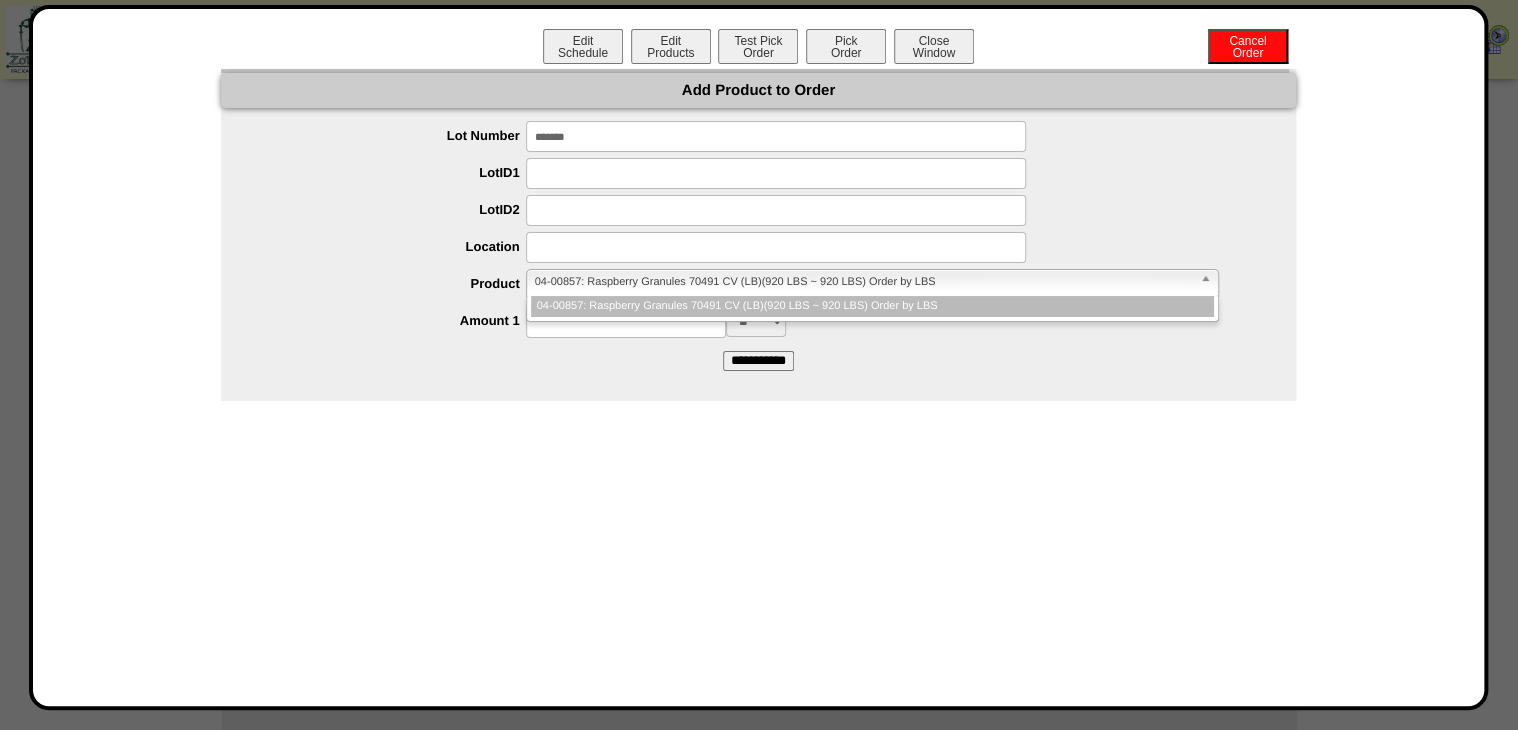 click on "04-00857: Raspberry Granules 70491 CV (LB)(920 LBS ~ 920 LBS) Order by LBS" at bounding box center (872, 306) 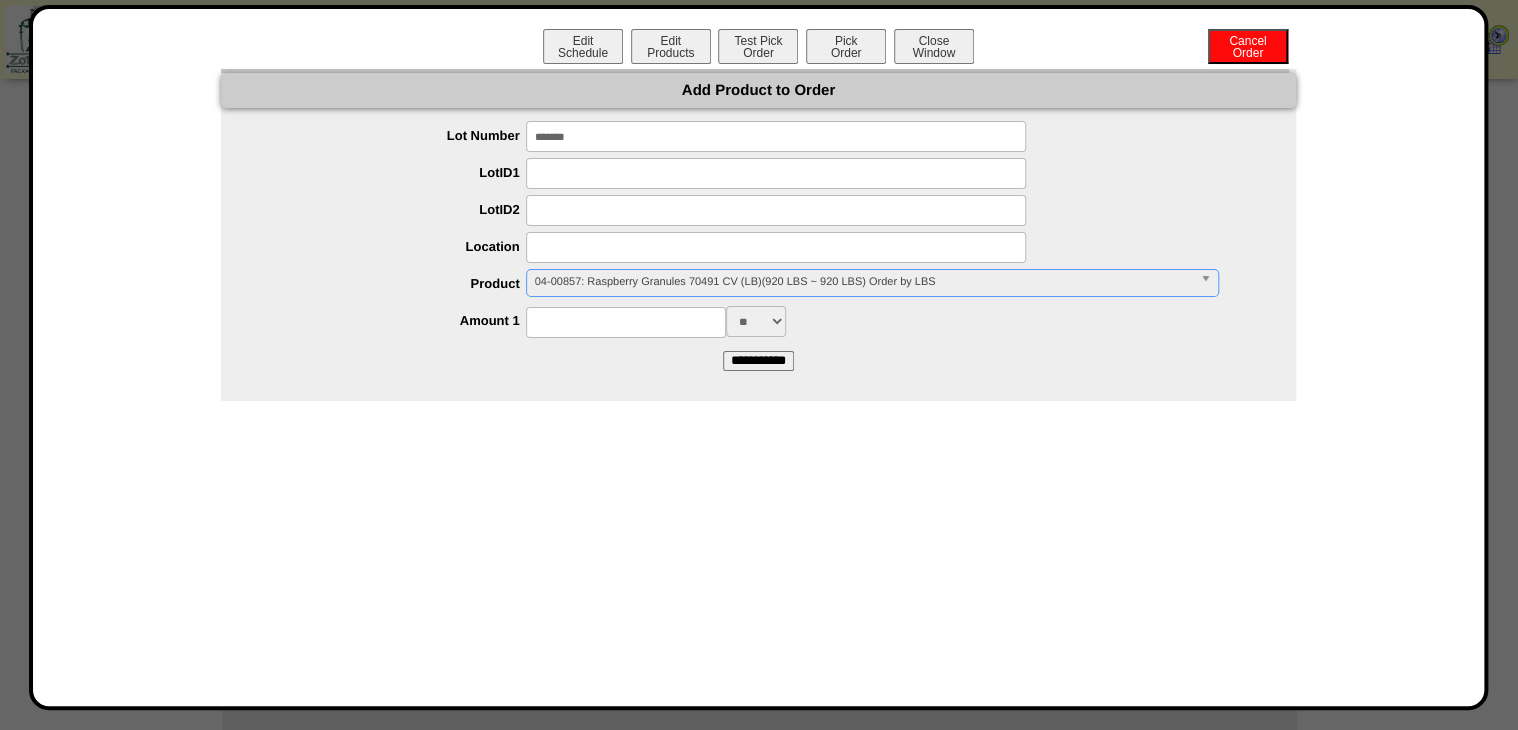 click at bounding box center (626, 322) 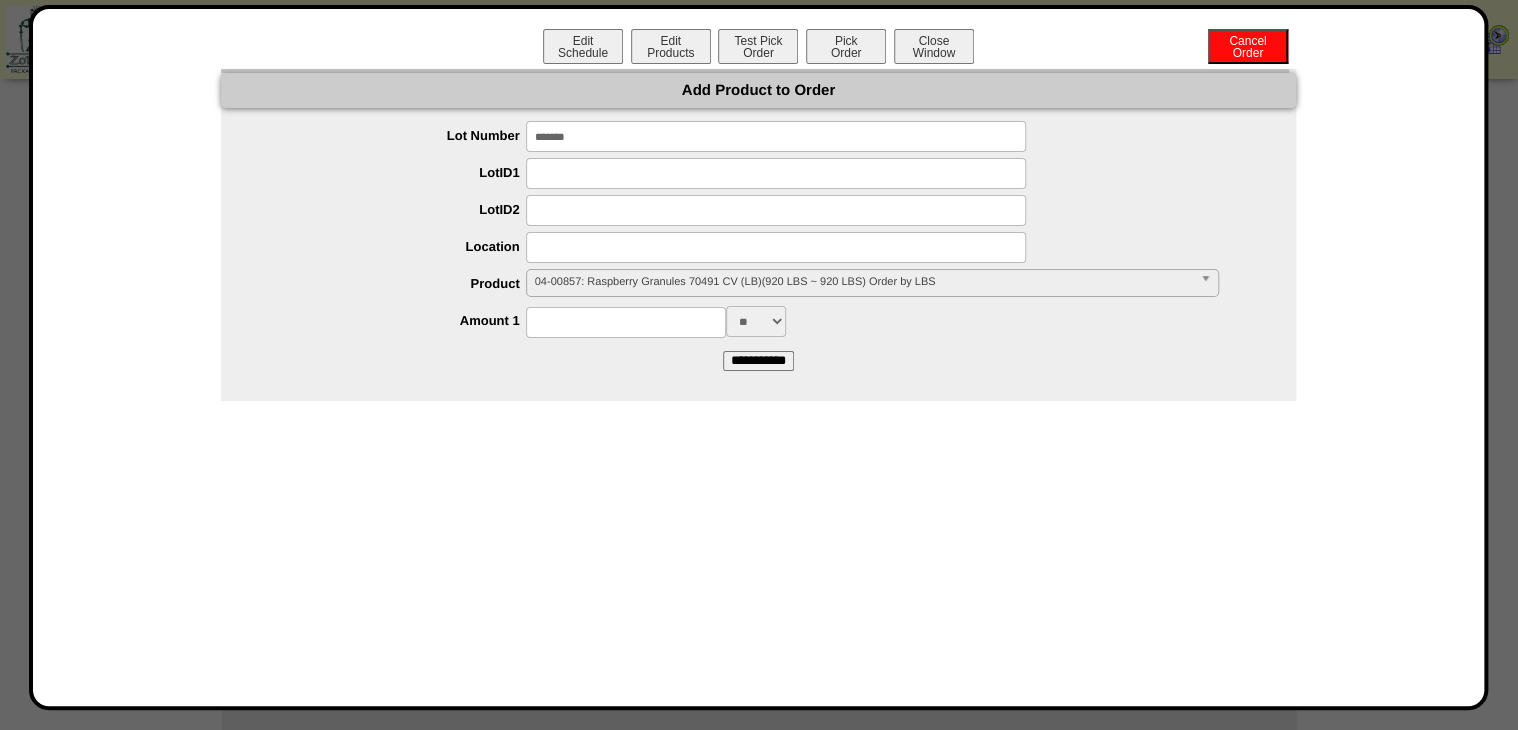 click on "*******" at bounding box center (776, 136) 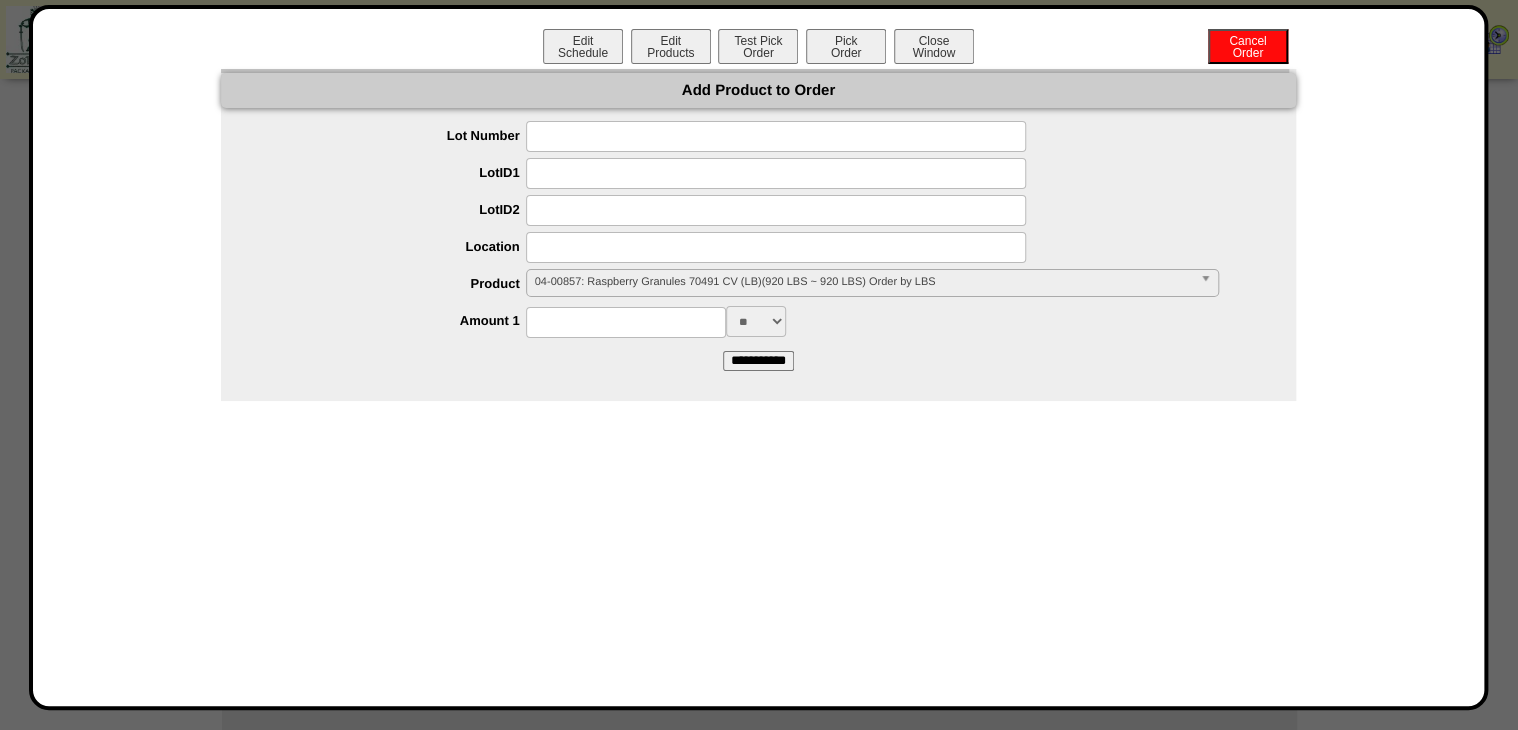 type 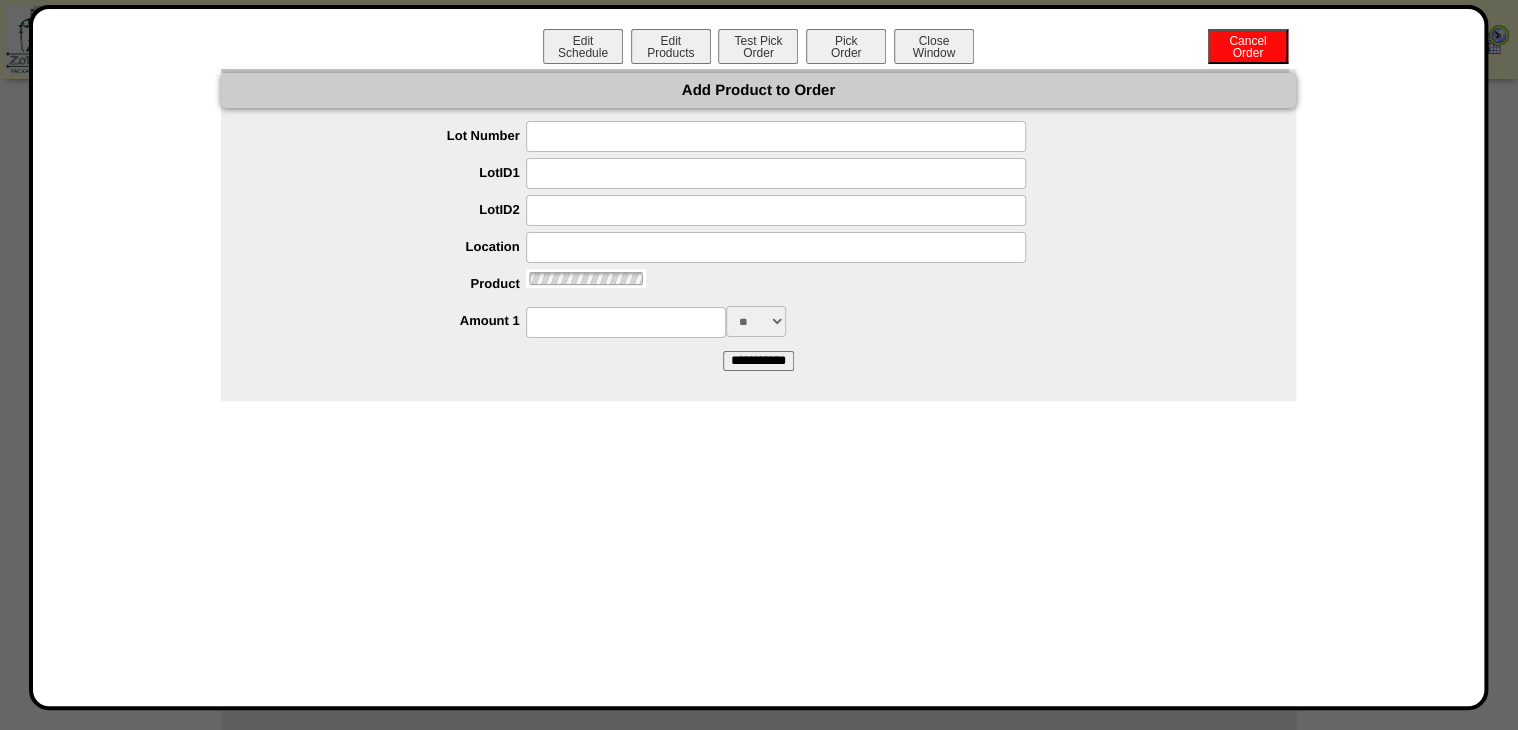 click on "Lot Number
LotID1
LotID2
Location
Product
Amount 1
** ***
Amount 2
***   EA
Price
(Price per     )" at bounding box center [758, 245] 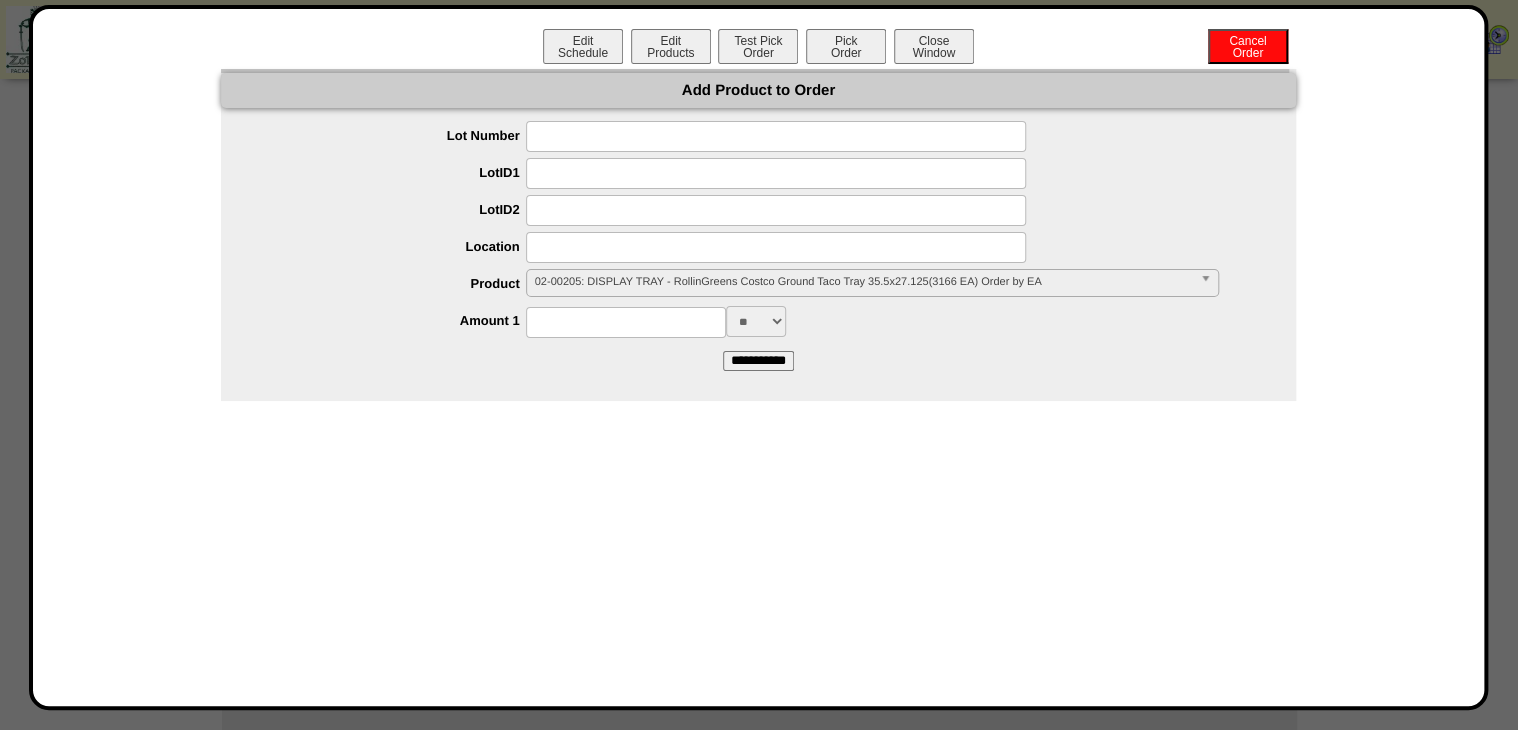 click on "02-00205: DISPLAY TRAY - RollinGreens Costco Ground Taco Tray 35.5x27.125(3166 EA) Order by EA" at bounding box center (863, 282) 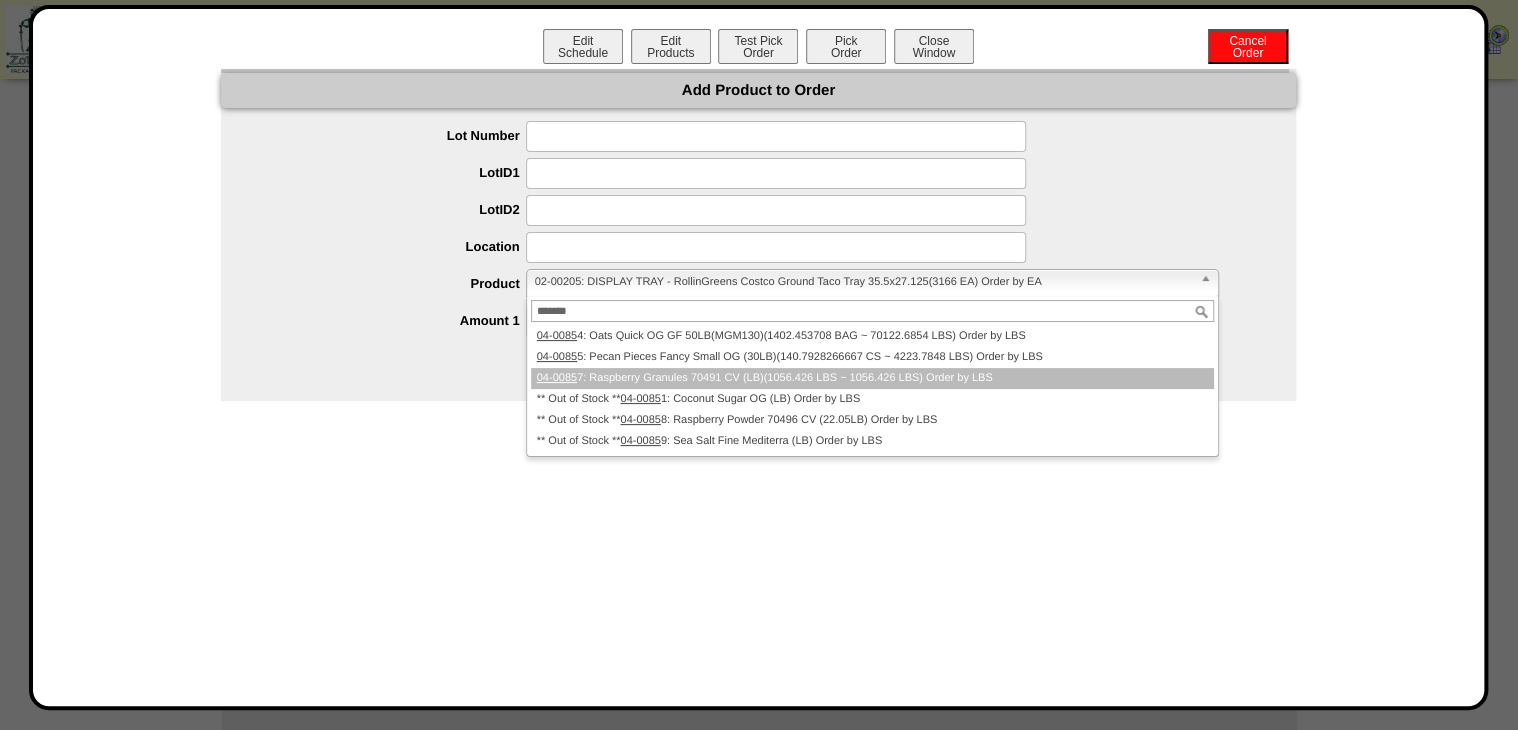 type on "********" 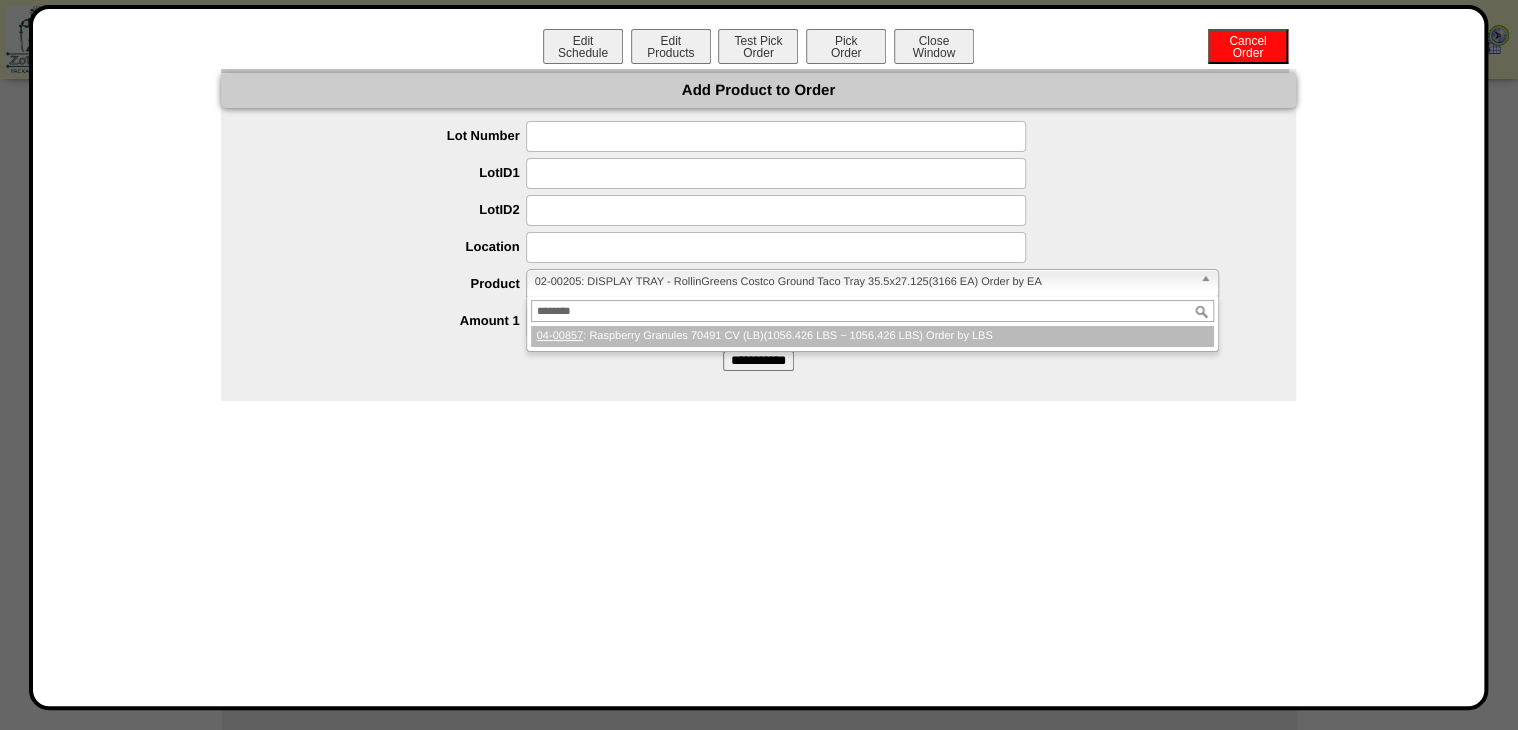 type 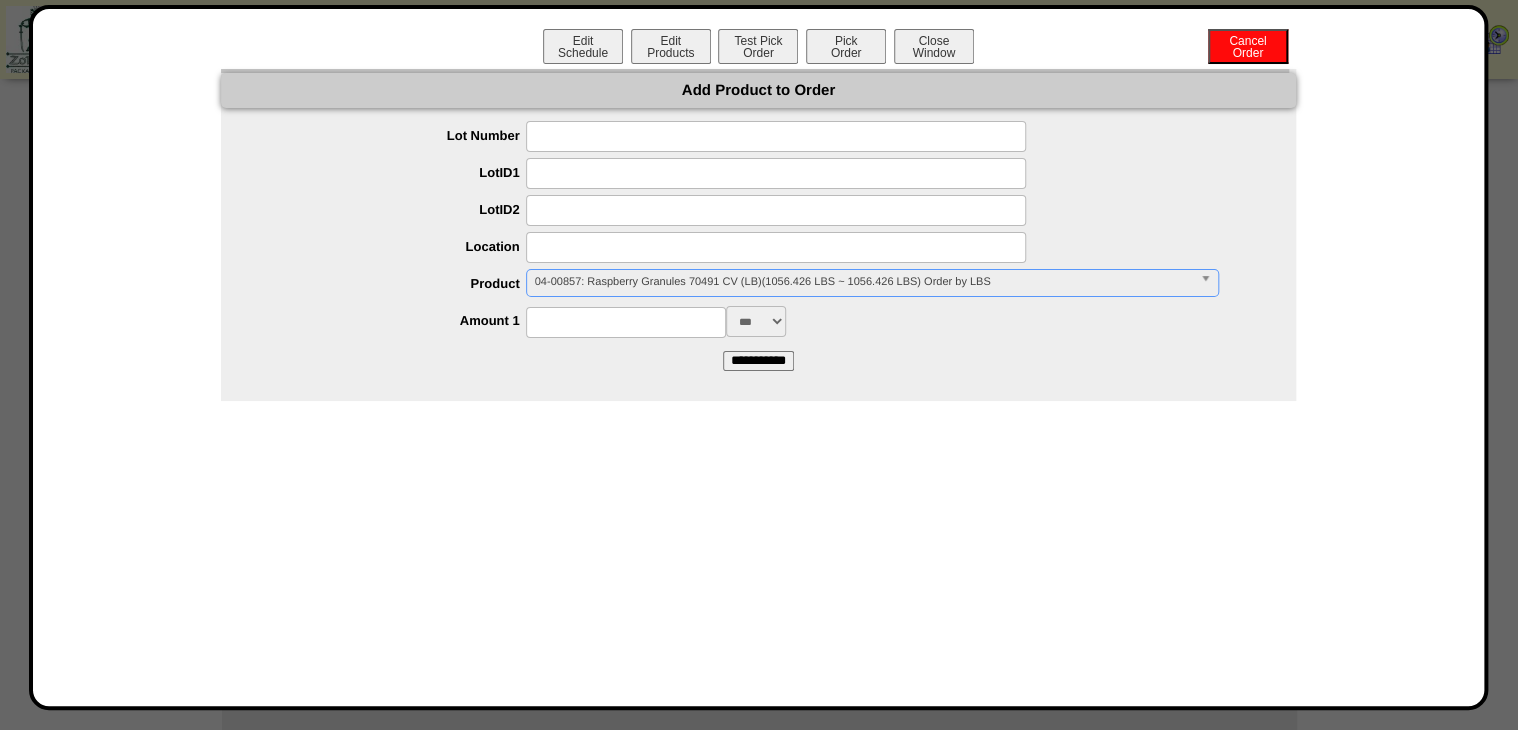 click at bounding box center (626, 322) 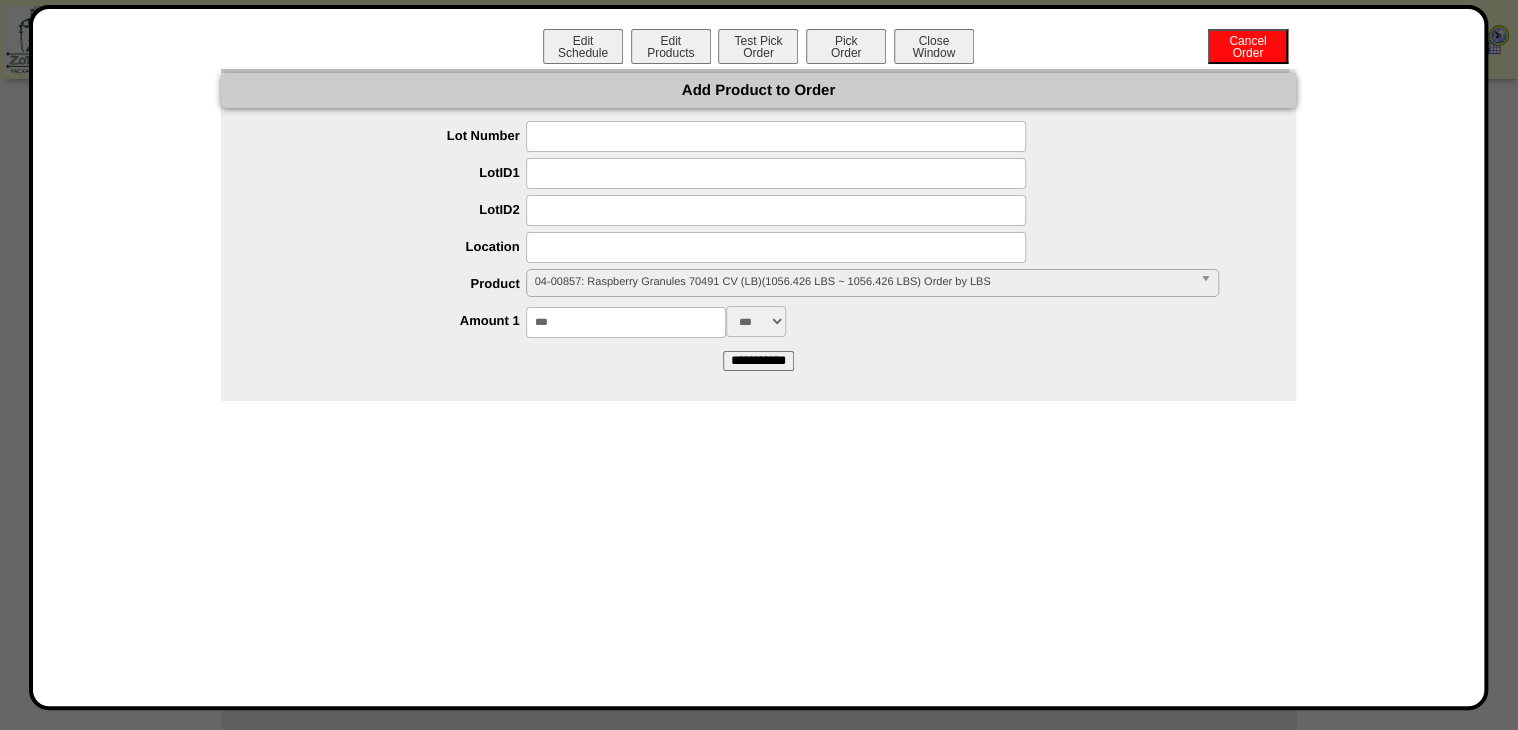 type on "***" 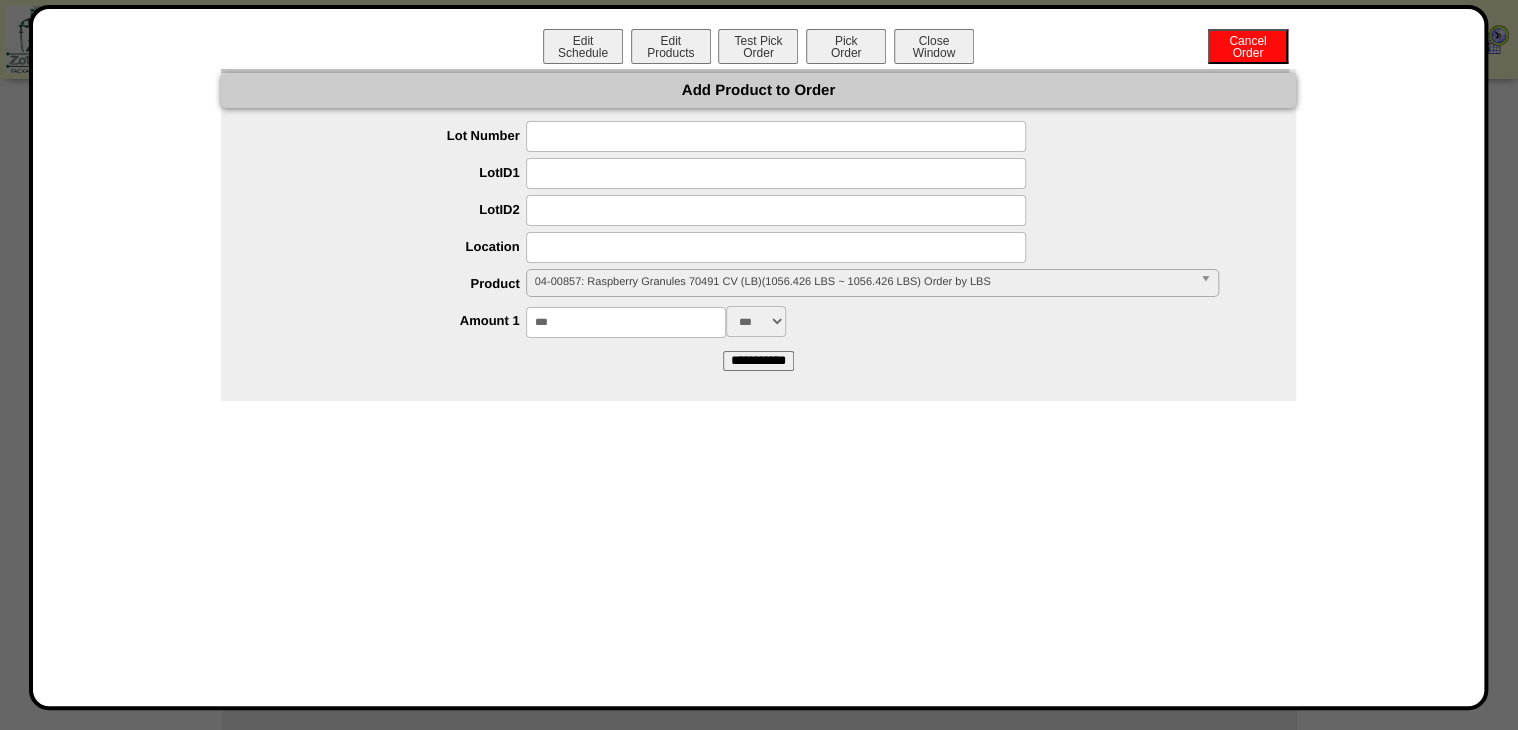 click at bounding box center (776, 136) 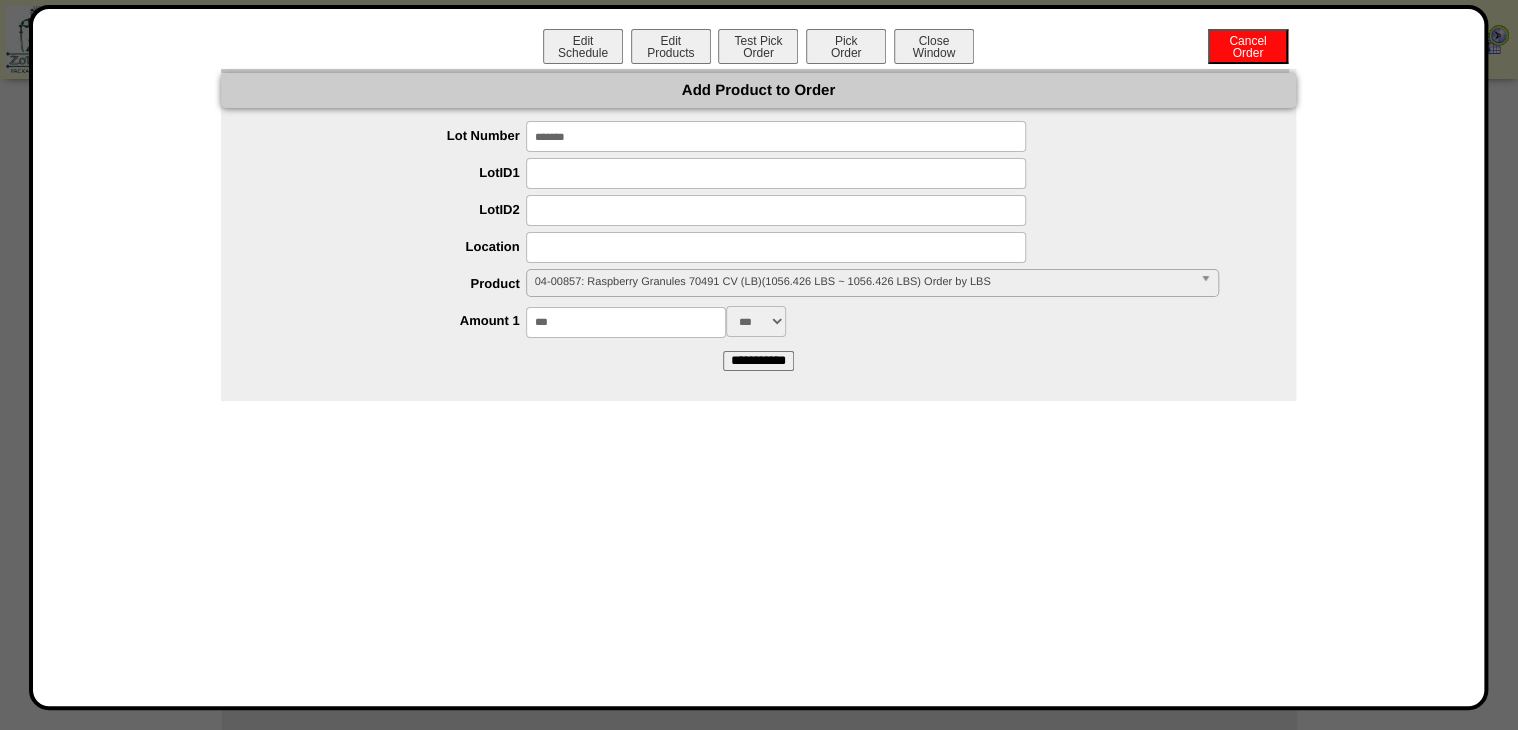 type on "*******" 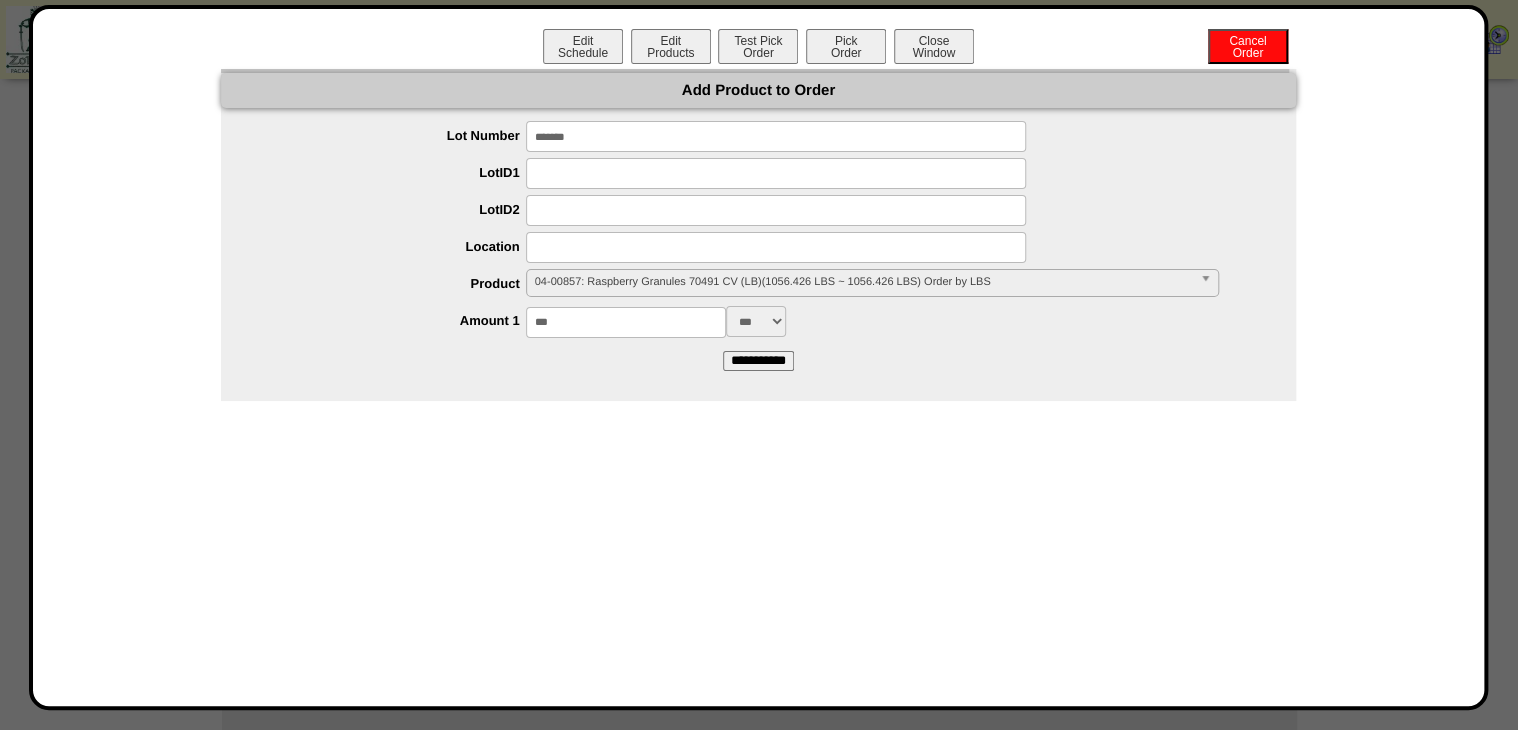 click on "*** ***" at bounding box center (756, 321) 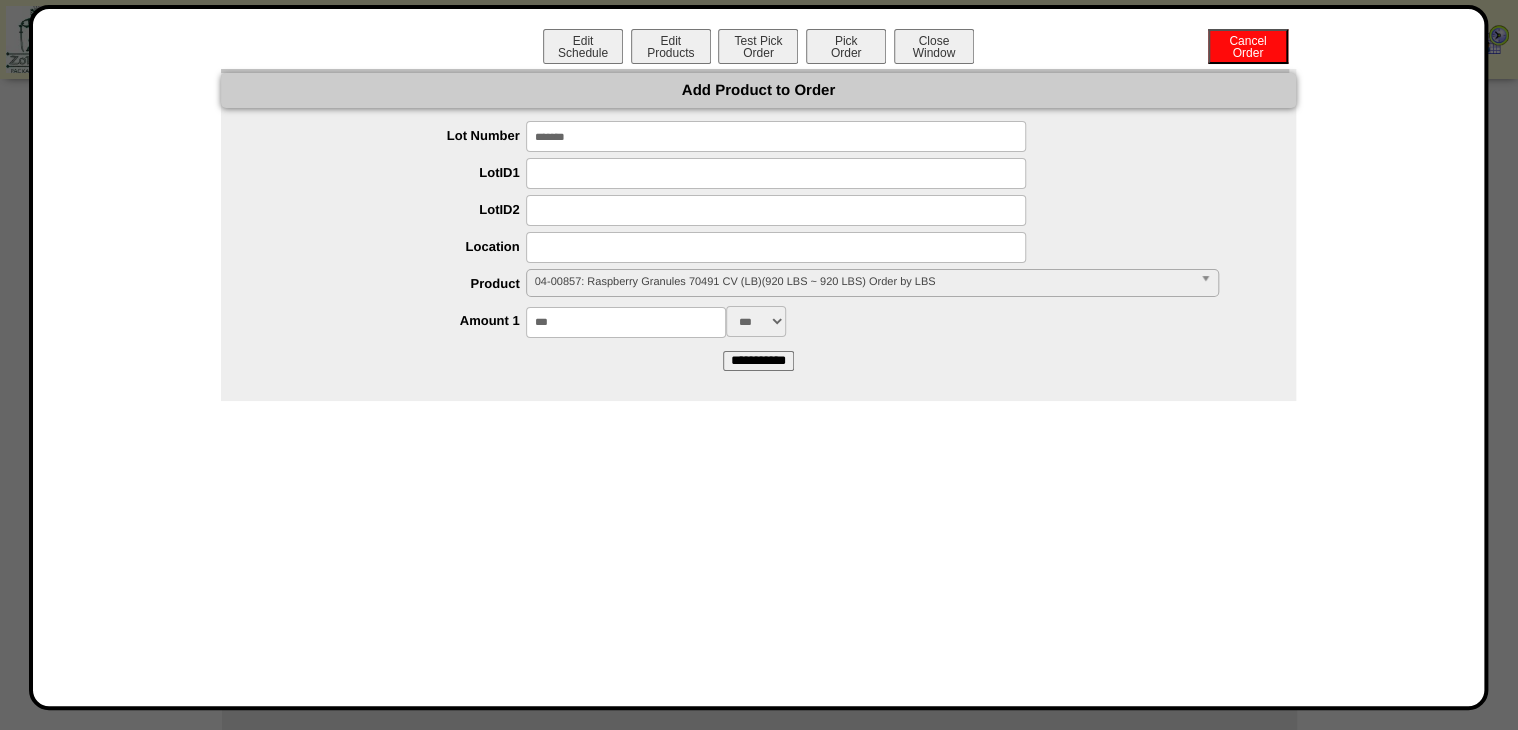click on "**********" at bounding box center (758, 245) 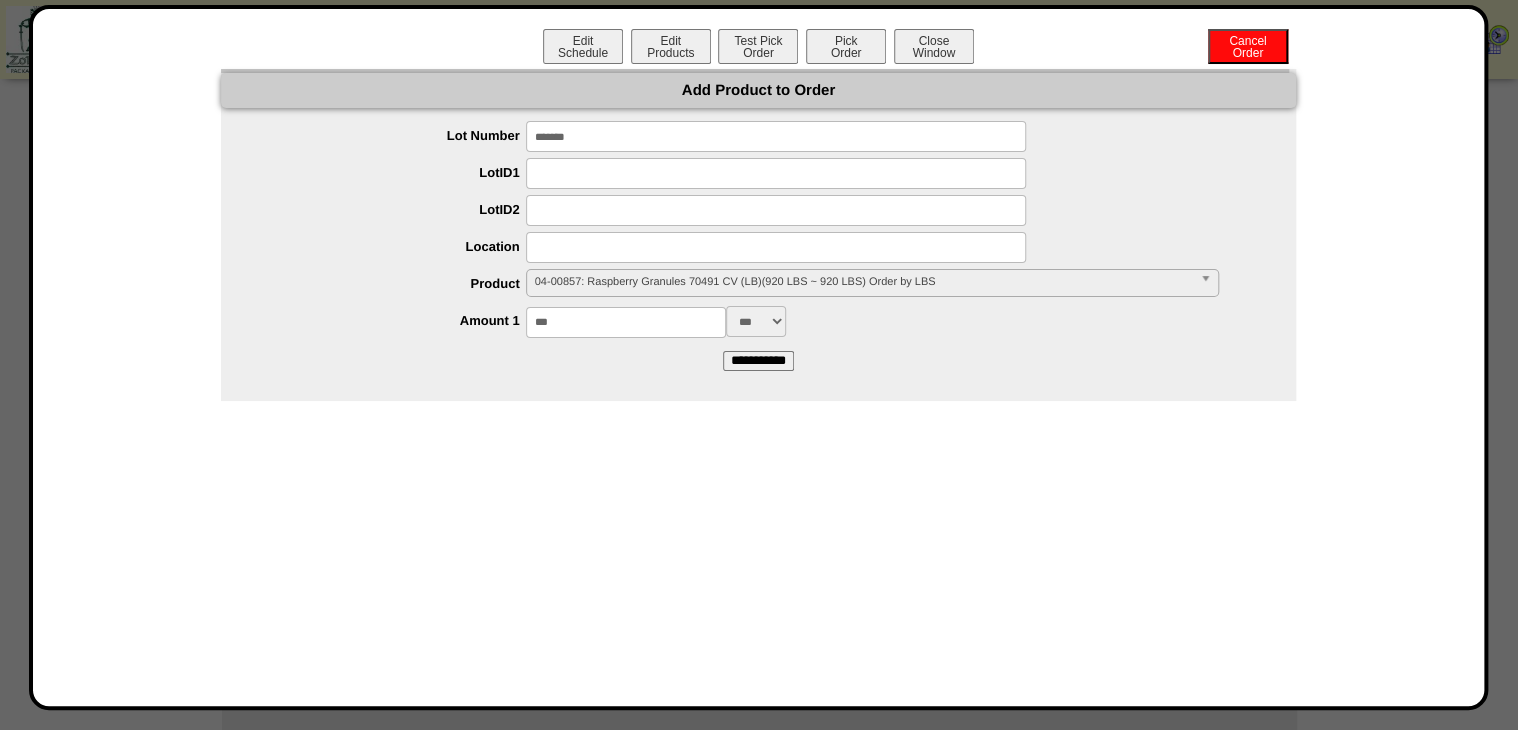 click on "**********" at bounding box center (758, 361) 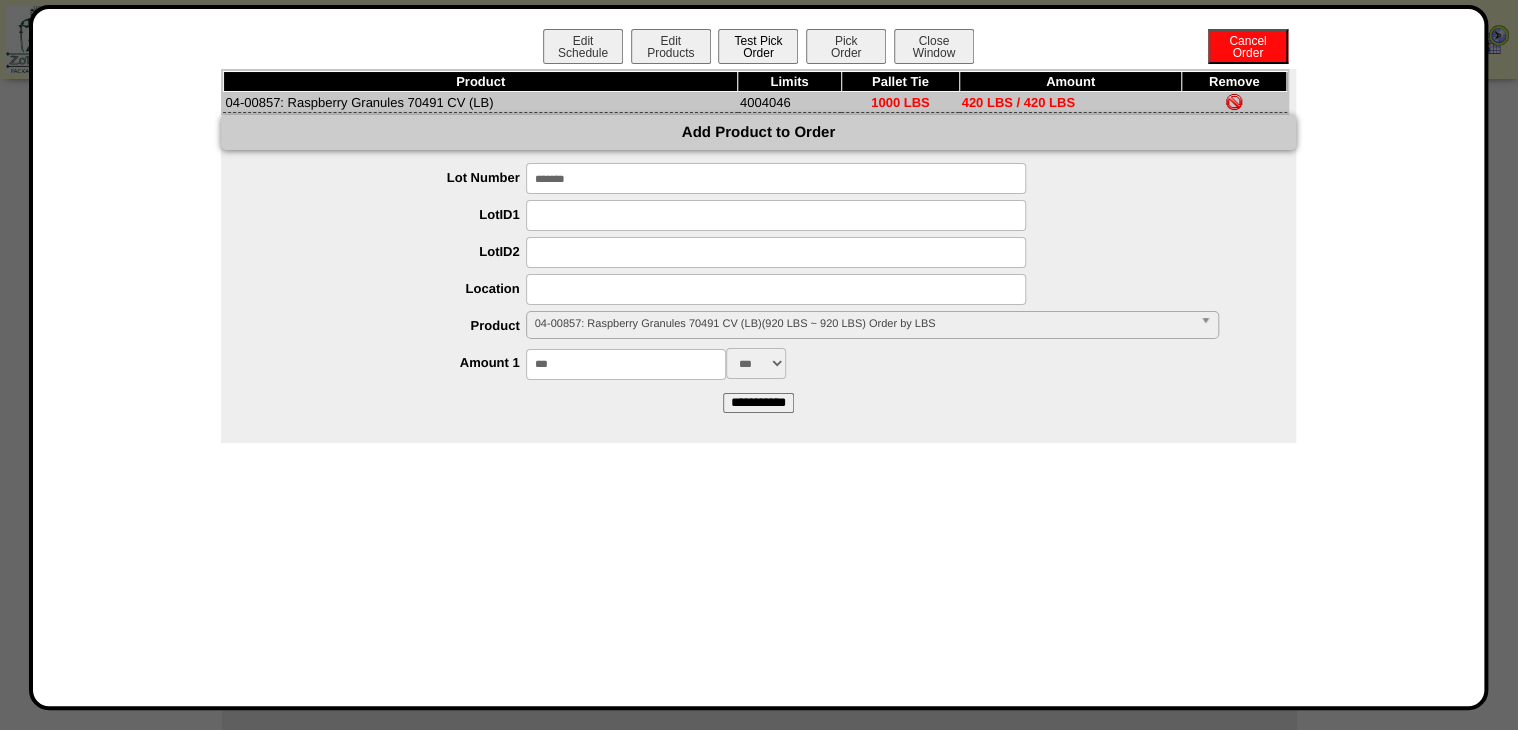 click on "Test Pick Order" at bounding box center [758, 46] 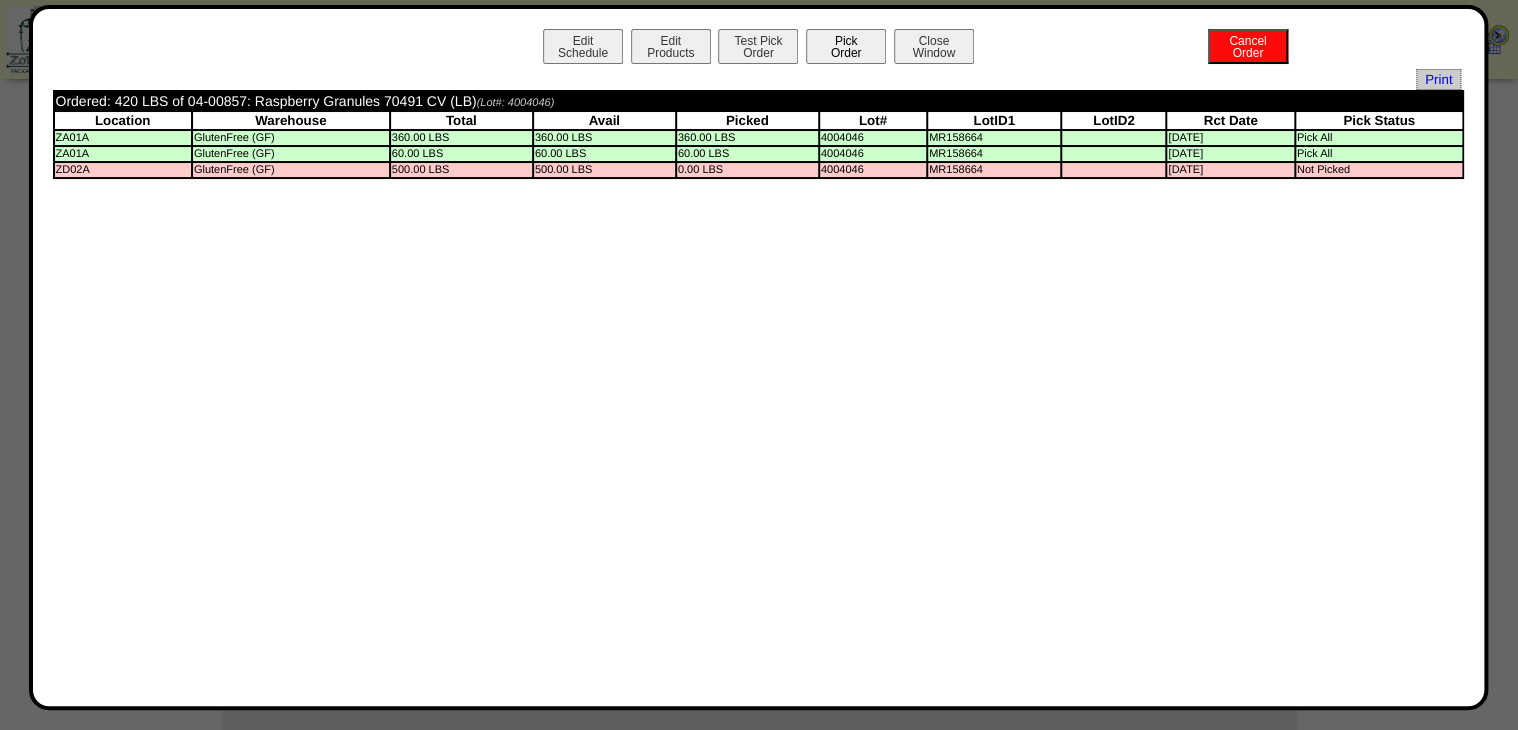 click on "Pick Order" at bounding box center (846, 46) 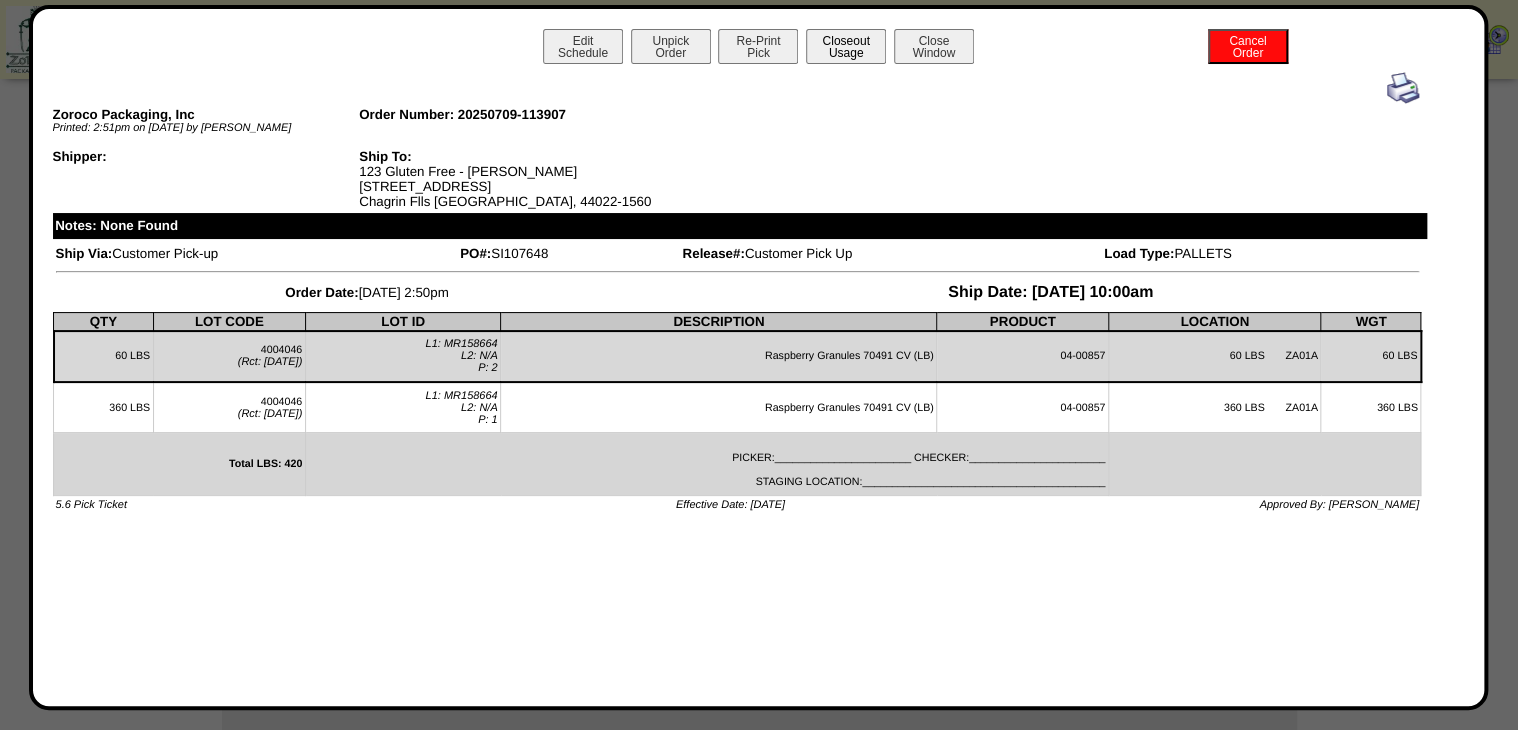 click on "Closeout Usage" at bounding box center (846, 46) 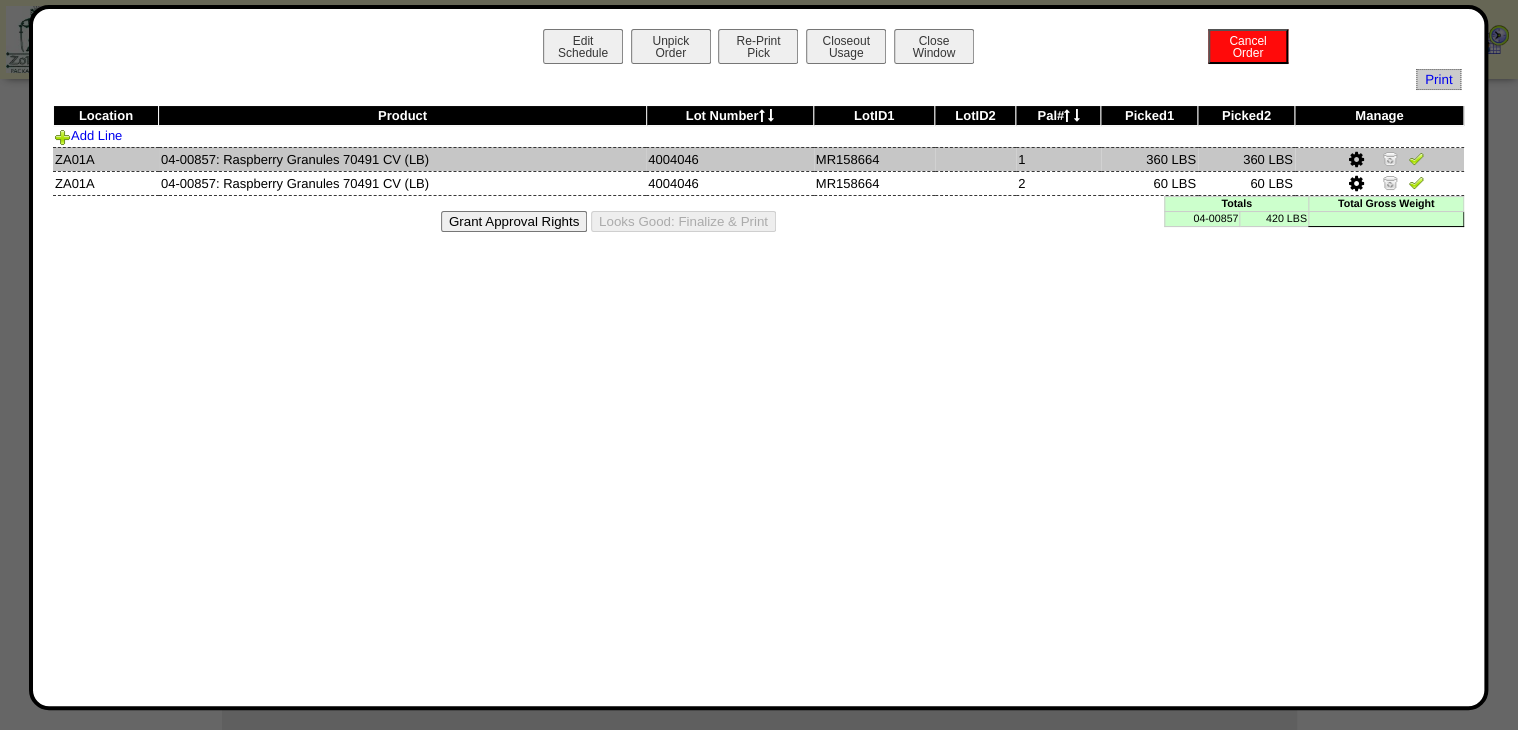 click at bounding box center (1416, 158) 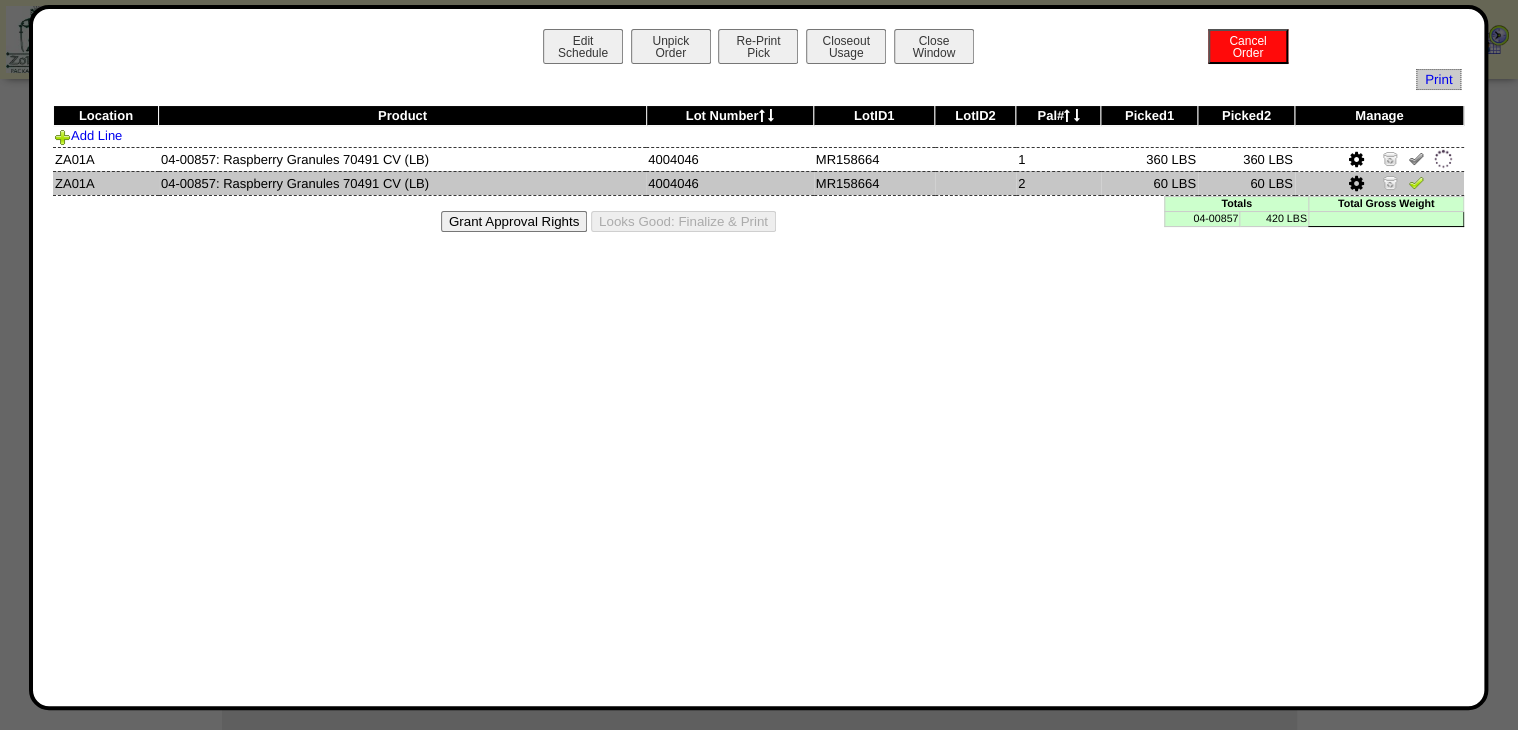 click at bounding box center [1416, 182] 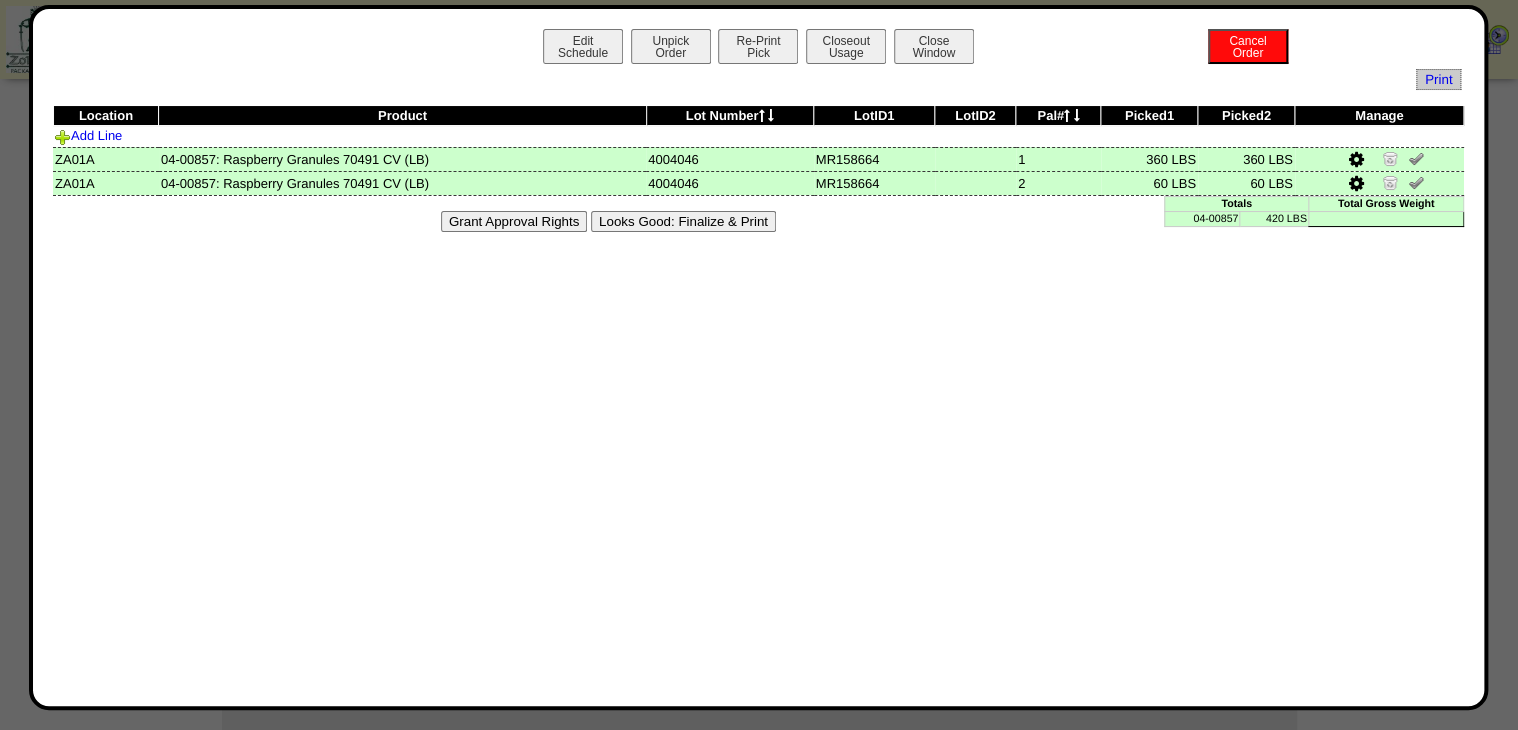 click on "Looks Good: Finalize & Print" at bounding box center [683, 221] 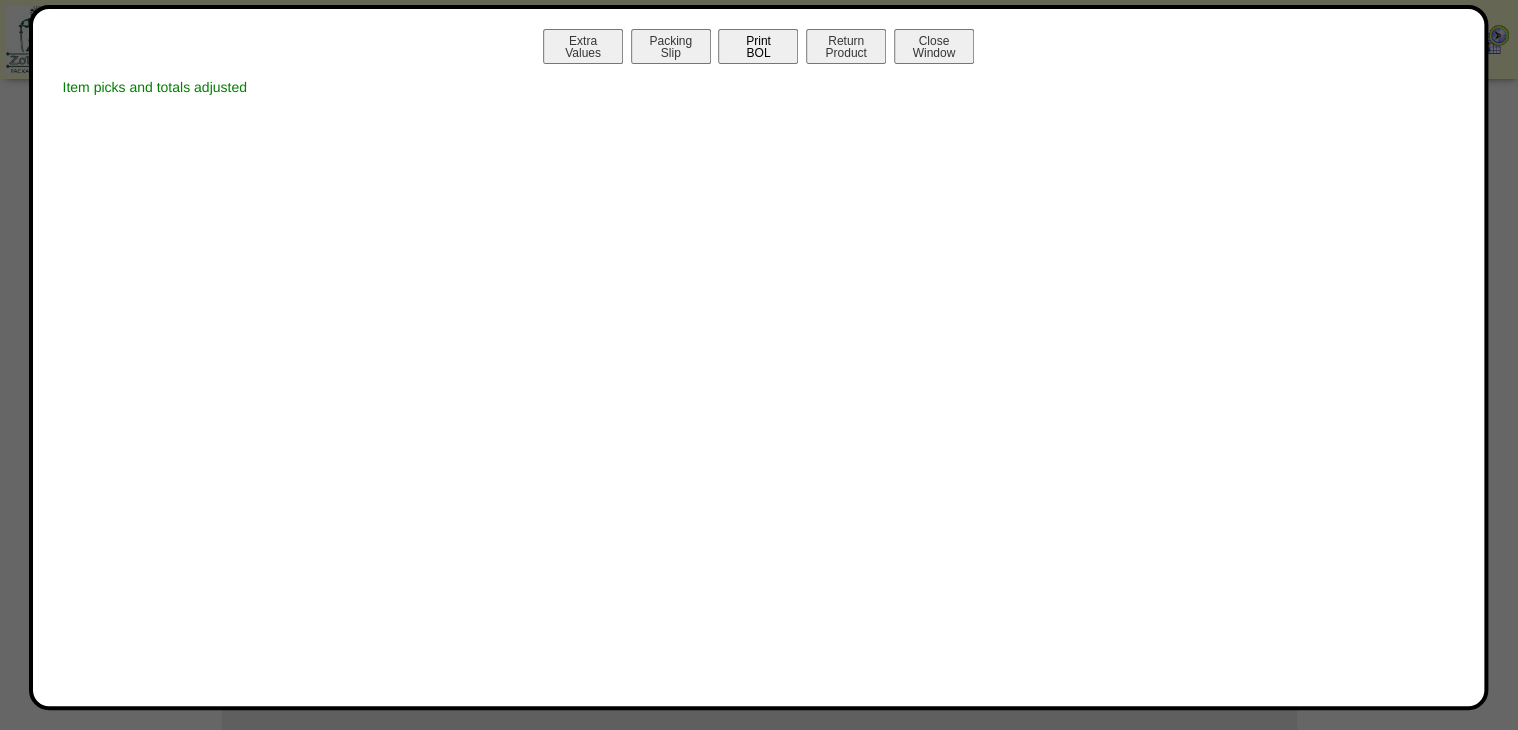 click on "Print BOL" at bounding box center (758, 46) 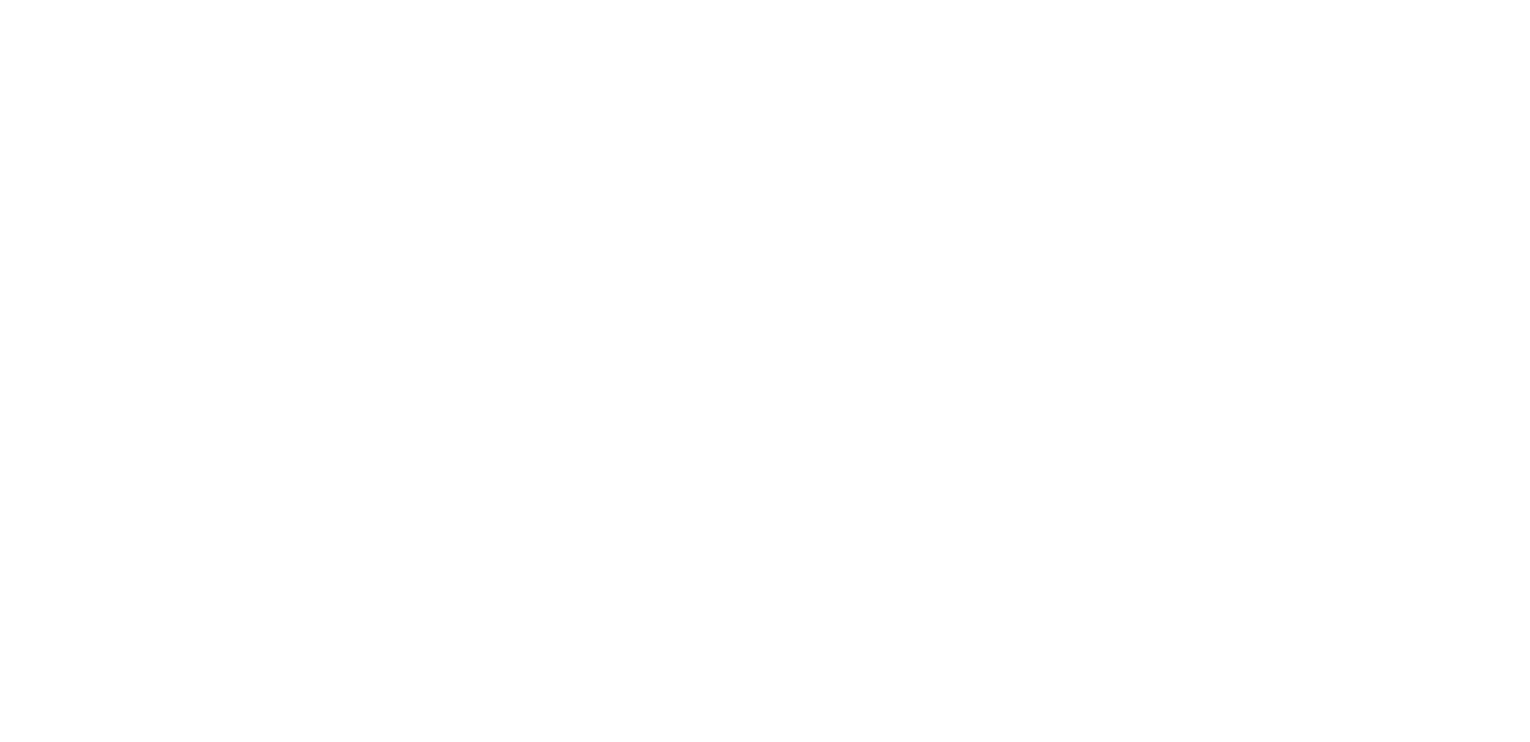 scroll, scrollTop: 0, scrollLeft: 0, axis: both 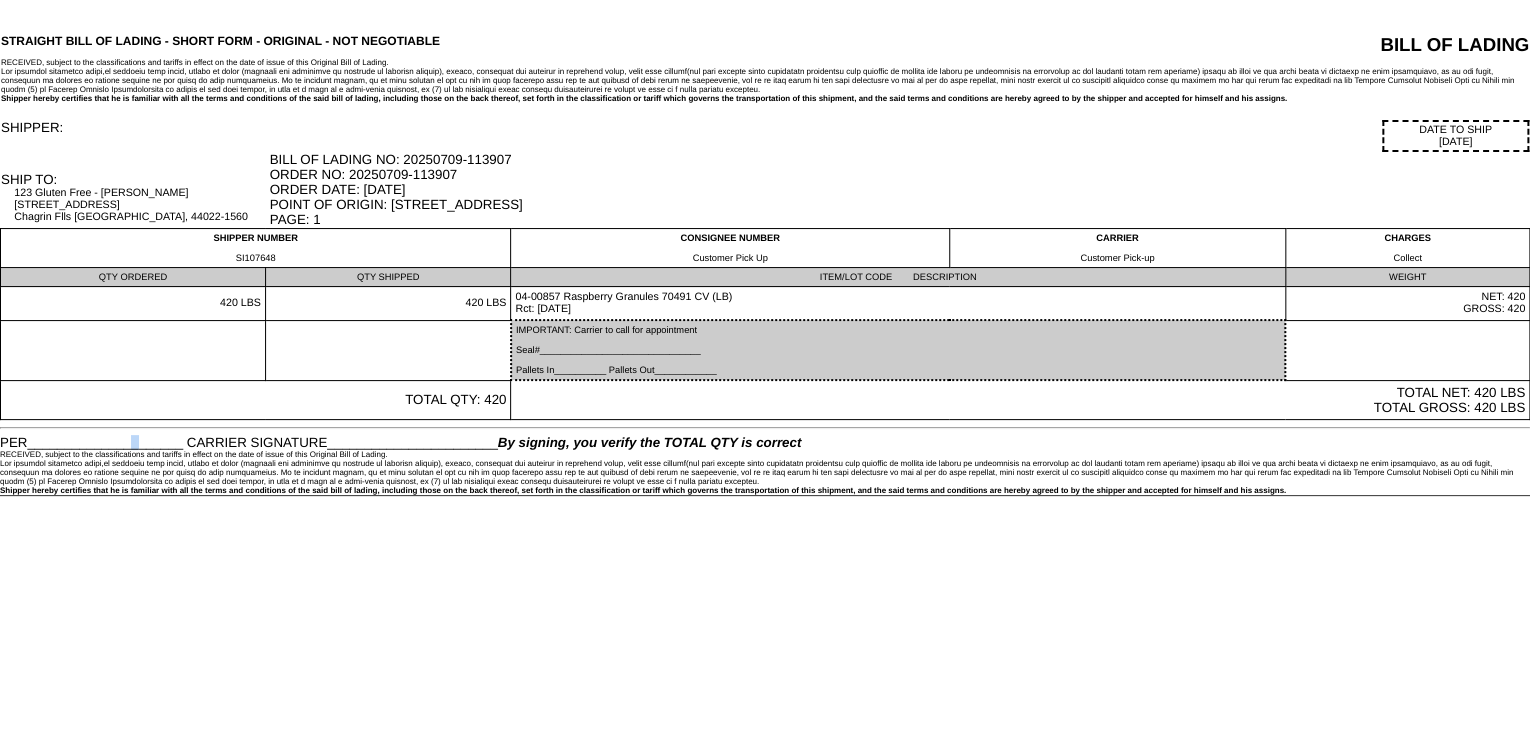 click on "PER_____________________
CARRIER SIGNATURE_______________________
By signing, you verify the TOTAL QTY is correct" at bounding box center [765, 442] 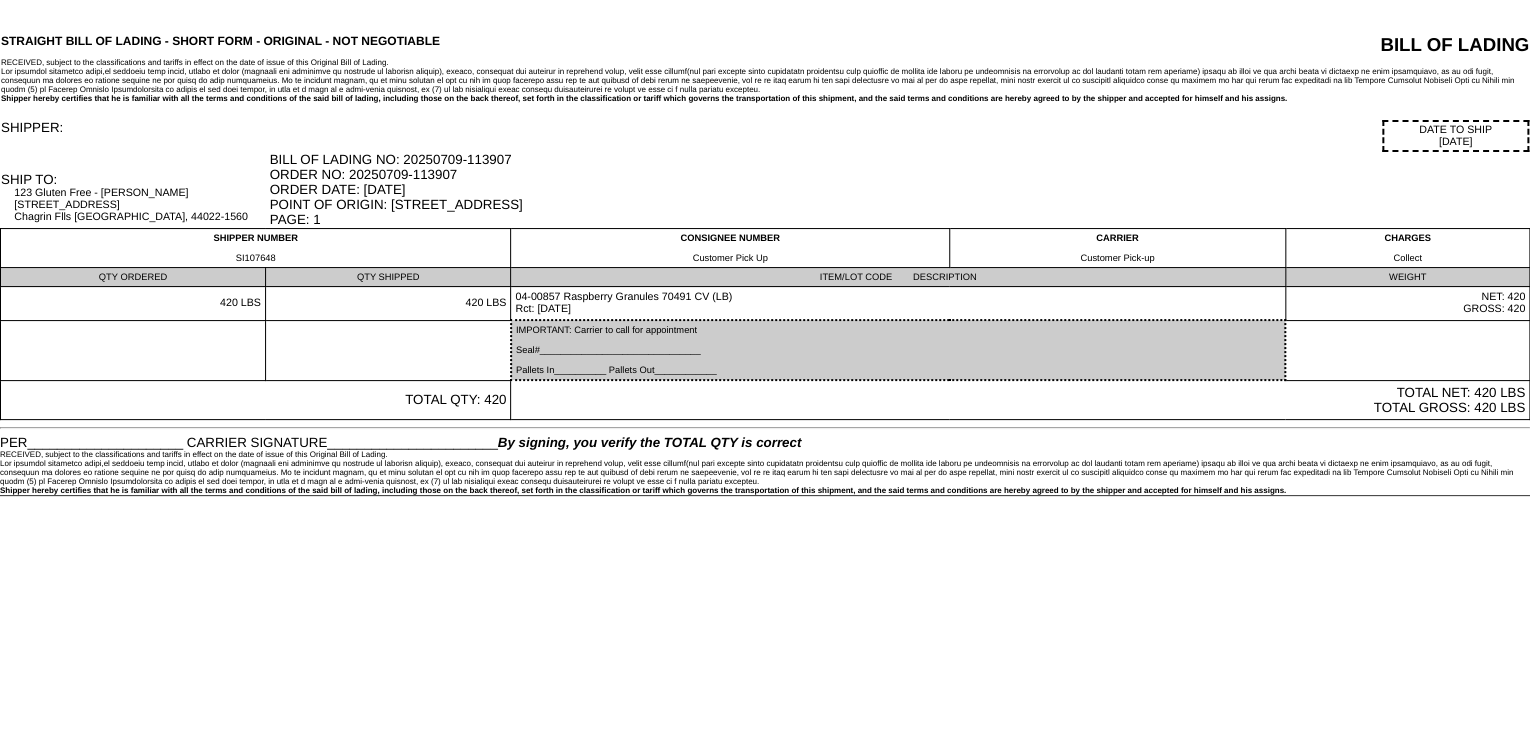 click on "PER_____________________
CARRIER SIGNATURE_______________________
By signing, you verify the TOTAL QTY is correct" at bounding box center [765, 442] 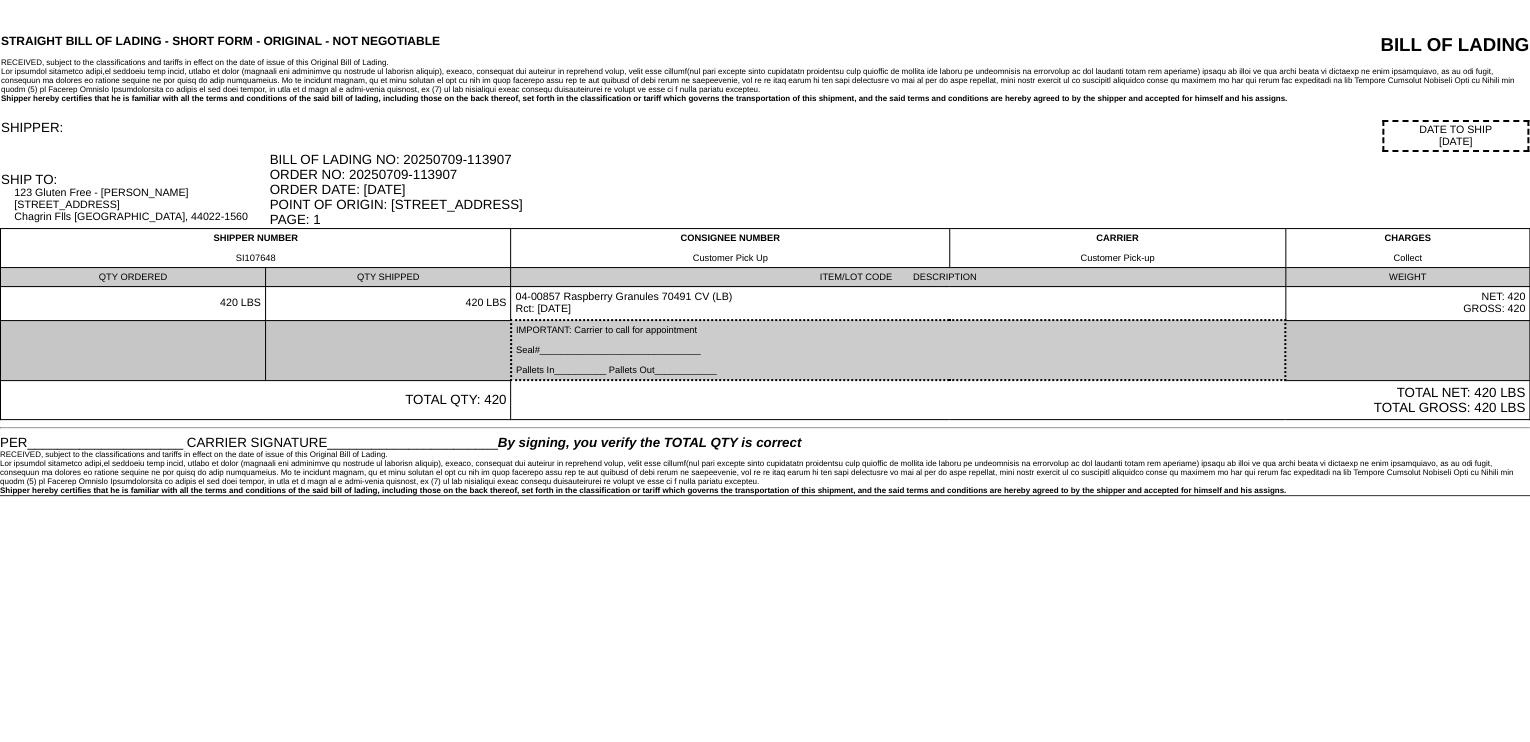 click on "IMPORTANT:
Carrier to call for appointment
Seal#_______________________________
Pallets In__________ Pallets Out____________" at bounding box center [898, 350] 